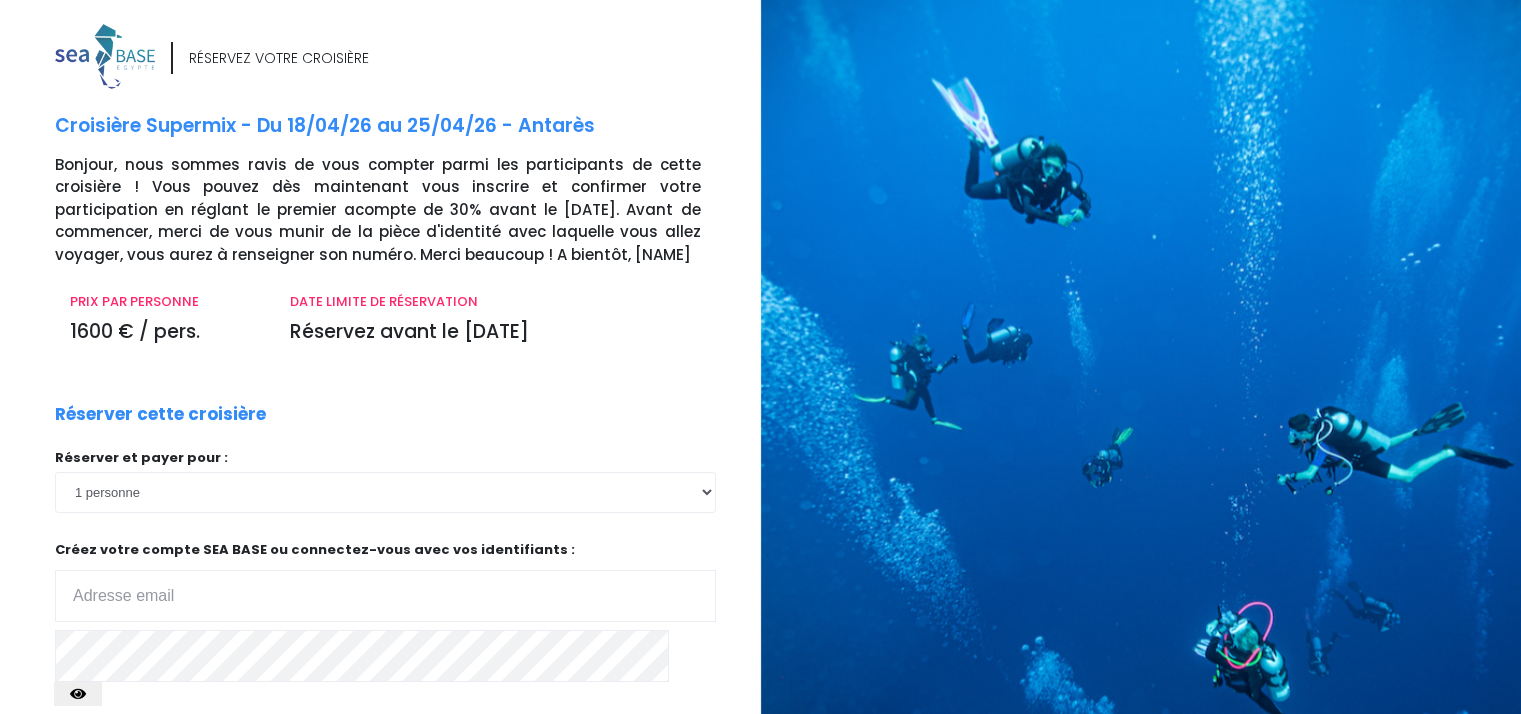 scroll, scrollTop: 0, scrollLeft: 0, axis: both 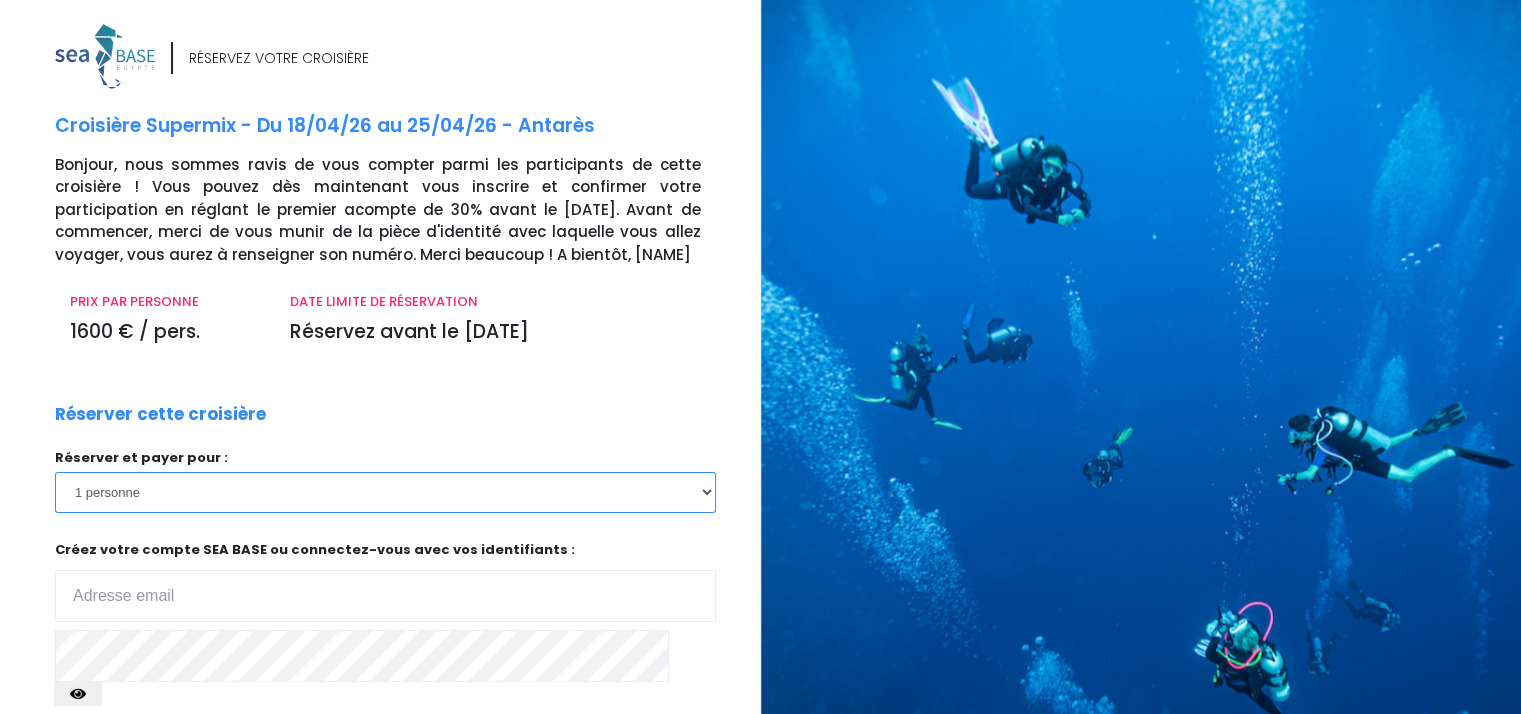 click on "1 personne
2 personnes" at bounding box center (385, 492) 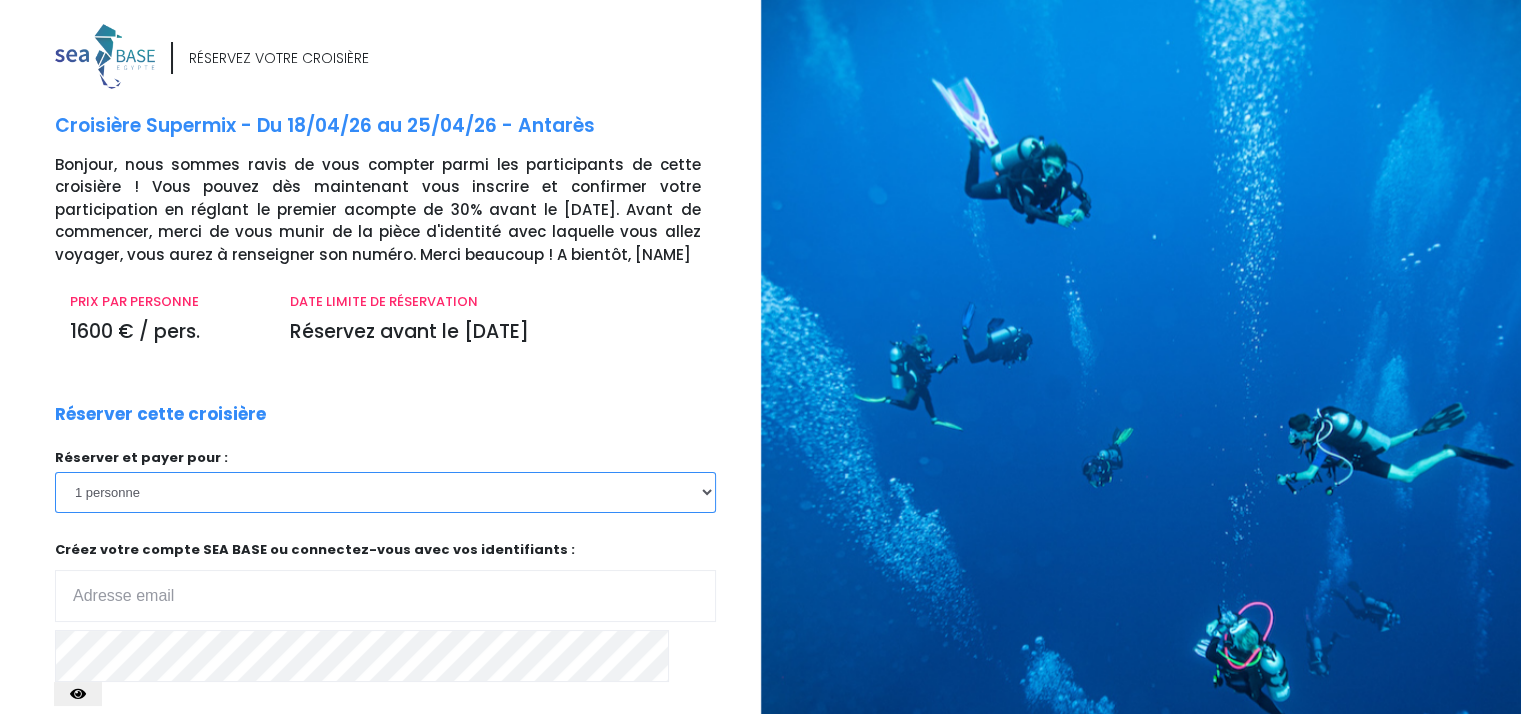select on "2" 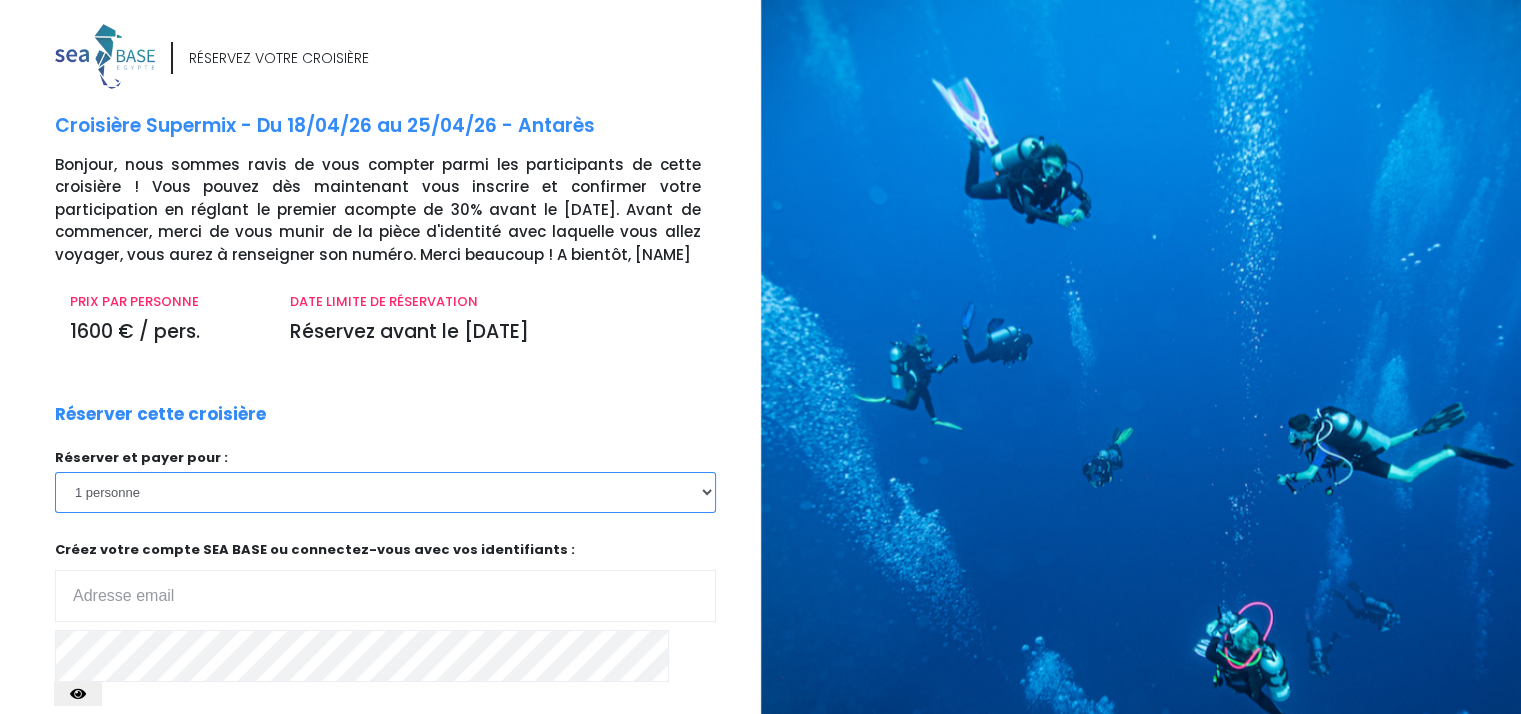 click on "1 personne
2 personnes" at bounding box center [385, 492] 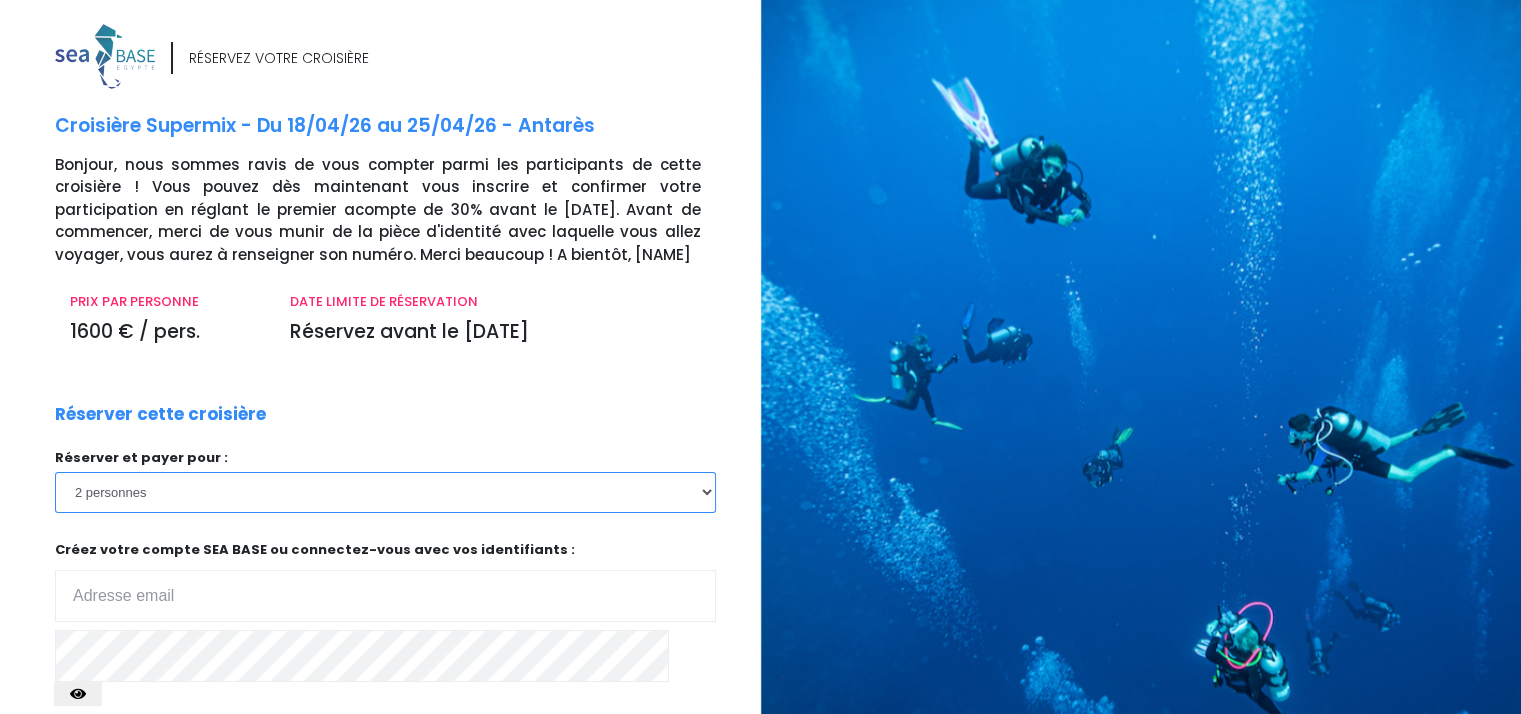 scroll, scrollTop: 189, scrollLeft: 0, axis: vertical 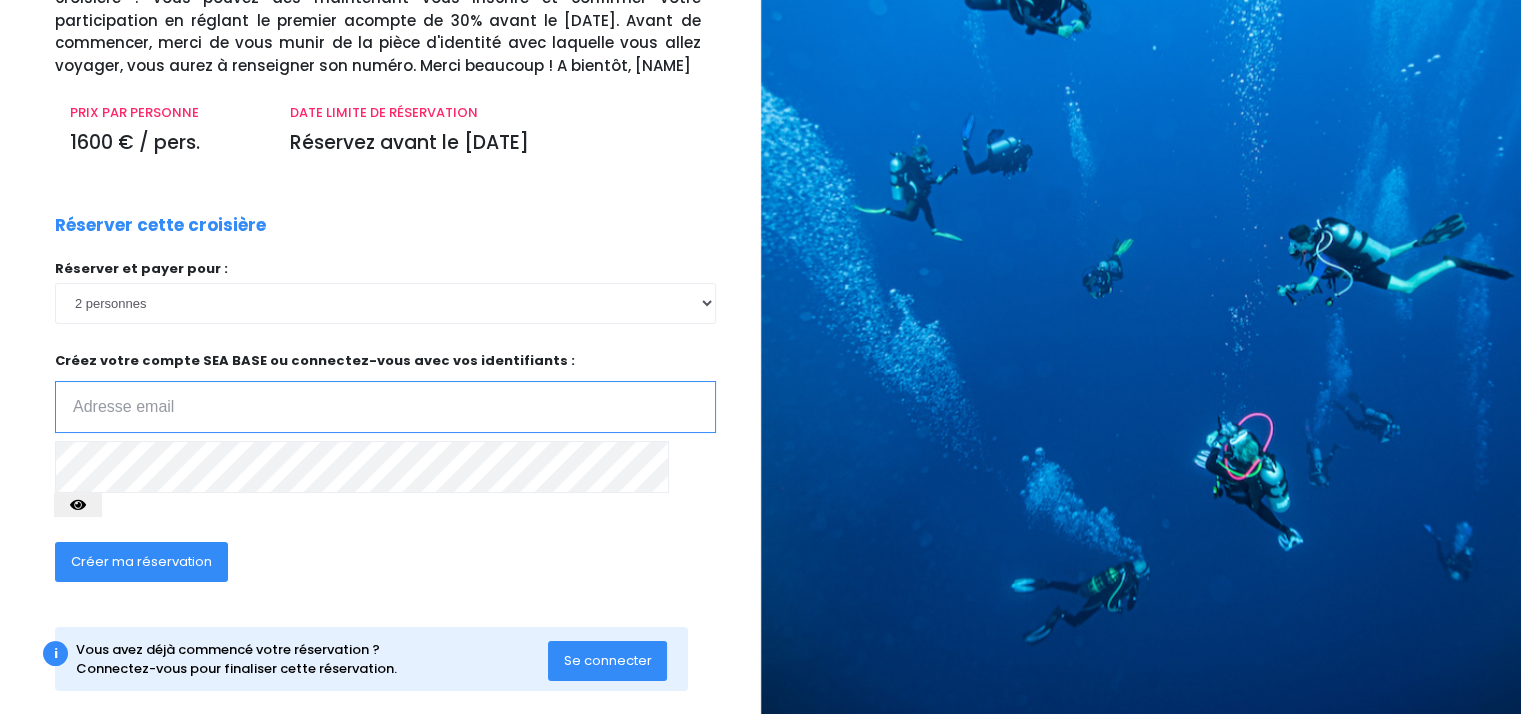 click at bounding box center (385, 407) 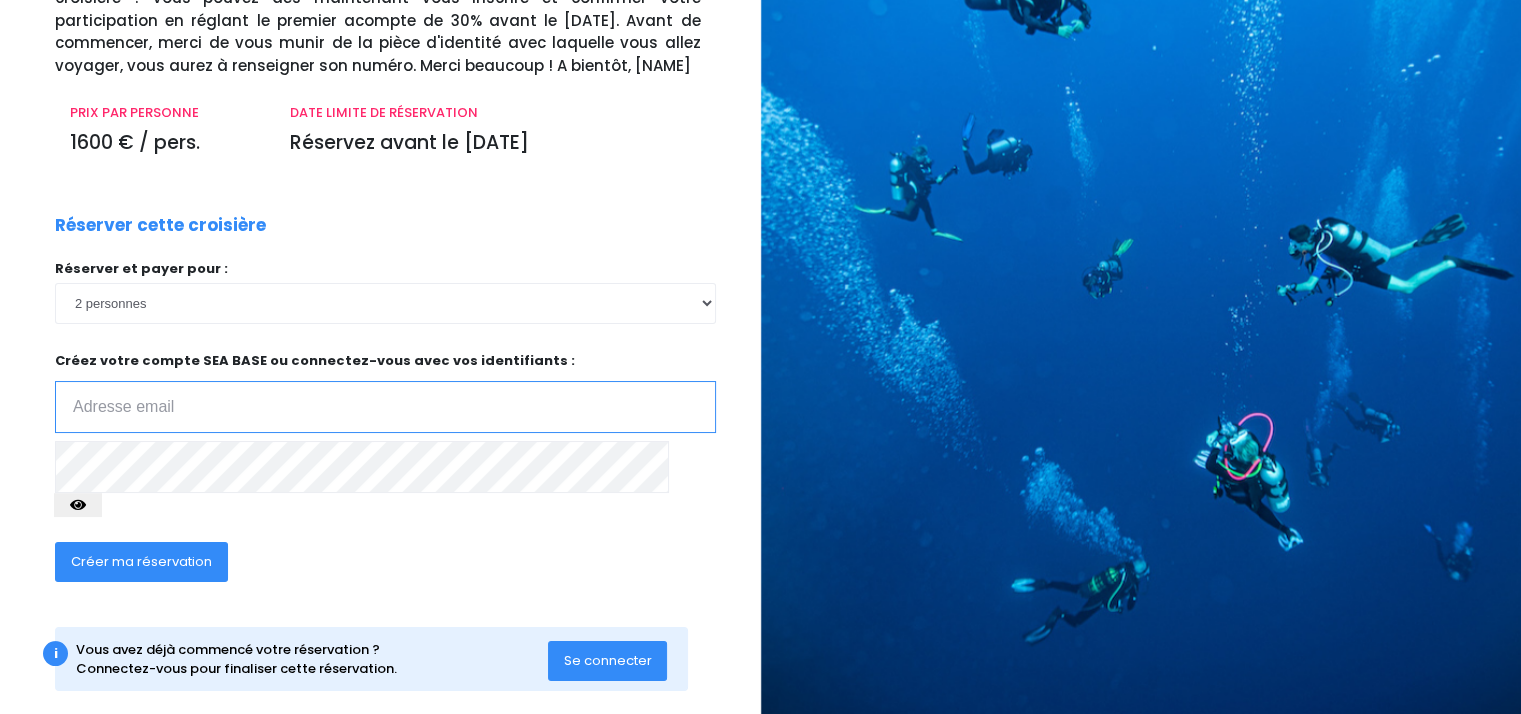 type on "Philmah7050@gmail.com" 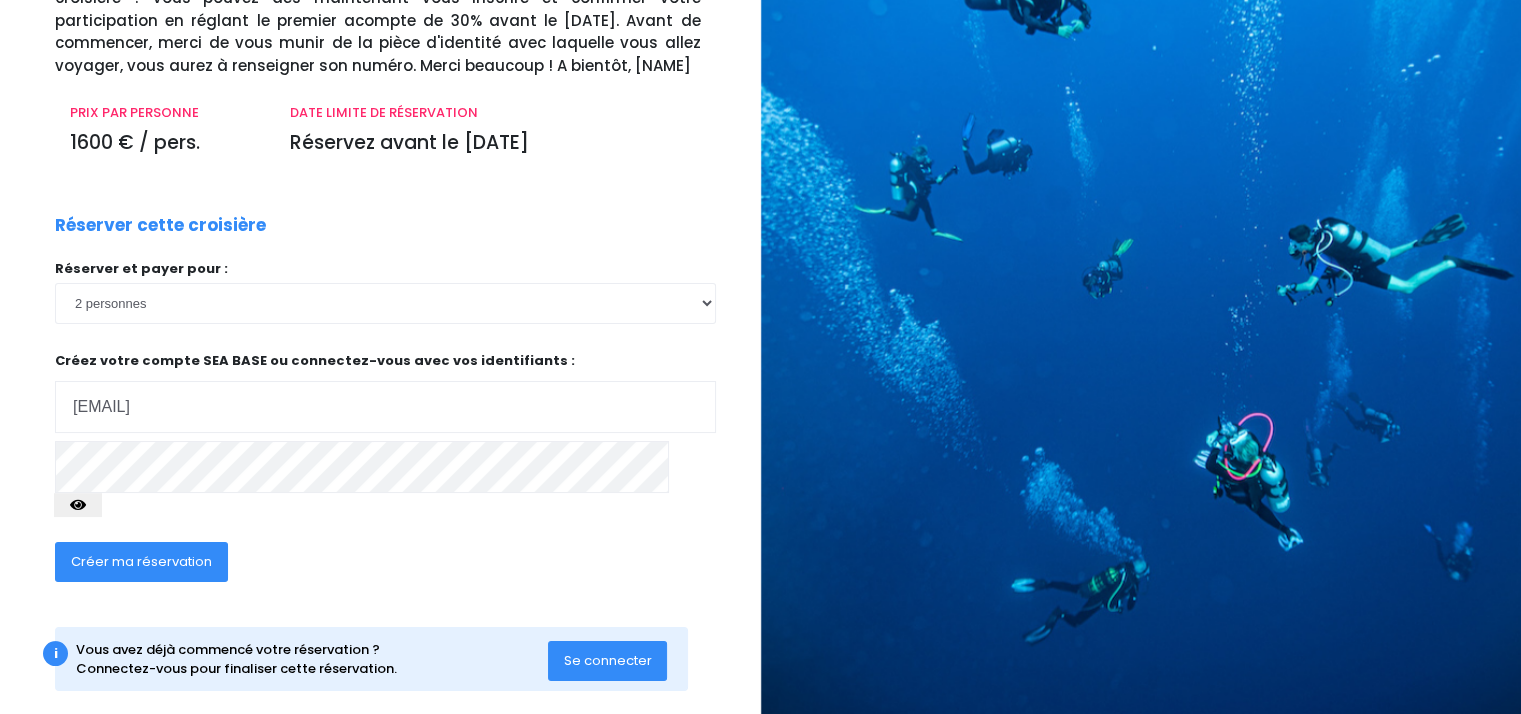 click on "Créer ma réservation" at bounding box center [141, 561] 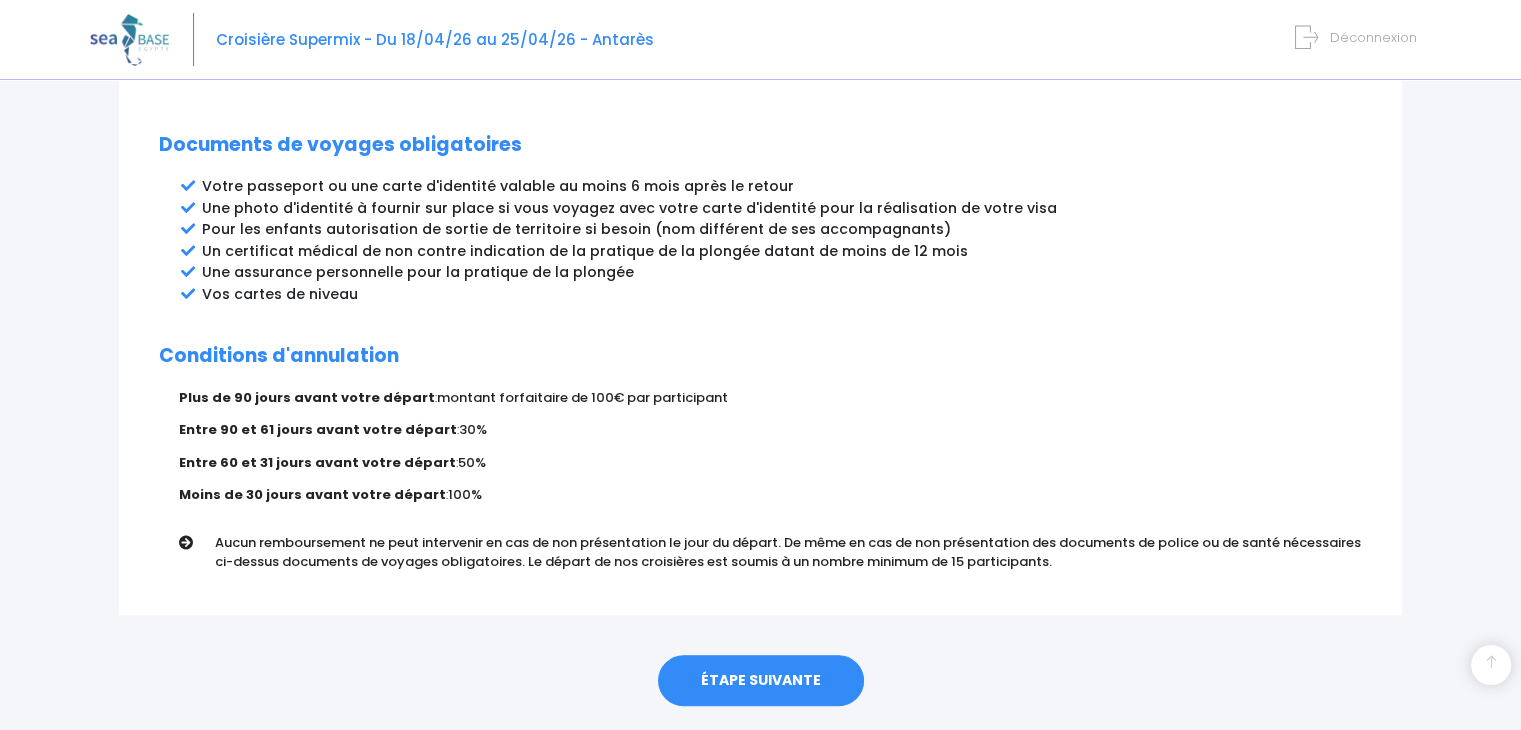 scroll, scrollTop: 1078, scrollLeft: 0, axis: vertical 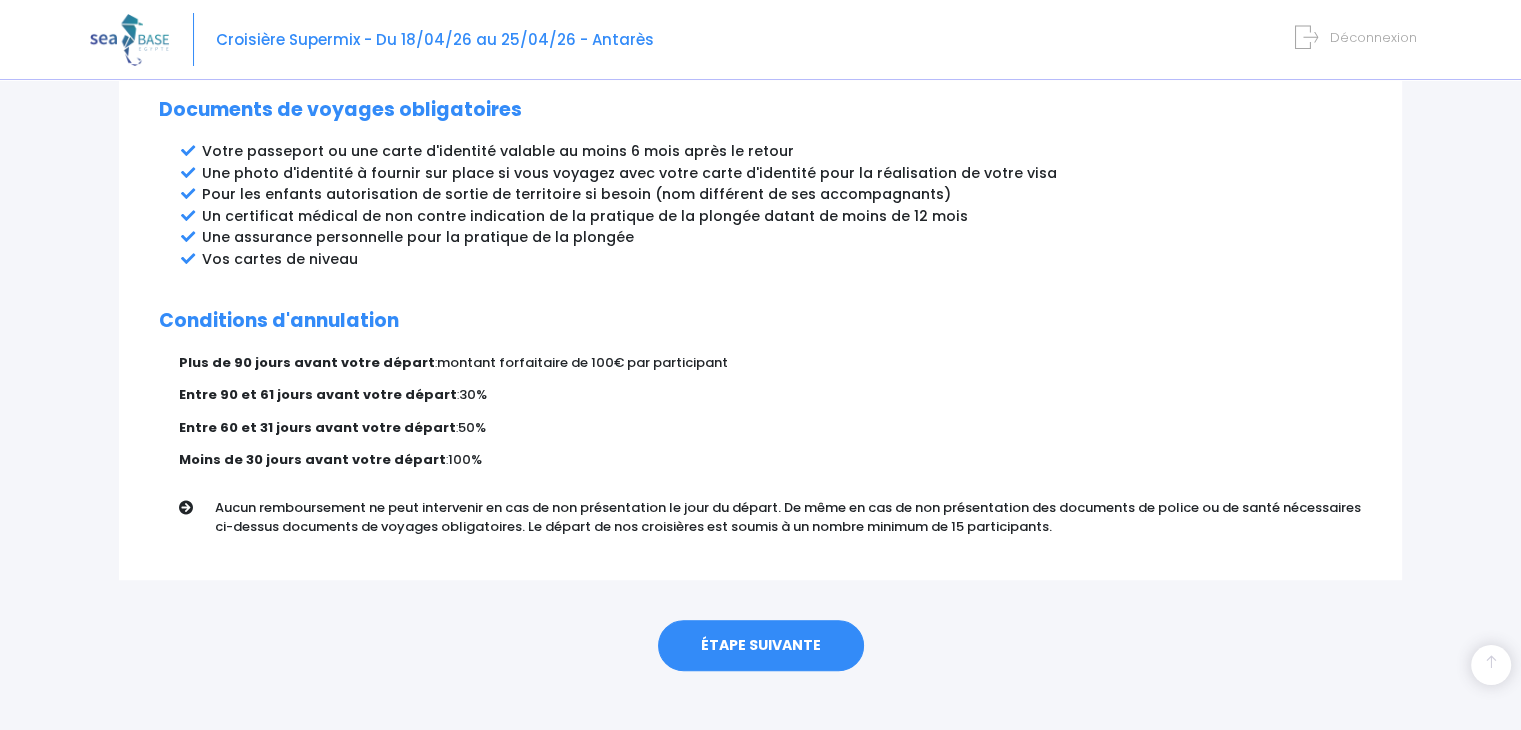 click on "ÉTAPE SUIVANTE" at bounding box center [761, 646] 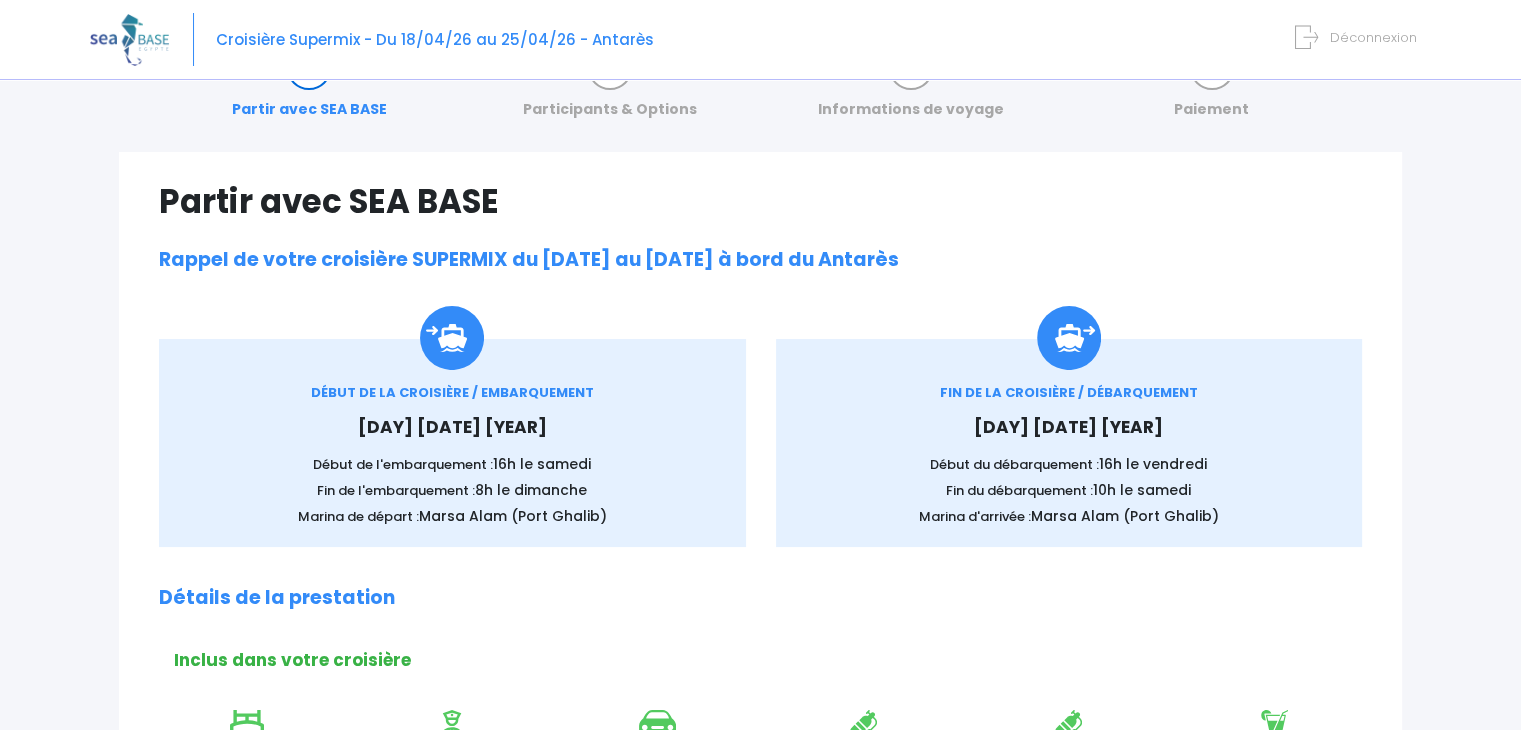 scroll, scrollTop: 0, scrollLeft: 0, axis: both 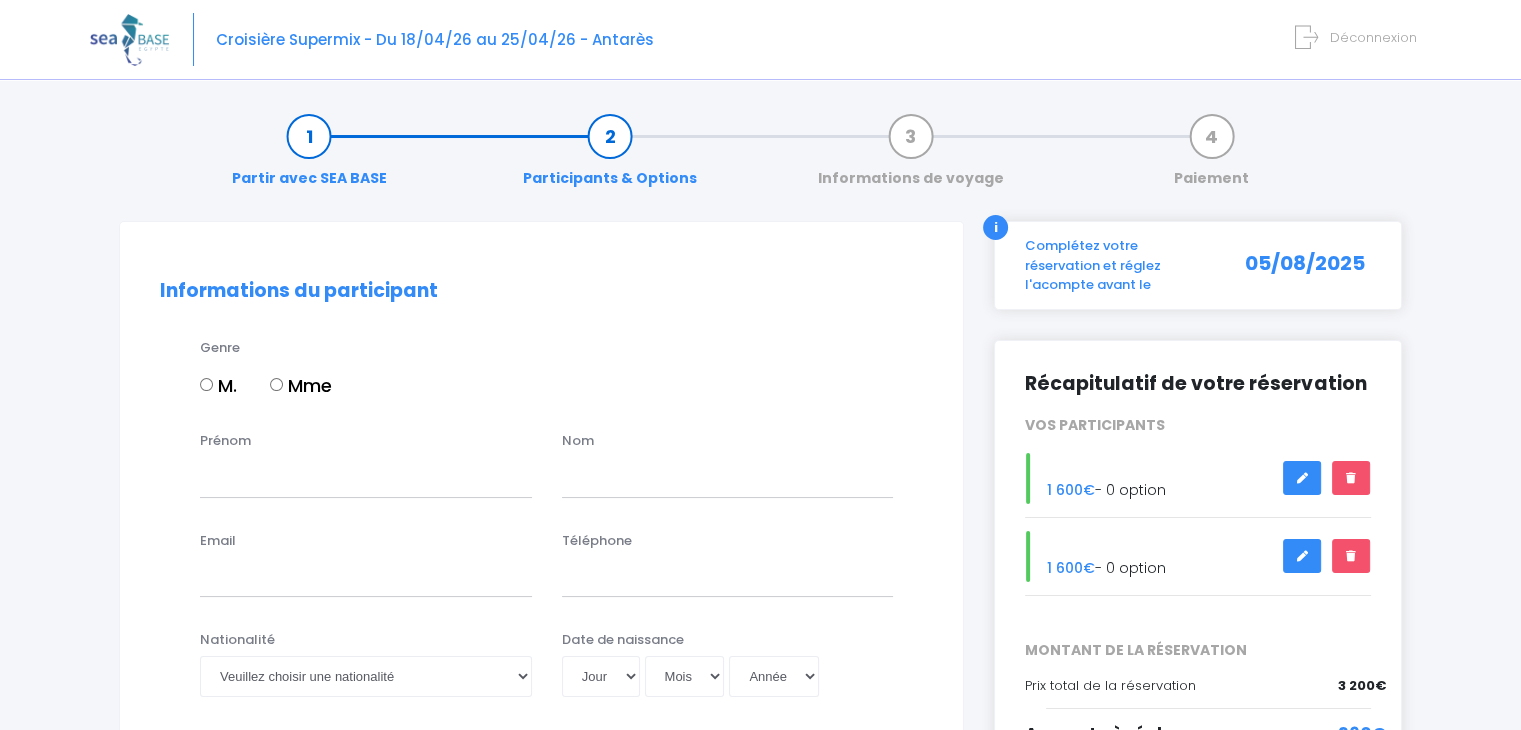 click on "M." at bounding box center (206, 384) 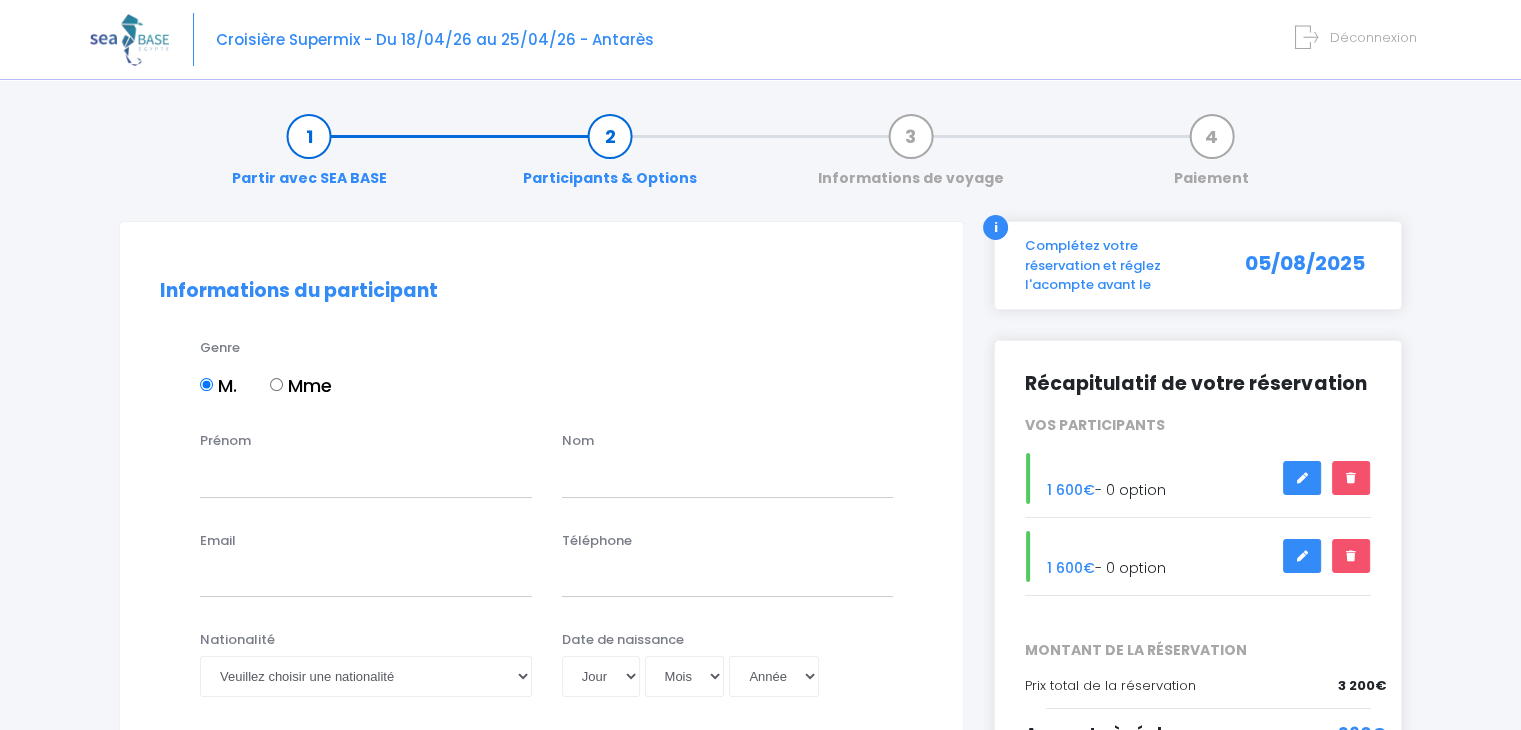 click on "Prénom" at bounding box center (366, 464) 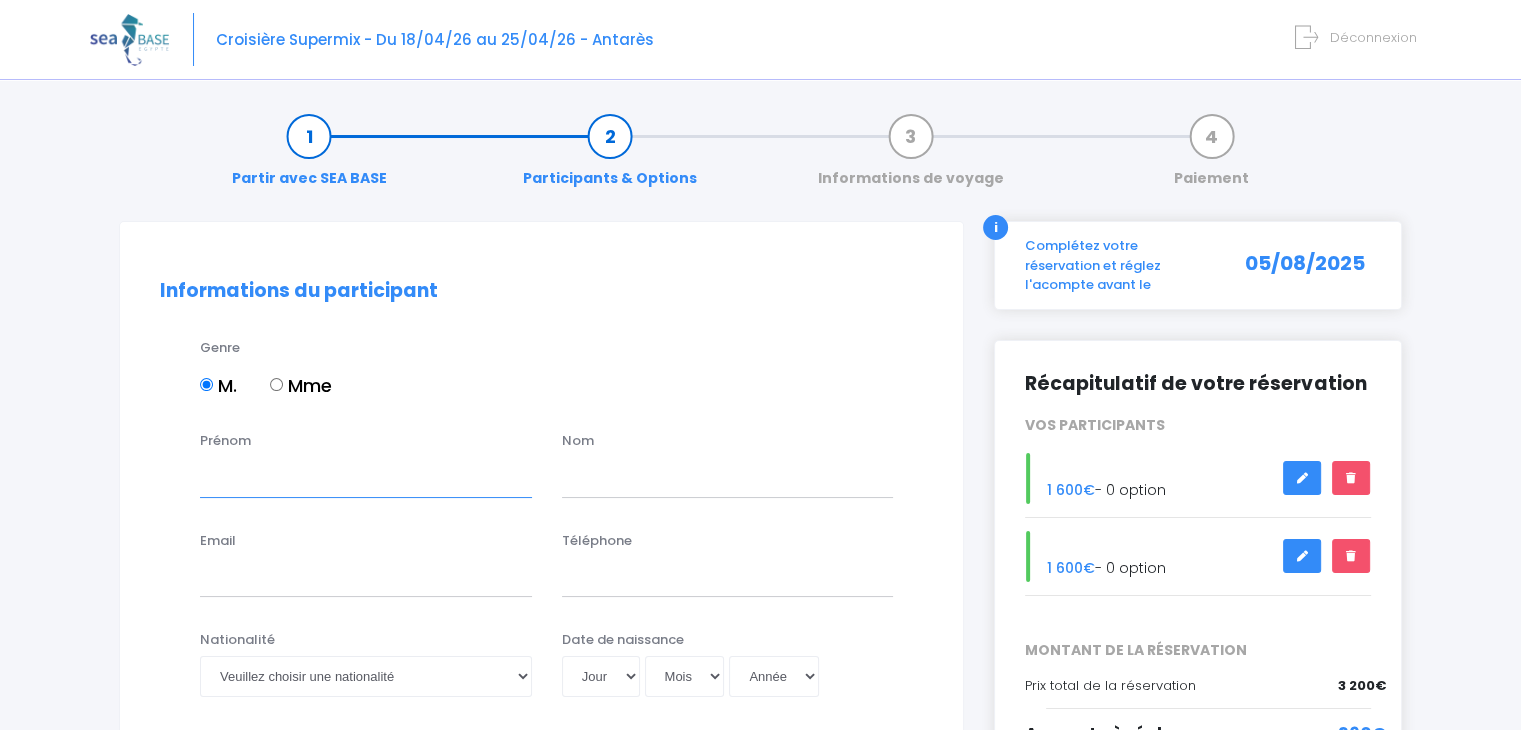 click on "Prénom" at bounding box center (366, 477) 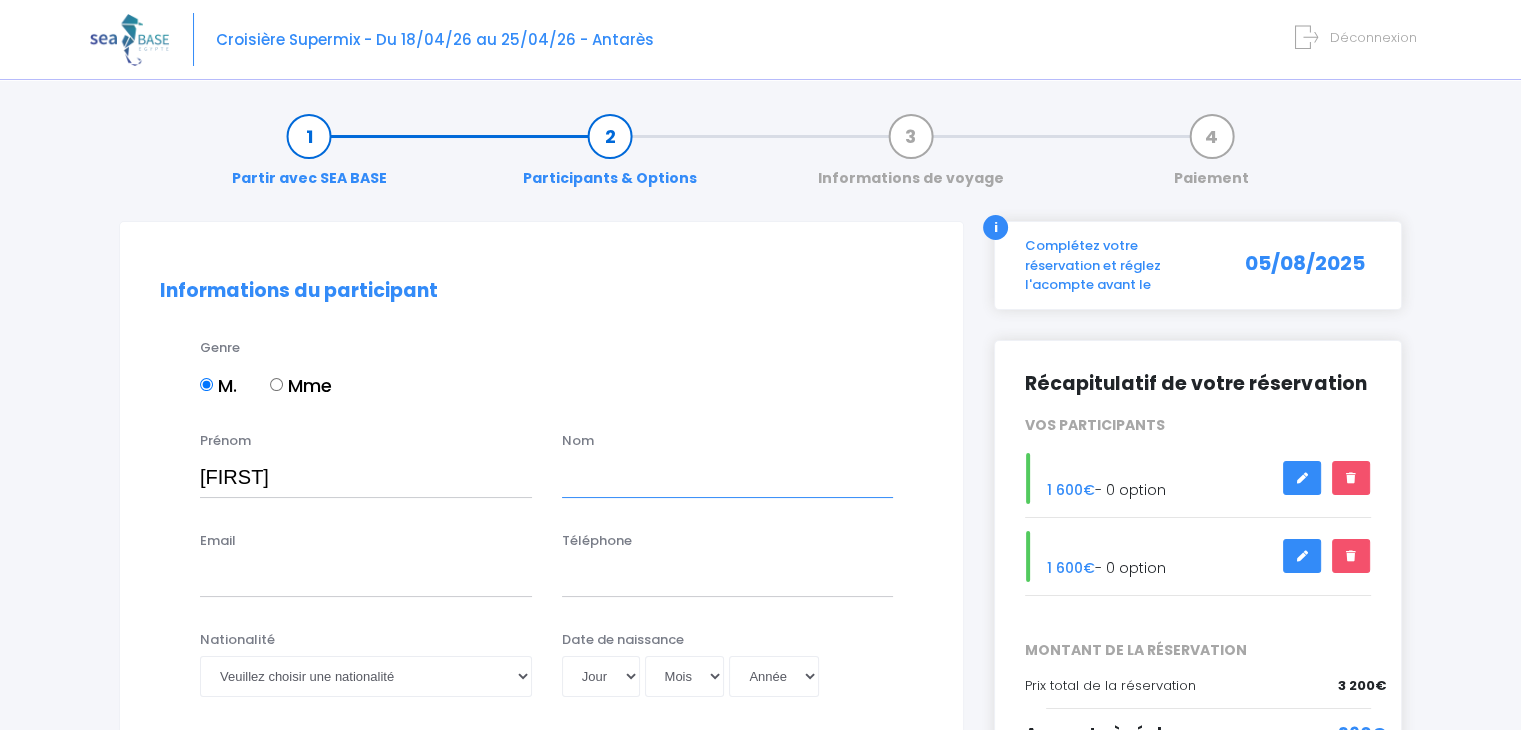 type on "Mahieu" 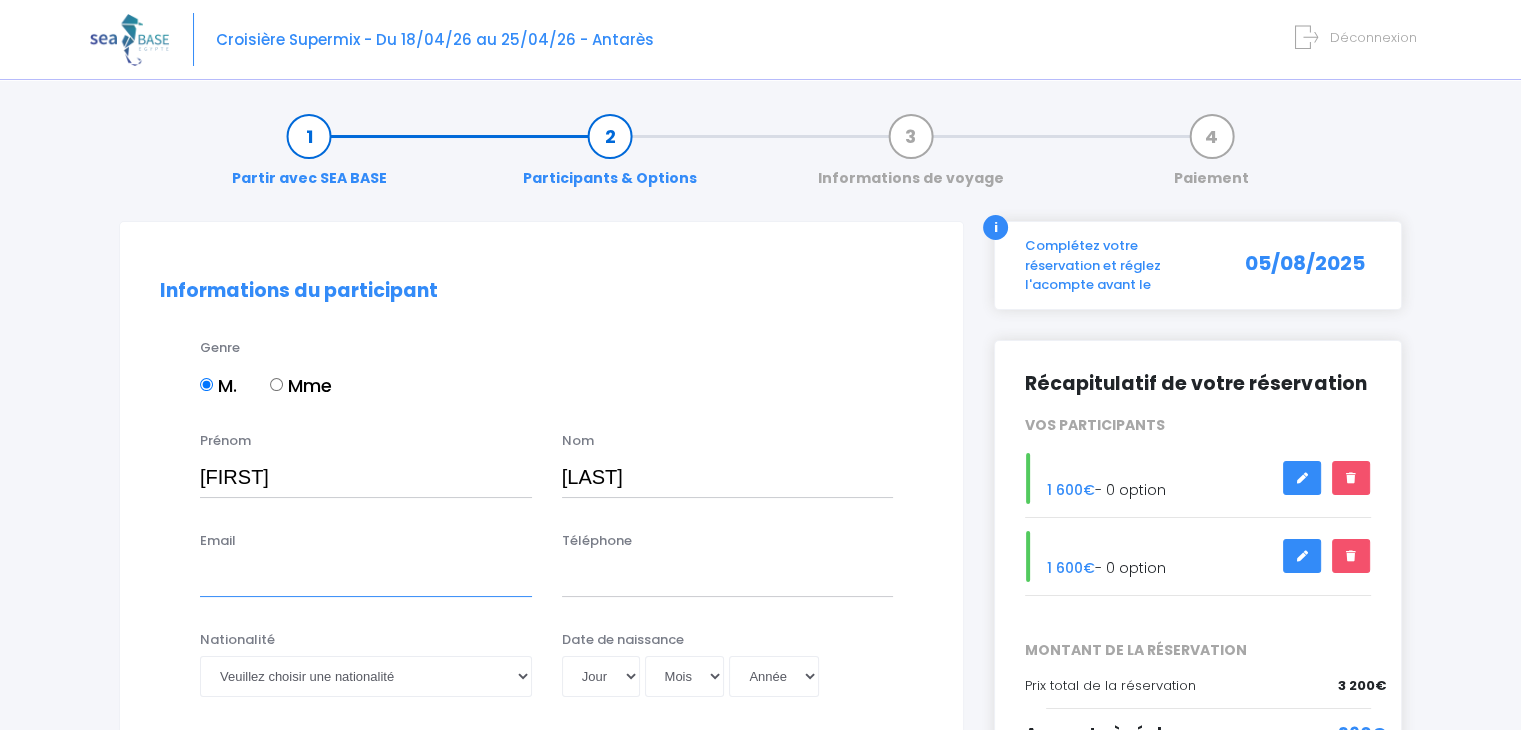 type on "Philmah7050@gmail.com" 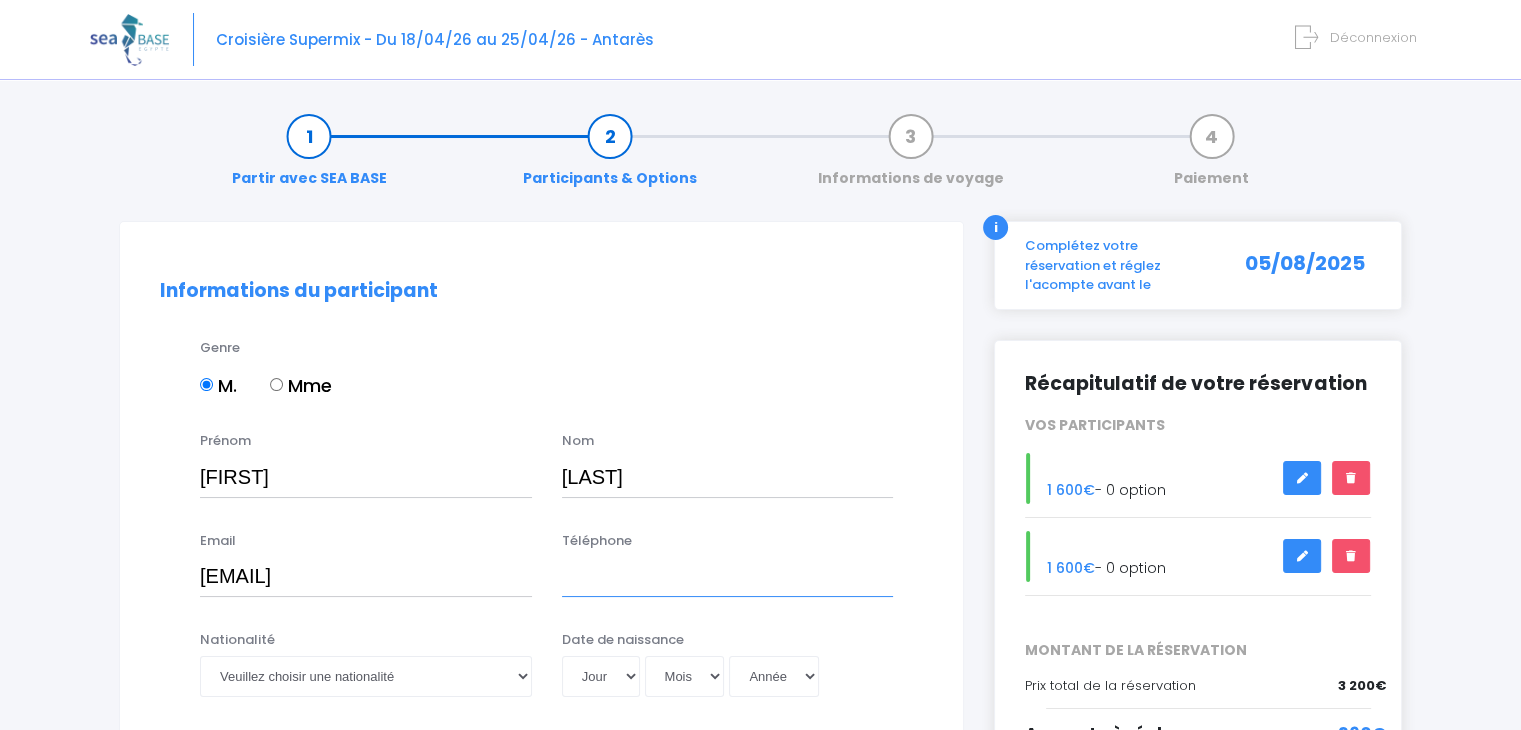 type on "0496202924" 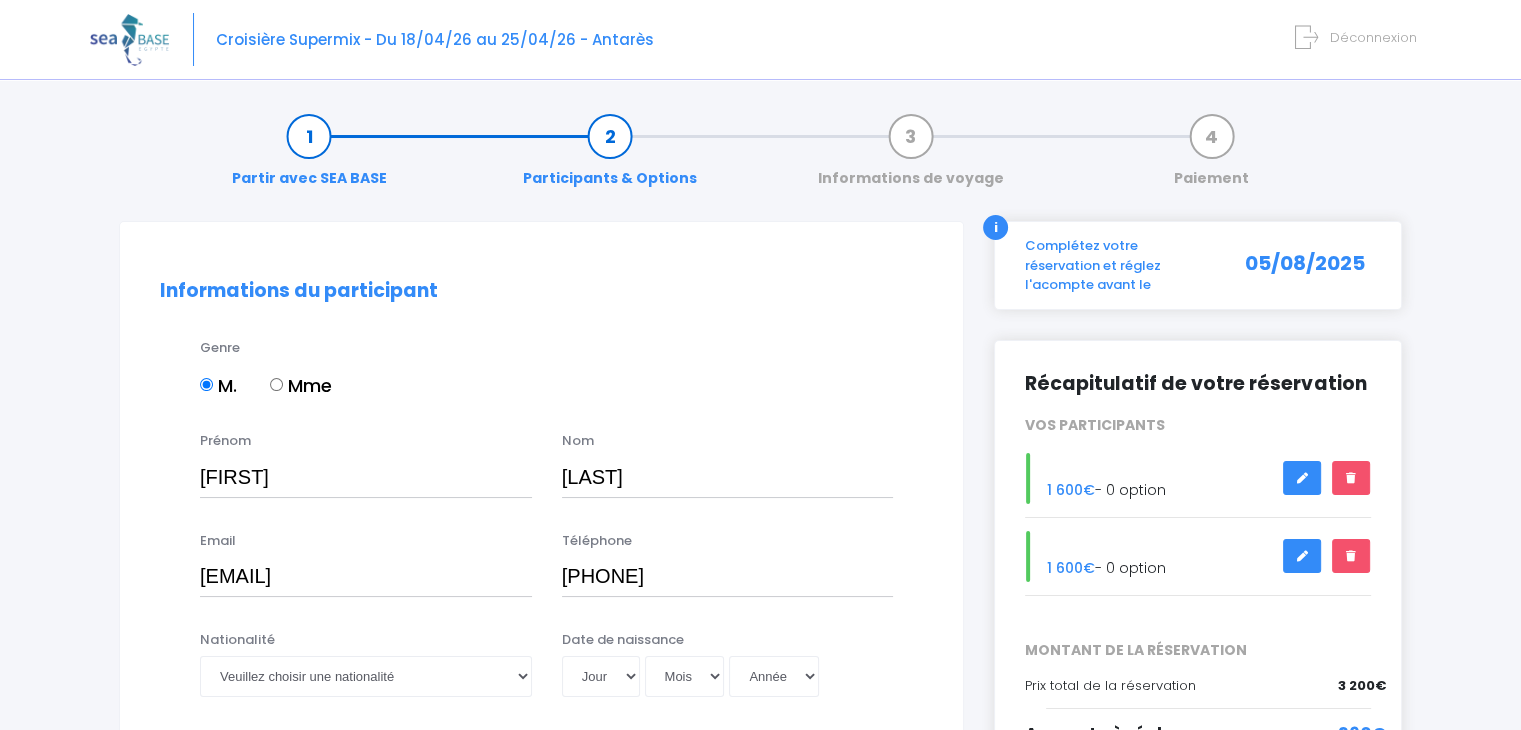 select on "Belgique" 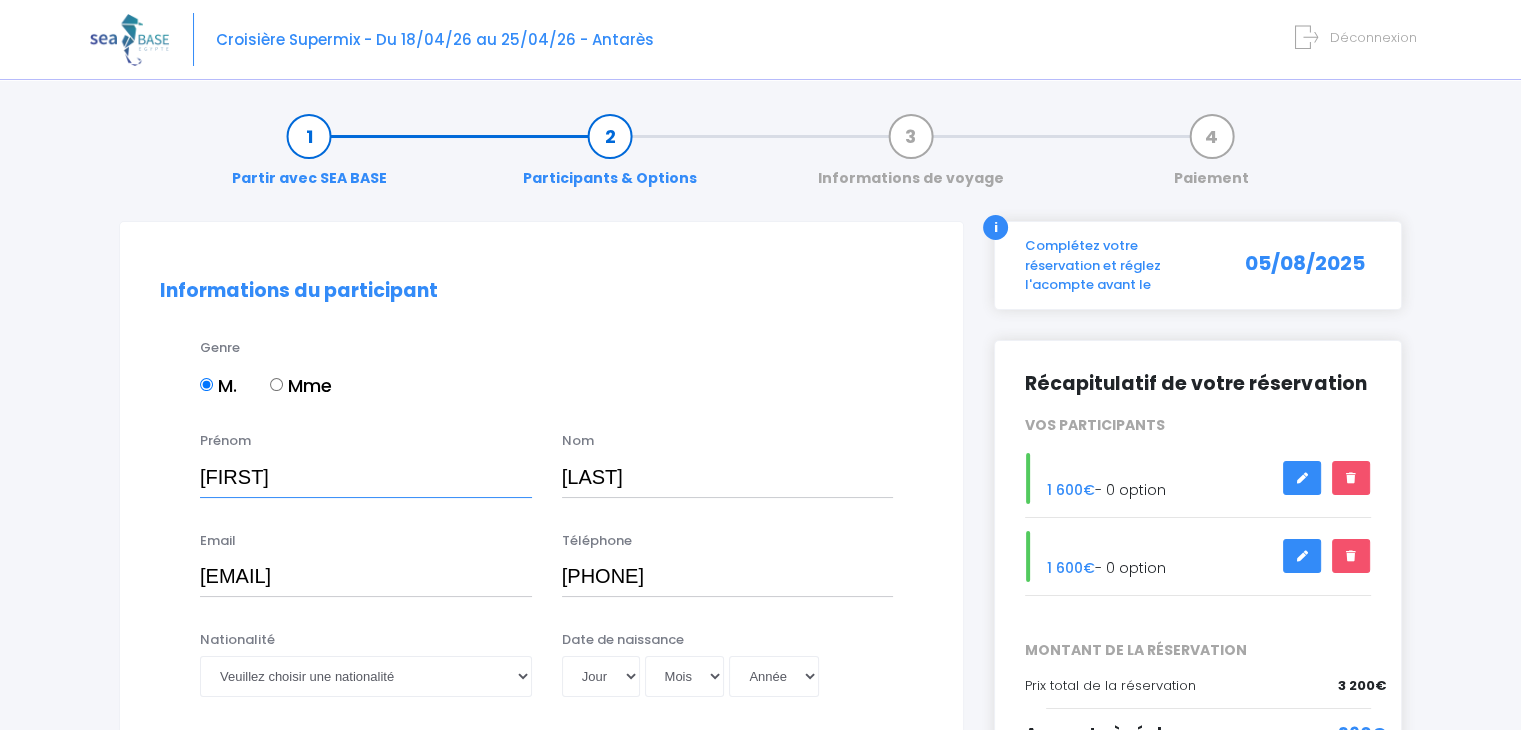 scroll, scrollTop: 333, scrollLeft: 0, axis: vertical 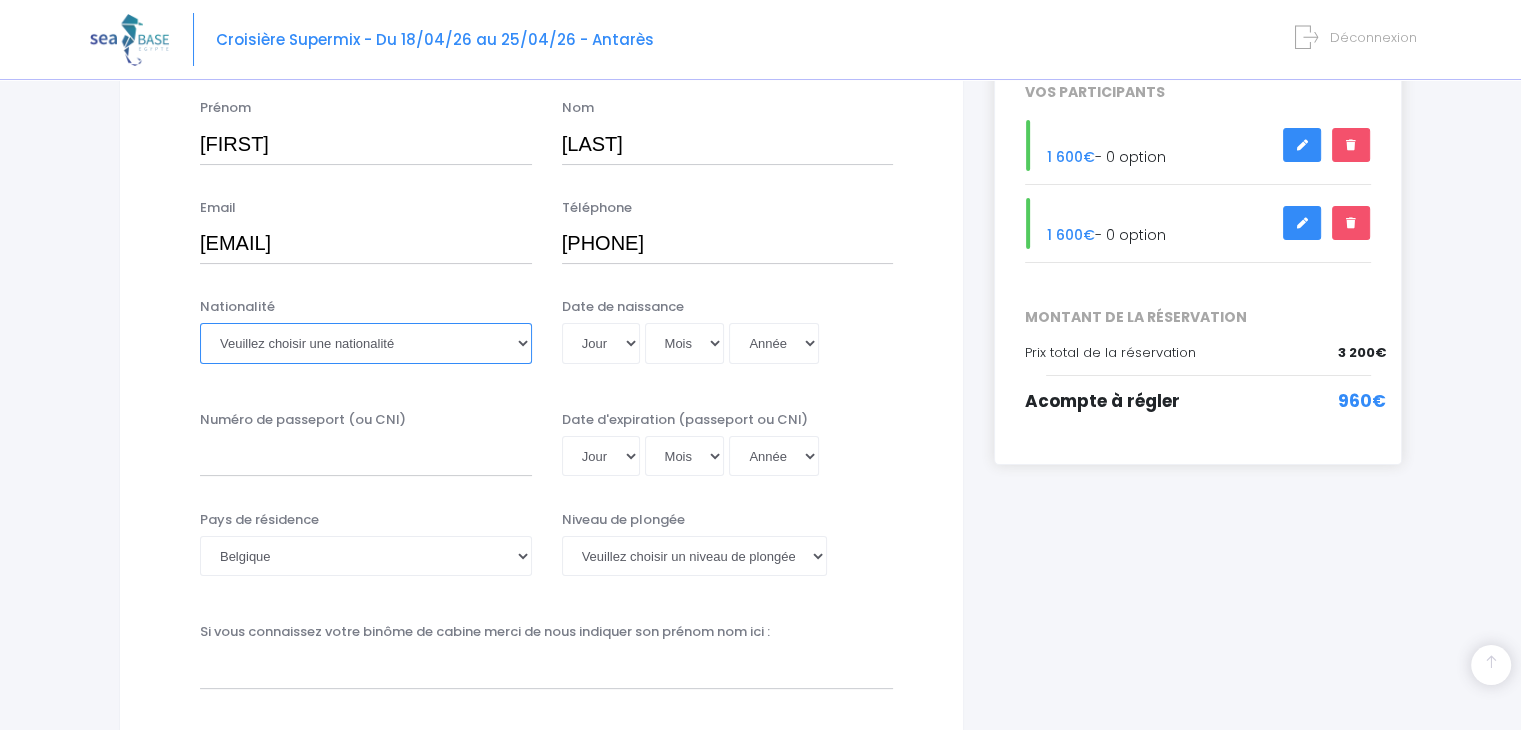 click on "Veuillez choisir une nationalité
Afghane
Albanaise
Algerienne
Allemande
Americaine
Andorrane
Angolaise
Antiguaise et barbudienne
Argentine Armenienne Australienne Autrichienne Azerbaïdjanaise Bahamienne" at bounding box center [366, 343] 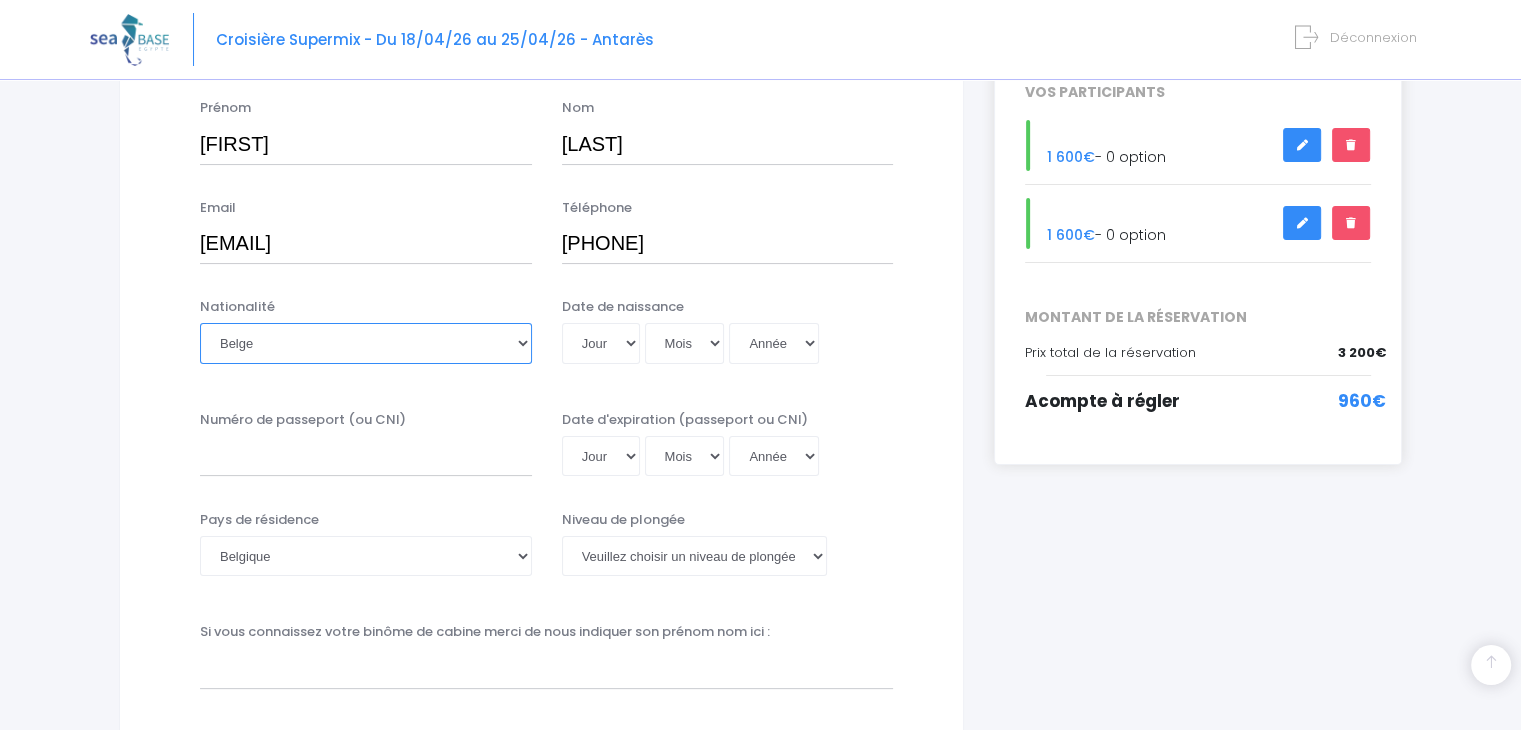 click on "Veuillez choisir une nationalité
Afghane
Albanaise
Algerienne
Allemande
Americaine
Andorrane
Angolaise
Antiguaise et barbudienne
Argentine Armenienne Australienne Autrichienne Azerbaïdjanaise Bahamienne" at bounding box center (366, 343) 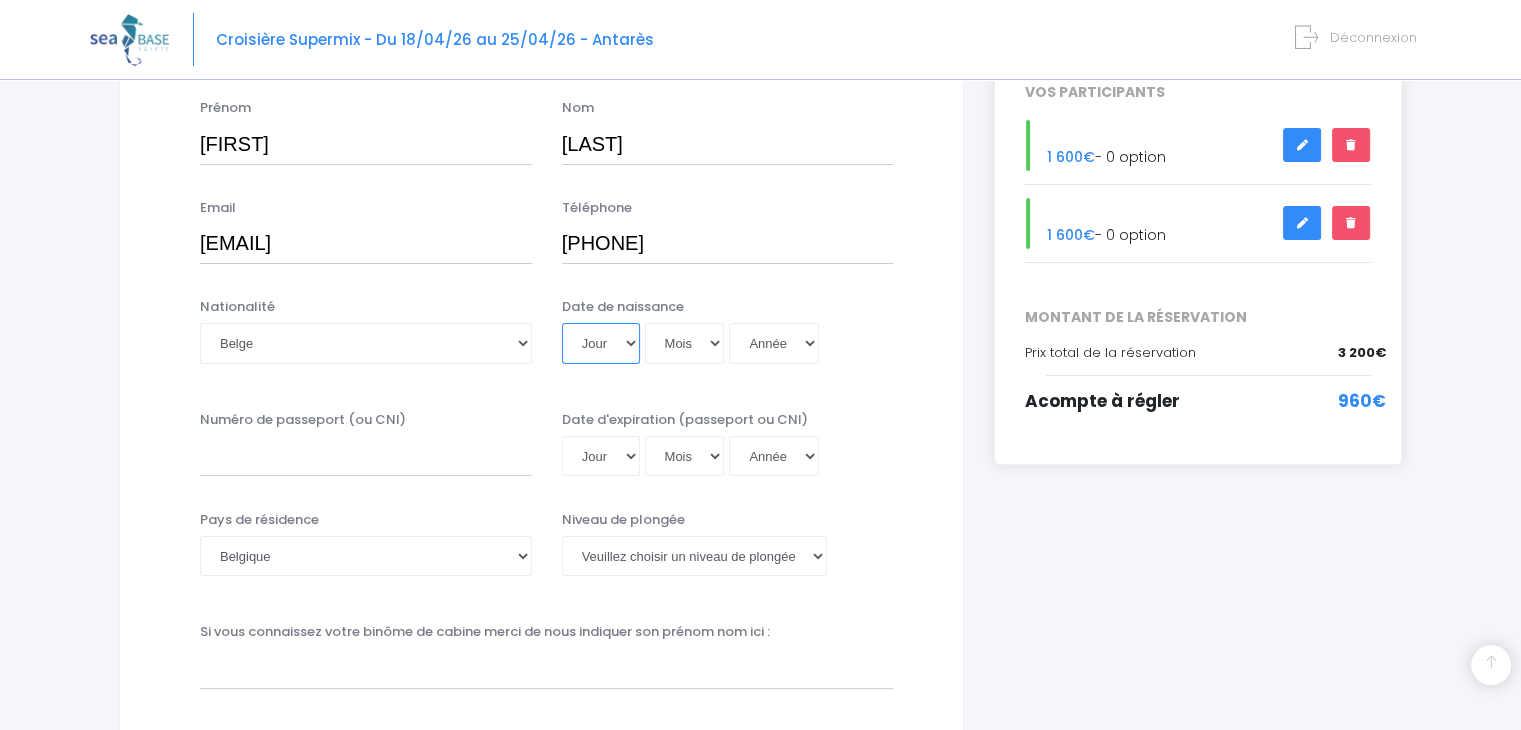 click on "Jour 01 02 03 04 05 06 07 08 09 10 11 12 13 14 15 16 17 18 19 20 21 22 23 24 25 26 27 28 29 30 31" at bounding box center [601, 343] 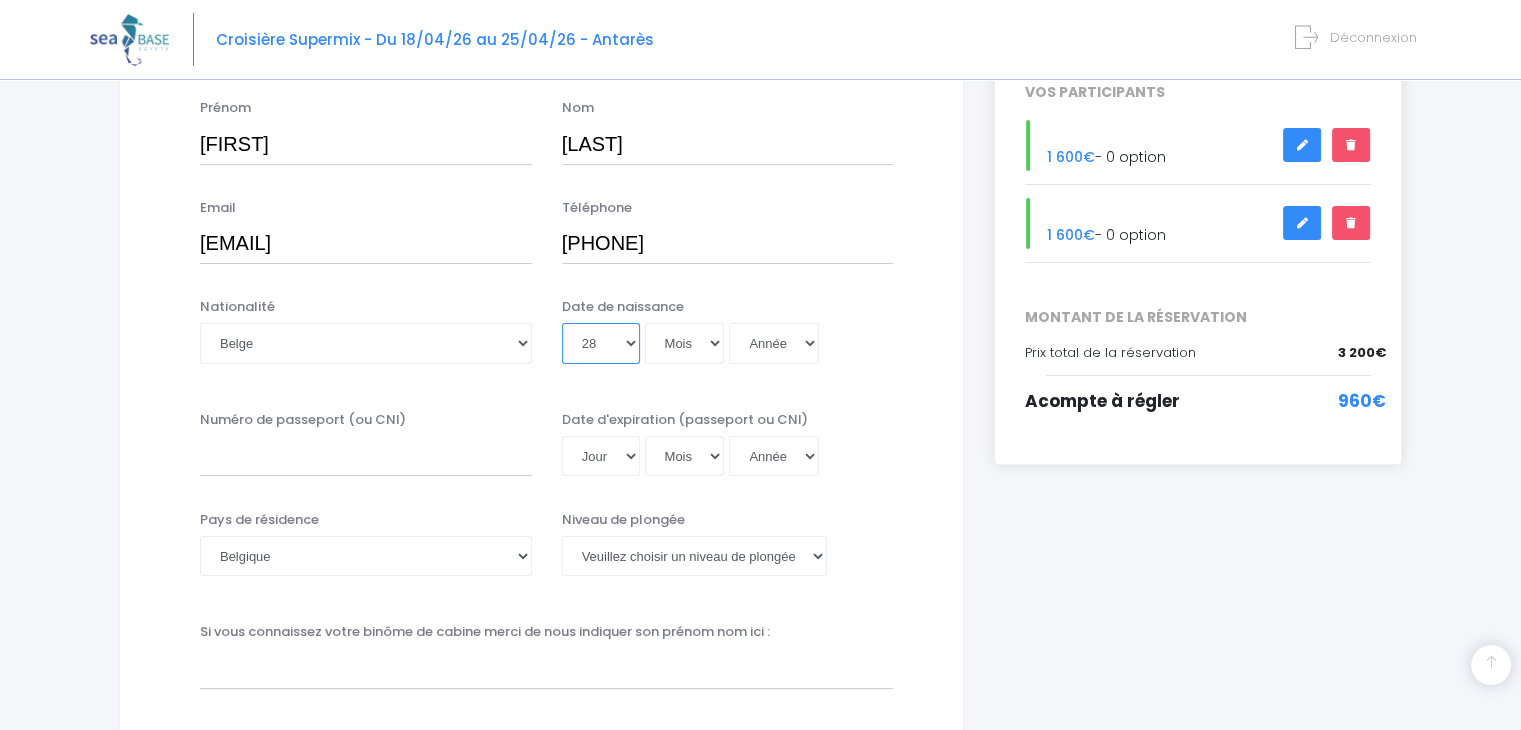 click on "Jour 01 02 03 04 05 06 07 08 09 10 11 12 13 14 15 16 17 18 19 20 21 22 23 24 25 26 27 28 29 30 31" at bounding box center [601, 343] 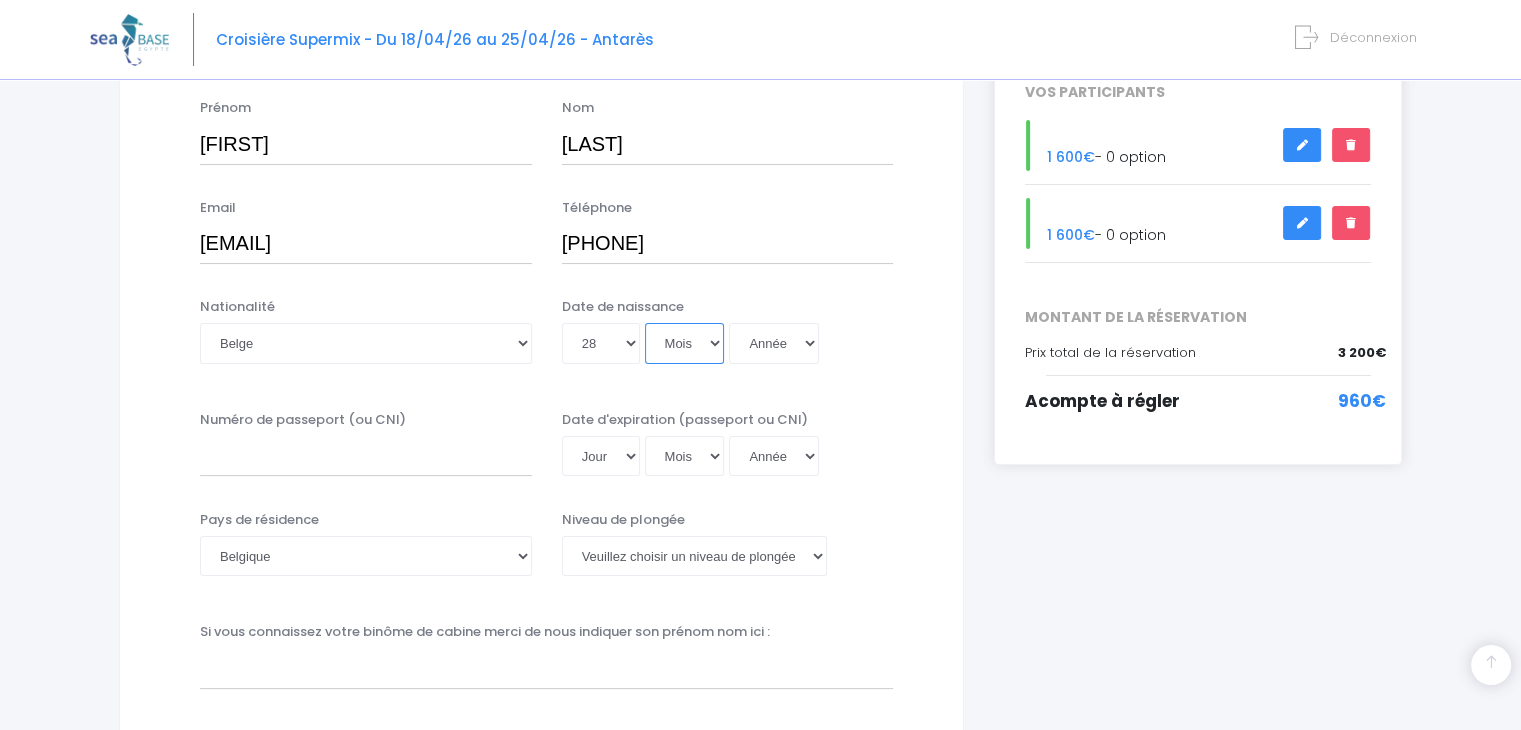 click on "Mois 01 02 03 04 05 06 07 08 09 10 11 12" at bounding box center [685, 343] 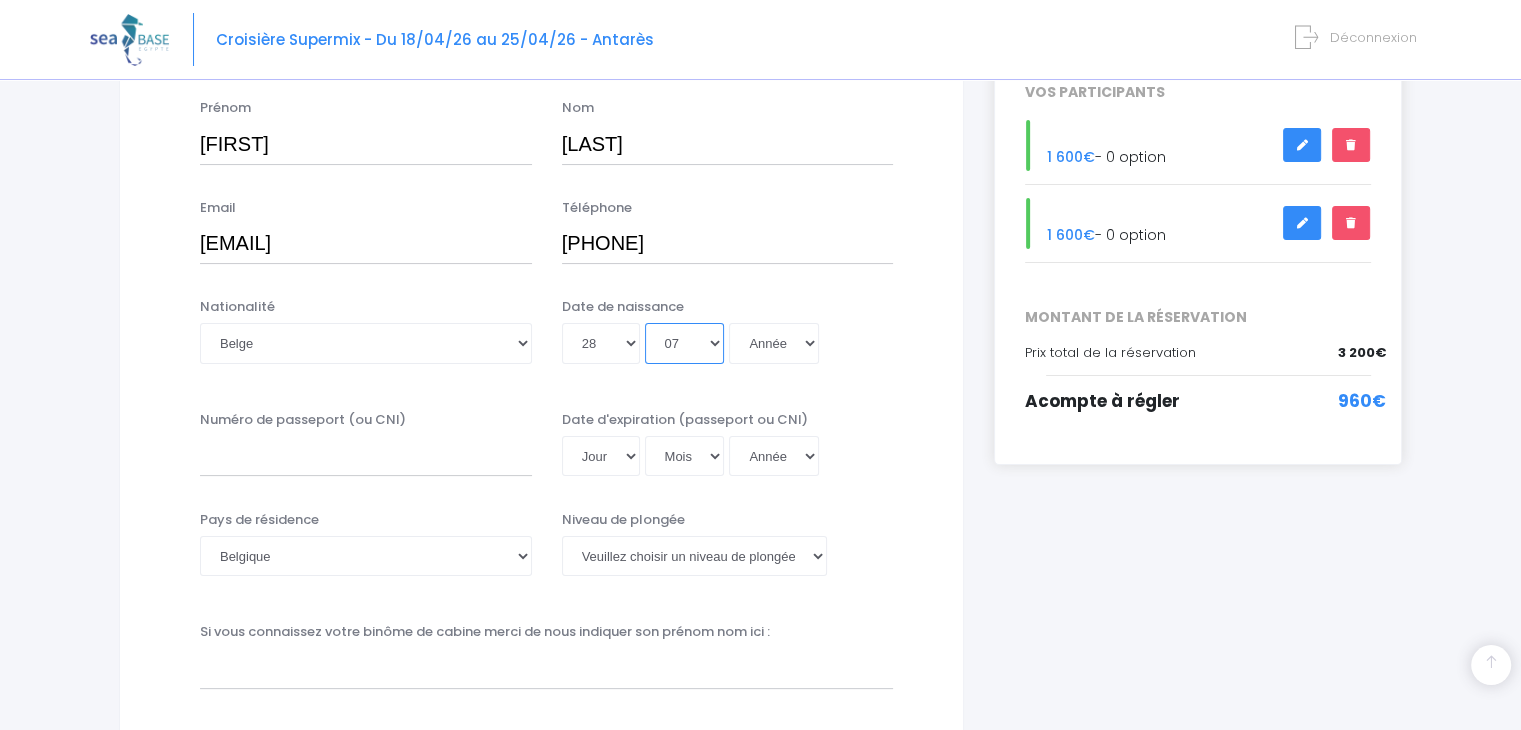 click on "Mois 01 02 03 04 05 06 07 08 09 10 11 12" at bounding box center [685, 343] 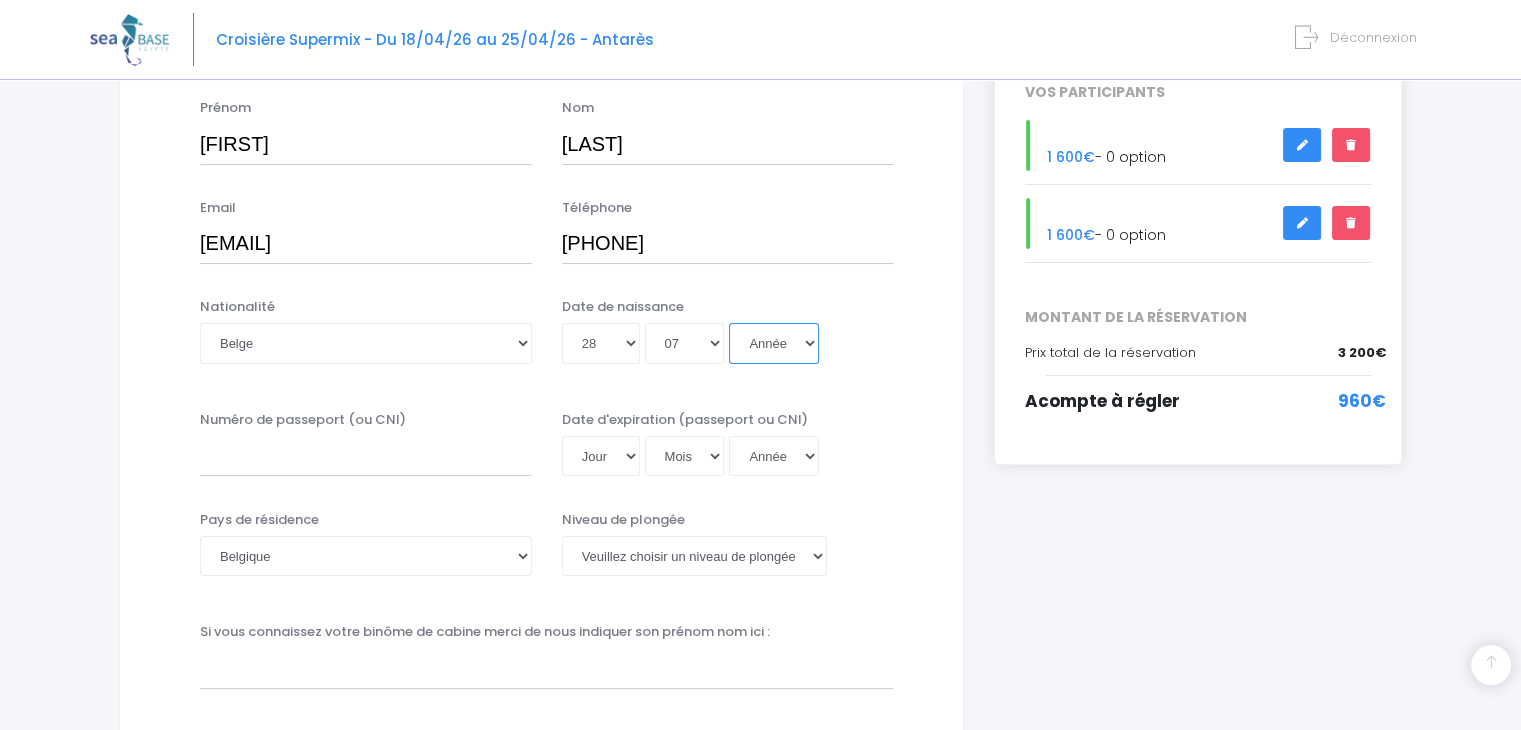 click on "Année 2045 2044 2043 2042 2041 2040 2039 2038 2037 2036 2035 2034 2033 2032 2031 2030 2029 2028 2027 2026 2025 2024 2023 2022 2021 2020 2019 2018 2017 2016 2015 2014 2013 2012 2011 2010 2009 2008 2007 2006 2005 2004 2003 2002 2001 2000 1999 1998 1997 1996 1995 1994 1993 1992 1991 1990 1989 1988 1987 1986 1985 1984 1983 1982 1981 1980 1979 1978 1977 1976 1975 1974 1973 1972 1971 1970 1969 1968 1967 1966 1965 1964 1963 1962 1961 1960 1959 1958 1957 1956 1955 1954 1953 1952 1951 1950 1949 1948 1947 1946 1945 1944 1943 1942 1941 1940 1939 1938 1937 1936 1935 1934 1933 1932 1931 1930 1929 1928 1927 1926 1925 1924 1923 1922 1921 1920 1919 1918 1917 1916 1915 1914 1913 1912 1911 1910 1909 1908 1907 1906 1905 1904 1903 1902 1901 1900" at bounding box center [774, 343] 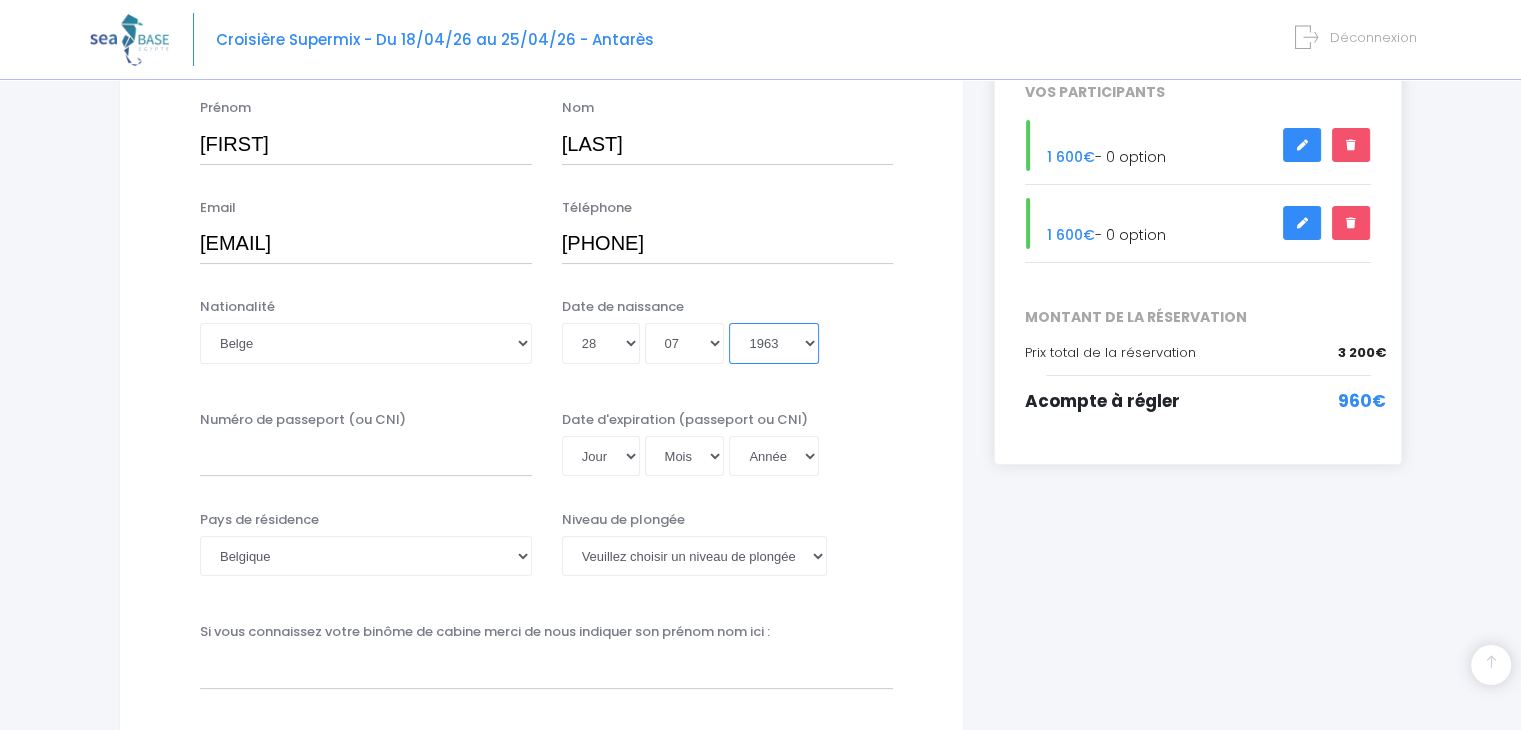 click on "Année 2045 2044 2043 2042 2041 2040 2039 2038 2037 2036 2035 2034 2033 2032 2031 2030 2029 2028 2027 2026 2025 2024 2023 2022 2021 2020 2019 2018 2017 2016 2015 2014 2013 2012 2011 2010 2009 2008 2007 2006 2005 2004 2003 2002 2001 2000 1999 1998 1997 1996 1995 1994 1993 1992 1991 1990 1989 1988 1987 1986 1985 1984 1983 1982 1981 1980 1979 1978 1977 1976 1975 1974 1973 1972 1971 1970 1969 1968 1967 1966 1965 1964 1963 1962 1961 1960 1959 1958 1957 1956 1955 1954 1953 1952 1951 1950 1949 1948 1947 1946 1945 1944 1943 1942 1941 1940 1939 1938 1937 1936 1935 1934 1933 1932 1931 1930 1929 1928 1927 1926 1925 1924 1923 1922 1921 1920 1919 1918 1917 1916 1915 1914 1913 1912 1911 1910 1909 1908 1907 1906 1905 1904 1903 1902 1901 1900" at bounding box center [774, 343] 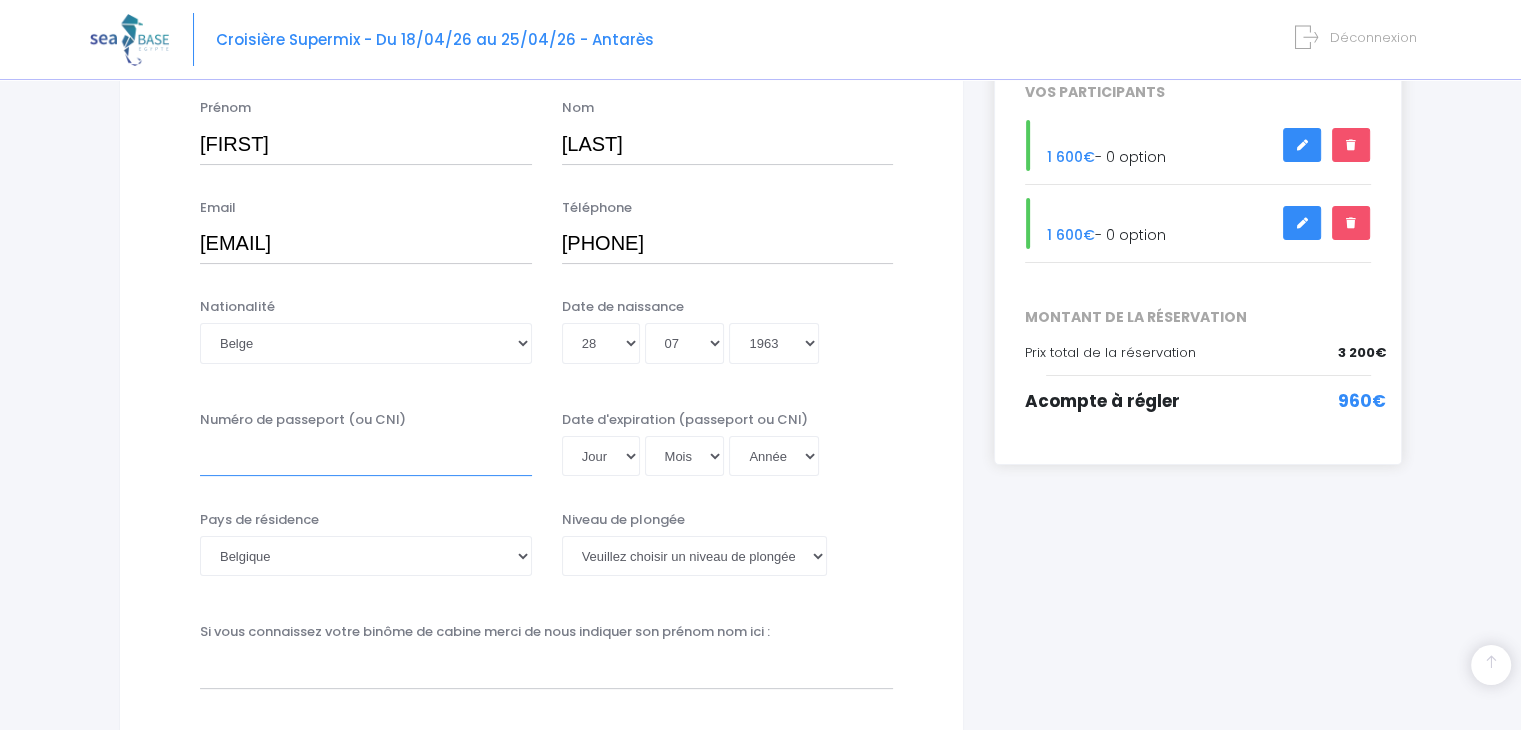 click on "Numéro de passeport (ou CNI)" at bounding box center [366, 456] 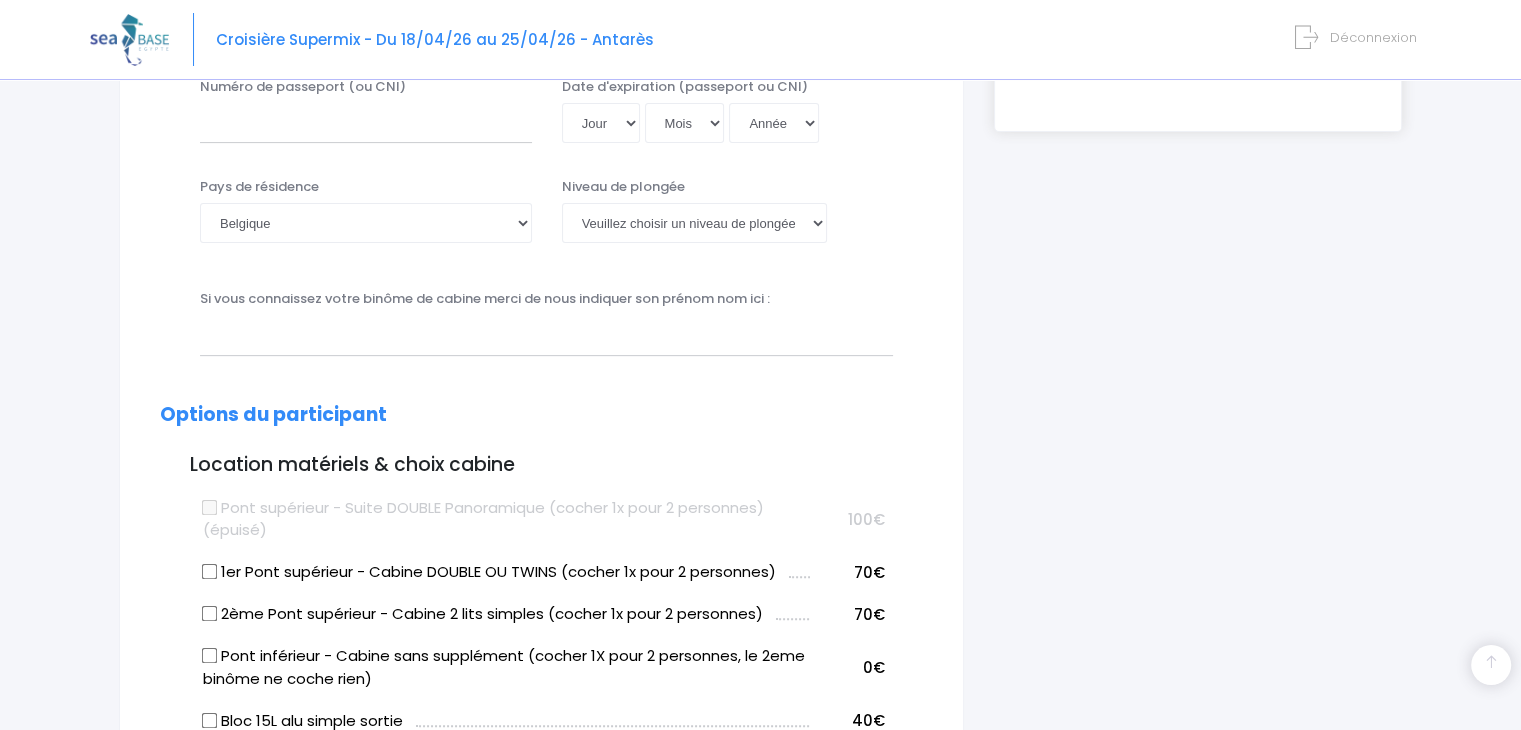 click on "1er Pont supérieur - Cabine DOUBLE OU TWINS (cocher 1x pour 2 personnes)" at bounding box center (210, 572) 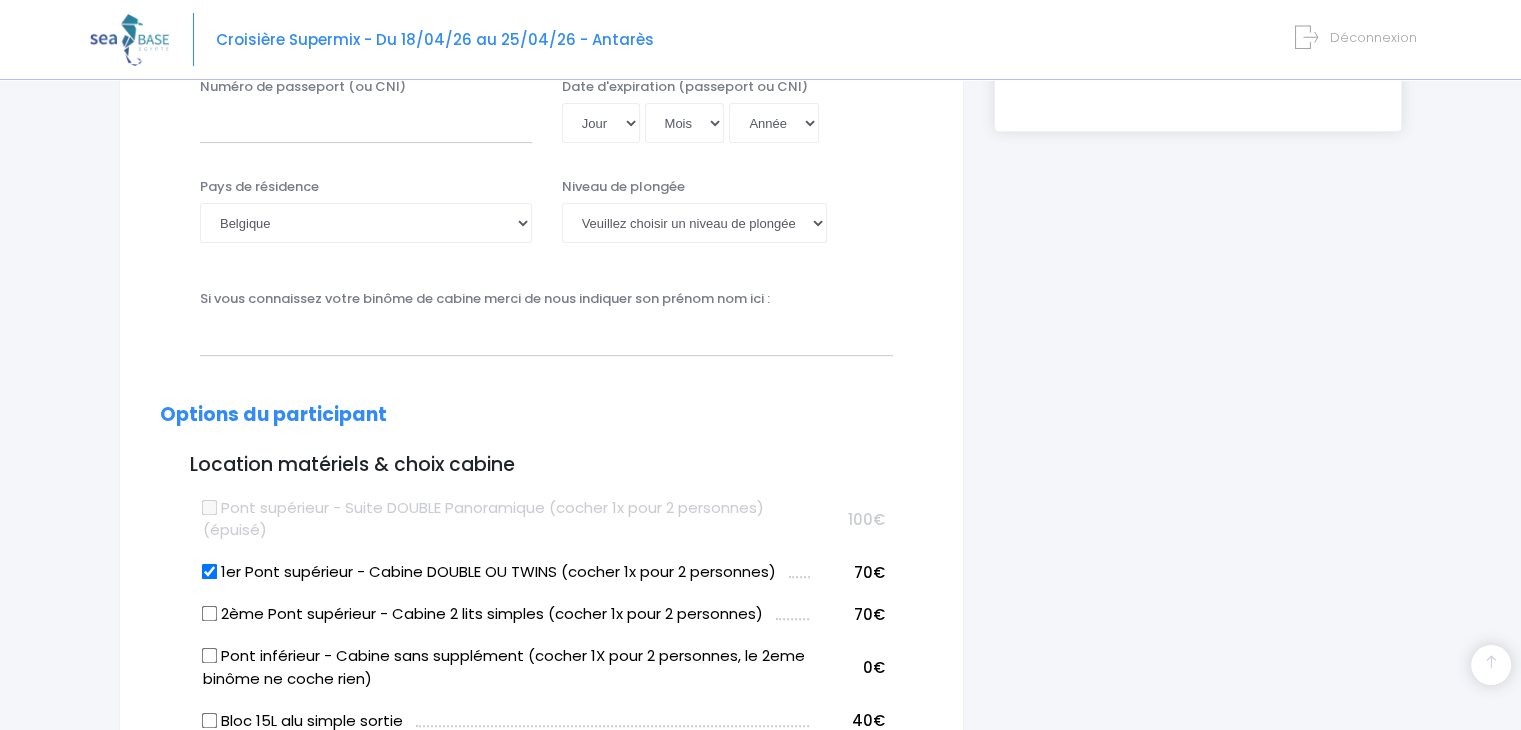 scroll, scrollTop: 333, scrollLeft: 0, axis: vertical 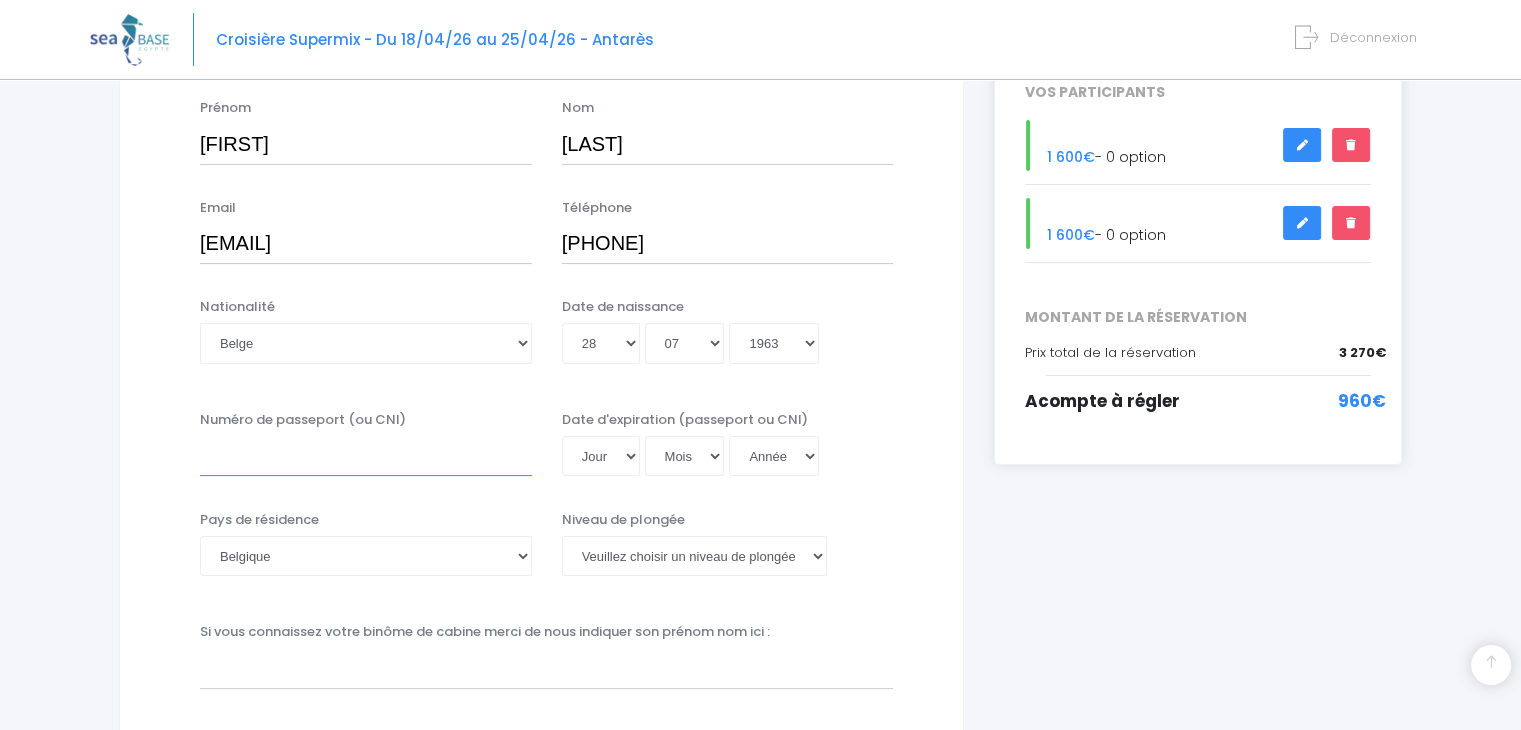 click on "Numéro de passeport (ou CNI)" at bounding box center (366, 456) 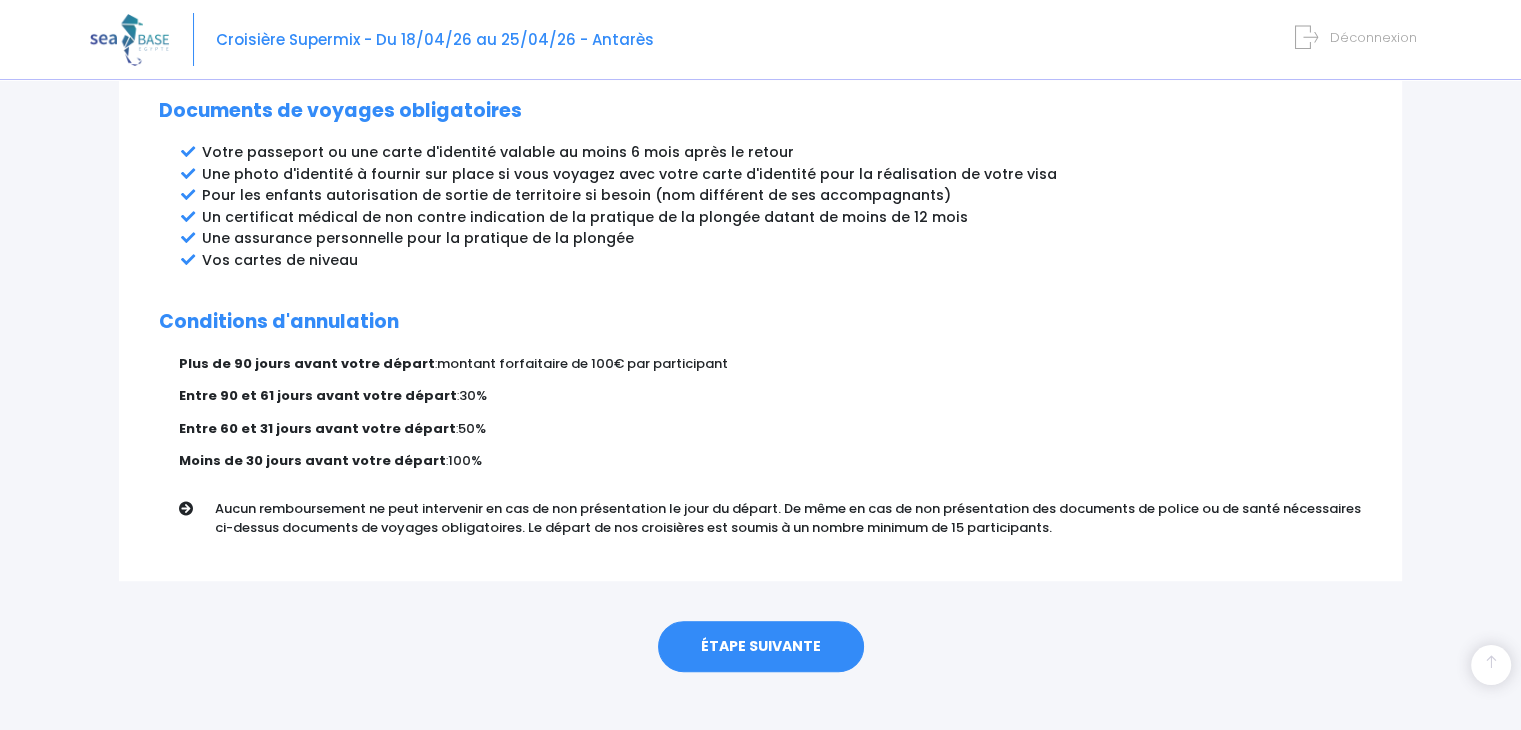 scroll, scrollTop: 1078, scrollLeft: 0, axis: vertical 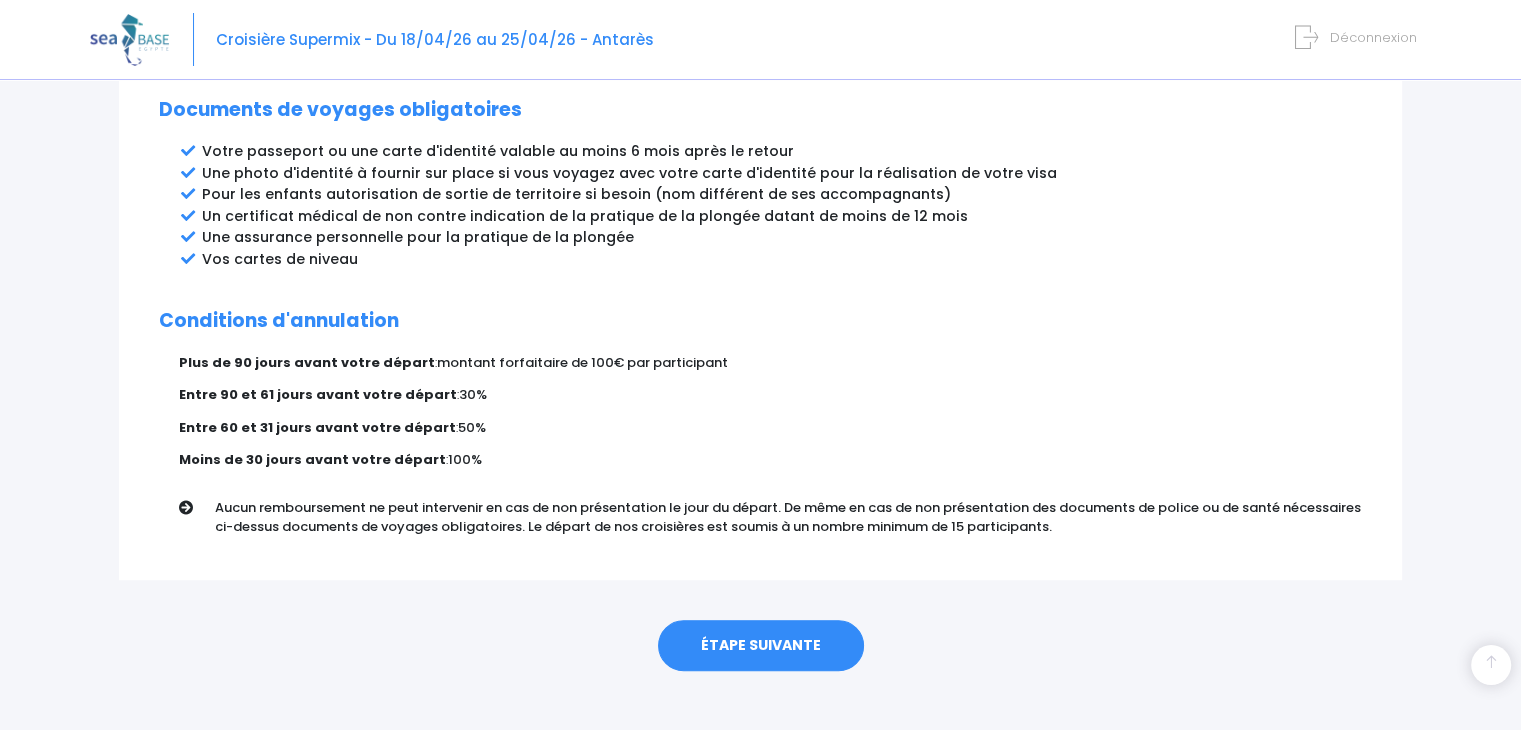 click on "ÉTAPE SUIVANTE" at bounding box center [761, 646] 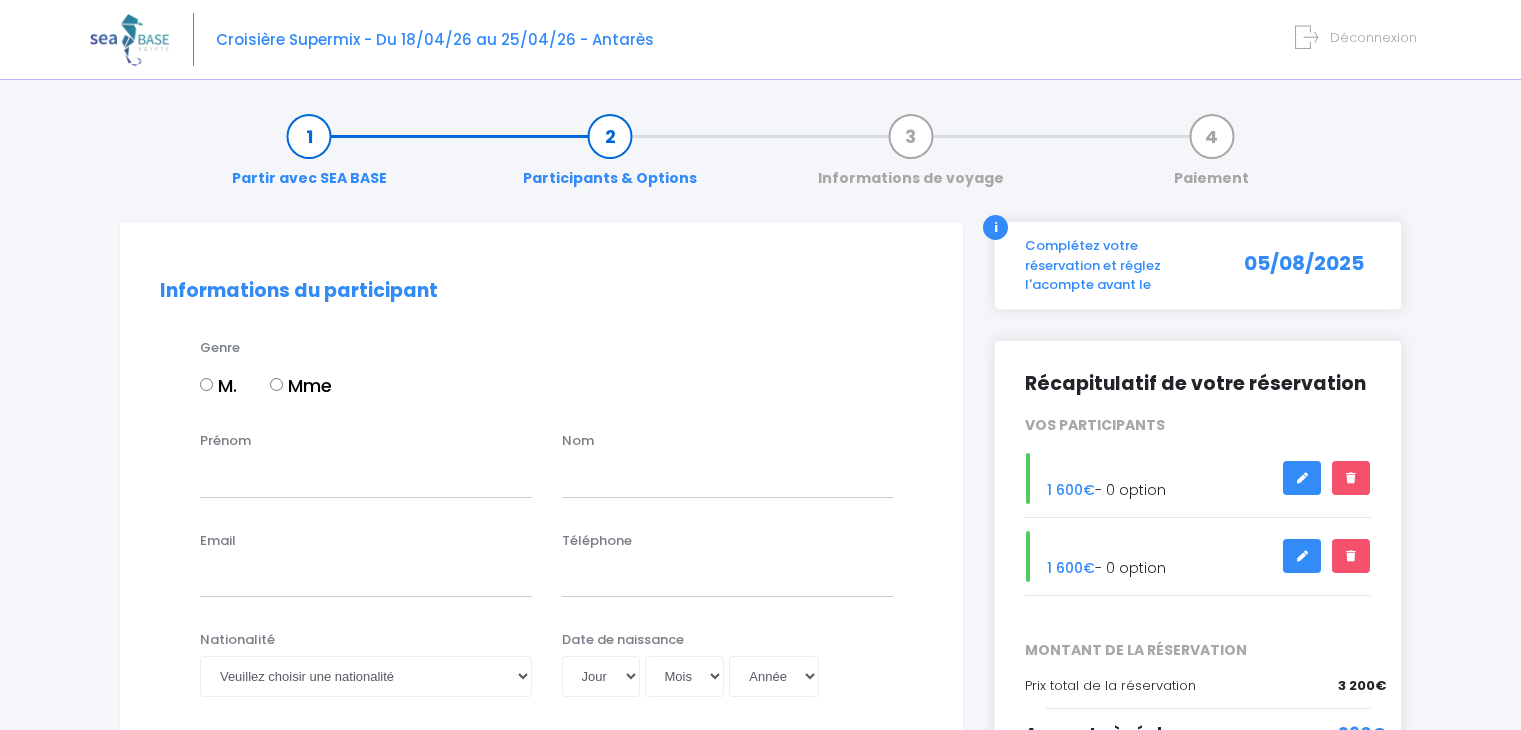 scroll, scrollTop: 0, scrollLeft: 0, axis: both 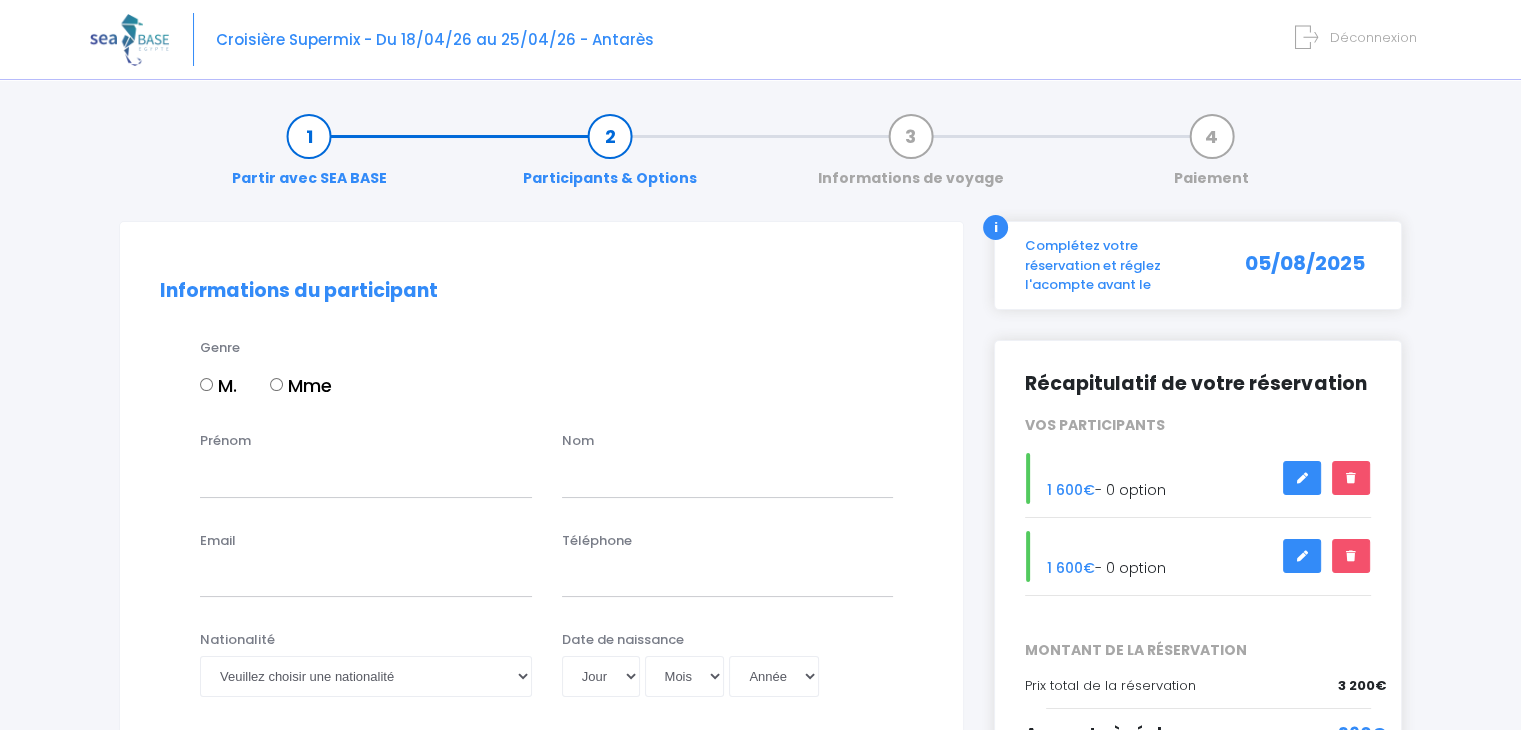 click on "M." at bounding box center [206, 384] 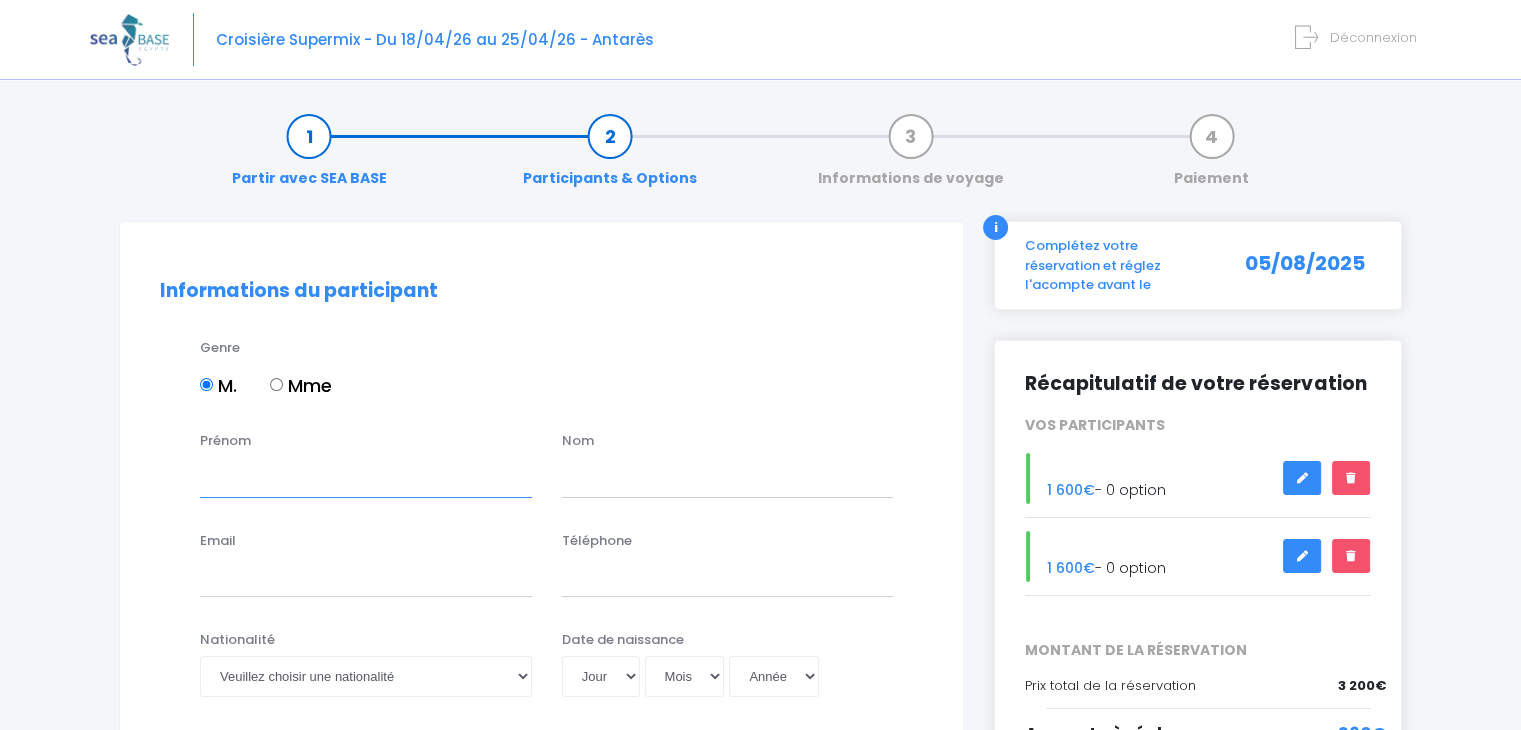 click on "Prénom" at bounding box center [366, 477] 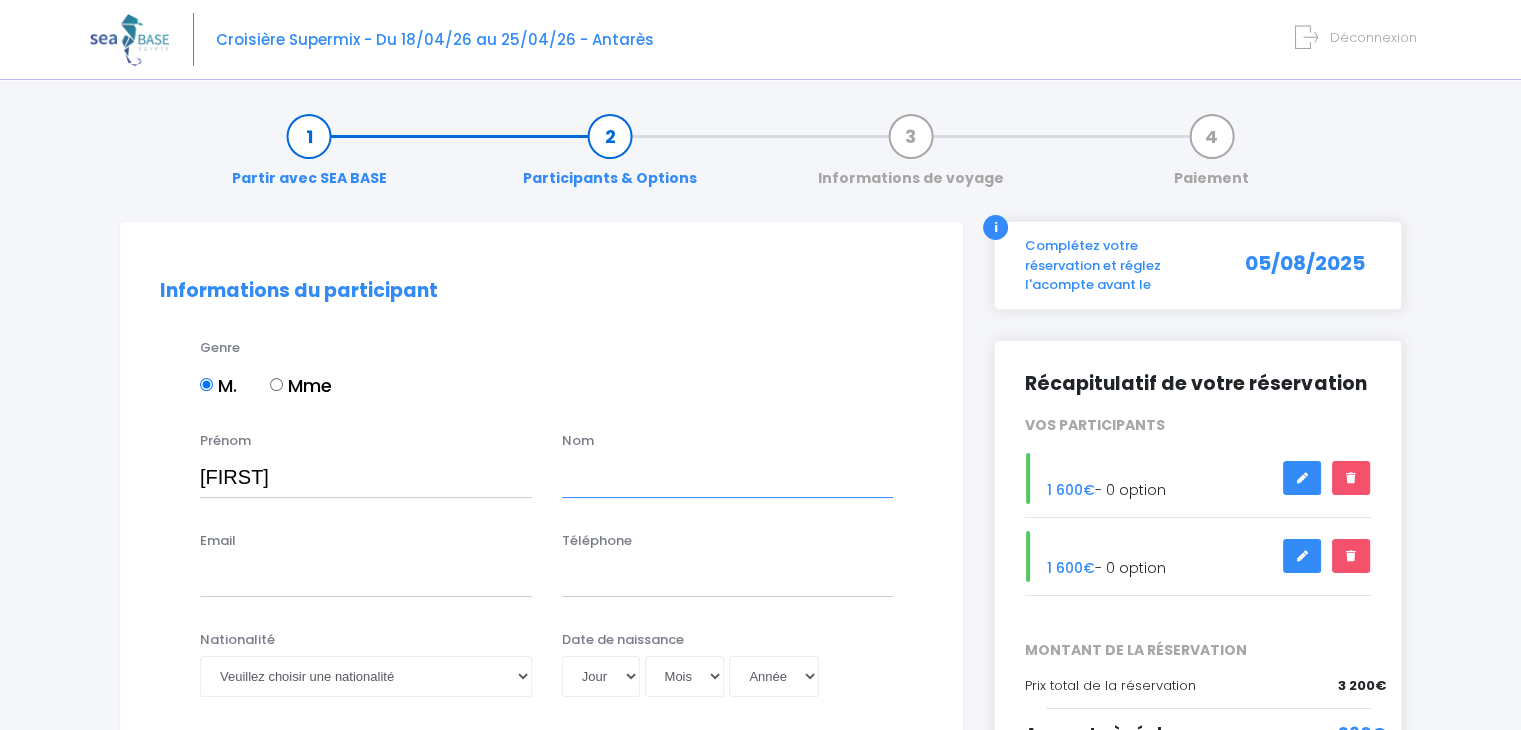 type on "[LAST]" 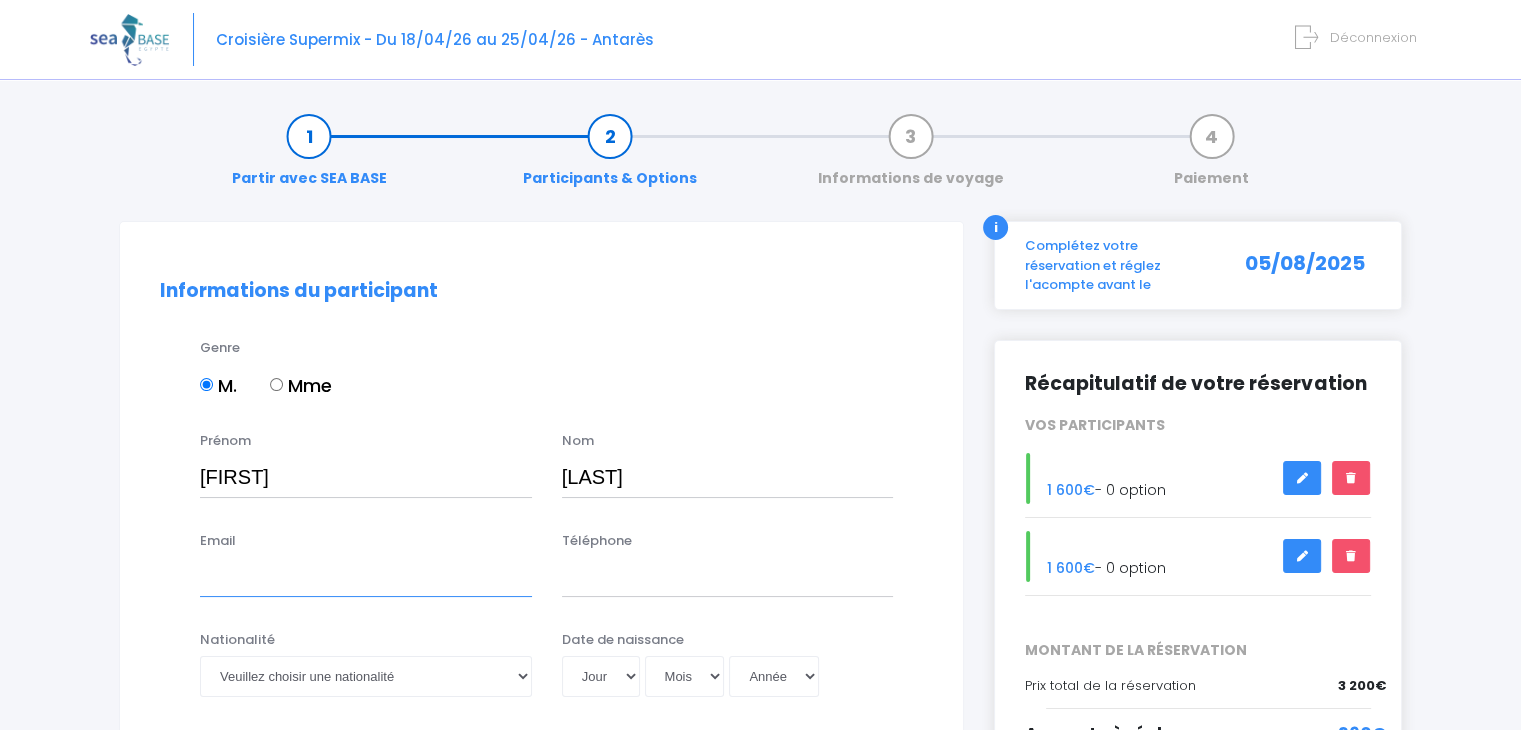 type on "[USERNAME]@[EXAMPLE.COM]" 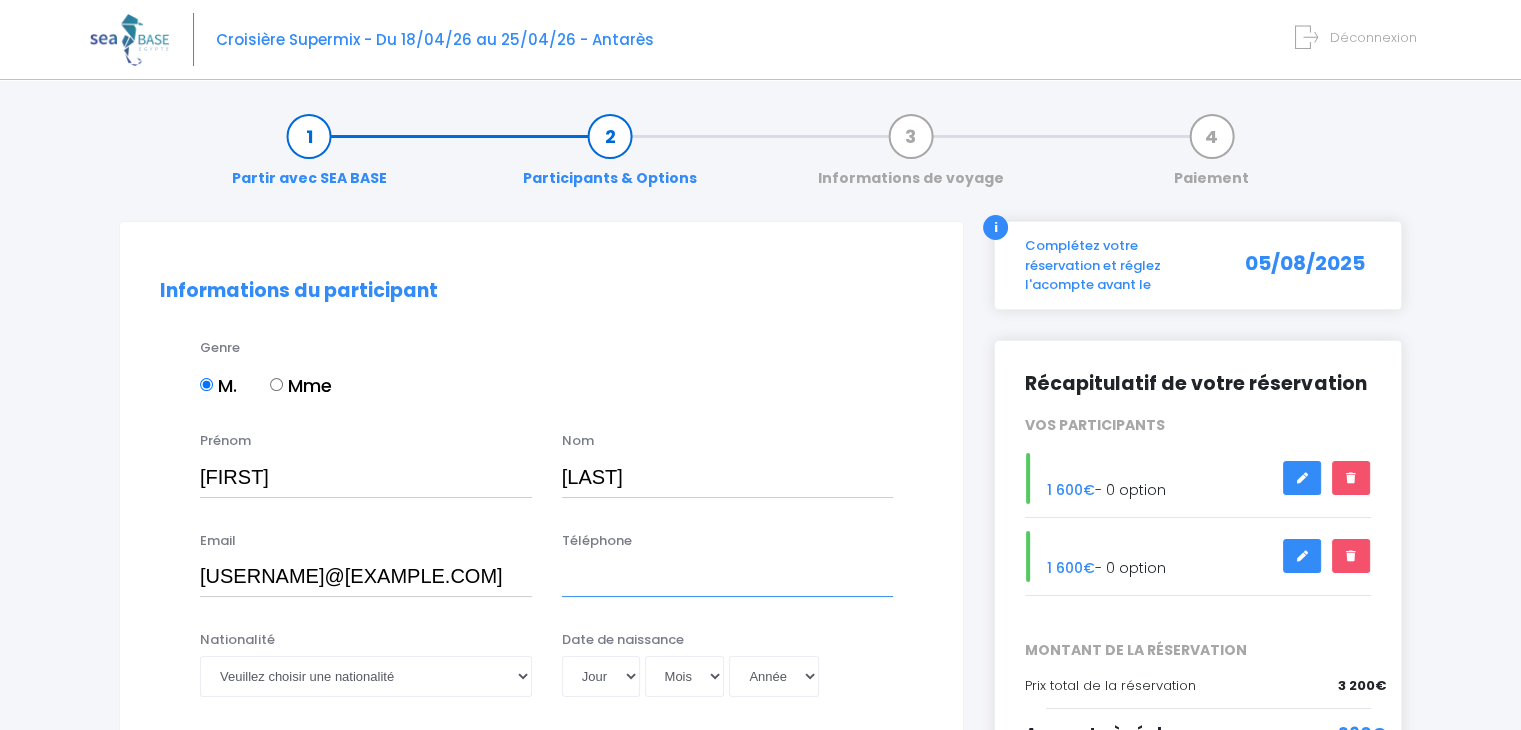 type on "0496202924" 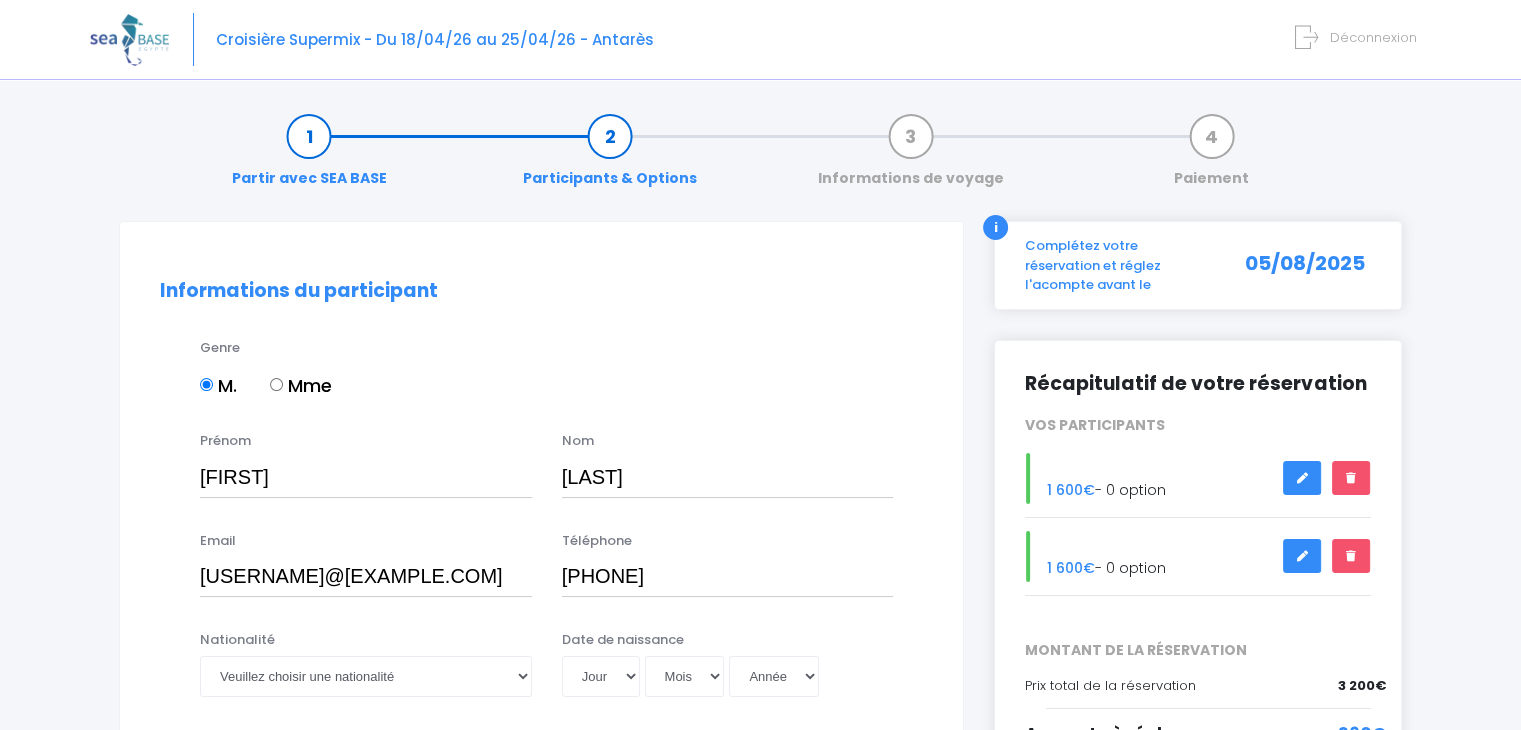 select on "Belgique" 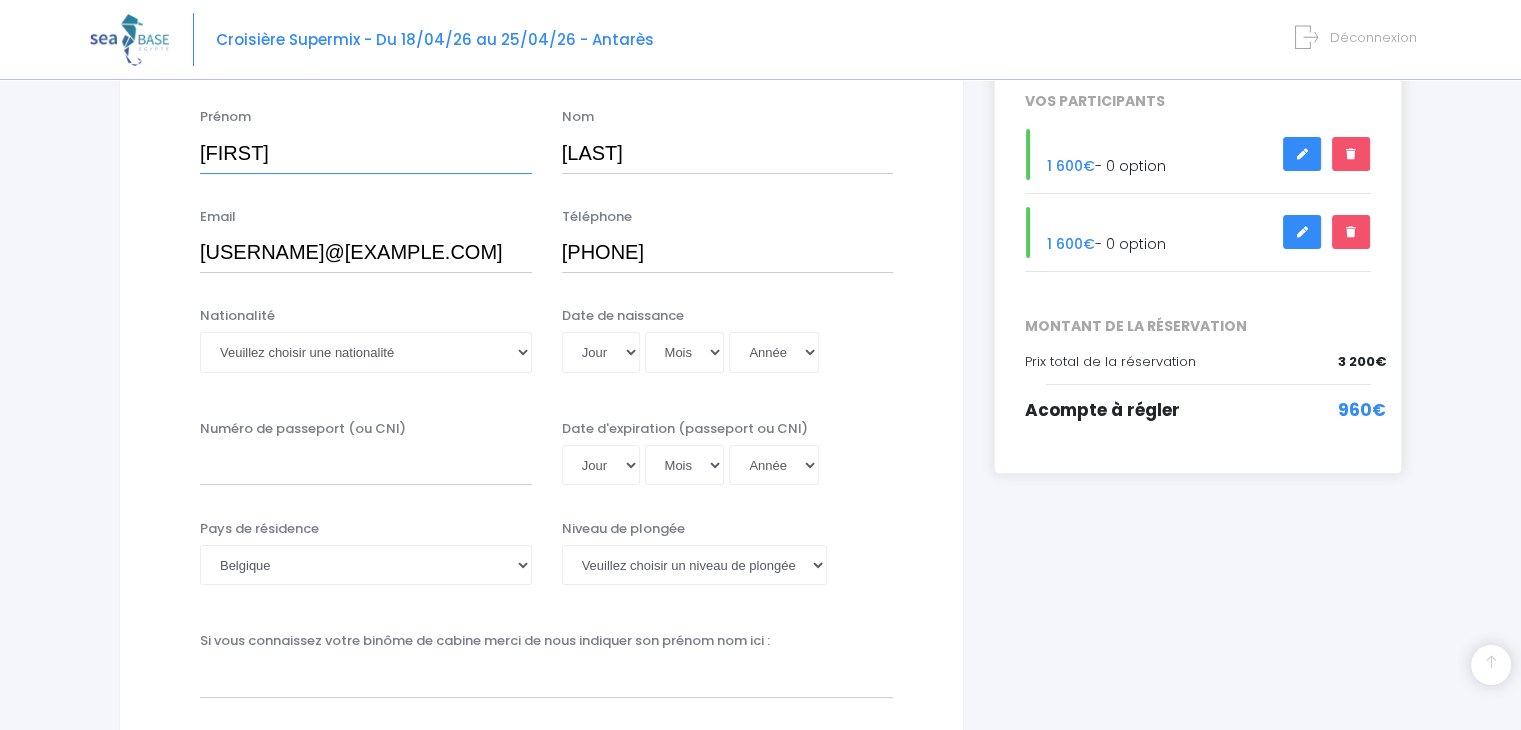 scroll, scrollTop: 333, scrollLeft: 0, axis: vertical 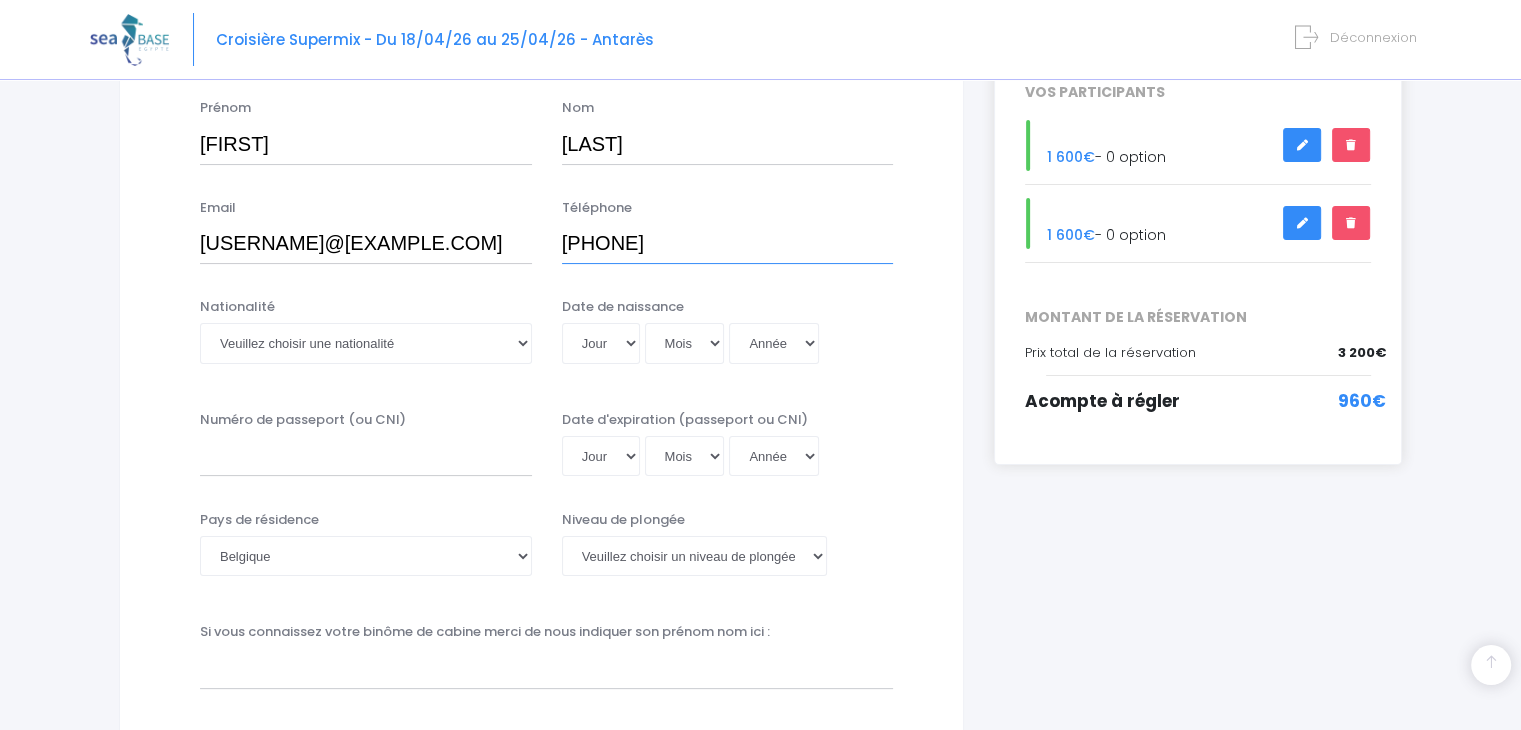 click on "0496202924" at bounding box center (728, 244) 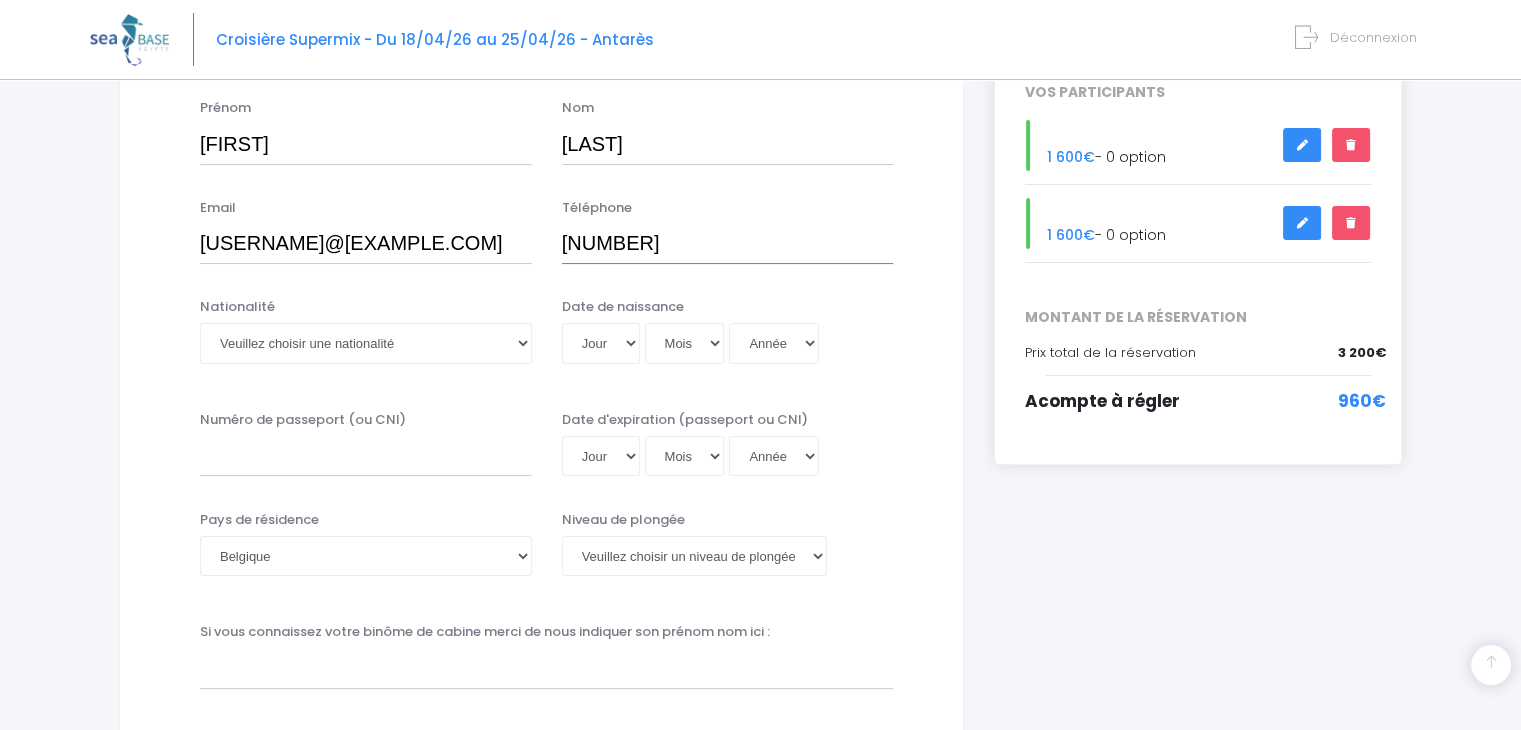 type on "0032496202924" 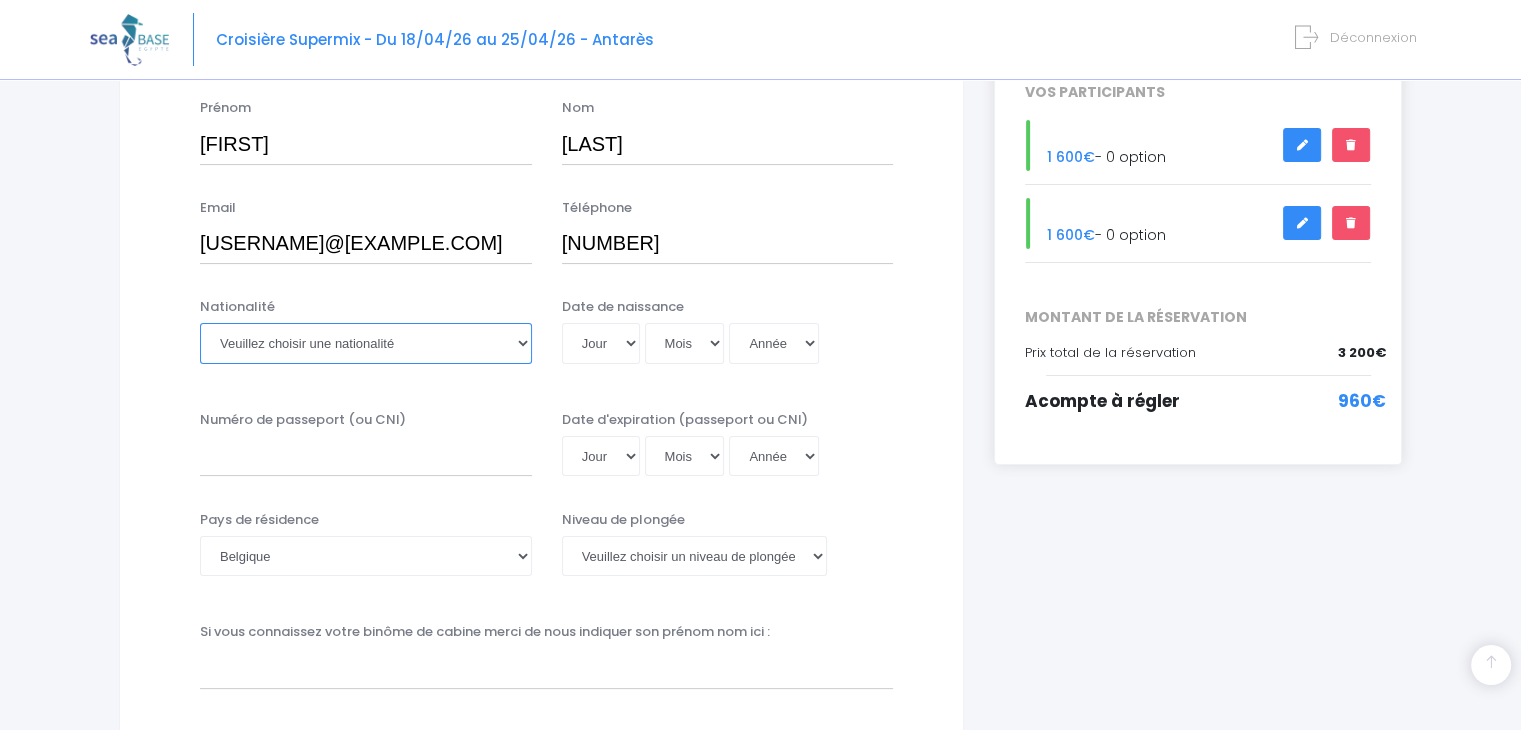 click on "Veuillez choisir une nationalité
Afghane
Albanaise
Algerienne
Allemande
Americaine
Andorrane
Angolaise
Antiguaise et barbudienne
Argentine Armenienne Australienne Autrichienne Azerbaïdjanaise Bahamienne" at bounding box center [366, 343] 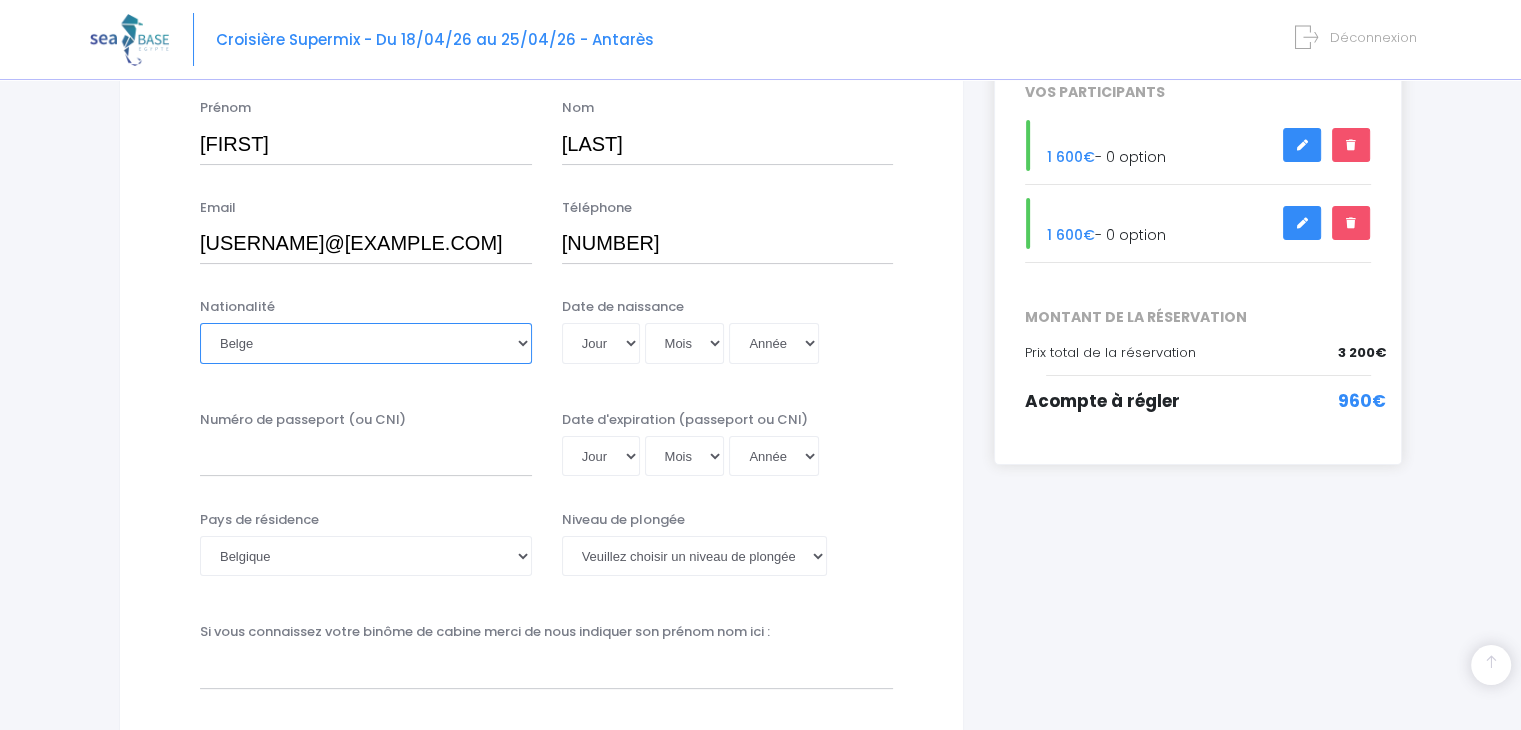 click on "Veuillez choisir une nationalité
Afghane
Albanaise
Algerienne
Allemande
Americaine
Andorrane
Angolaise
Antiguaise et barbudienne
Argentine Armenienne Australienne Autrichienne Azerbaïdjanaise Bahamienne" at bounding box center (366, 343) 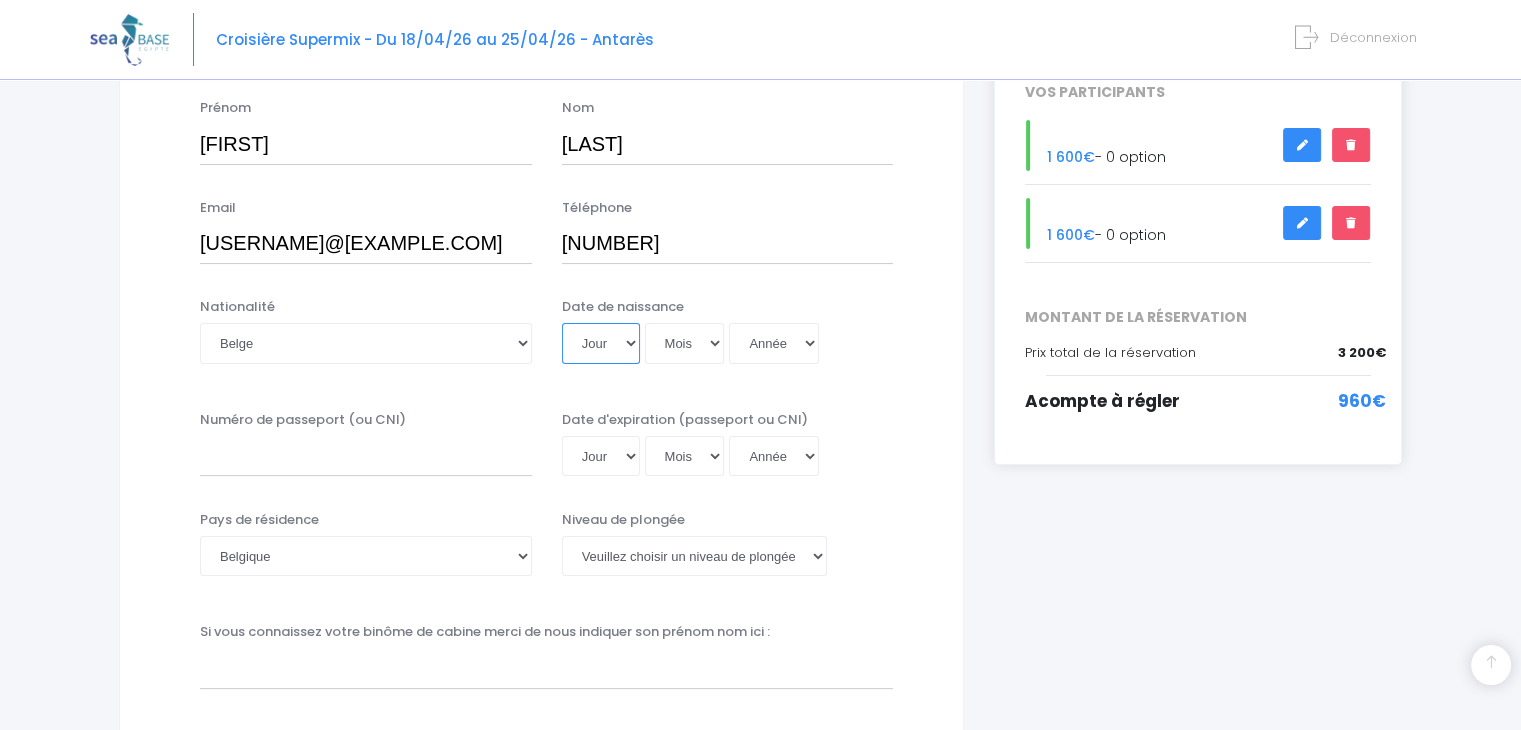 click on "Jour 01 02 03 04 05 06 07 08 09 10 11 12 13 14 15 16 17 18 19 20 21 22 23 24 25 26 27 28 29 30 31" at bounding box center [601, 343] 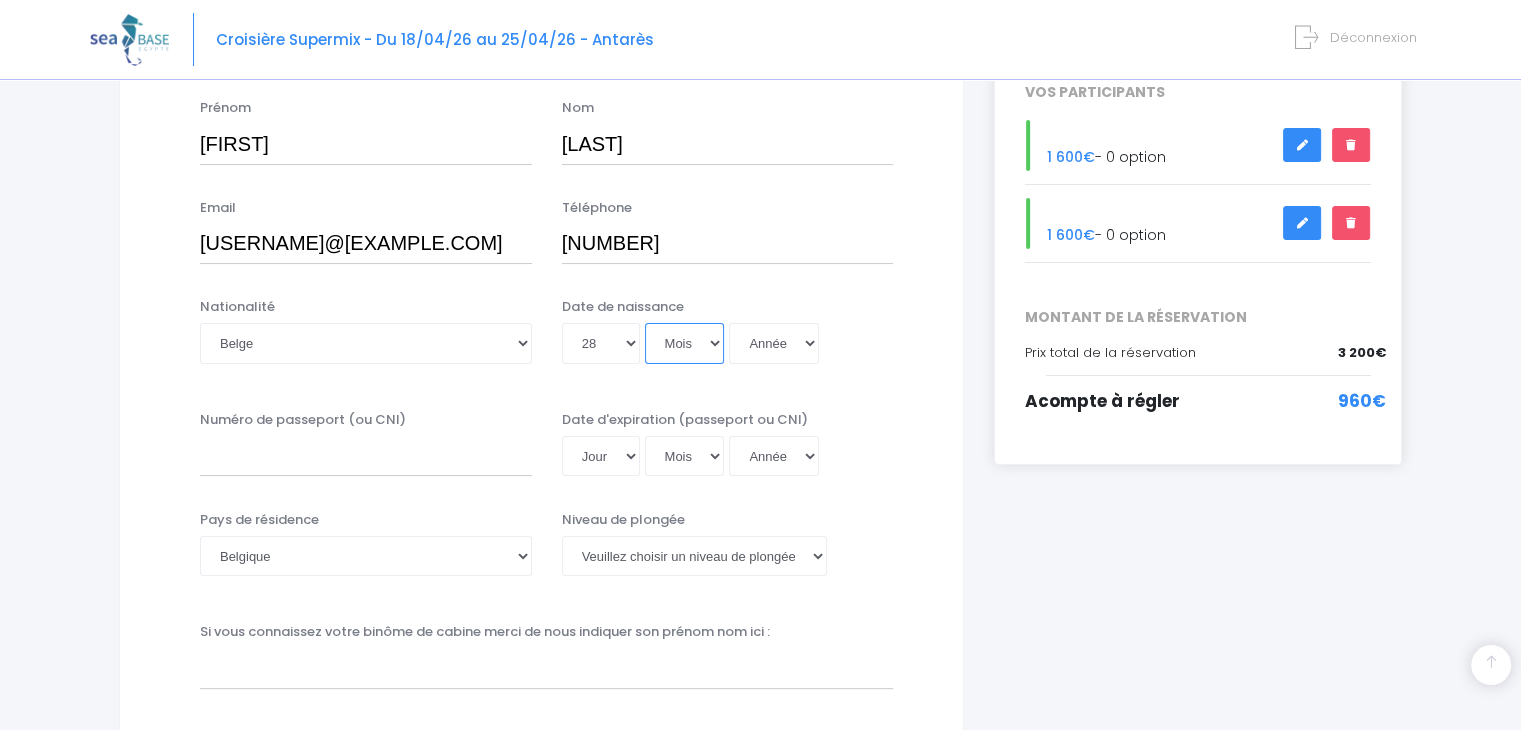 click on "Mois 01 02 03 04 05 06 07 08 09 10 11 12" at bounding box center (685, 343) 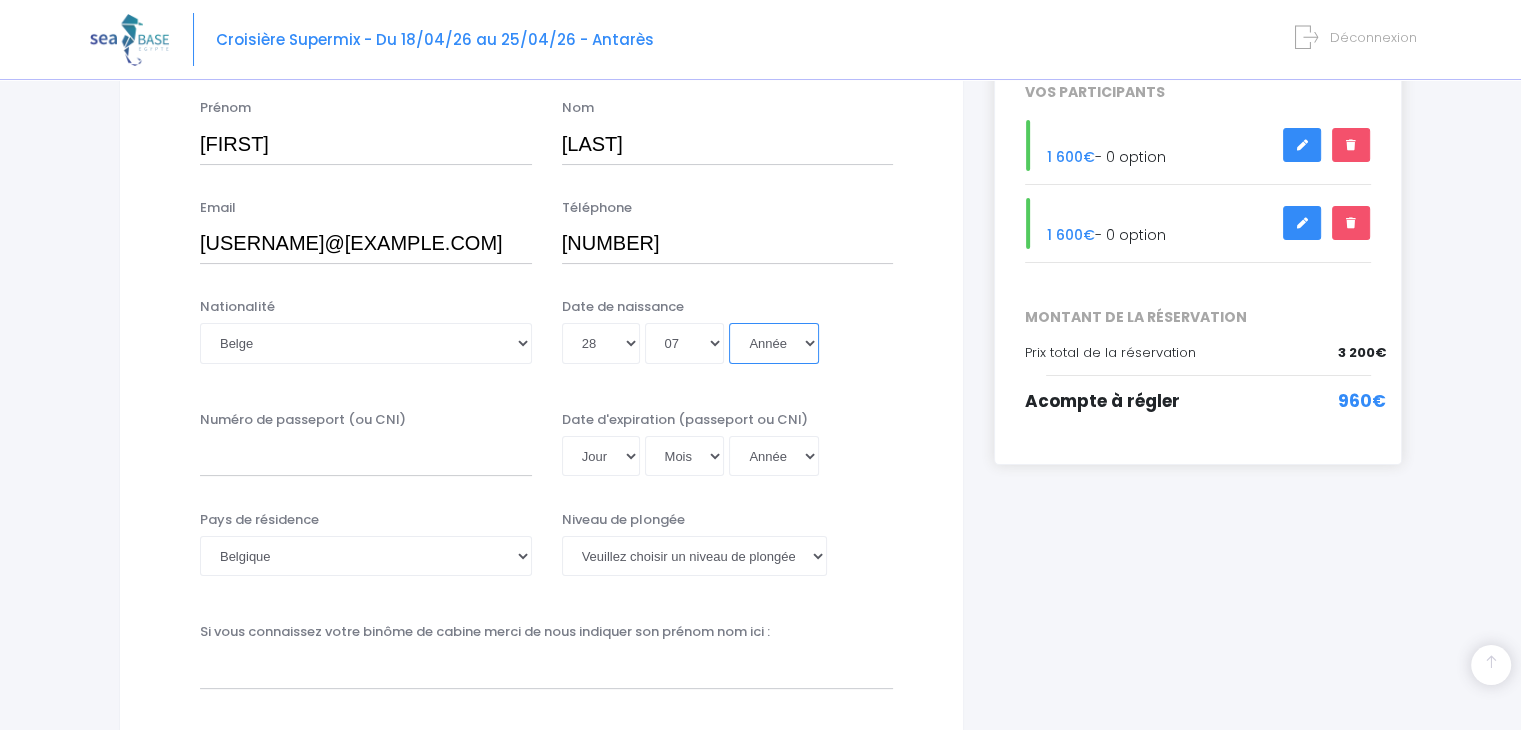 click on "Année 2045 2044 2043 2042 2041 2040 2039 2038 2037 2036 2035 2034 2033 2032 2031 2030 2029 2028 2027 2026 2025 2024 2023 2022 2021 2020 2019 2018 2017 2016 2015 2014 2013 2012 2011 2010 2009 2008 2007 2006 2005 2004 2003 2002 2001 2000 1999 1998 1997 1996 1995 1994 1993 1992 1991 1990 1989 1988 1987 1986 1985 1984 1983 1982 1981 1980 1979 1978 1977 1976 1975 1974 1973 1972 1971 1970 1969 1968 1967 1966 1965 1964 1963 1962 1961 1960 1959 1958 1957 1956 1955 1954 1953 1952 1951 1950 1949 1948 1947 1946 1945 1944 1943 1942 1941 1940 1939 1938 1937 1936 1935 1934 1933 1932 1931 1930 1929 1928 1927 1926 1925 1924 1923 1922 1921 1920 1919 1918 1917 1916 1915 1914 1913 1912 1911 1910 1909 1908 1907 1906 1905 1904 1903 1902 1901 1900" at bounding box center (774, 343) 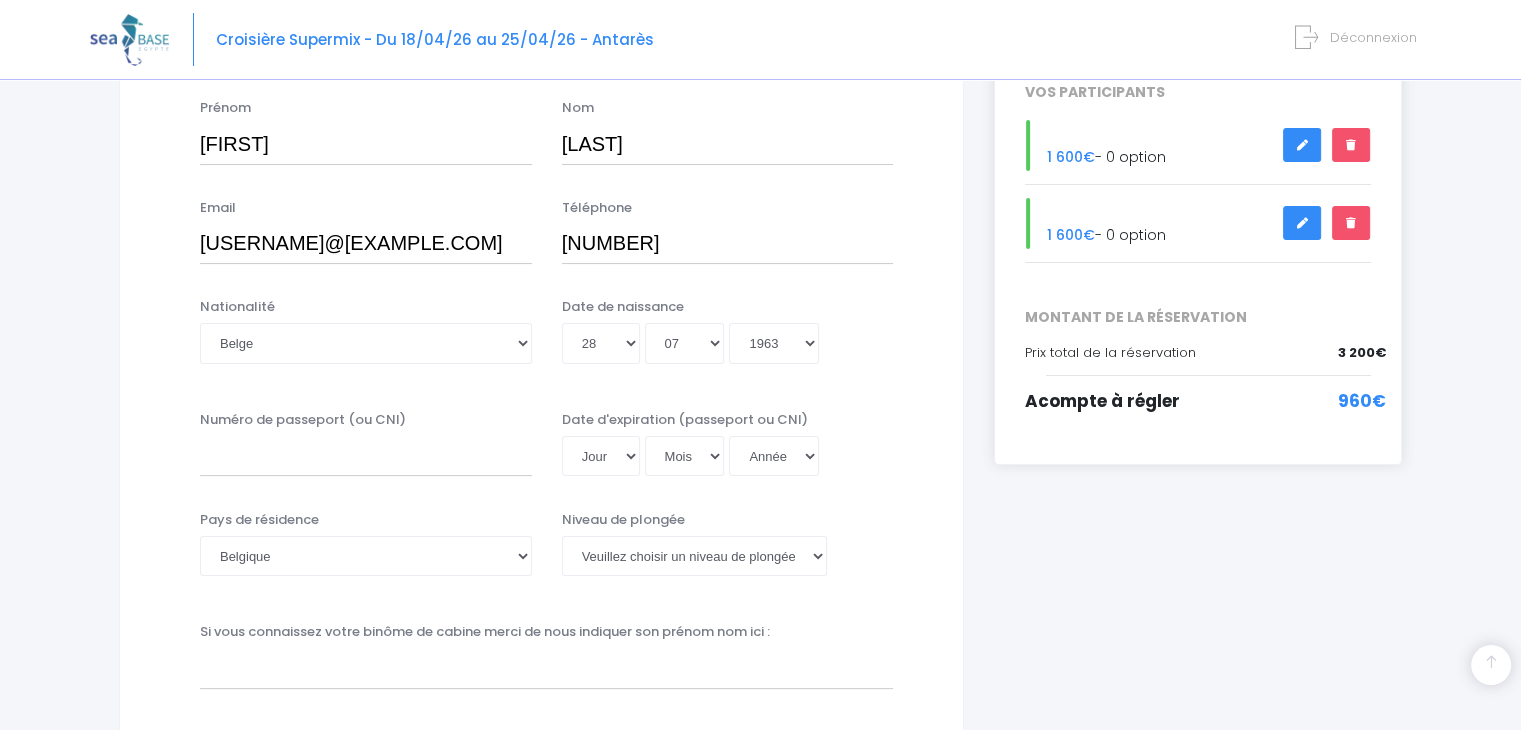 type on "1963-07-28" 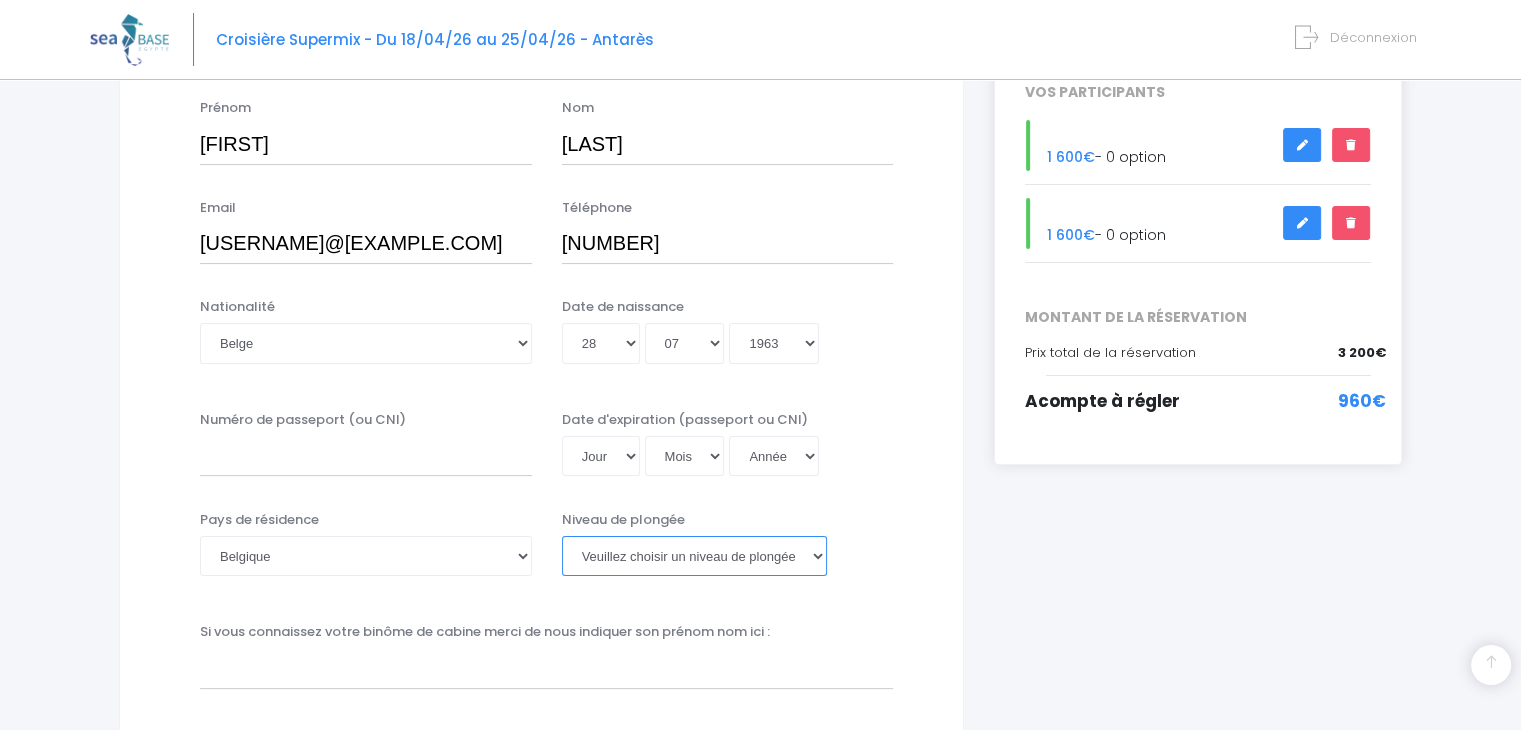 click on "Veuillez choisir un niveau de plongée
Non plongeur
Junior OW diver
Adventure OW diver
Open Water diver
Advanced OW diver
Deep diver
Rescue diver
Dive Master
Instructeur
MSDT
IDC Staff
Master instructeur
Course Director
N1
N2
N3
N4 PA40 MF1 MF2 PE40 Autre" at bounding box center [694, 556] 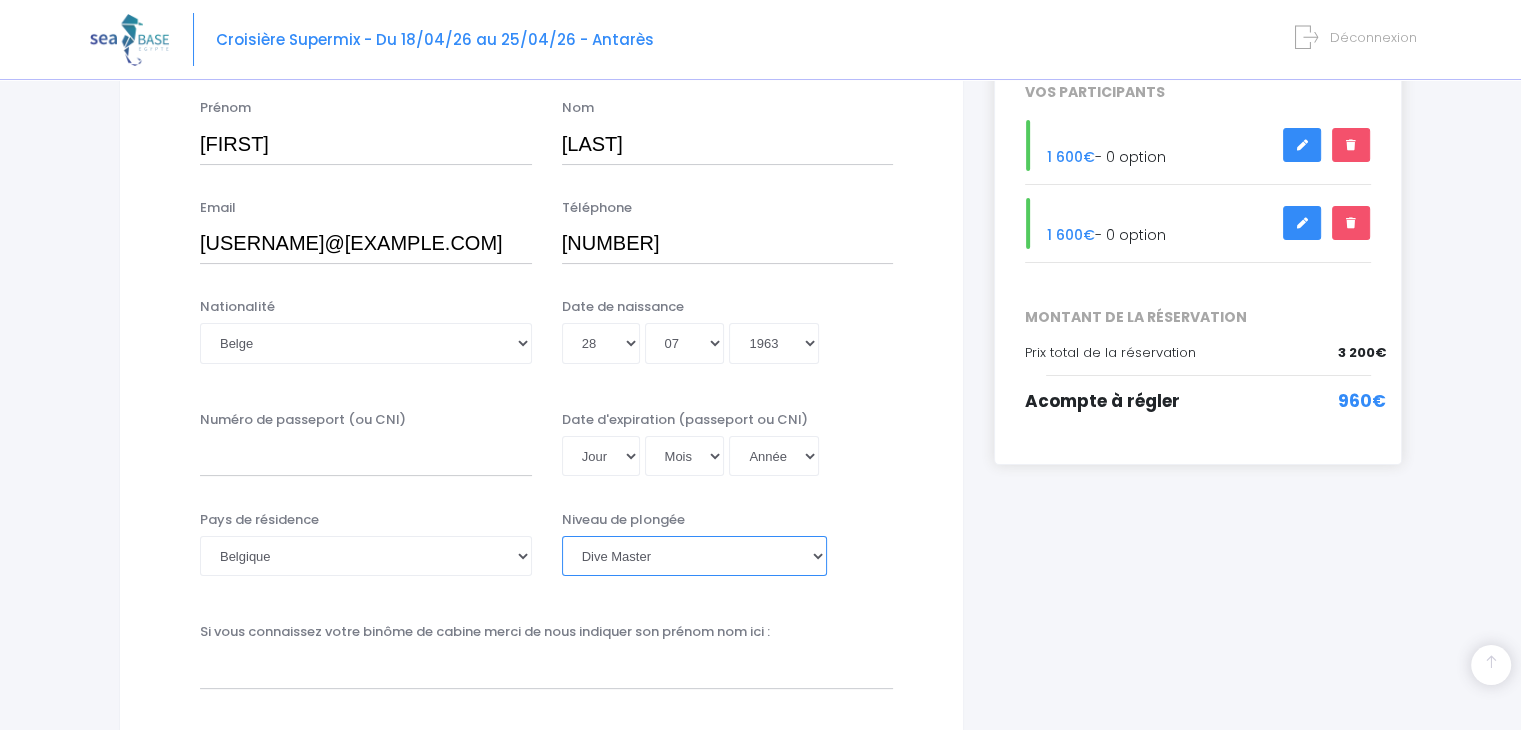 click on "Veuillez choisir un niveau de plongée
Non plongeur
Junior OW diver
Adventure OW diver
Open Water diver
Advanced OW diver
Deep diver
Rescue diver
Dive Master
Instructeur
MSDT
IDC Staff
Master instructeur
Course Director
N1
N2
N3
N4 PA40 MF1 MF2 PE40 Autre" at bounding box center [694, 556] 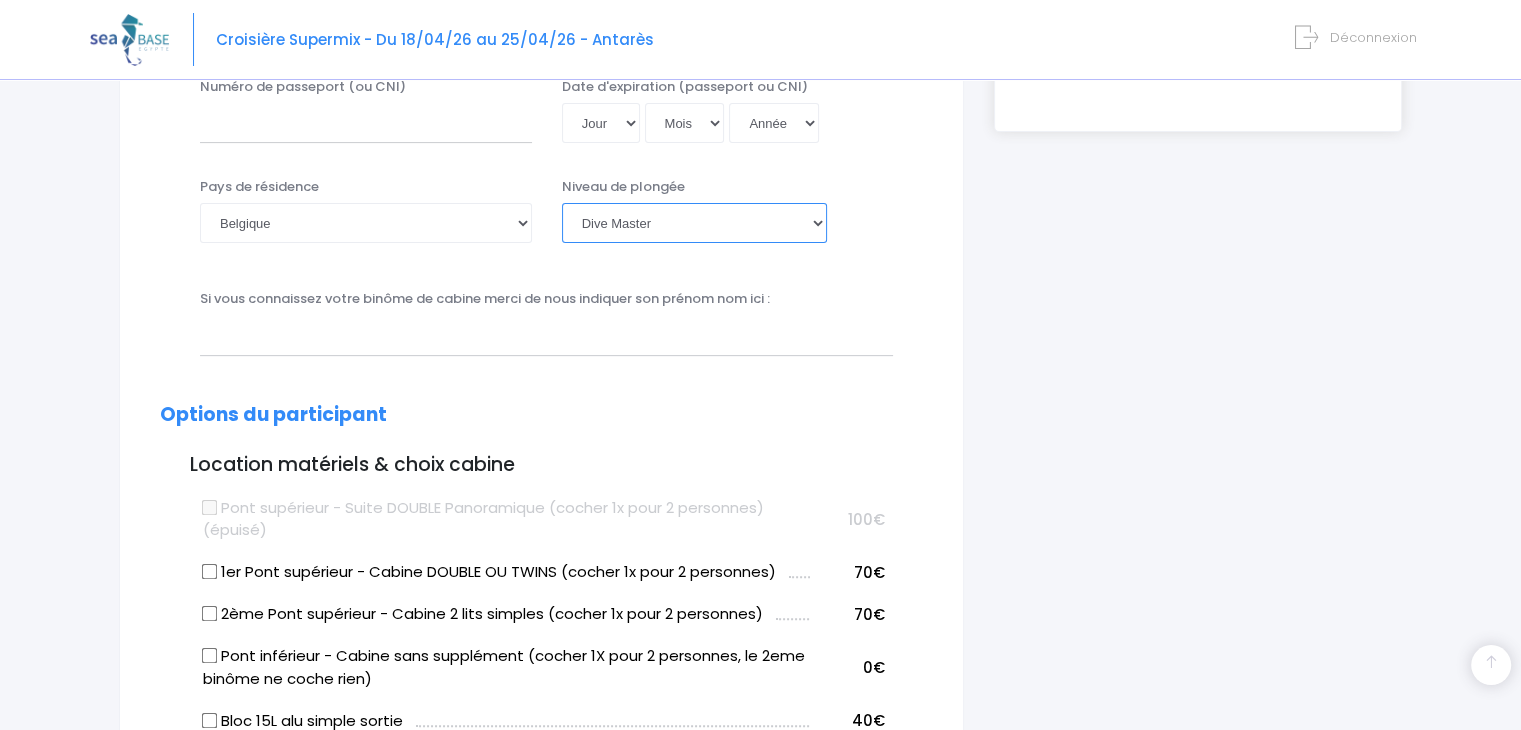 scroll, scrollTop: 1000, scrollLeft: 0, axis: vertical 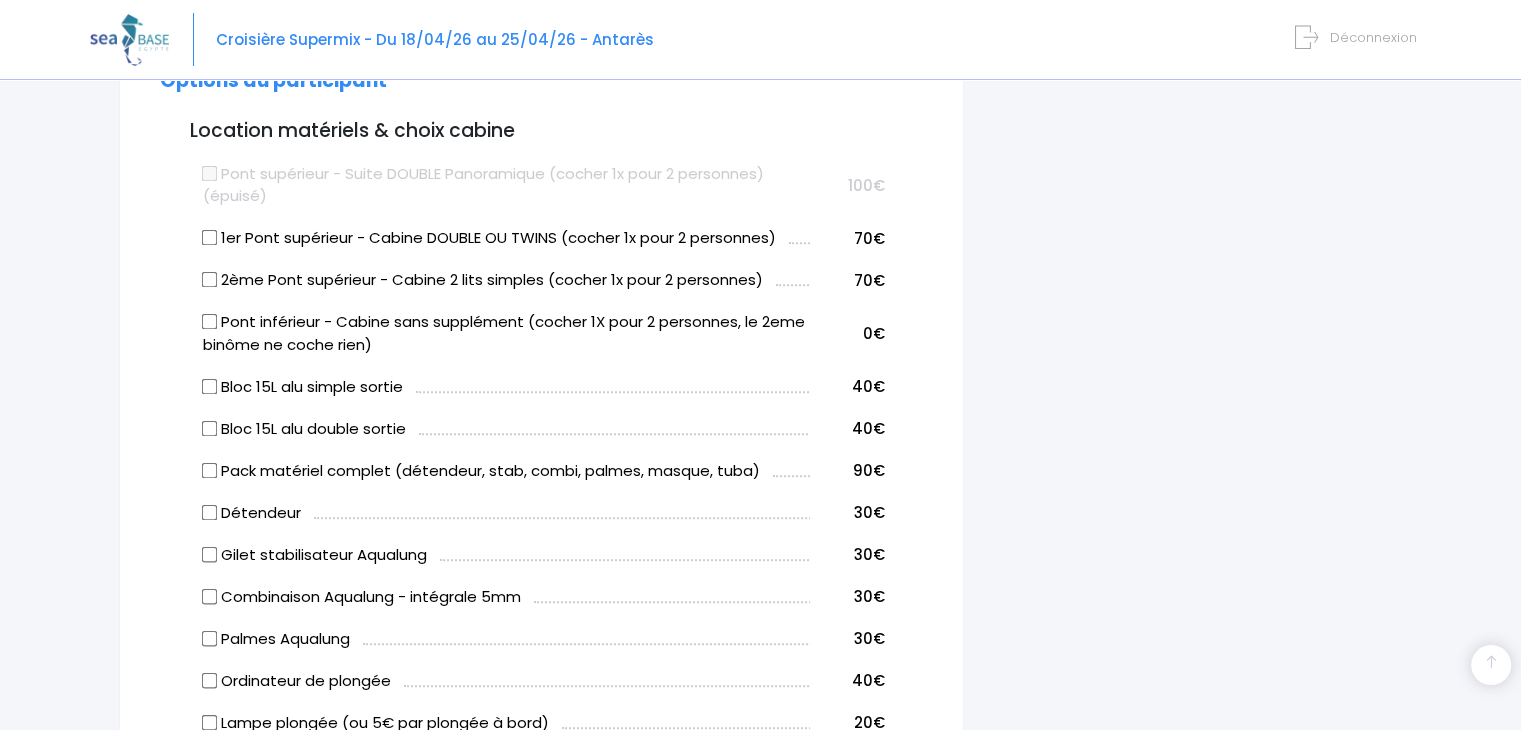 click on "1er Pont supérieur - Cabine DOUBLE OU TWINS (cocher 1x pour 2 personnes)" at bounding box center (210, 238) 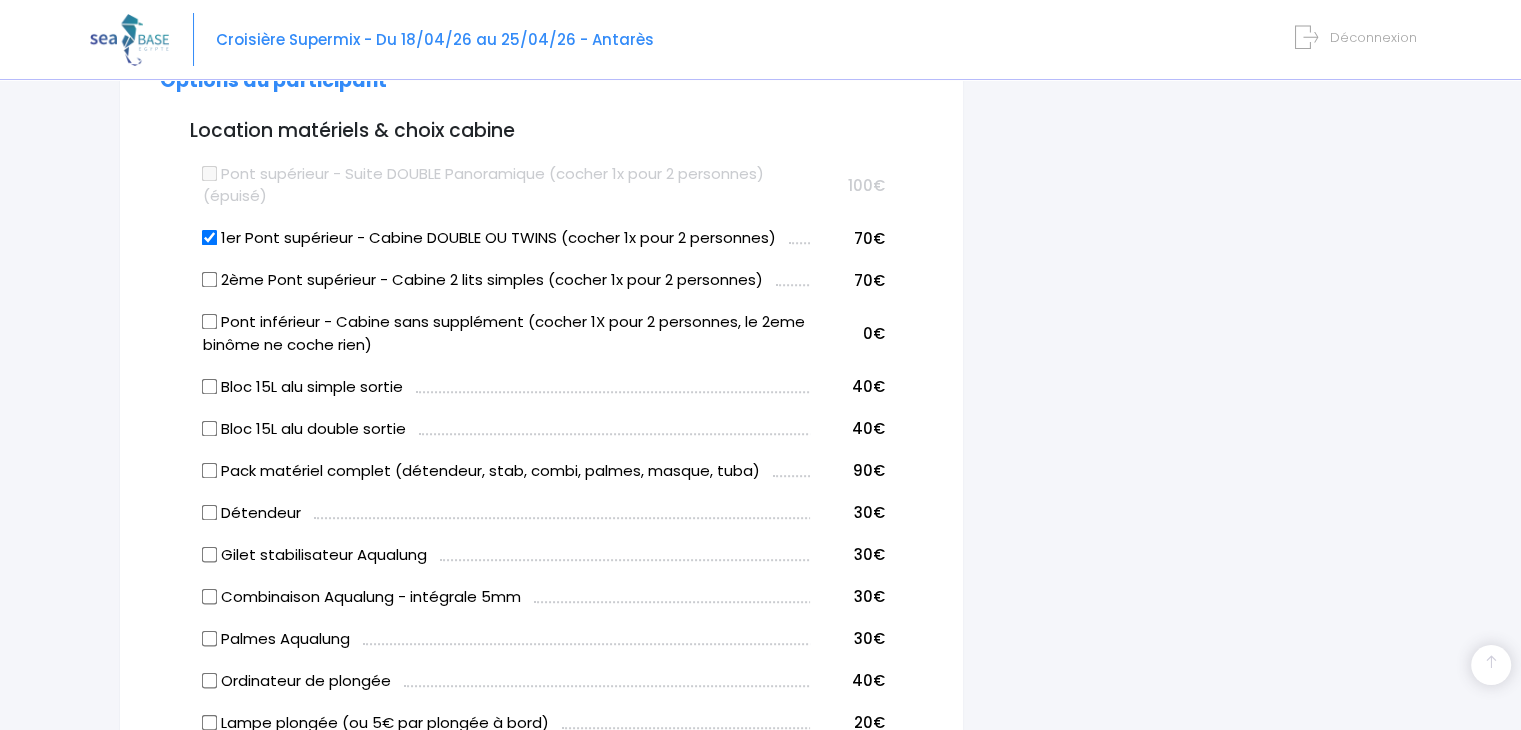 click on "2ème Pont supérieur - Cabine 2 lits simples (cocher 1x pour 2 personnes)" at bounding box center [210, 280] 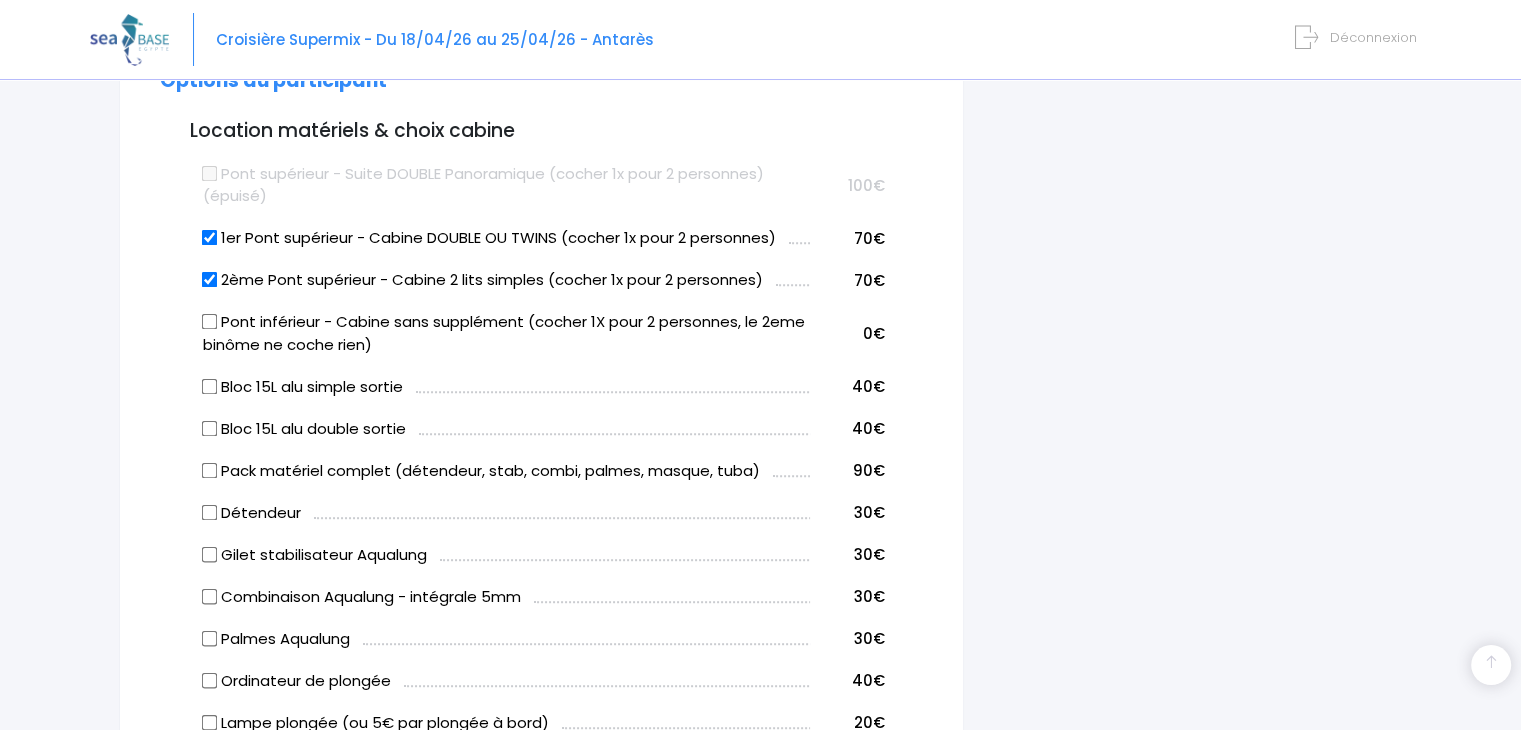 click on "Bloc 15L alu double sortie" at bounding box center [210, 428] 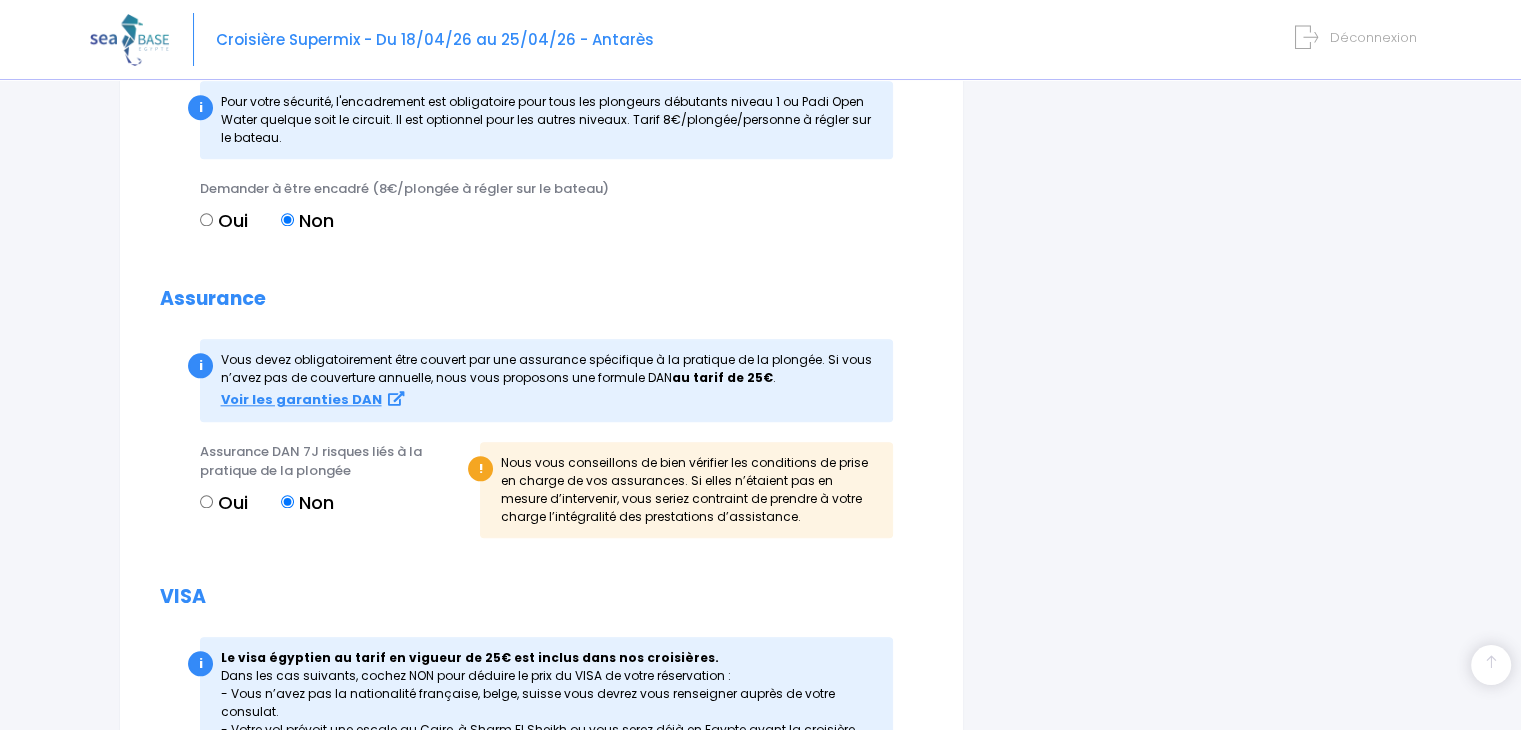 scroll, scrollTop: 2333, scrollLeft: 0, axis: vertical 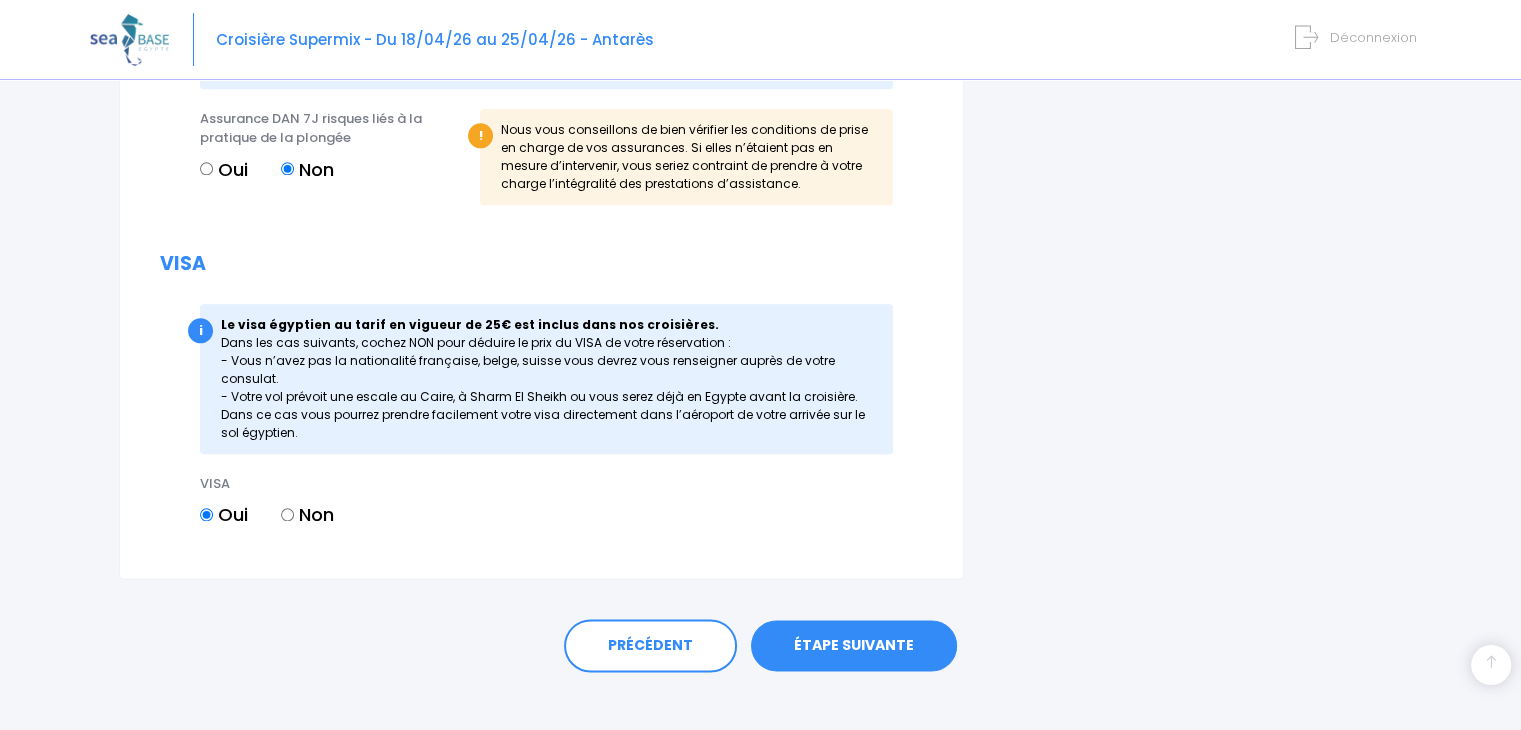 click on "ÉTAPE SUIVANTE" at bounding box center [854, 646] 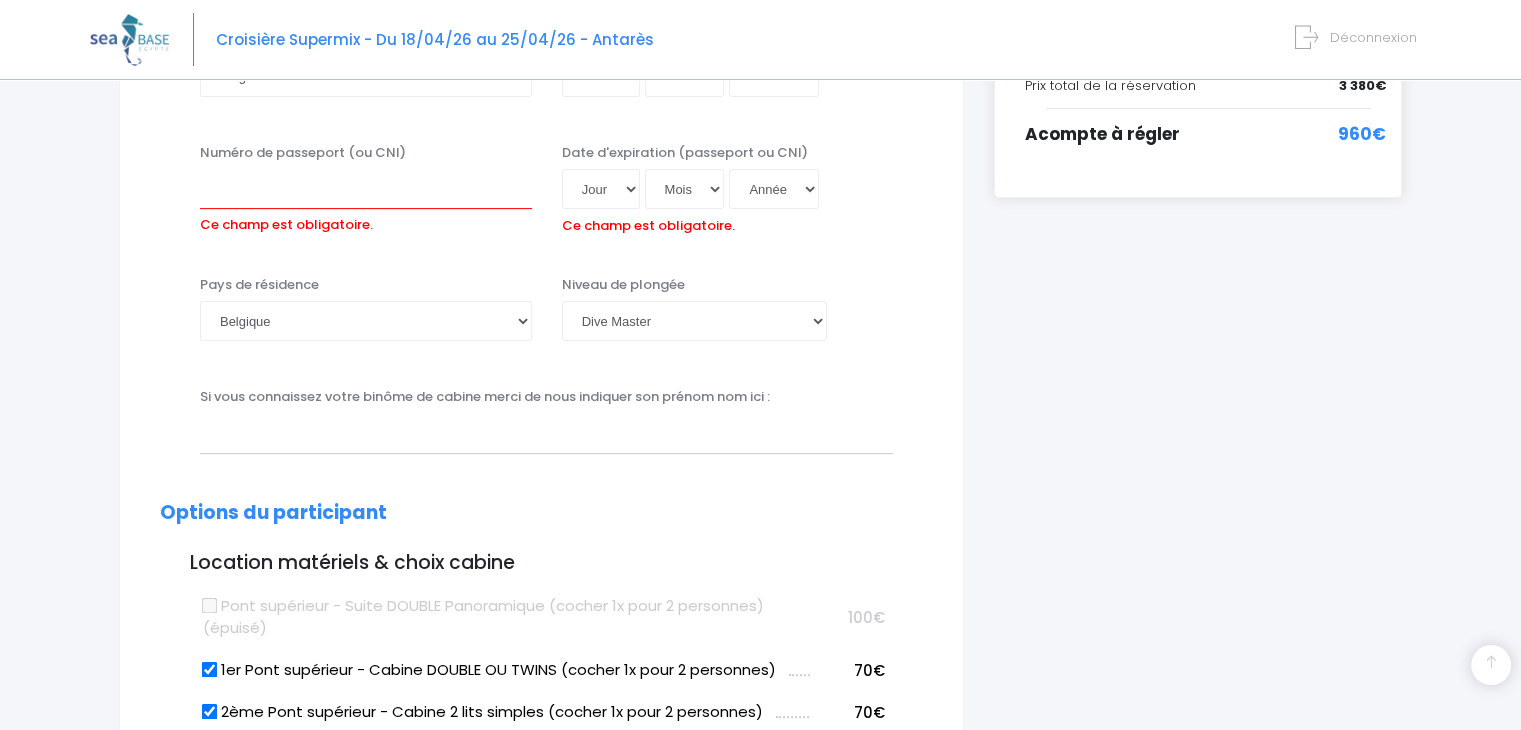 scroll, scrollTop: 568, scrollLeft: 0, axis: vertical 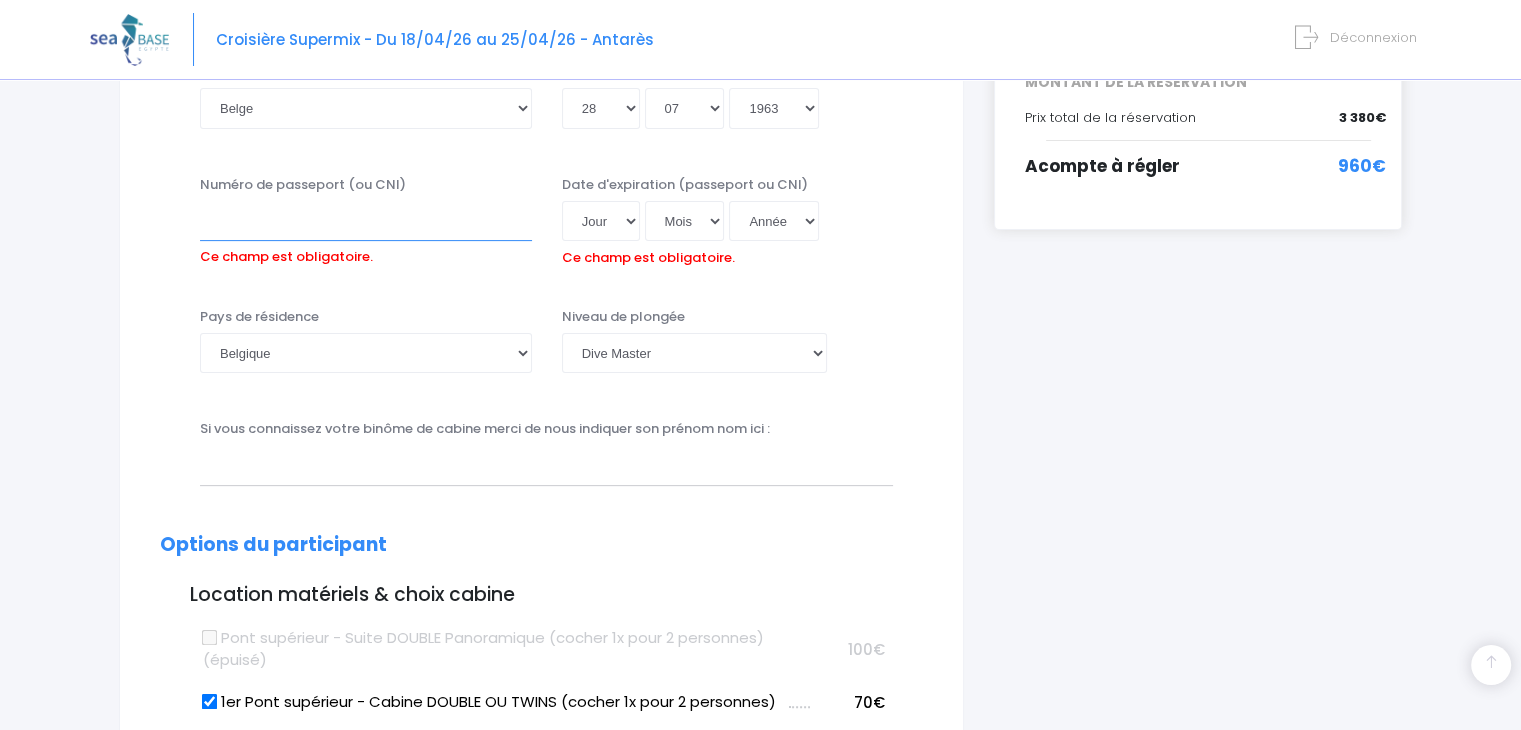 click on "Numéro de passeport (ou CNI)" at bounding box center (366, 221) 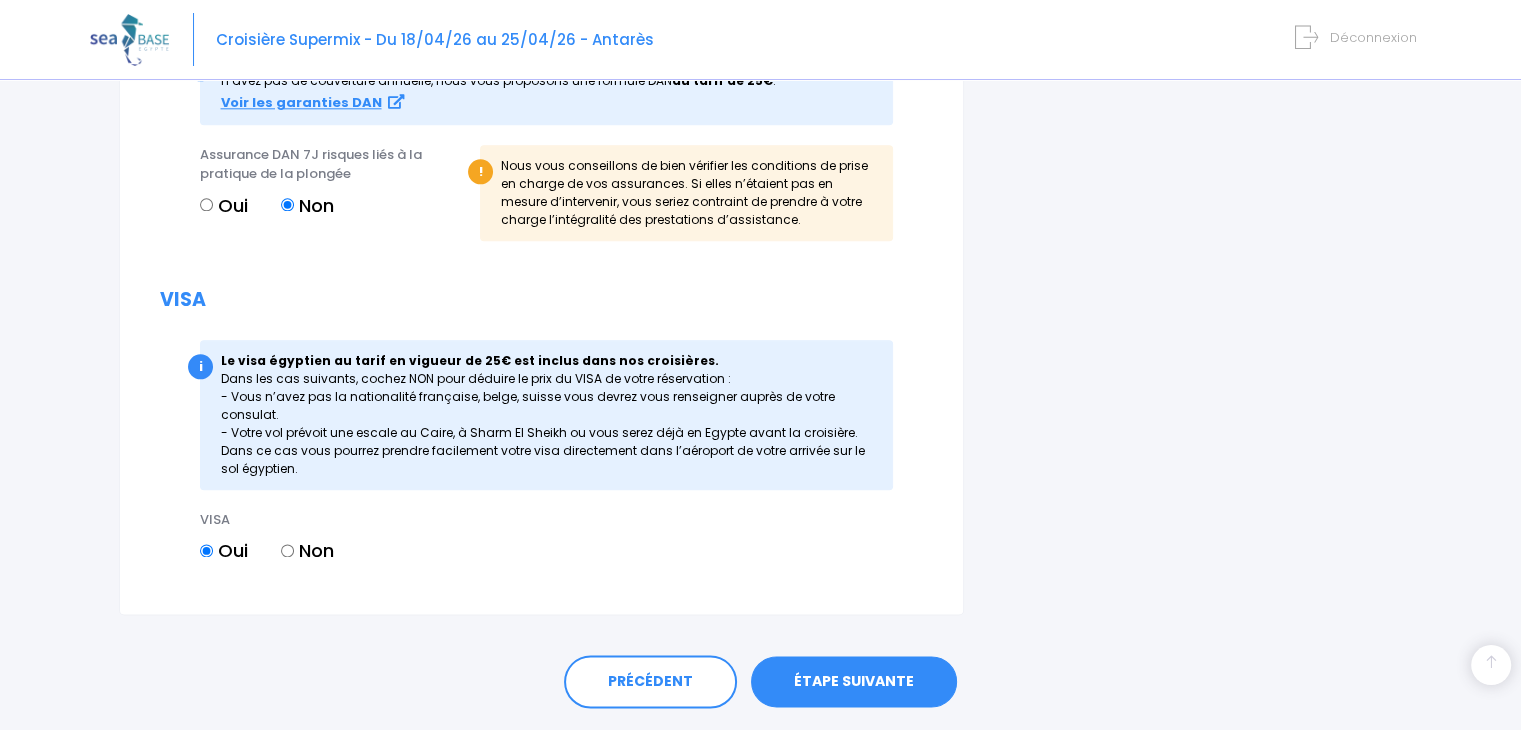 scroll, scrollTop: 2384, scrollLeft: 0, axis: vertical 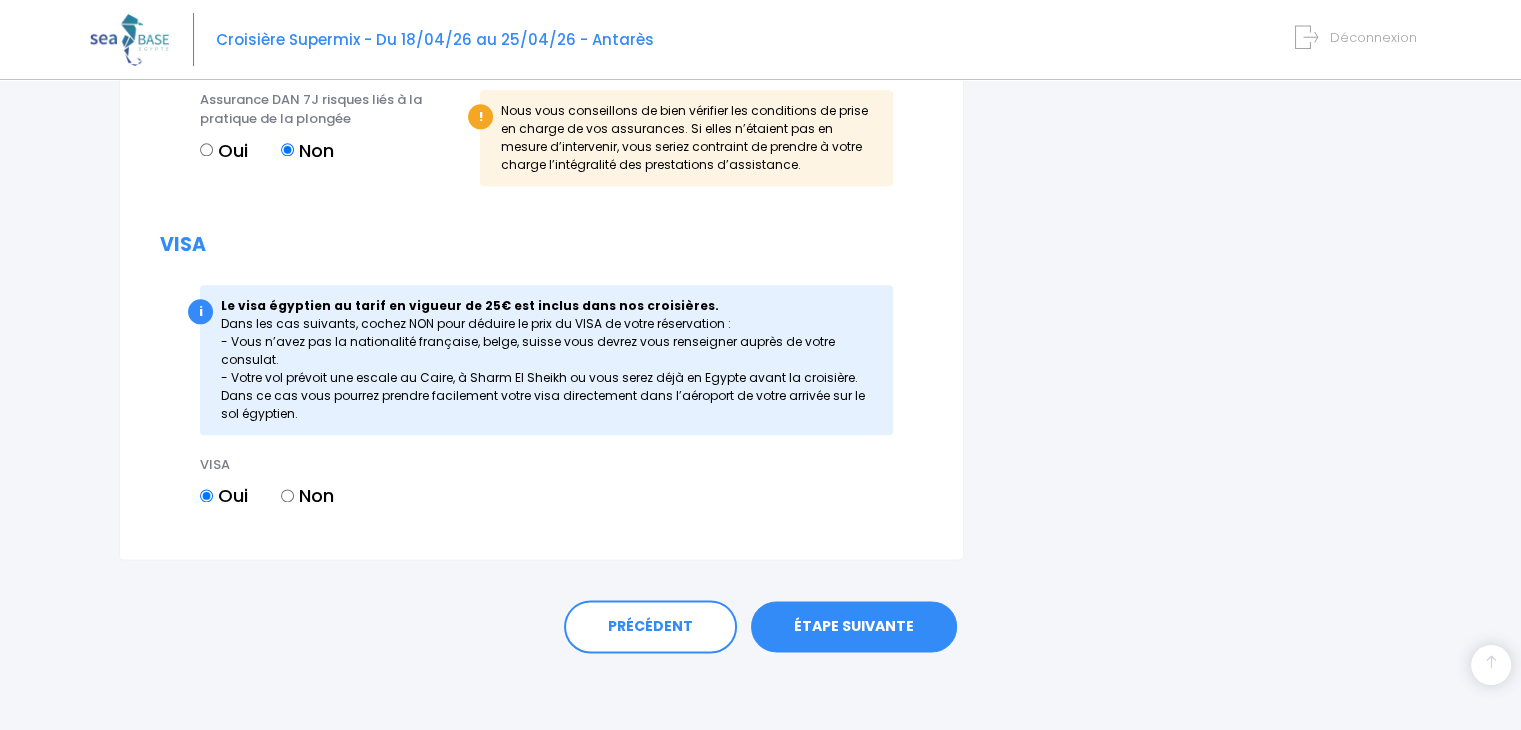 click on "ÉTAPE SUIVANTE" at bounding box center [854, 627] 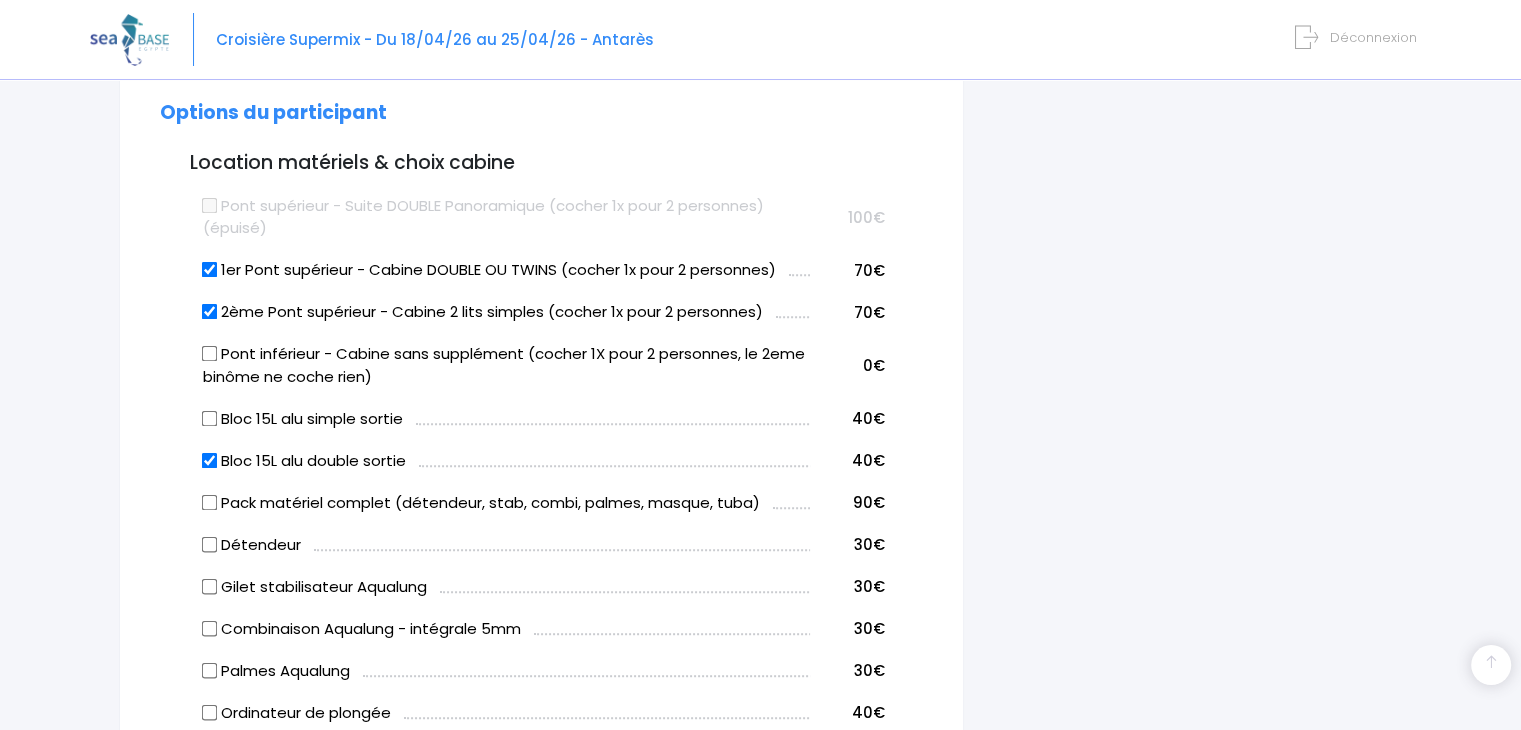 scroll, scrollTop: 568, scrollLeft: 0, axis: vertical 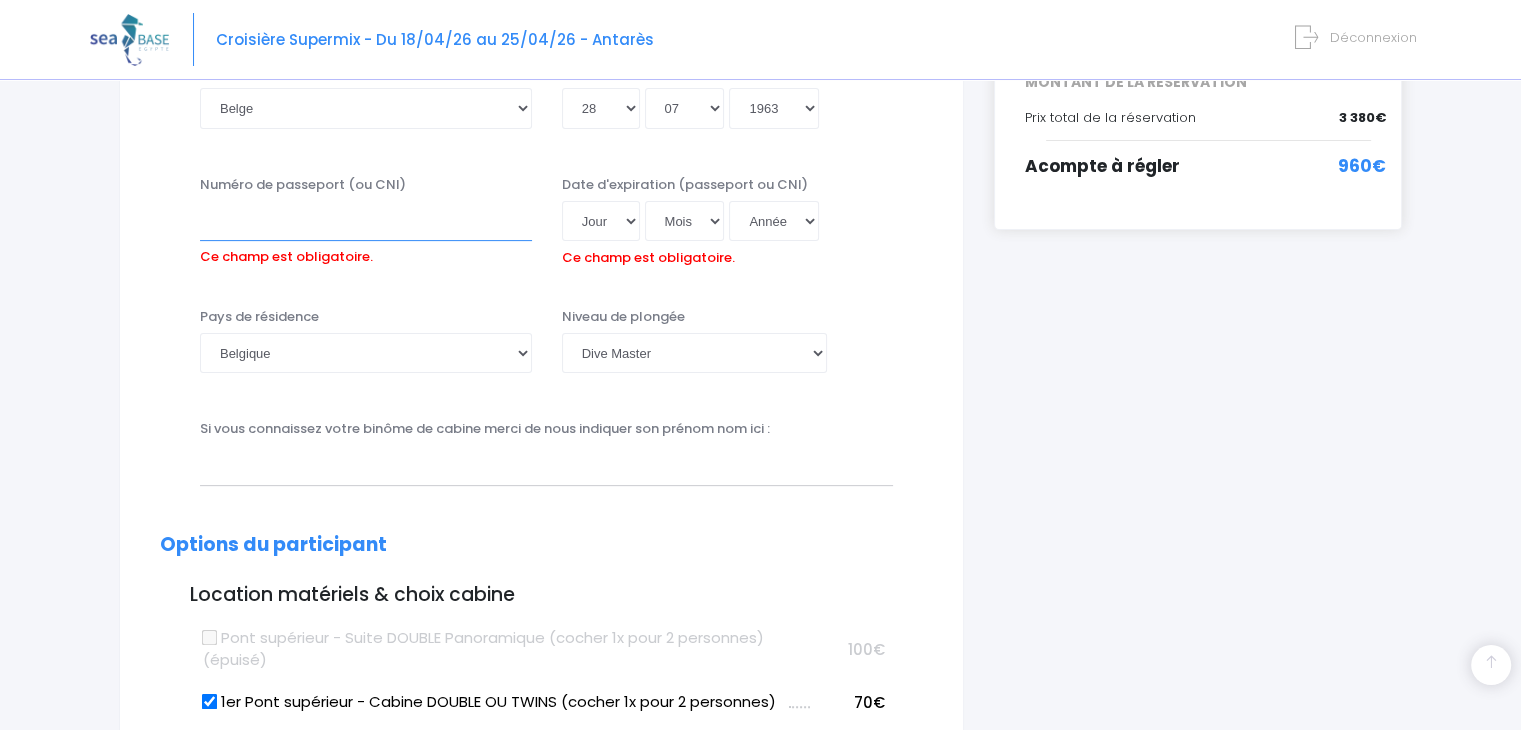 click on "Numéro de passeport (ou CNI)" at bounding box center (366, 221) 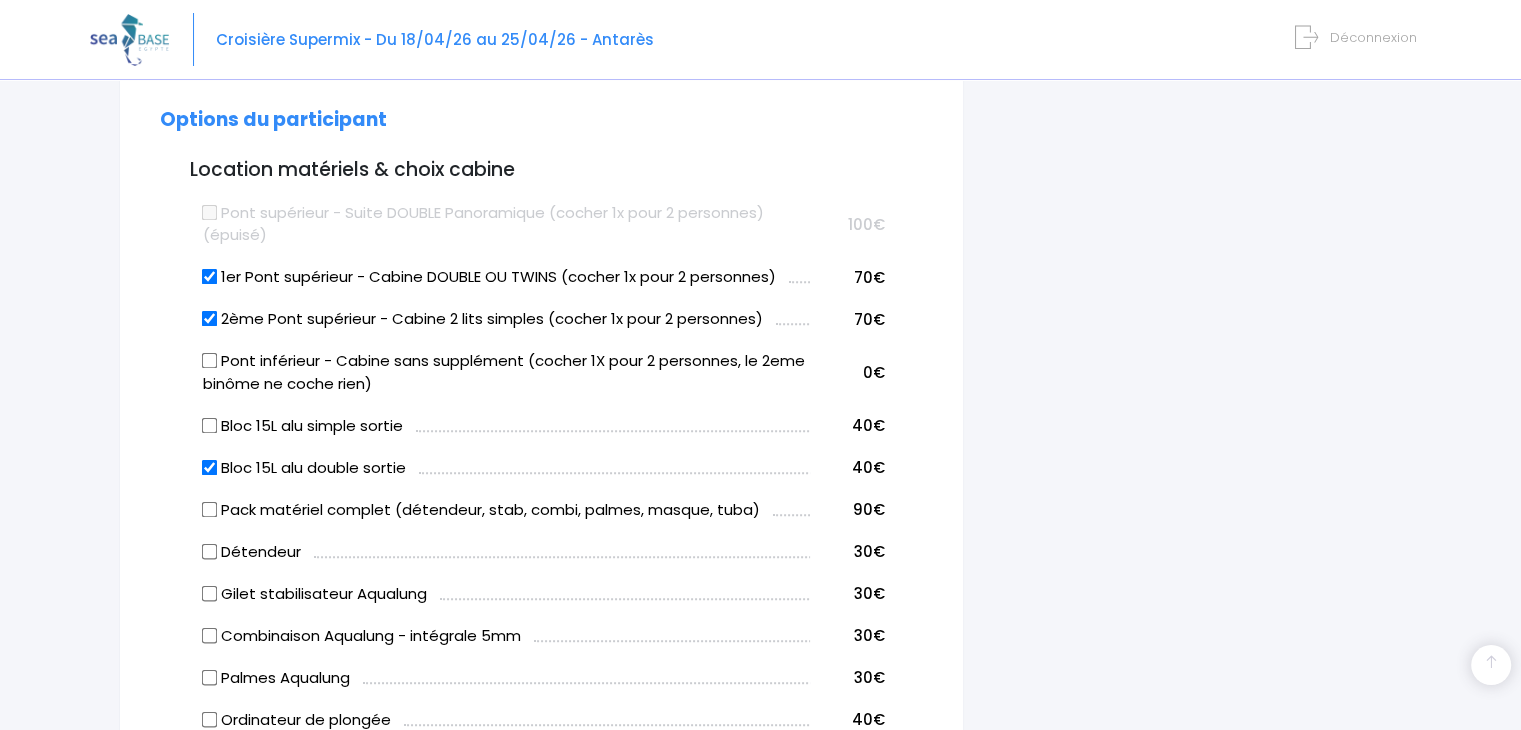 scroll, scrollTop: 1000, scrollLeft: 0, axis: vertical 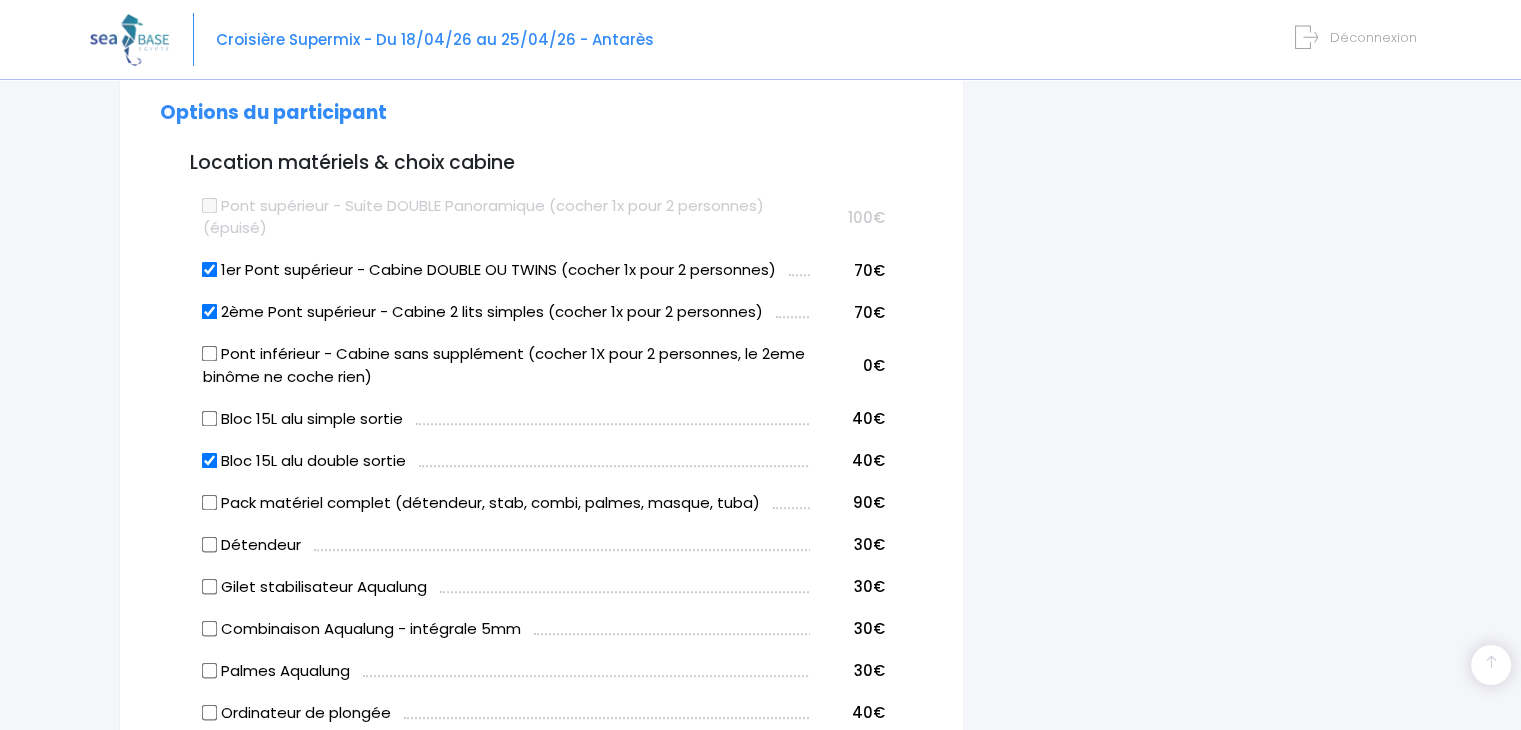 drag, startPoint x: 226, startPoint y: 266, endPoint x: 872, endPoint y: 306, distance: 647.2372 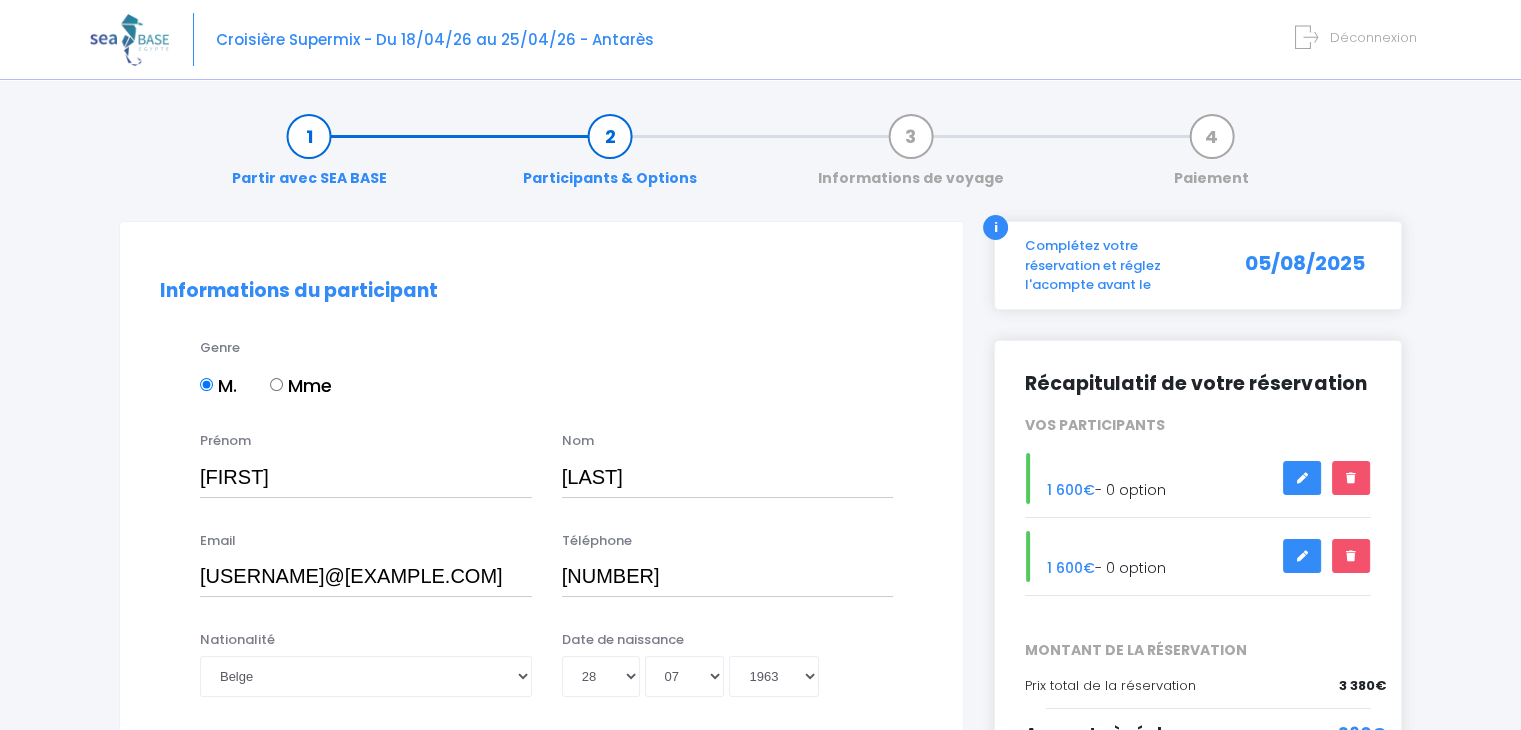 scroll, scrollTop: 333, scrollLeft: 0, axis: vertical 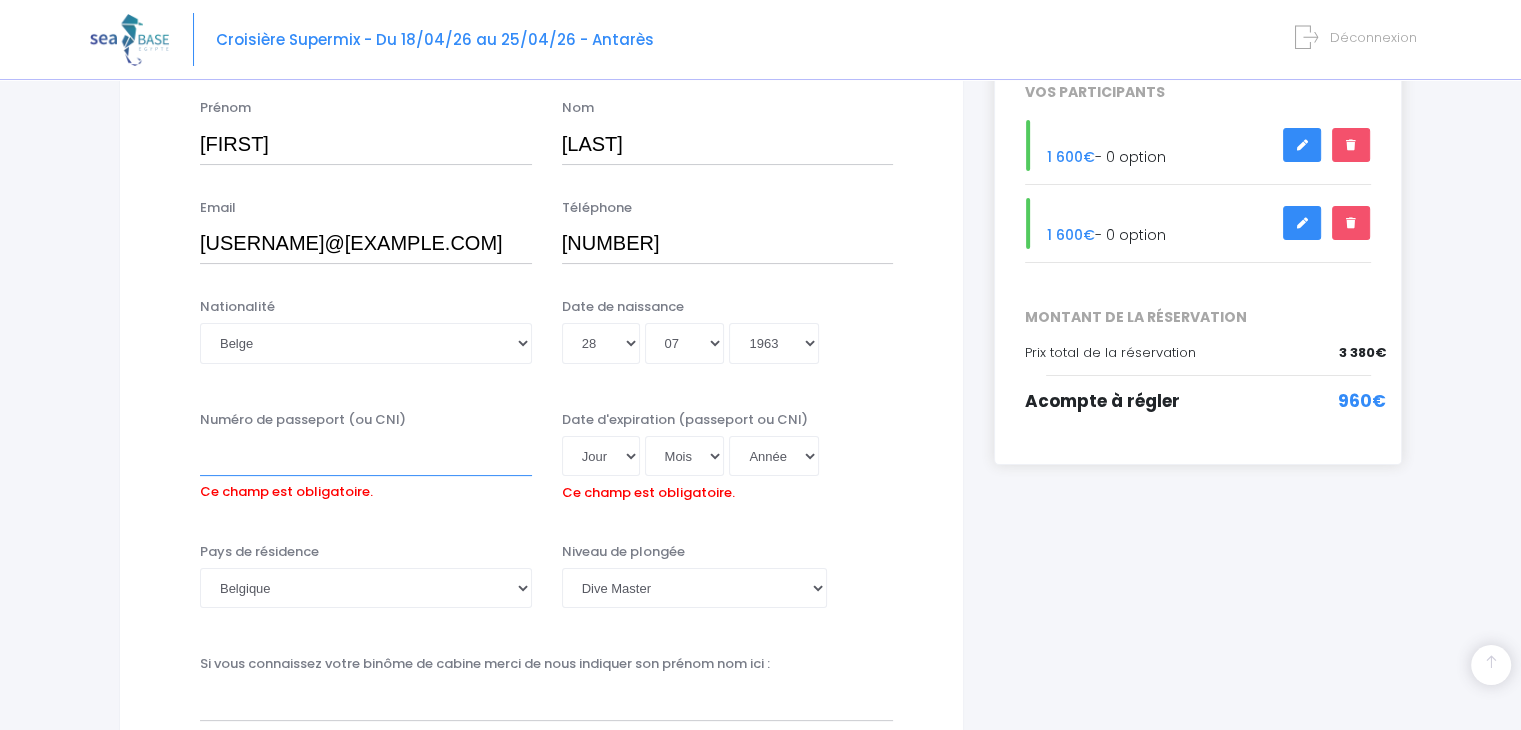 click on "Numéro de passeport (ou CNI)" at bounding box center [366, 456] 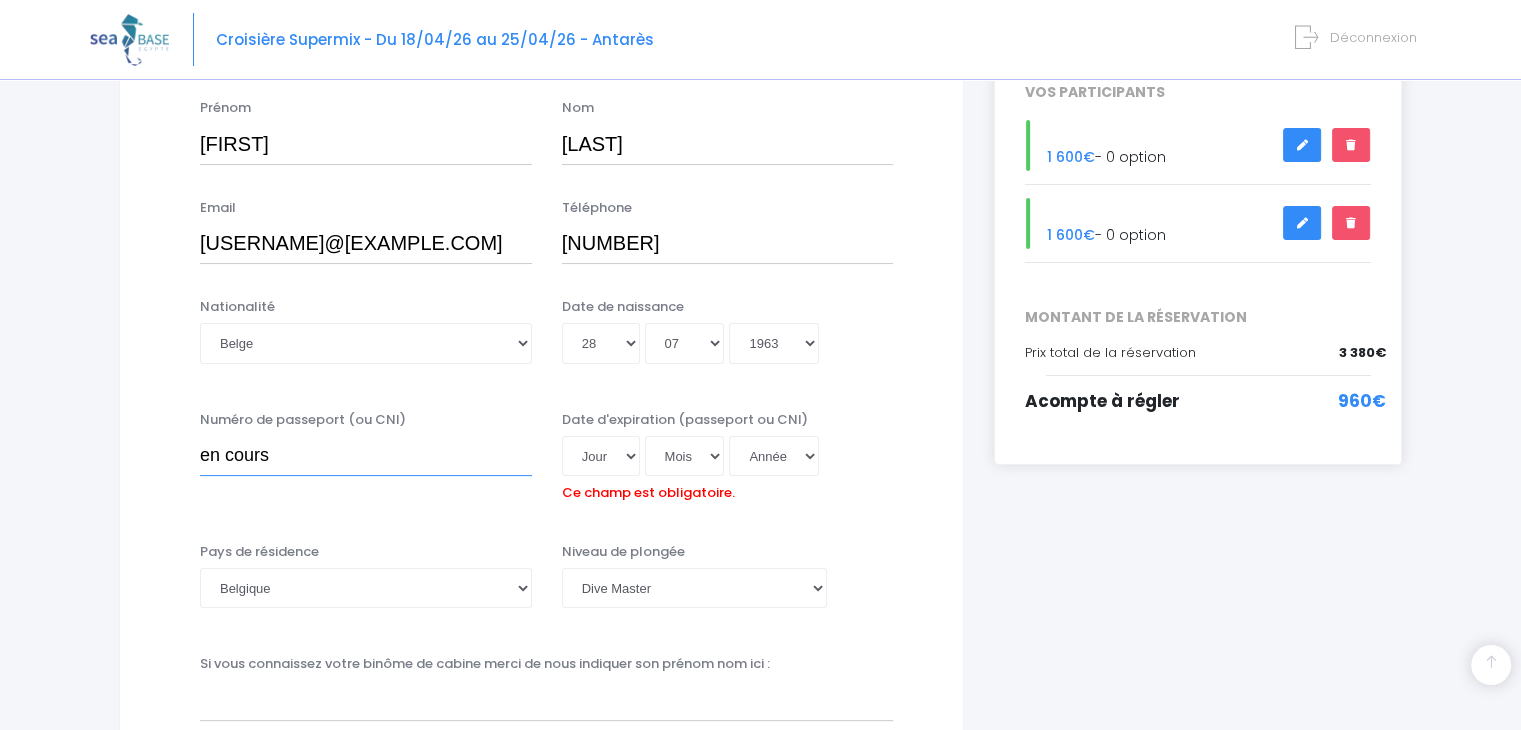 type on "en cours" 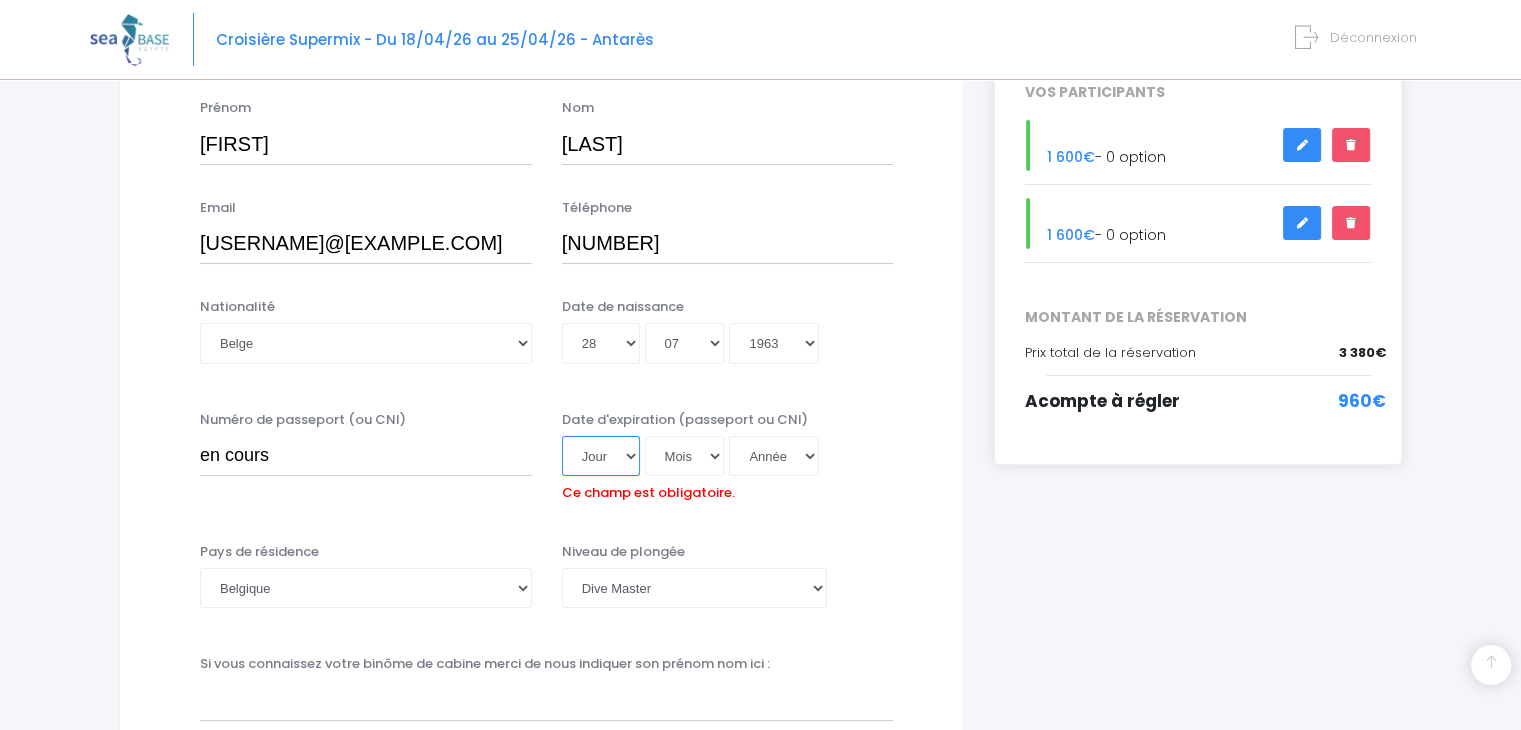 click on "Jour 01 02 03 04 05 06 07 08 09 10 11 12 13 14 15 16 17 18 19 20 21 22 23 24 25 26 27 28 29 30 31" at bounding box center (601, 456) 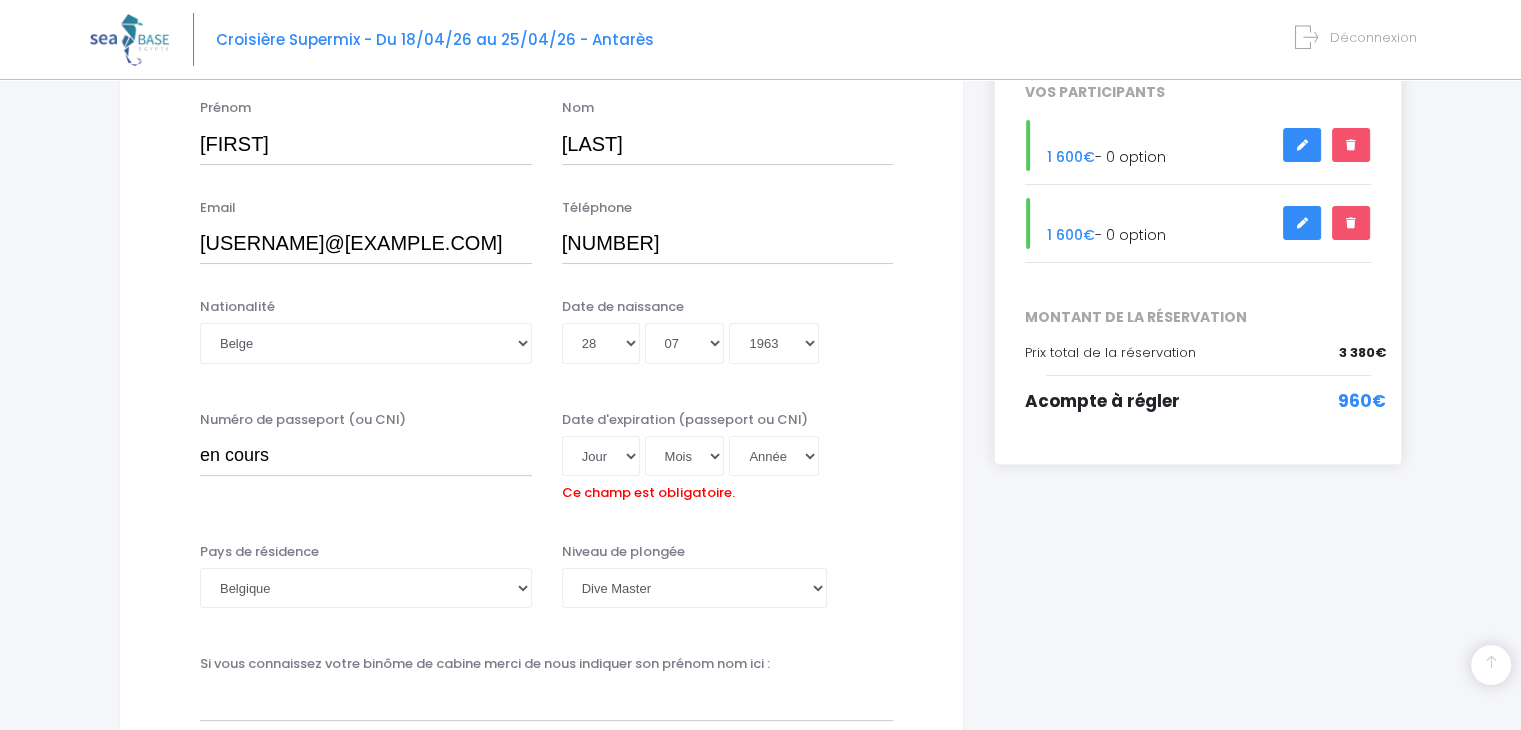 click on "Informations du participant
Genre
M.
Mme
Prénom
Philippe
Nom
Mahieu" at bounding box center [541, 1263] 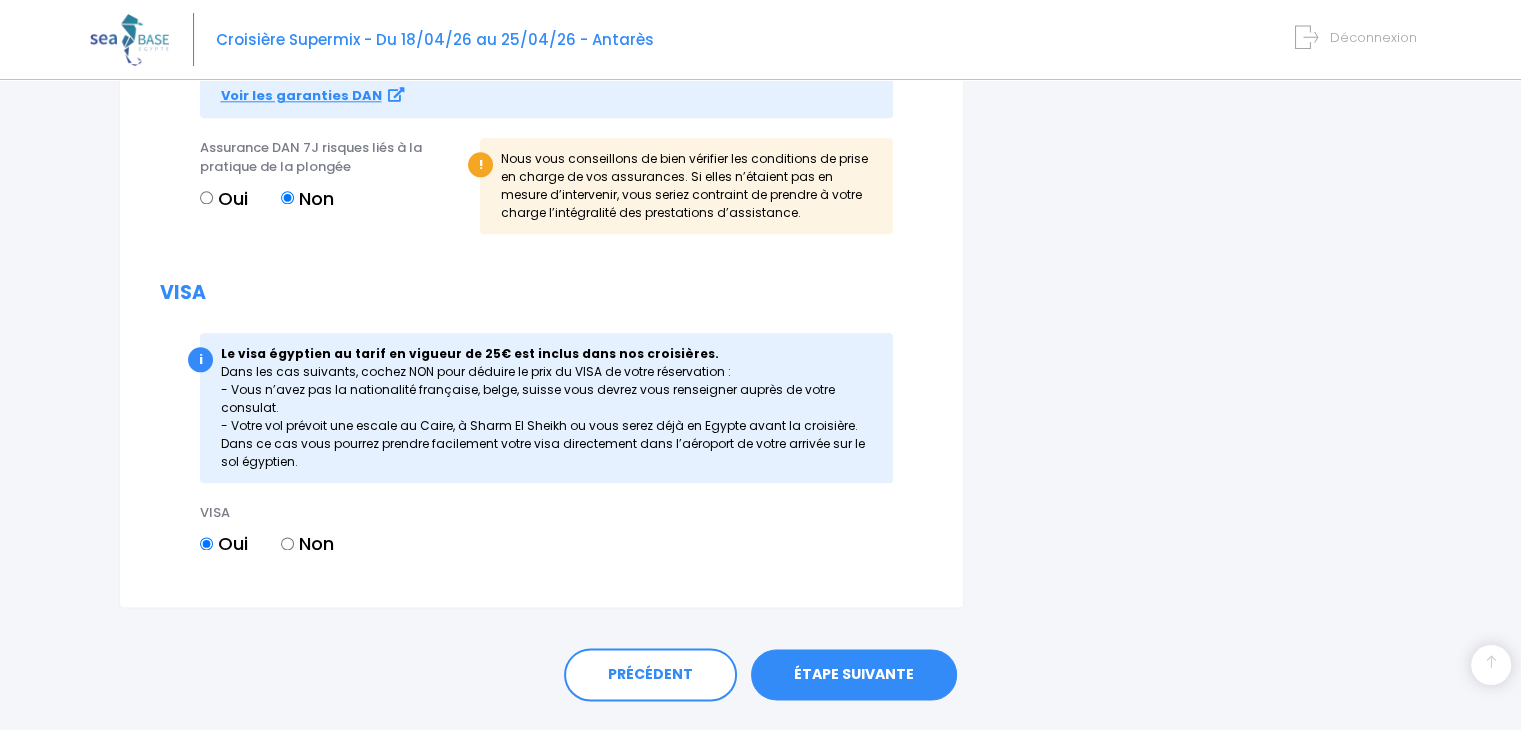 scroll, scrollTop: 2384, scrollLeft: 0, axis: vertical 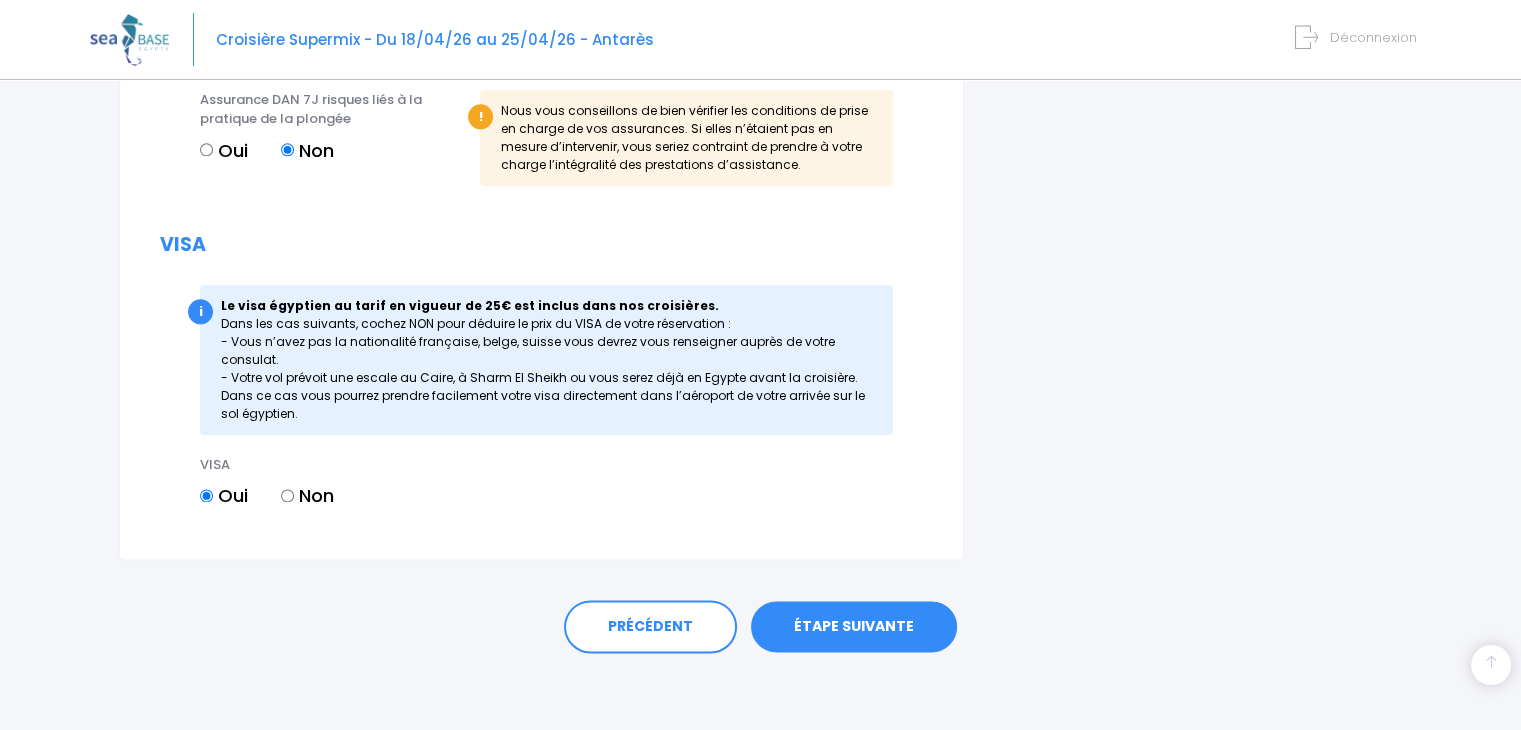 click on "ÉTAPE SUIVANTE" at bounding box center (854, 627) 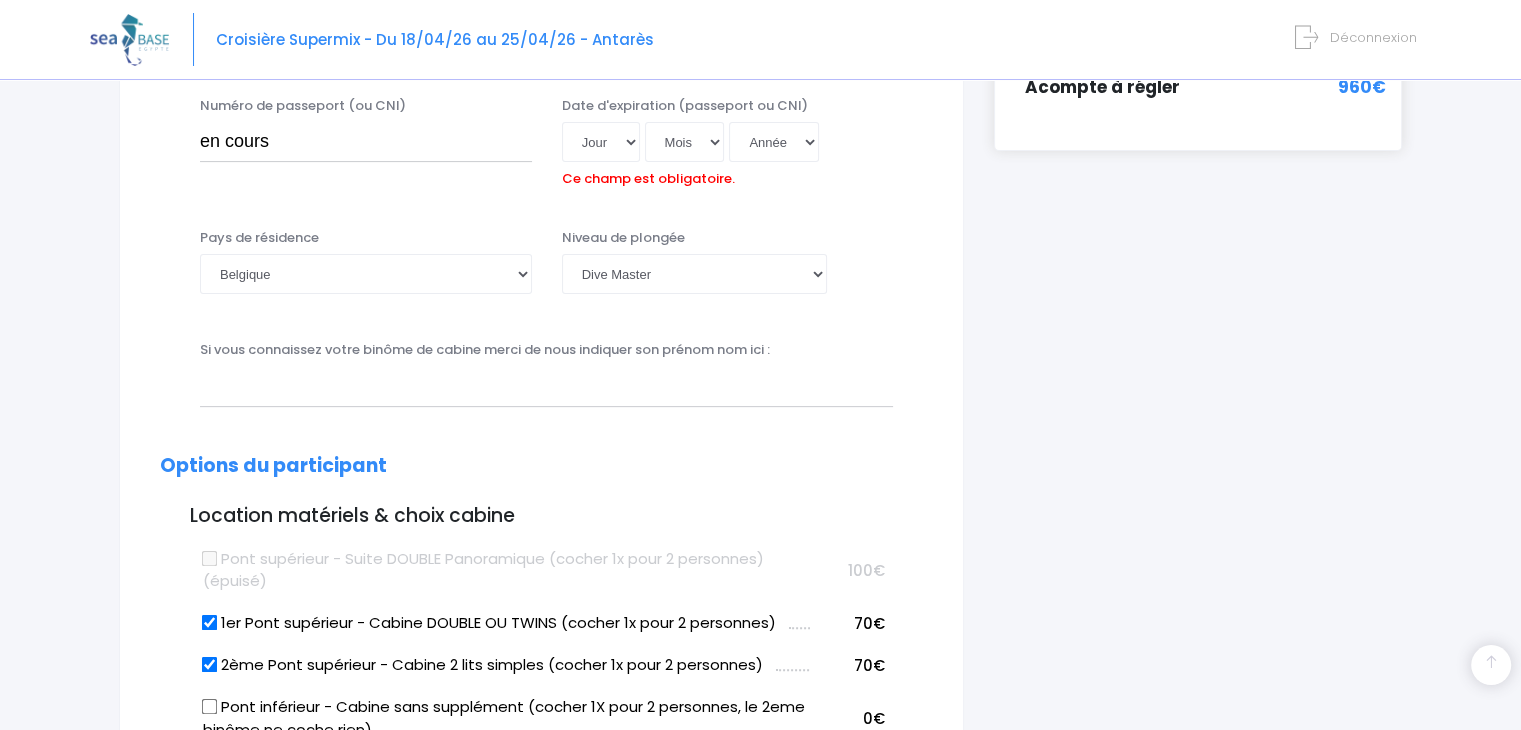 scroll, scrollTop: 608, scrollLeft: 0, axis: vertical 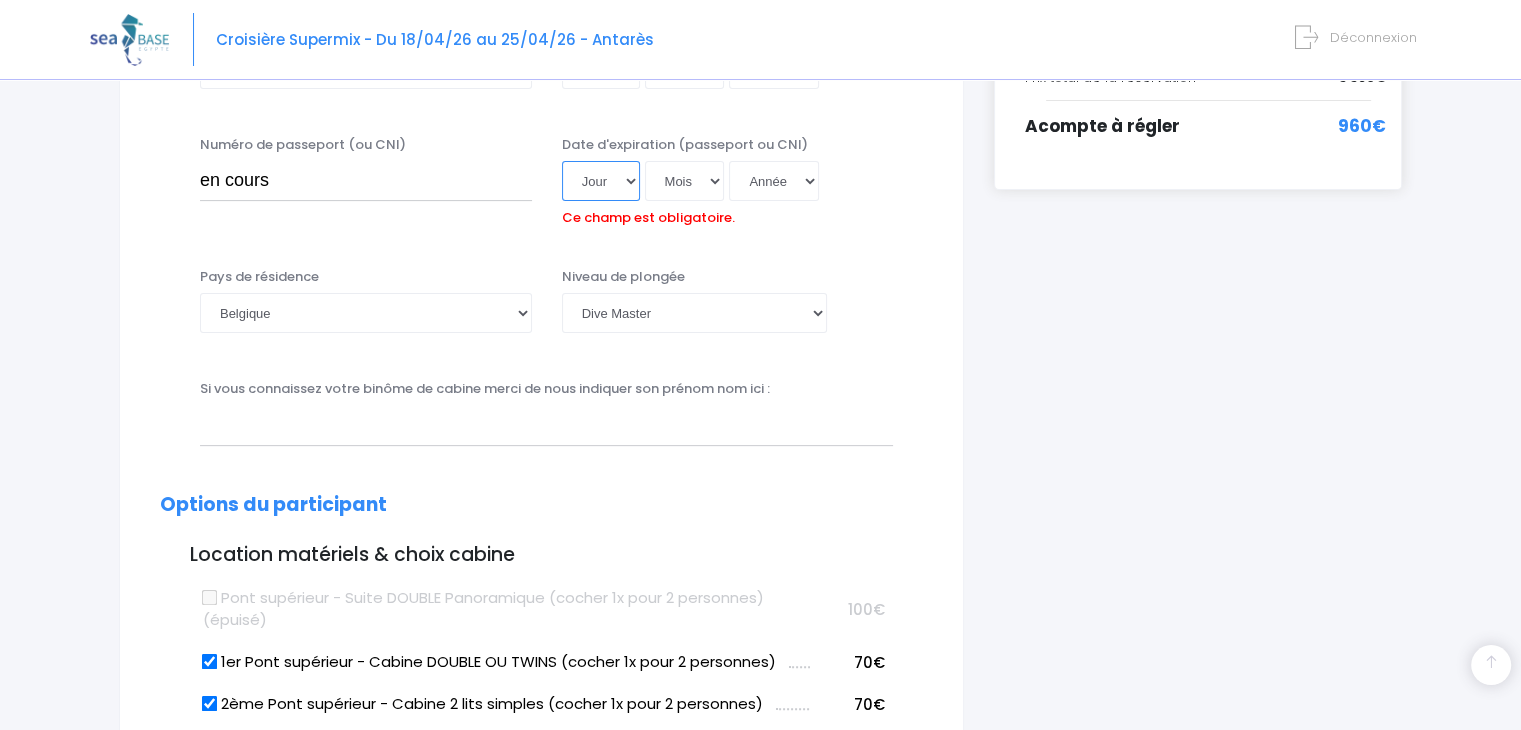 click on "Jour 01 02 03 04 05 06 07 08 09 10 11 12 13 14 15 16 17 18 19 20 21 22 23 24 25 26 27 28 29 30 31" at bounding box center [601, 181] 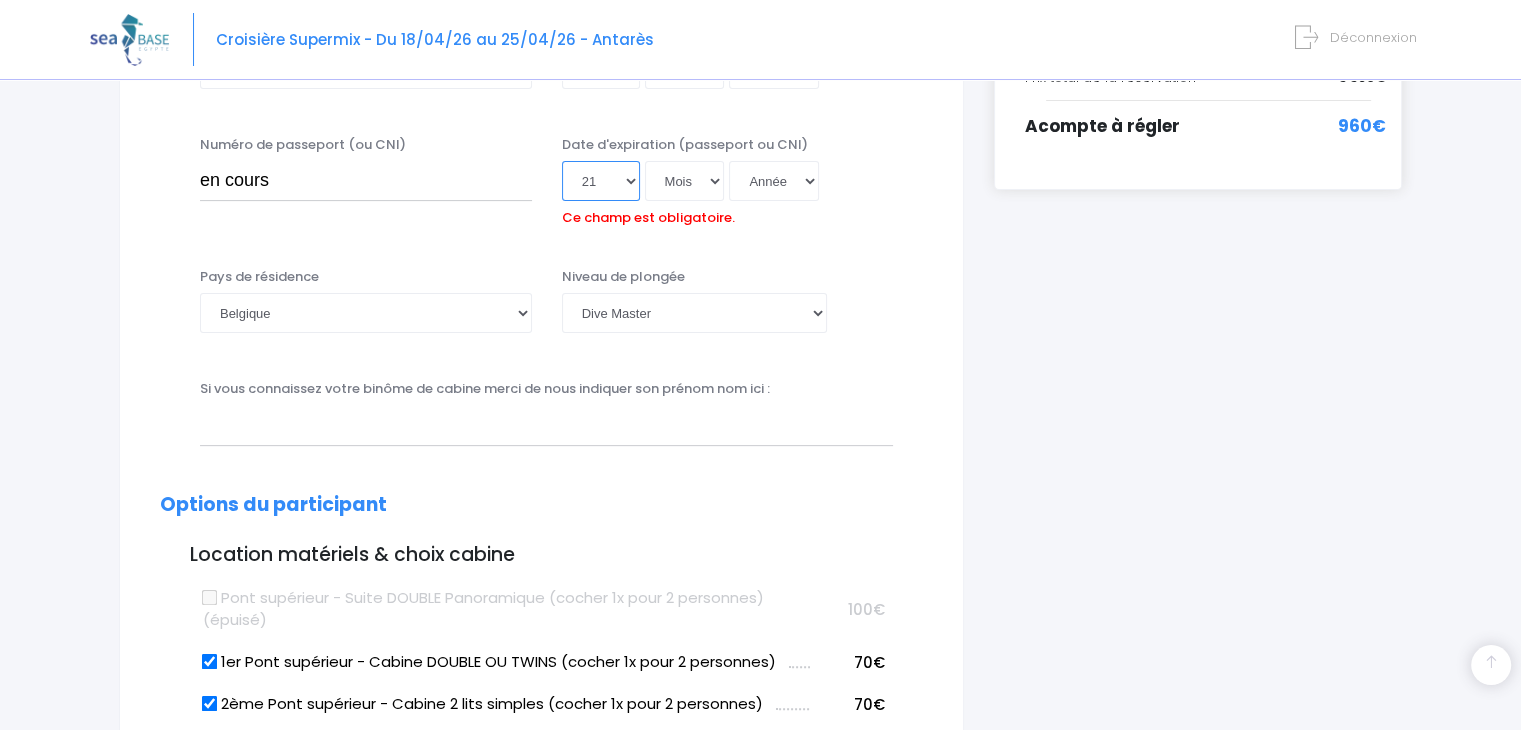 click on "Jour 01 02 03 04 05 06 07 08 09 10 11 12 13 14 15 16 17 18 19 20 21 22 23 24 25 26 27 28 29 30 31" at bounding box center (601, 181) 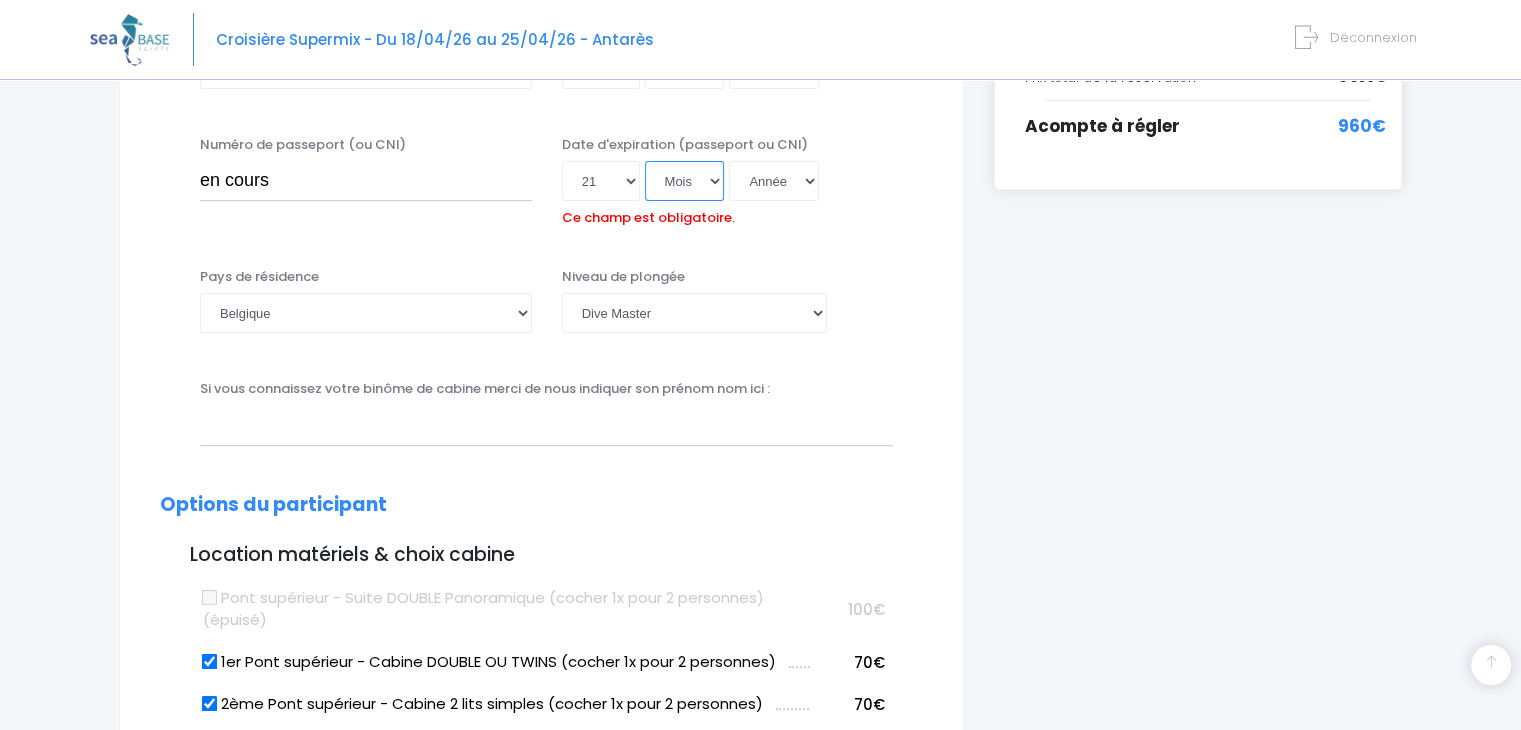 click on "Mois 01 02 03 04 05 06 07 08 09 10 11 12" at bounding box center (685, 181) 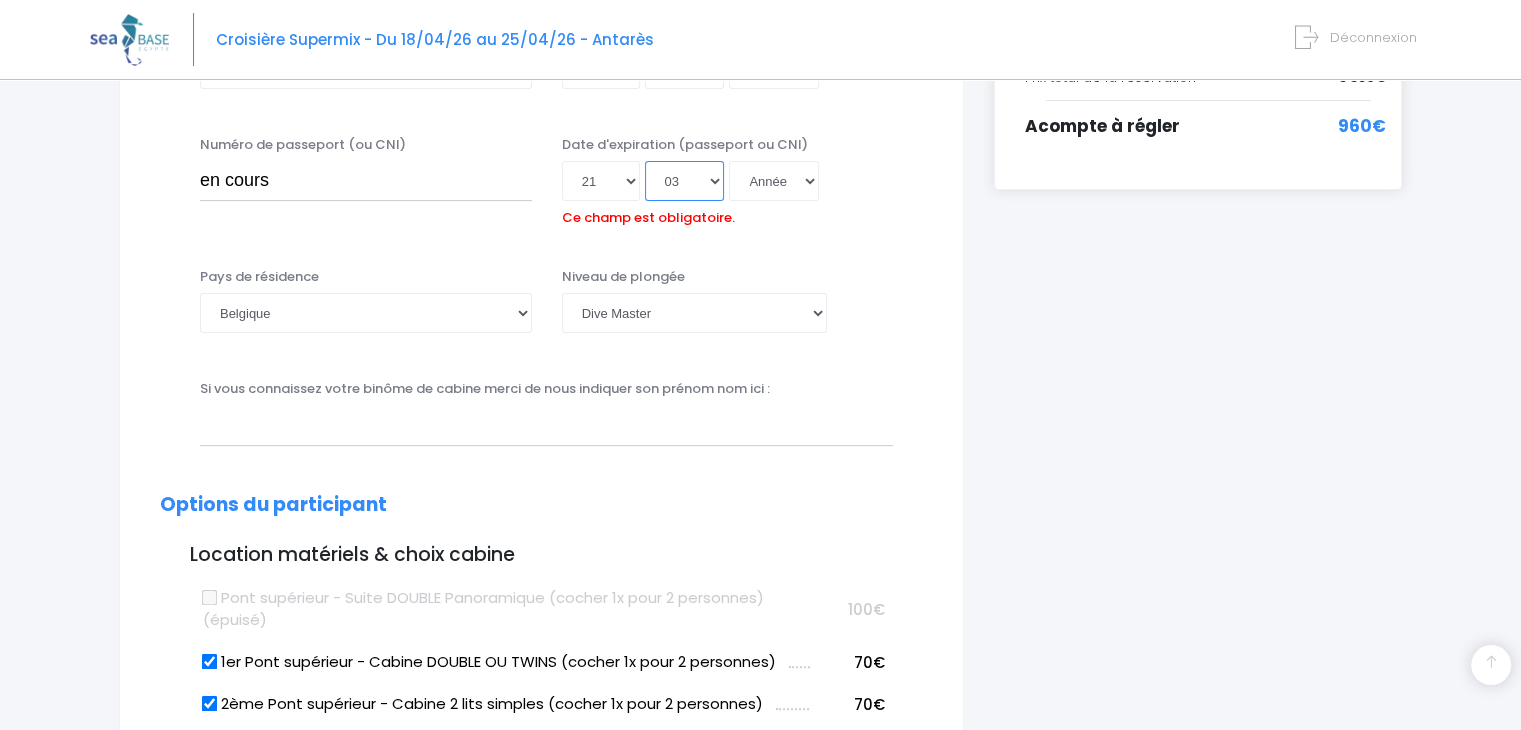 click on "Mois 01 02 03 04 05 06 07 08 09 10 11 12" at bounding box center (685, 181) 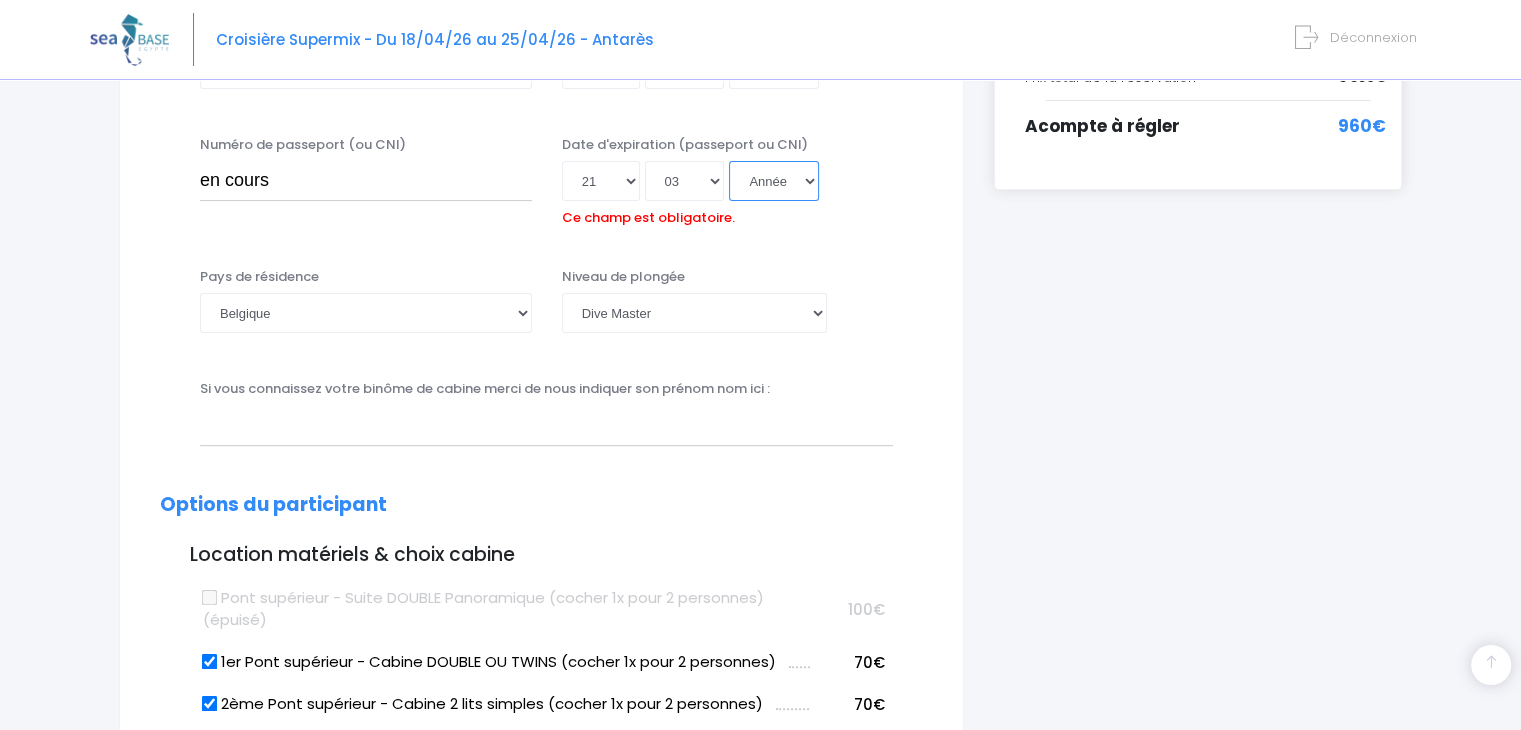 click on "Année 2045 2044 2043 2042 2041 2040 2039 2038 2037 2036 2035 2034 2033 2032 2031 2030 2029 2028 2027 2026 2025 2024 2023 2022 2021 2020 2019 2018 2017 2016 2015 2014 2013 2012 2011 2010 2009 2008 2007 2006 2005 2004 2003 2002 2001 2000 1999 1998 1997 1996 1995 1994 1993 1992 1991 1990 1989 1988 1987 1986 1985 1984 1983 1982 1981 1980 1979 1978 1977 1976 1975 1974 1973 1972 1971 1970 1969 1968 1967 1966 1965 1964 1963 1962 1961 1960 1959 1958 1957 1956 1955 1954 1953 1952 1951 1950 1949 1948 1947 1946 1945 1944 1943 1942 1941 1940 1939 1938 1937 1936 1935 1934 1933 1932 1931 1930 1929 1928 1927 1926 1925 1924 1923 1922 1921 1920 1919 1918 1917 1916 1915 1914 1913 1912 1911 1910 1909 1908 1907 1906 1905 1904 1903 1902 1901 1900" at bounding box center (774, 181) 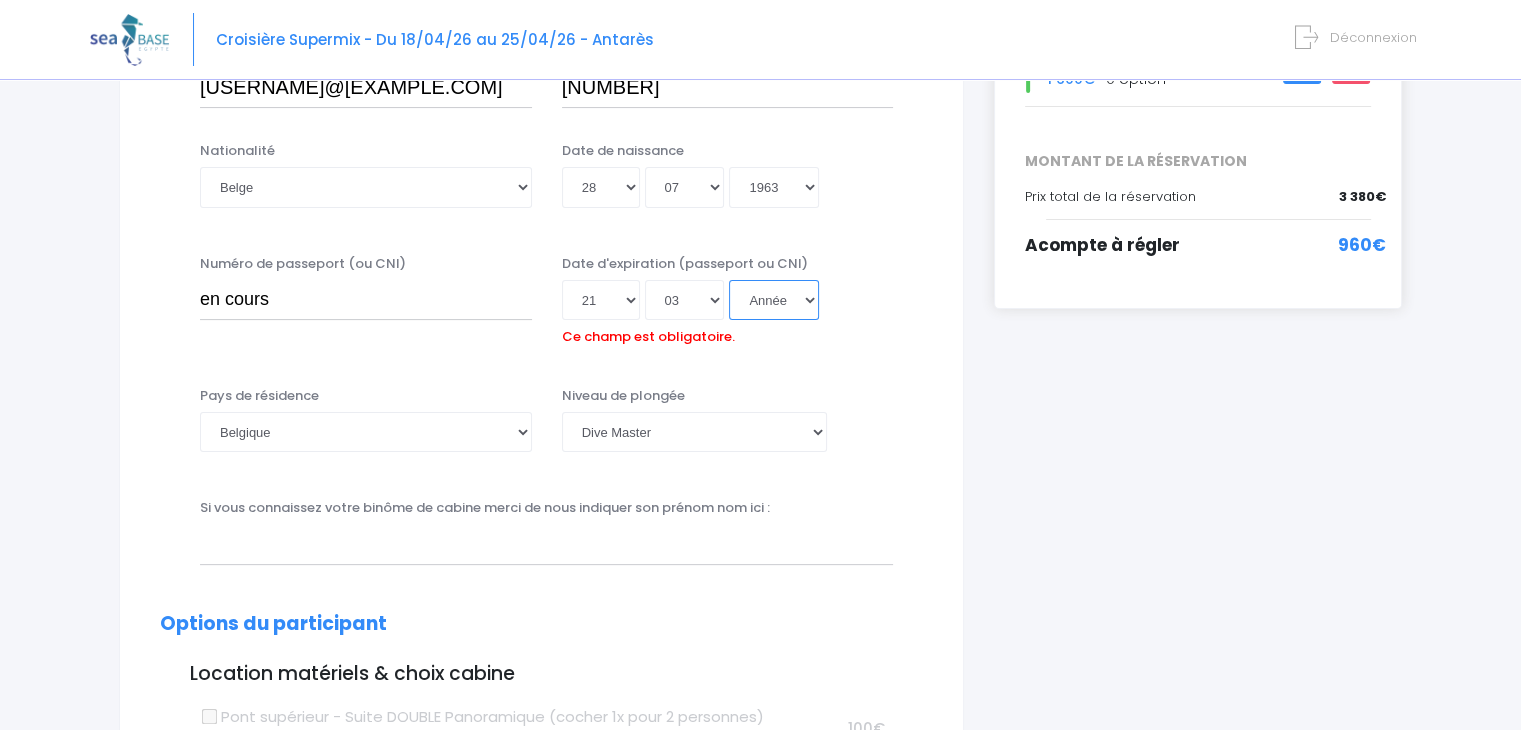 scroll, scrollTop: 608, scrollLeft: 0, axis: vertical 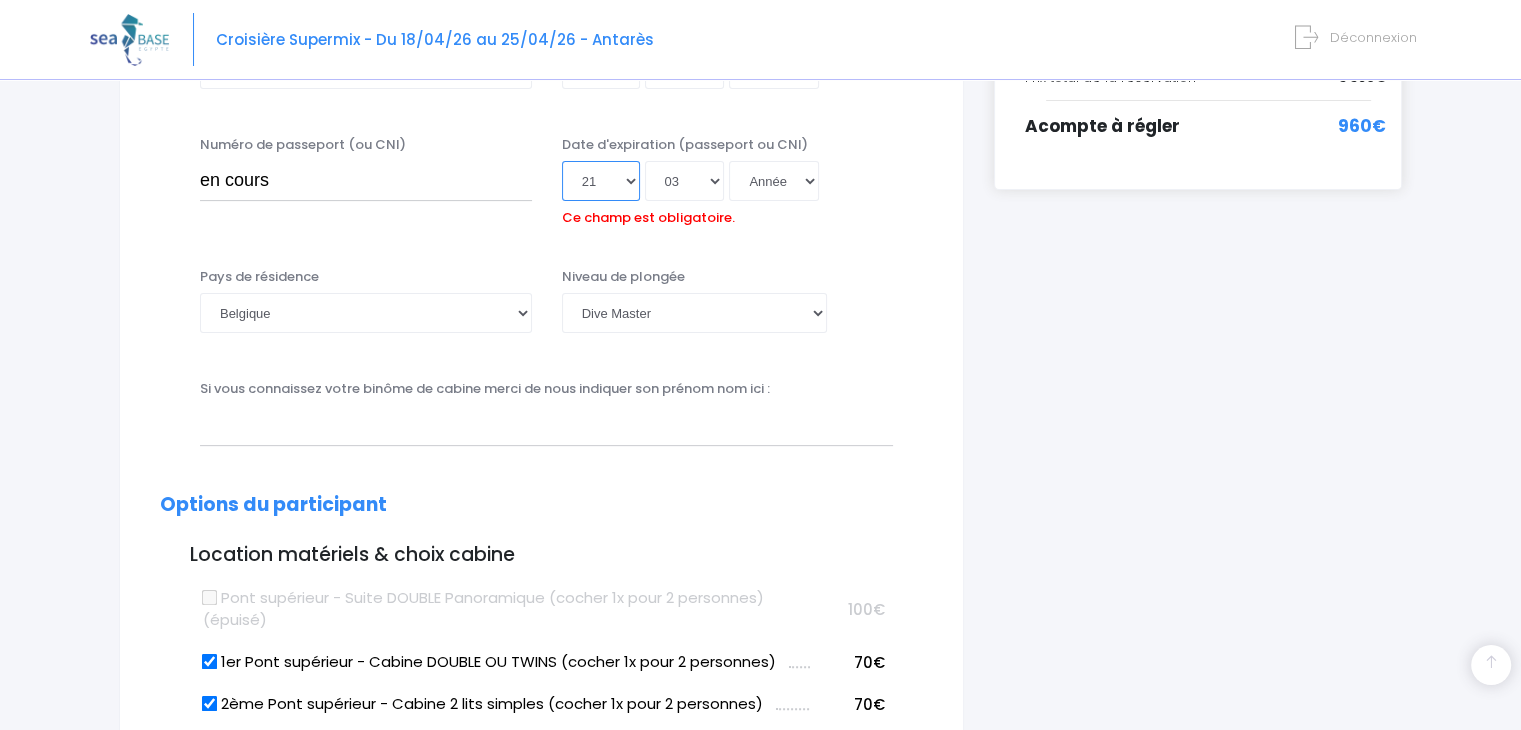 click on "Jour 01 02 03 04 05 06 07 08 09 10 11 12 13 14 15 16 17 18 19 20 21 22 23 24 25 26 27 28 29 30 31" at bounding box center [601, 181] 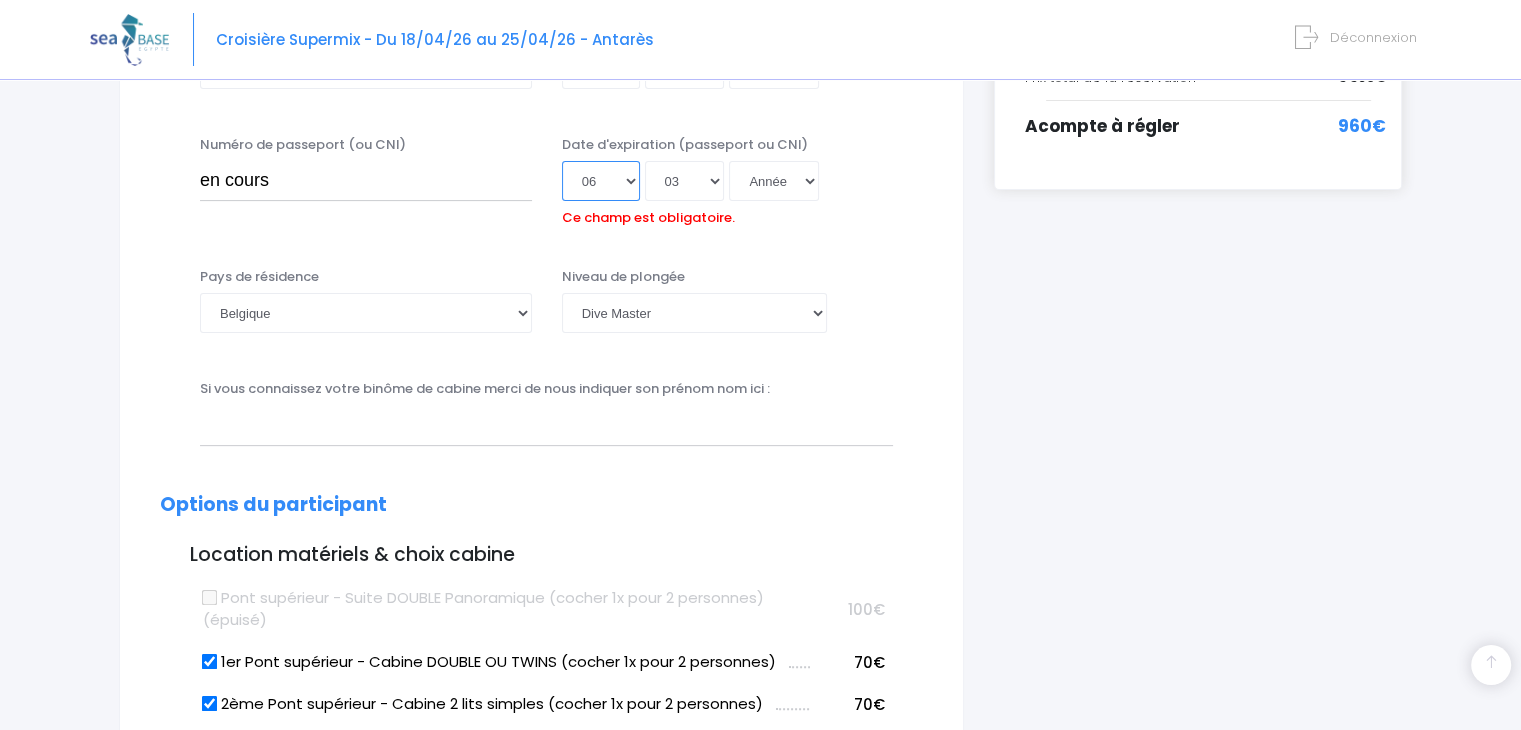 click on "Jour 01 02 03 04 05 06 07 08 09 10 11 12 13 14 15 16 17 18 19 20 21 22 23 24 25 26 27 28 29 30 31" at bounding box center [601, 181] 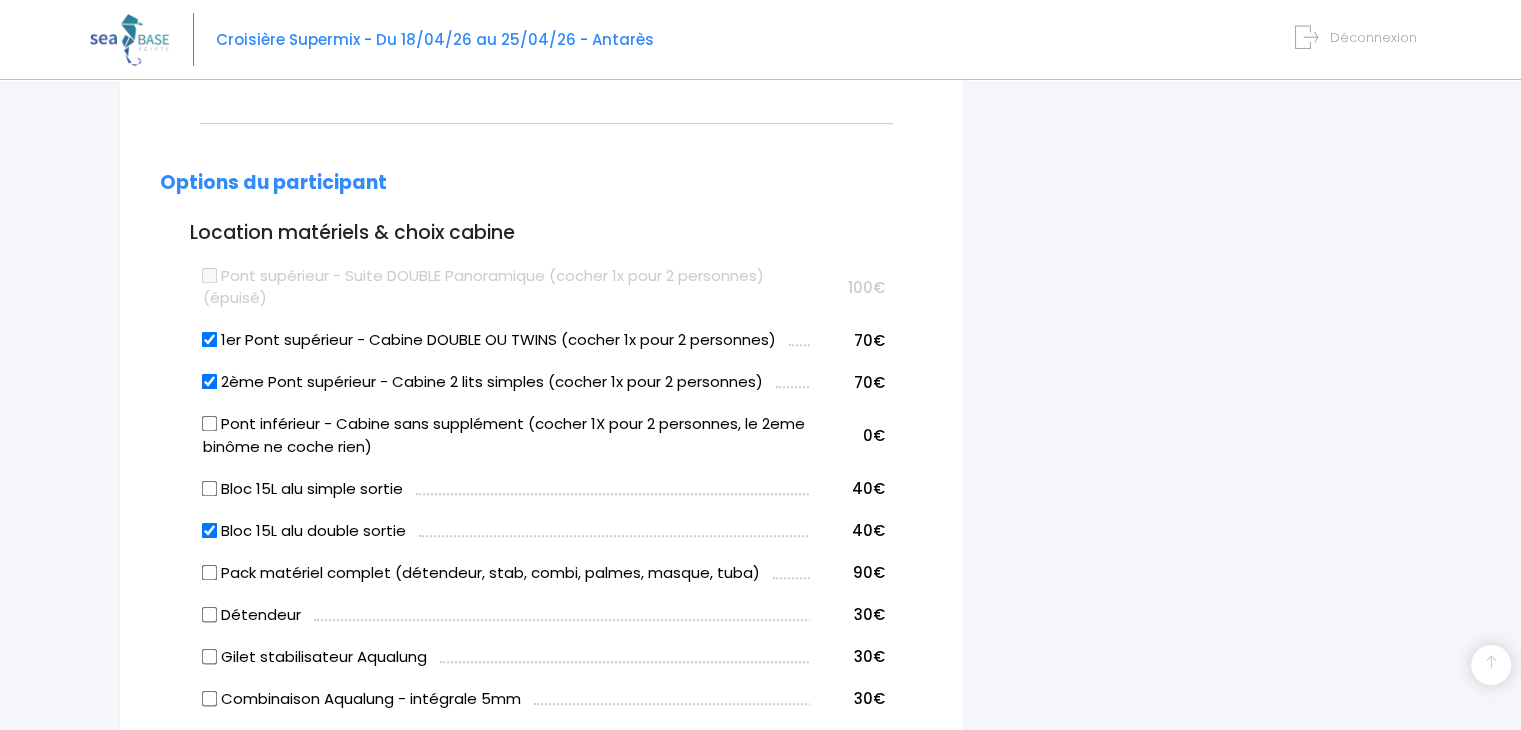 scroll, scrollTop: 942, scrollLeft: 0, axis: vertical 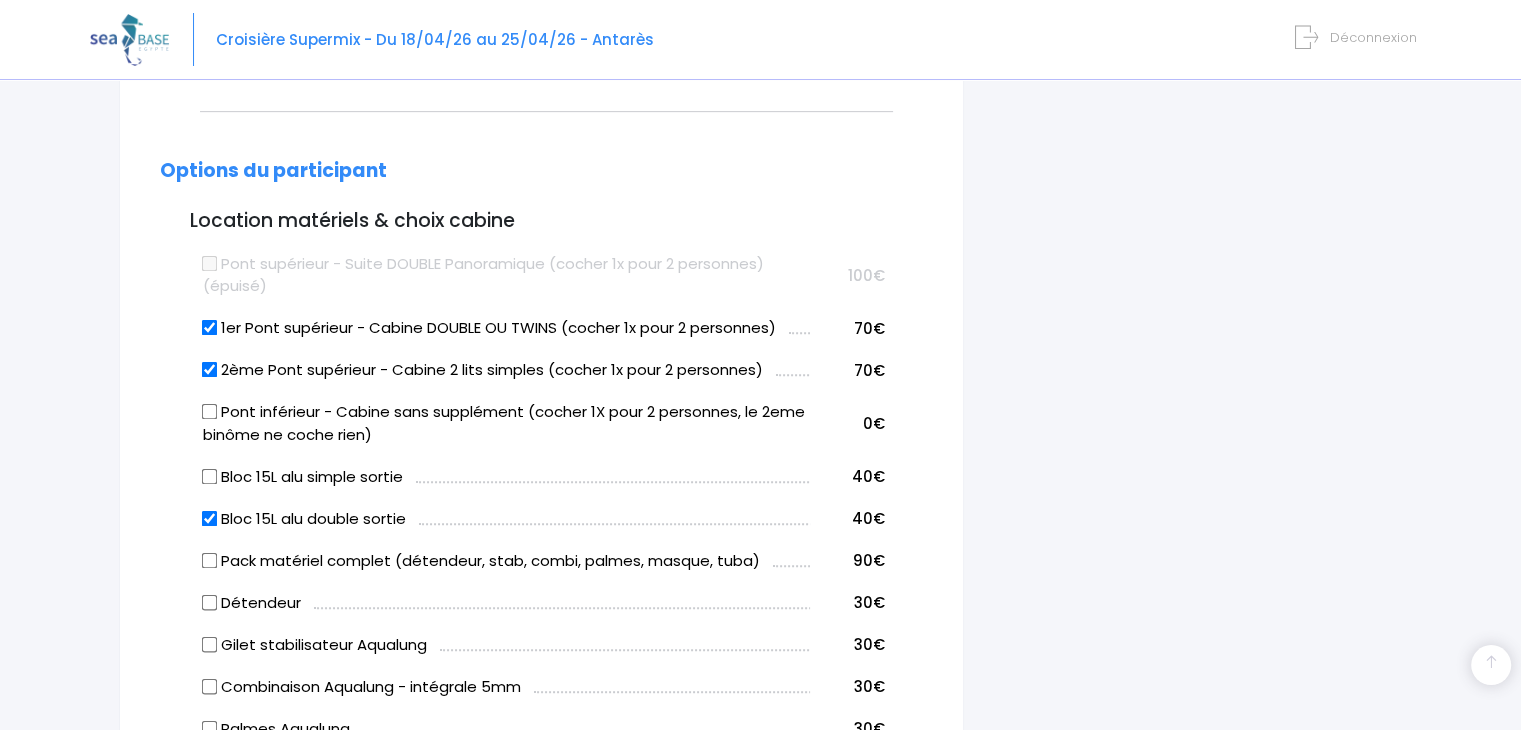 click on "2ème Pont supérieur - Cabine 2 lits simples (cocher 1x pour 2 personnes)" at bounding box center [210, 370] 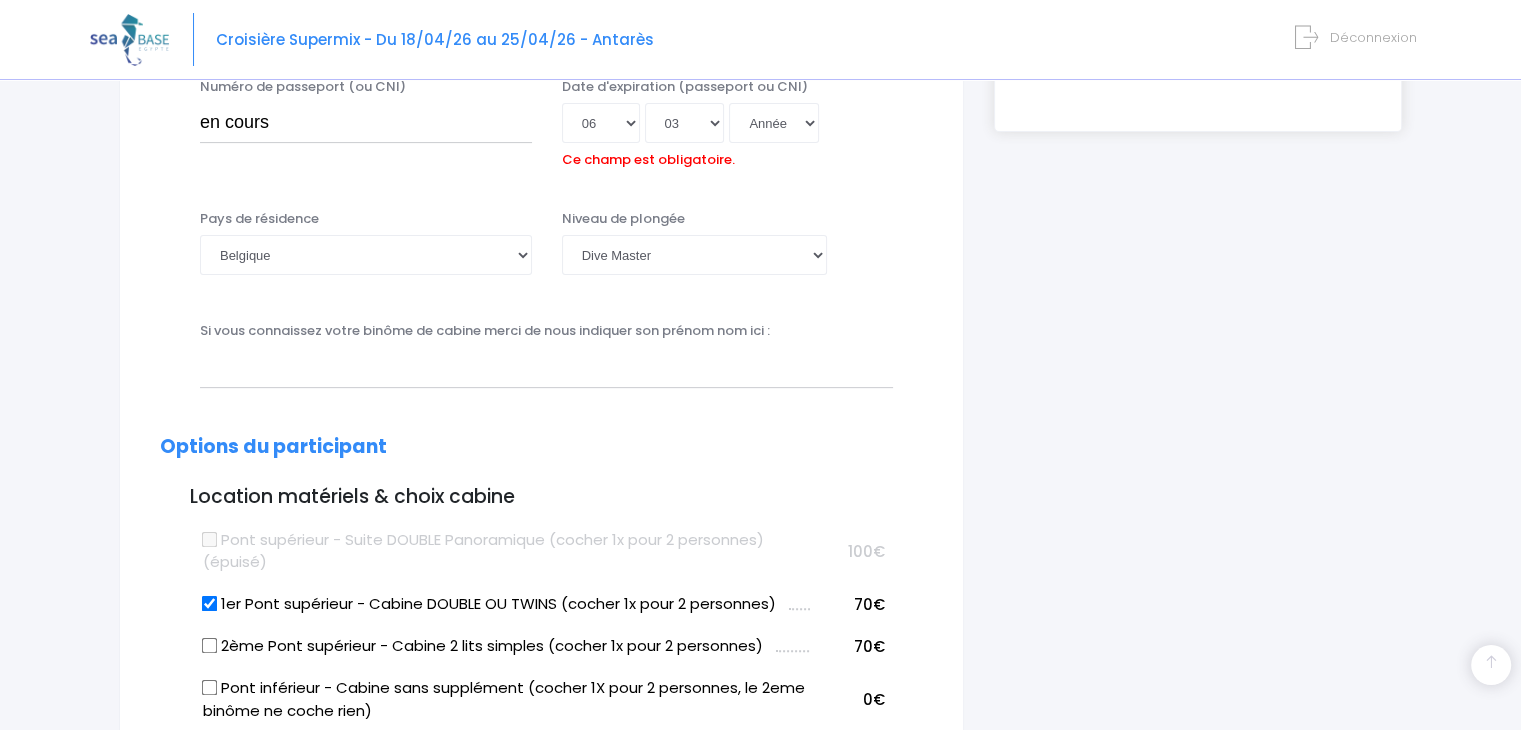 scroll, scrollTop: 333, scrollLeft: 0, axis: vertical 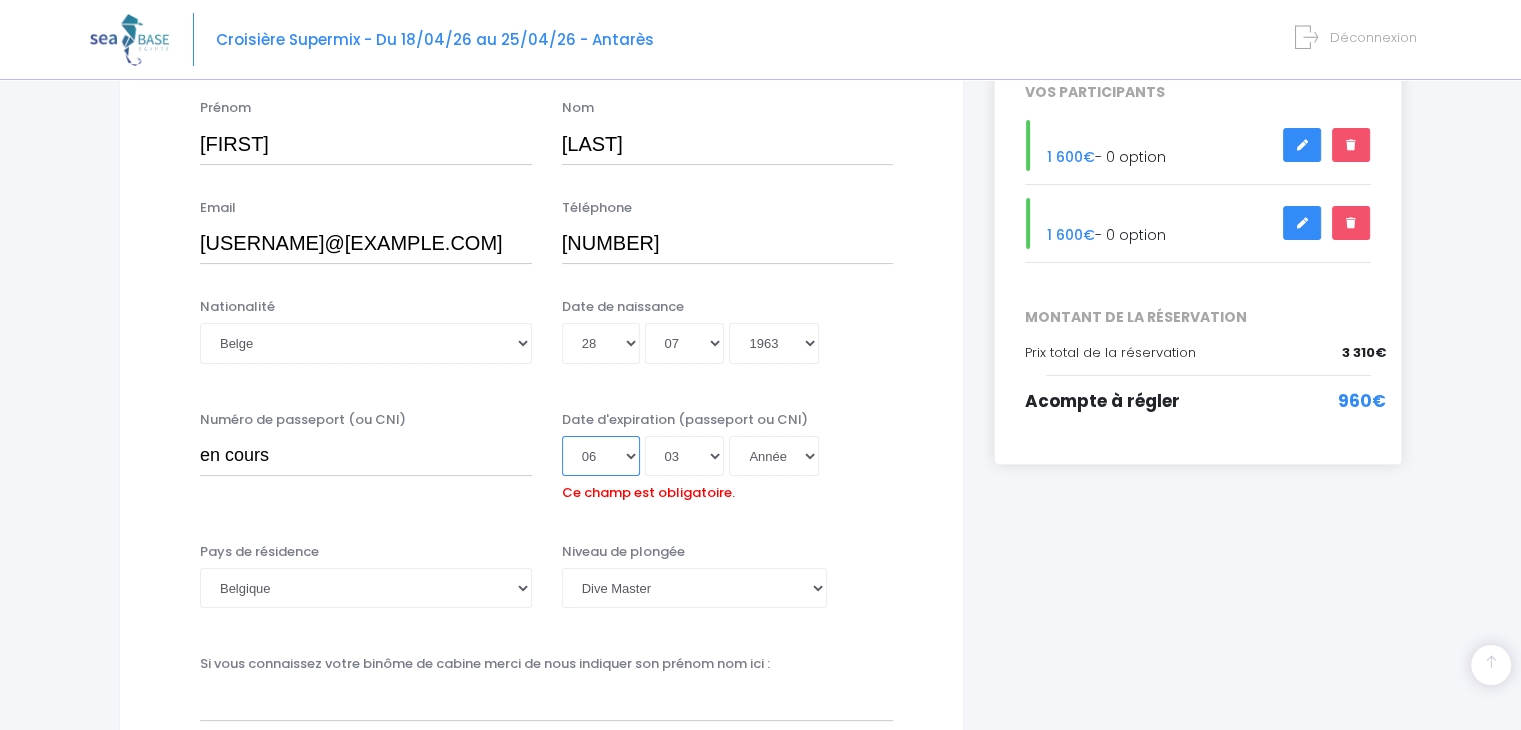click on "Jour 01 02 03 04 05 06 07 08 09 10 11 12 13 14 15 16 17 18 19 20 21 22 23 24 25 26 27 28 29 30 31" at bounding box center [601, 456] 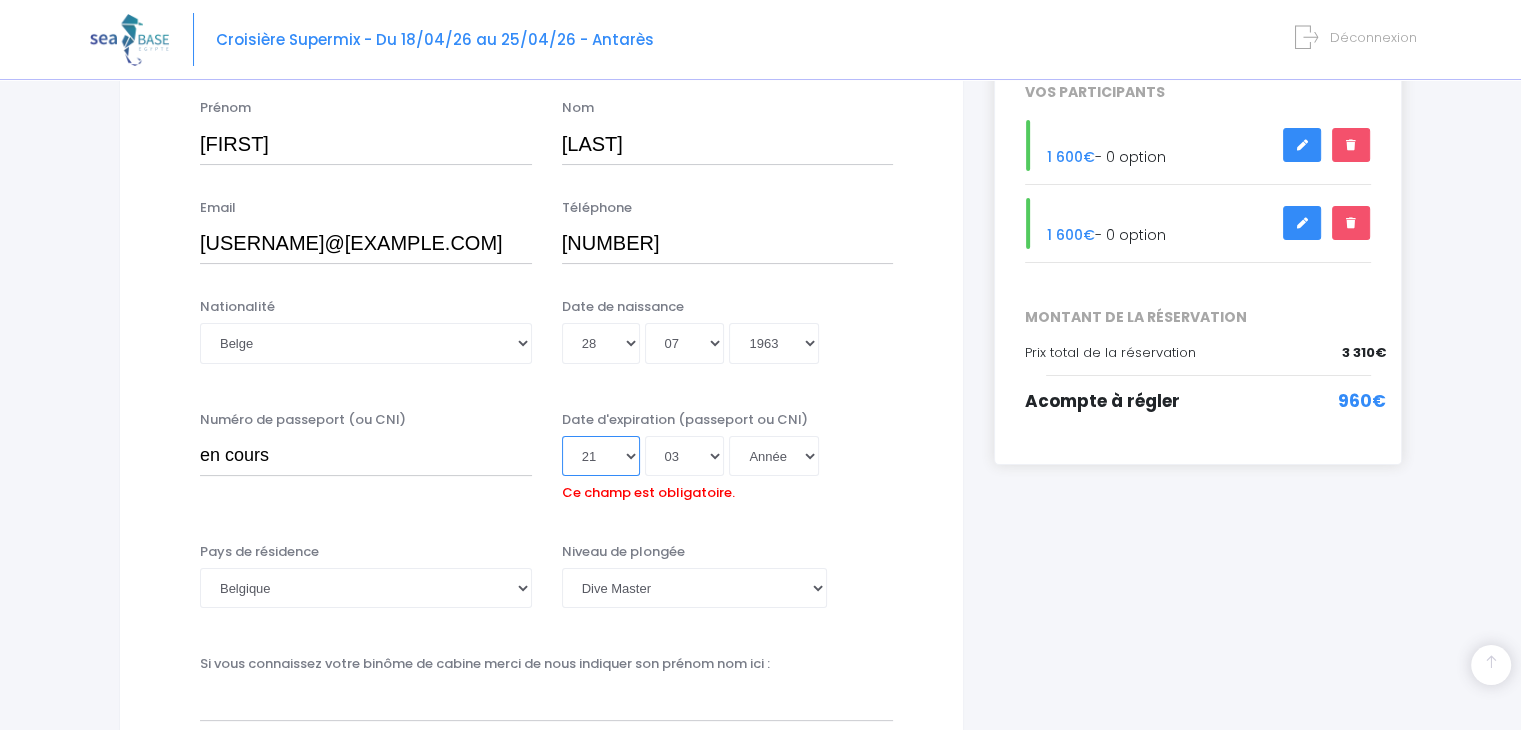 click on "Jour 01 02 03 04 05 06 07 08 09 10 11 12 13 14 15 16 17 18 19 20 21 22 23 24 25 26 27 28 29 30 31" at bounding box center (601, 456) 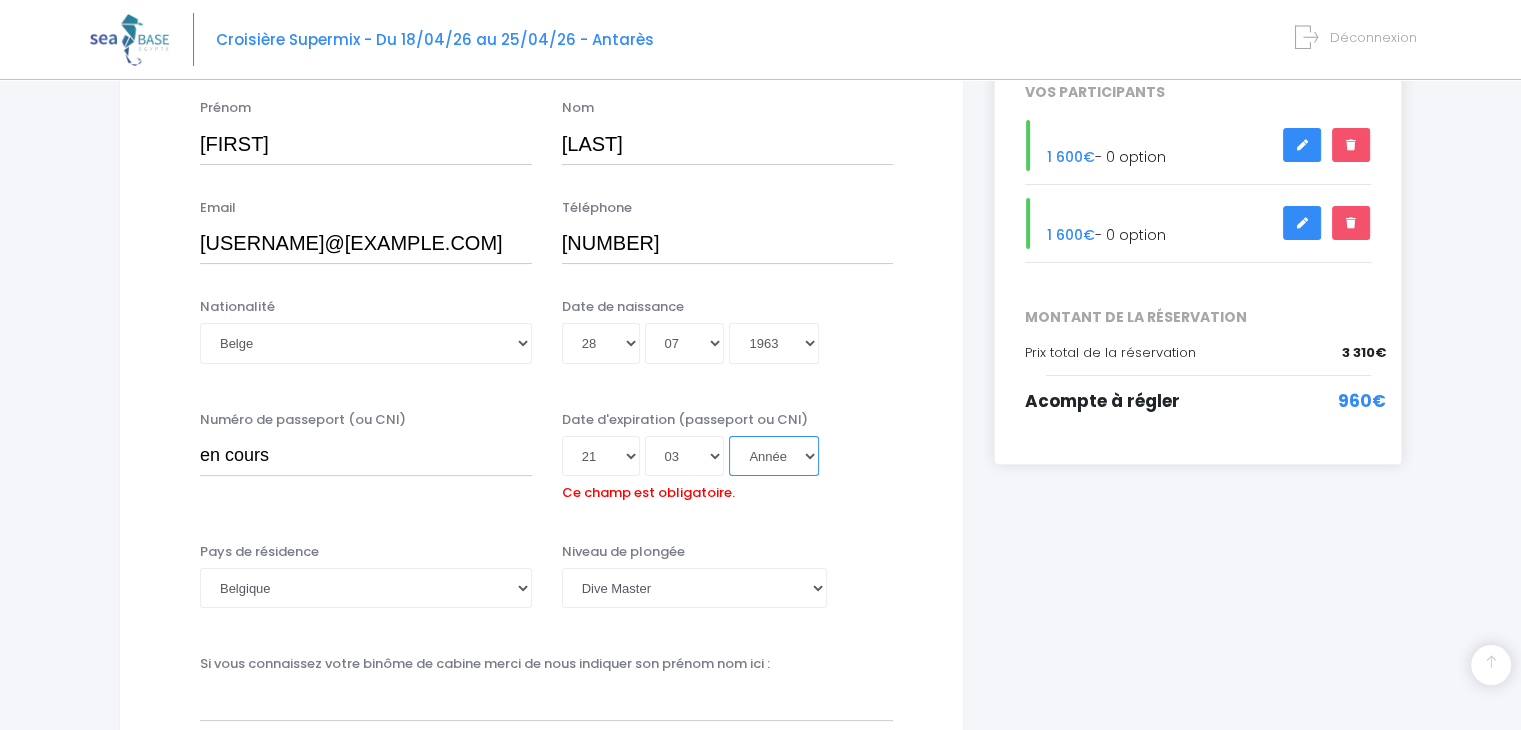 click on "Année 2045 2044 2043 2042 2041 2040 2039 2038 2037 2036 2035 2034 2033 2032 2031 2030 2029 2028 2027 2026 2025 2024 2023 2022 2021 2020 2019 2018 2017 2016 2015 2014 2013 2012 2011 2010 2009 2008 2007 2006 2005 2004 2003 2002 2001 2000 1999 1998 1997 1996 1995 1994 1993 1992 1991 1990 1989 1988 1987 1986 1985 1984 1983 1982 1981 1980 1979 1978 1977 1976 1975 1974 1973 1972 1971 1970 1969 1968 1967 1966 1965 1964 1963 1962 1961 1960 1959 1958 1957 1956 1955 1954 1953 1952 1951 1950 1949 1948 1947 1946 1945 1944 1943 1942 1941 1940 1939 1938 1937 1936 1935 1934 1933 1932 1931 1930 1929 1928 1927 1926 1925 1924 1923 1922 1921 1920 1919 1918 1917 1916 1915 1914 1913 1912 1911 1910 1909 1908 1907 1906 1905 1904 1903 1902 1901 1900" at bounding box center [774, 456] 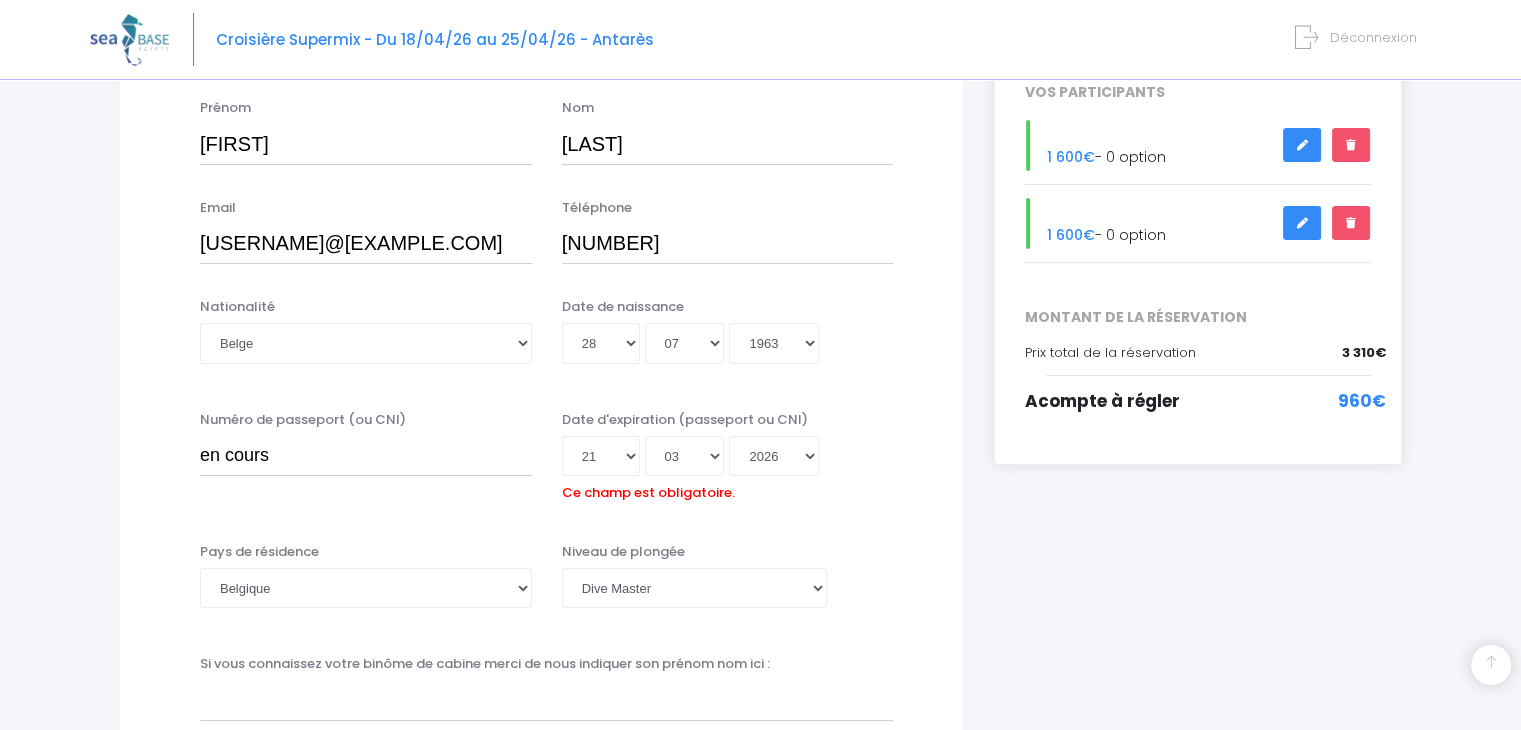 type on "2026-03-21" 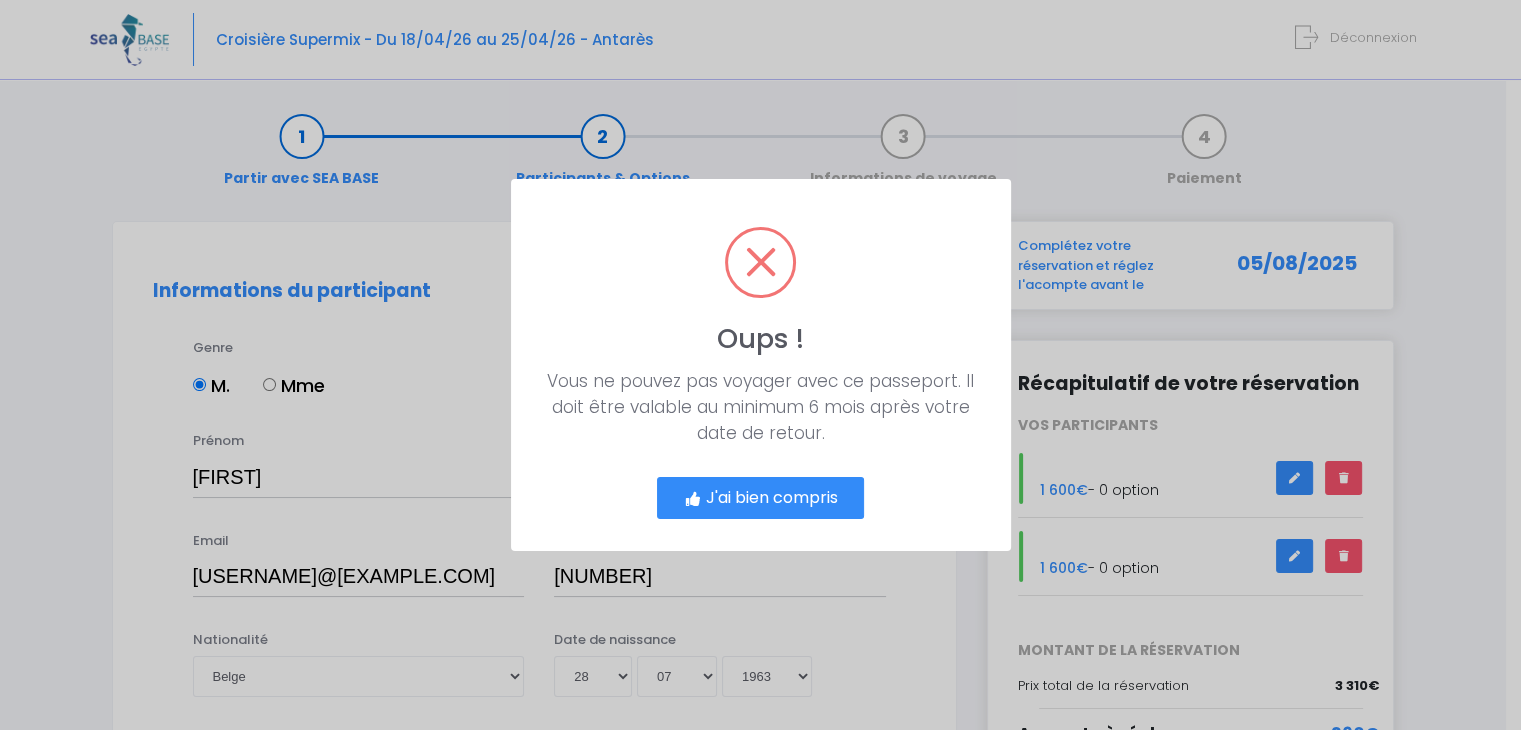 scroll, scrollTop: 0, scrollLeft: 0, axis: both 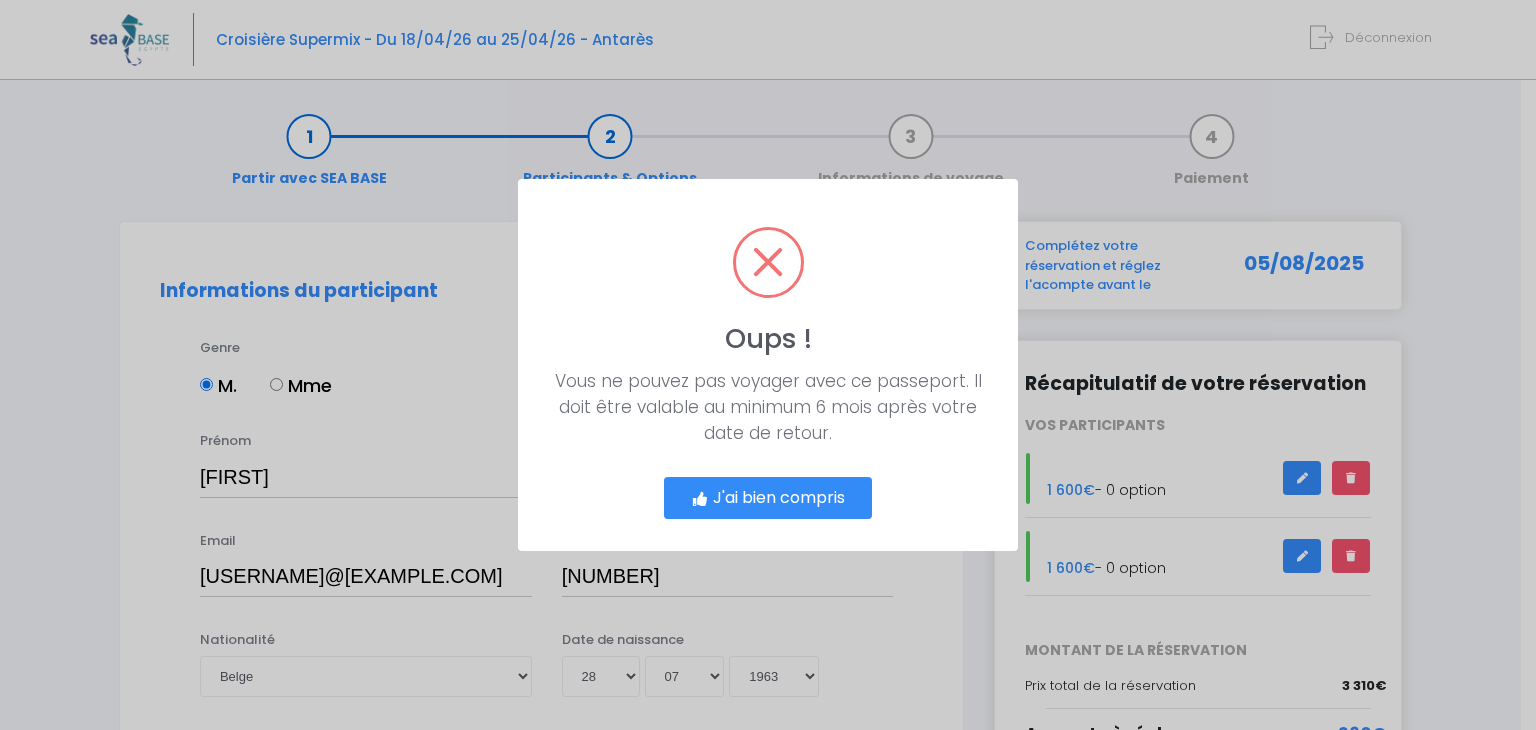 click on "? ! i     Oups ! × Vous ne pouvez pas voyager avec ce passeport. Il doit être valable au minimum 6 mois après votre date de retour.  J'ai bien compris Cancel" at bounding box center [768, 365] 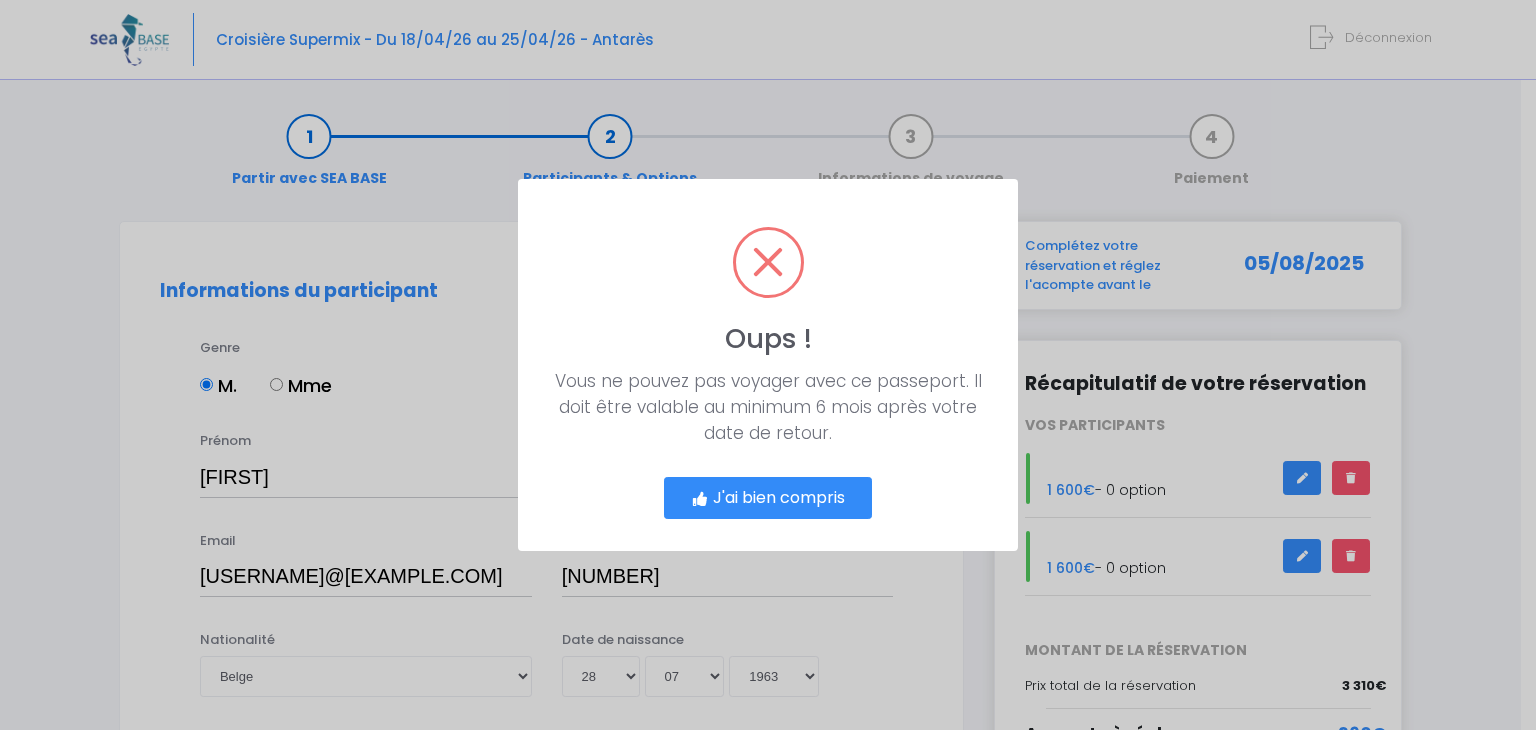 click on "J'ai bien compris" at bounding box center [768, 498] 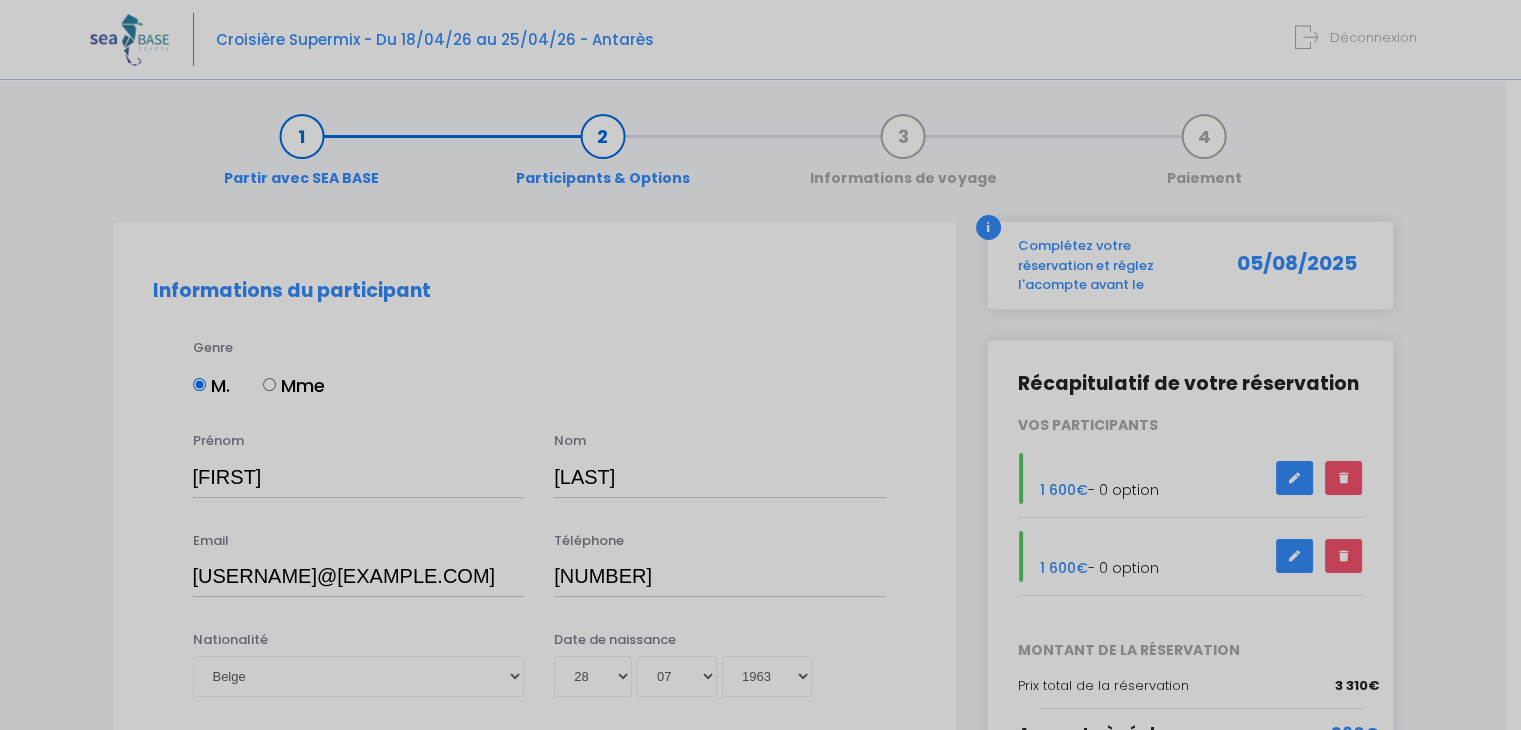 scroll, scrollTop: 424, scrollLeft: 0, axis: vertical 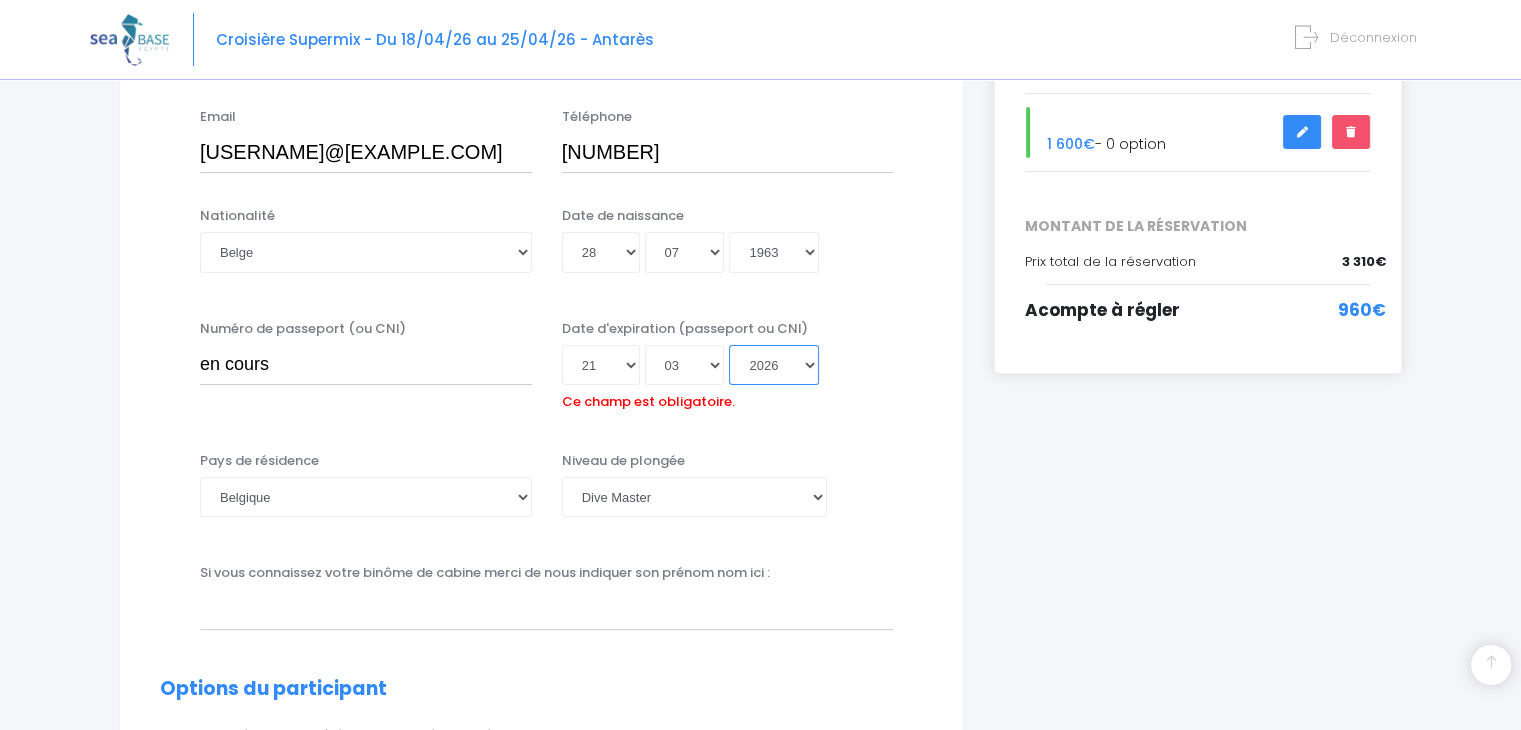 click on "Année 2045 2044 2043 2042 2041 2040 2039 2038 2037 2036 2035 2034 2033 2032 2031 2030 2029 2028 2027 2026 2025 2024 2023 2022 2021 2020 2019 2018 2017 2016 2015 2014 2013 2012 2011 2010 2009 2008 2007 2006 2005 2004 2003 2002 2001 2000 1999 1998 1997 1996 1995 1994 1993 1992 1991 1990 1989 1988 1987 1986 1985 1984 1983 1982 1981 1980 1979 1978 1977 1976 1975 1974 1973 1972 1971 1970 1969 1968 1967 1966 1965 1964 1963 1962 1961 1960 1959 1958 1957 1956 1955 1954 1953 1952 1951 1950 1949 1948 1947 1946 1945 1944 1943 1942 1941 1940 1939 1938 1937 1936 1935 1934 1933 1932 1931 1930 1929 1928 1927 1926 1925 1924 1923 1922 1921 1920 1919 1918 1917 1916 1915 1914 1913 1912 1911 1910 1909 1908 1907 1906 1905 1904 1903 1902 1901 1900" at bounding box center (774, 365) 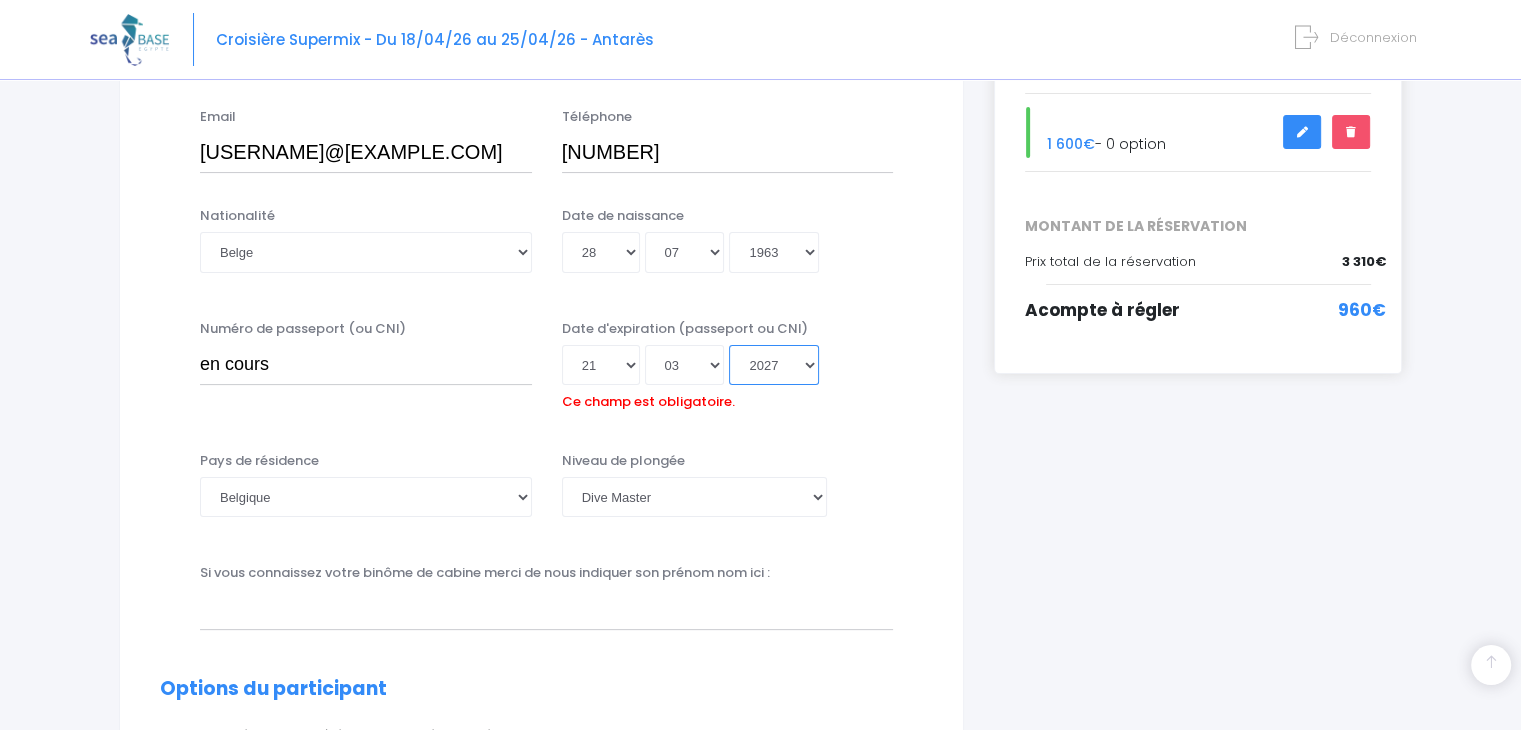 click on "Année 2045 2044 2043 2042 2041 2040 2039 2038 2037 2036 2035 2034 2033 2032 2031 2030 2029 2028 2027 2026 2025 2024 2023 2022 2021 2020 2019 2018 2017 2016 2015 2014 2013 2012 2011 2010 2009 2008 2007 2006 2005 2004 2003 2002 2001 2000 1999 1998 1997 1996 1995 1994 1993 1992 1991 1990 1989 1988 1987 1986 1985 1984 1983 1982 1981 1980 1979 1978 1977 1976 1975 1974 1973 1972 1971 1970 1969 1968 1967 1966 1965 1964 1963 1962 1961 1960 1959 1958 1957 1956 1955 1954 1953 1952 1951 1950 1949 1948 1947 1946 1945 1944 1943 1942 1941 1940 1939 1938 1937 1936 1935 1934 1933 1932 1931 1930 1929 1928 1927 1926 1925 1924 1923 1922 1921 1920 1919 1918 1917 1916 1915 1914 1913 1912 1911 1910 1909 1908 1907 1906 1905 1904 1903 1902 1901 1900" at bounding box center (774, 365) 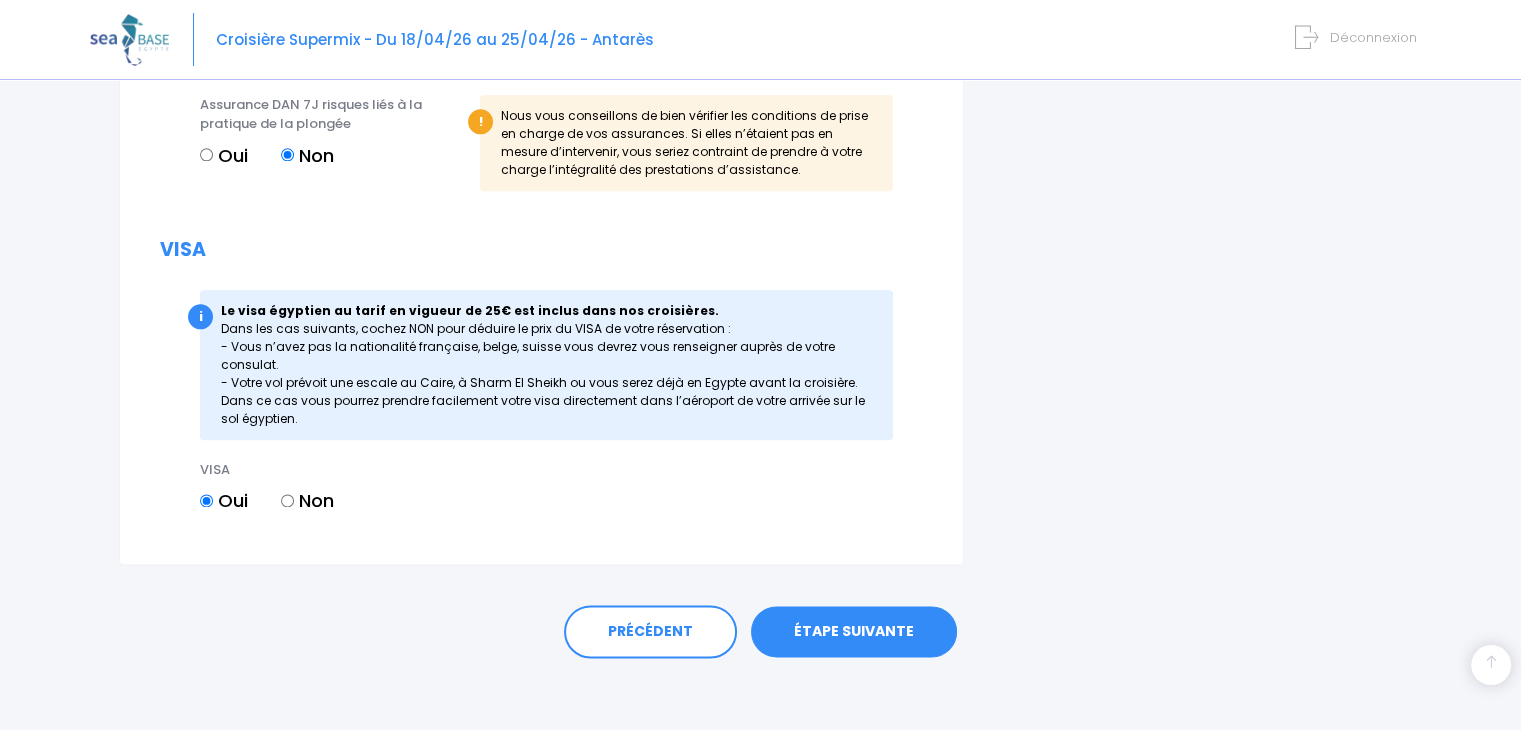 scroll, scrollTop: 2384, scrollLeft: 0, axis: vertical 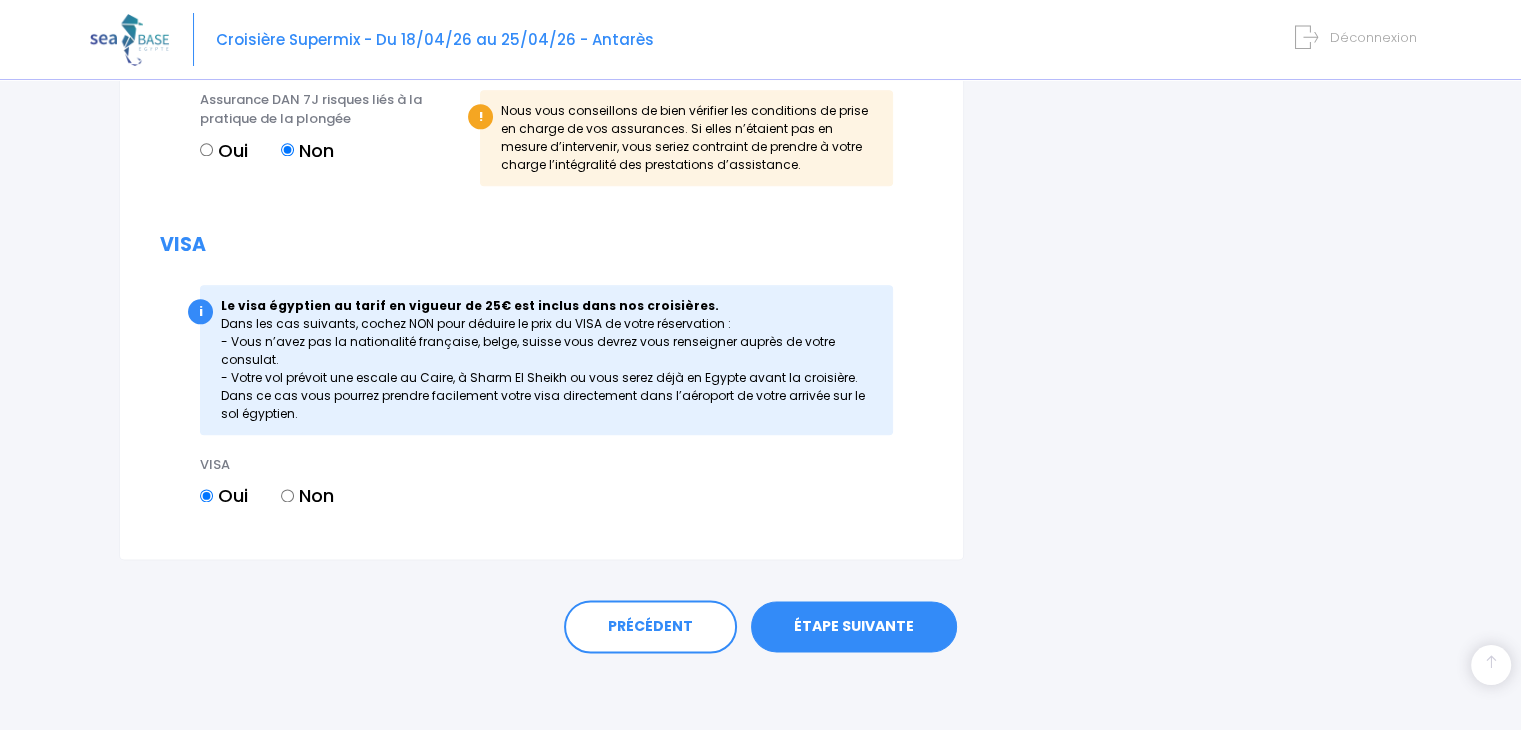 click on "Non" at bounding box center [287, 495] 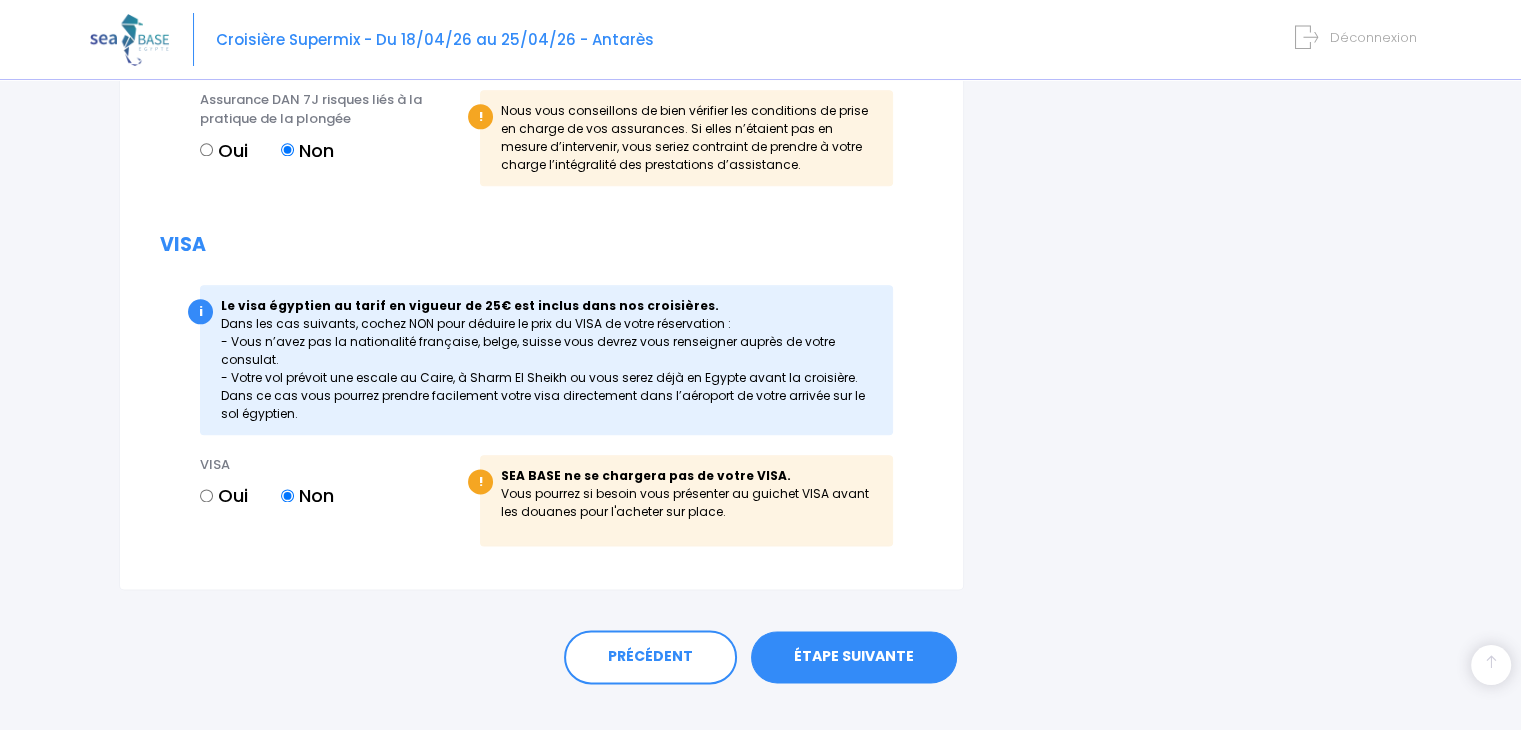 click on "Oui" at bounding box center [206, 495] 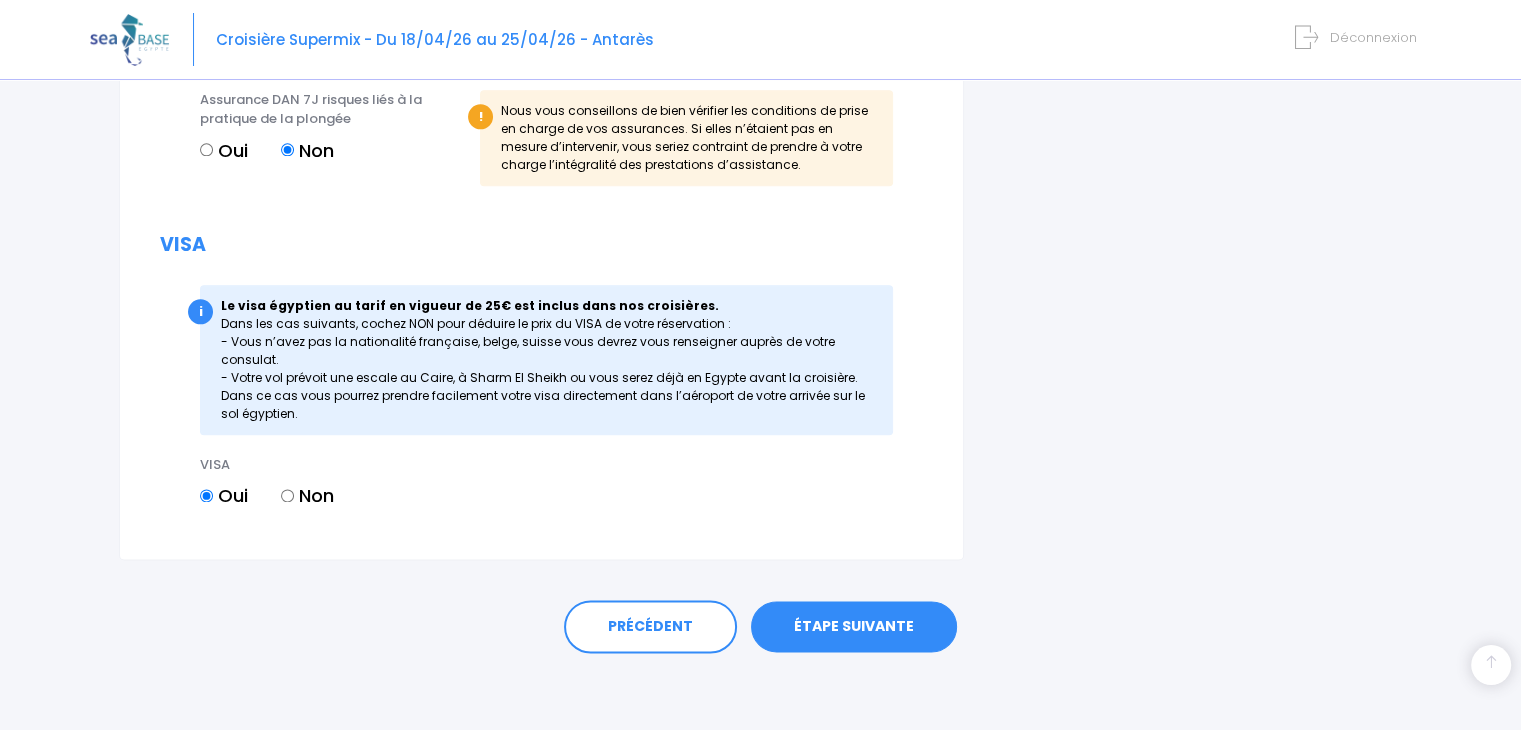 click on "ÉTAPE SUIVANTE" at bounding box center [854, 627] 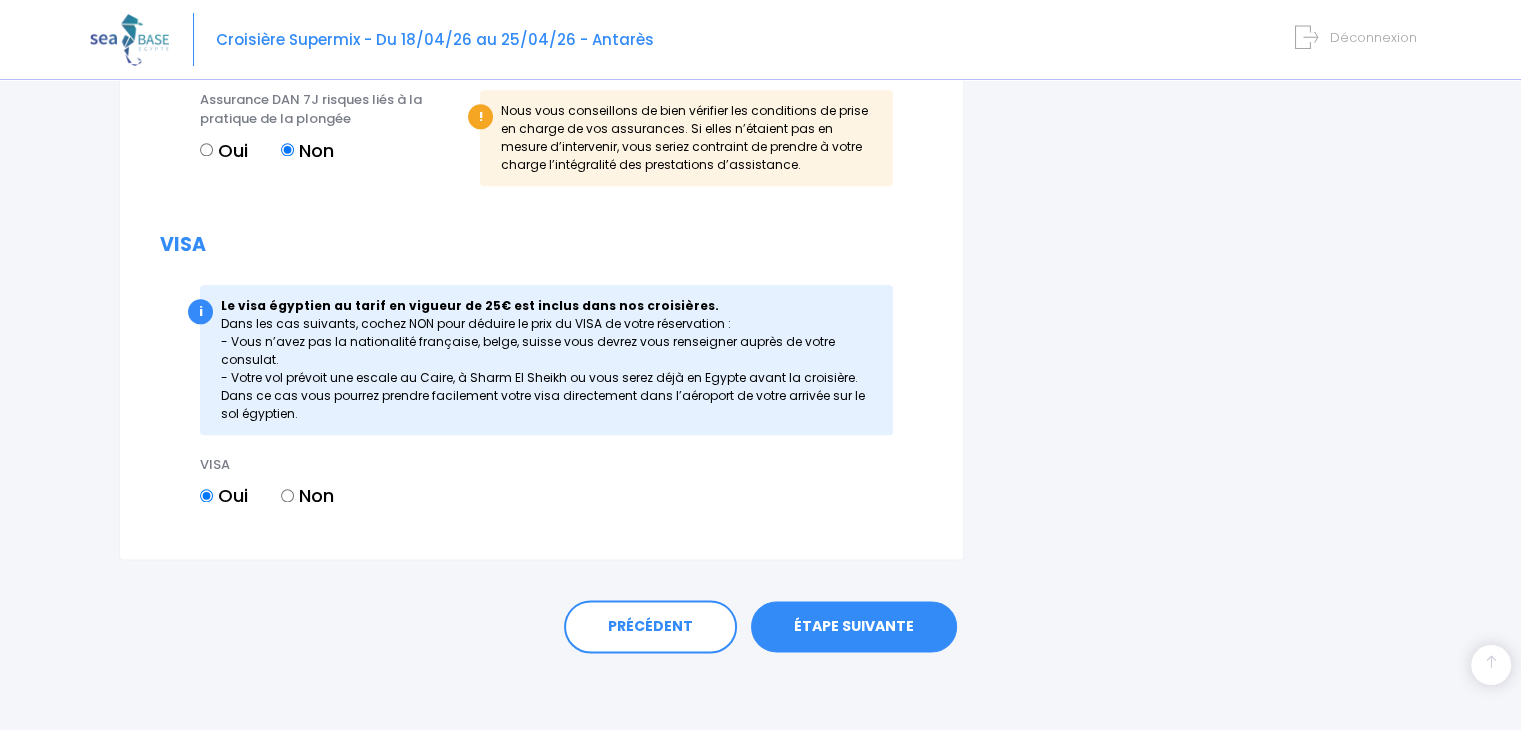 click on "ÉTAPE SUIVANTE" at bounding box center (854, 627) 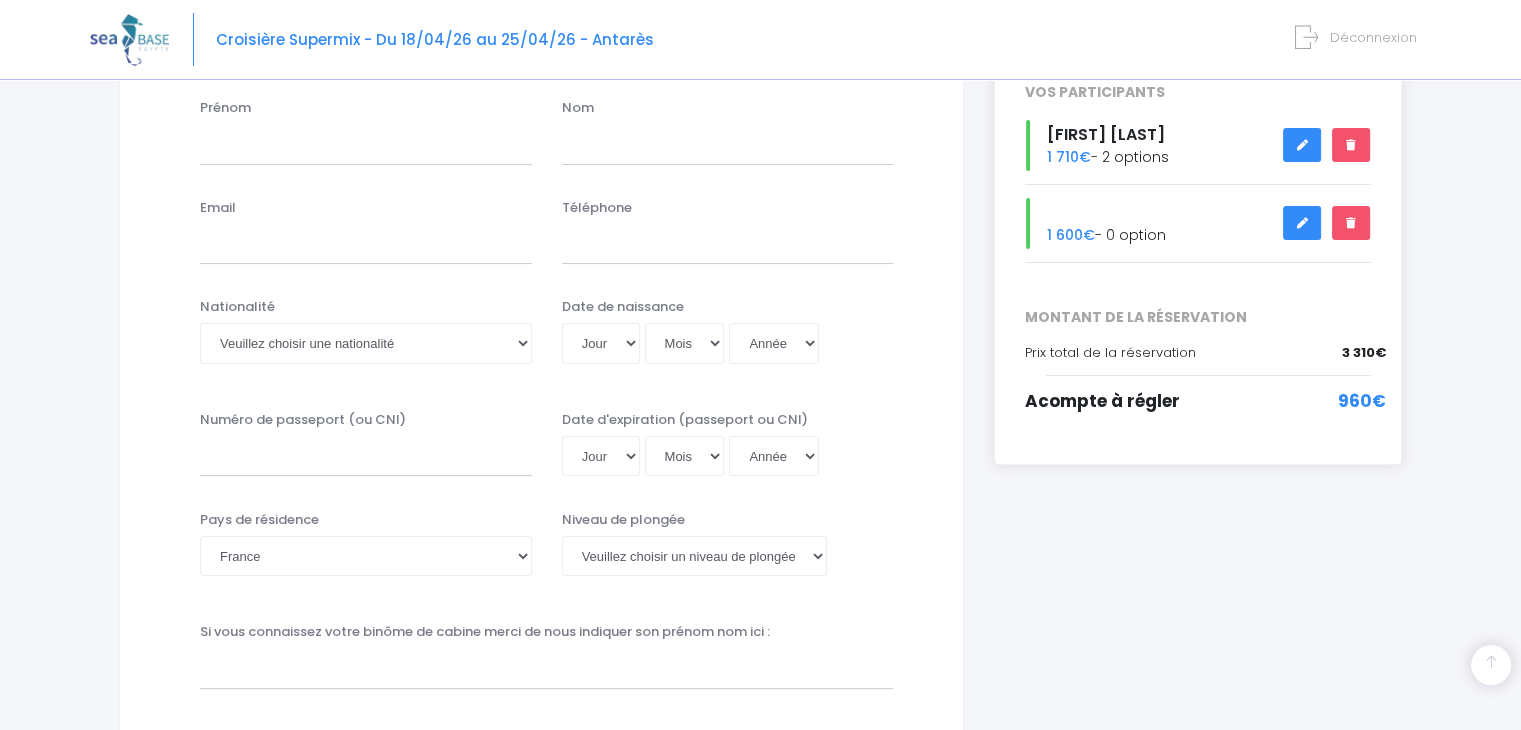 scroll, scrollTop: 0, scrollLeft: 0, axis: both 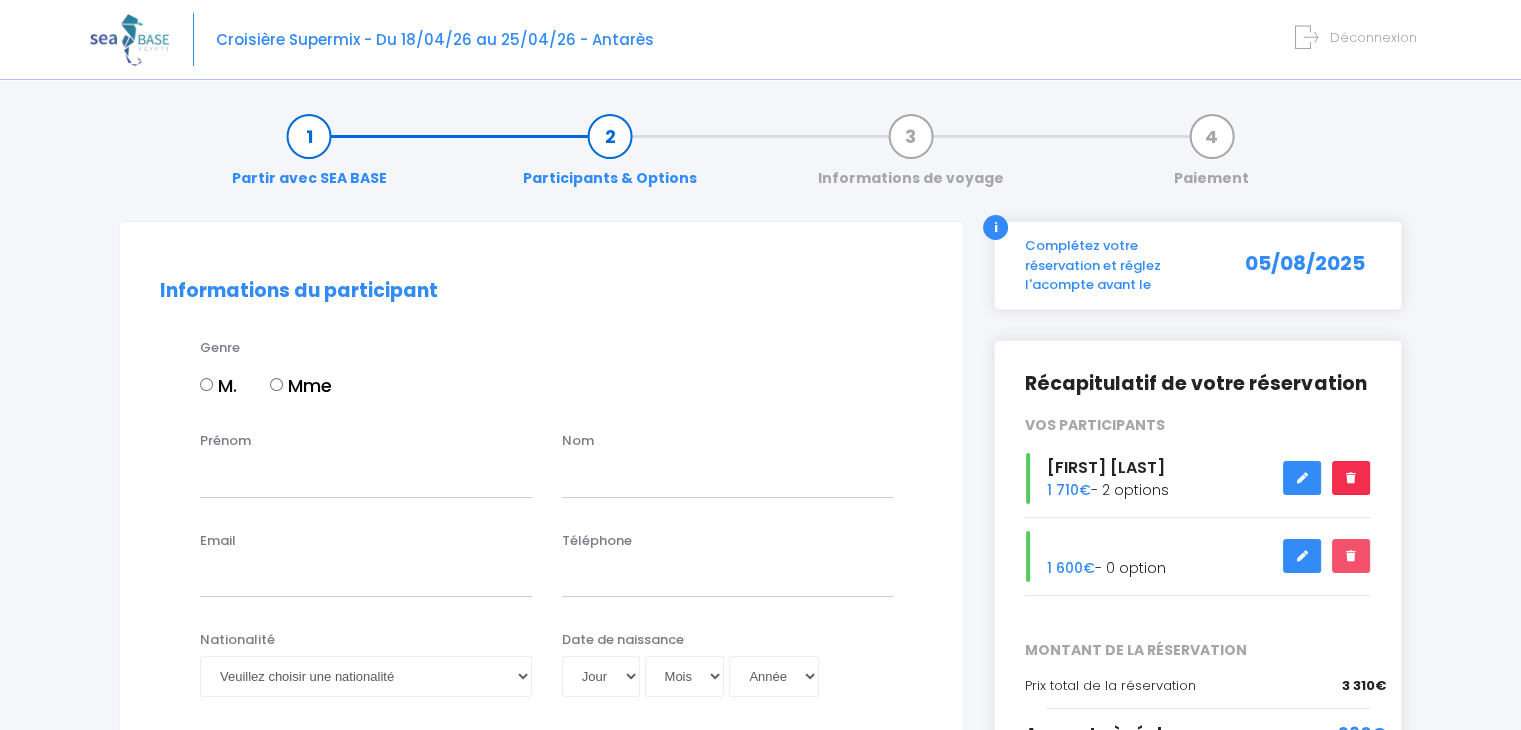 click at bounding box center [1351, 478] 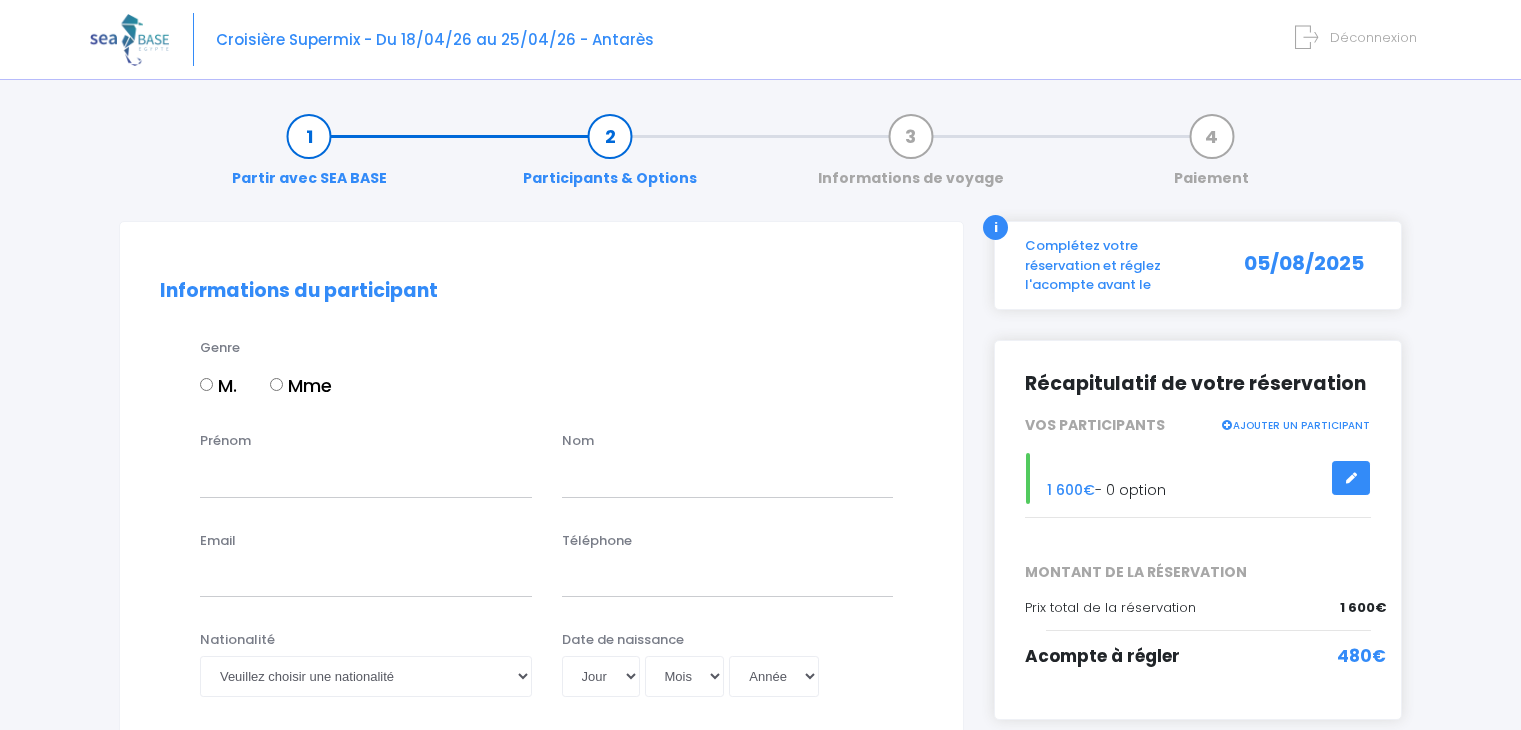 scroll, scrollTop: 0, scrollLeft: 0, axis: both 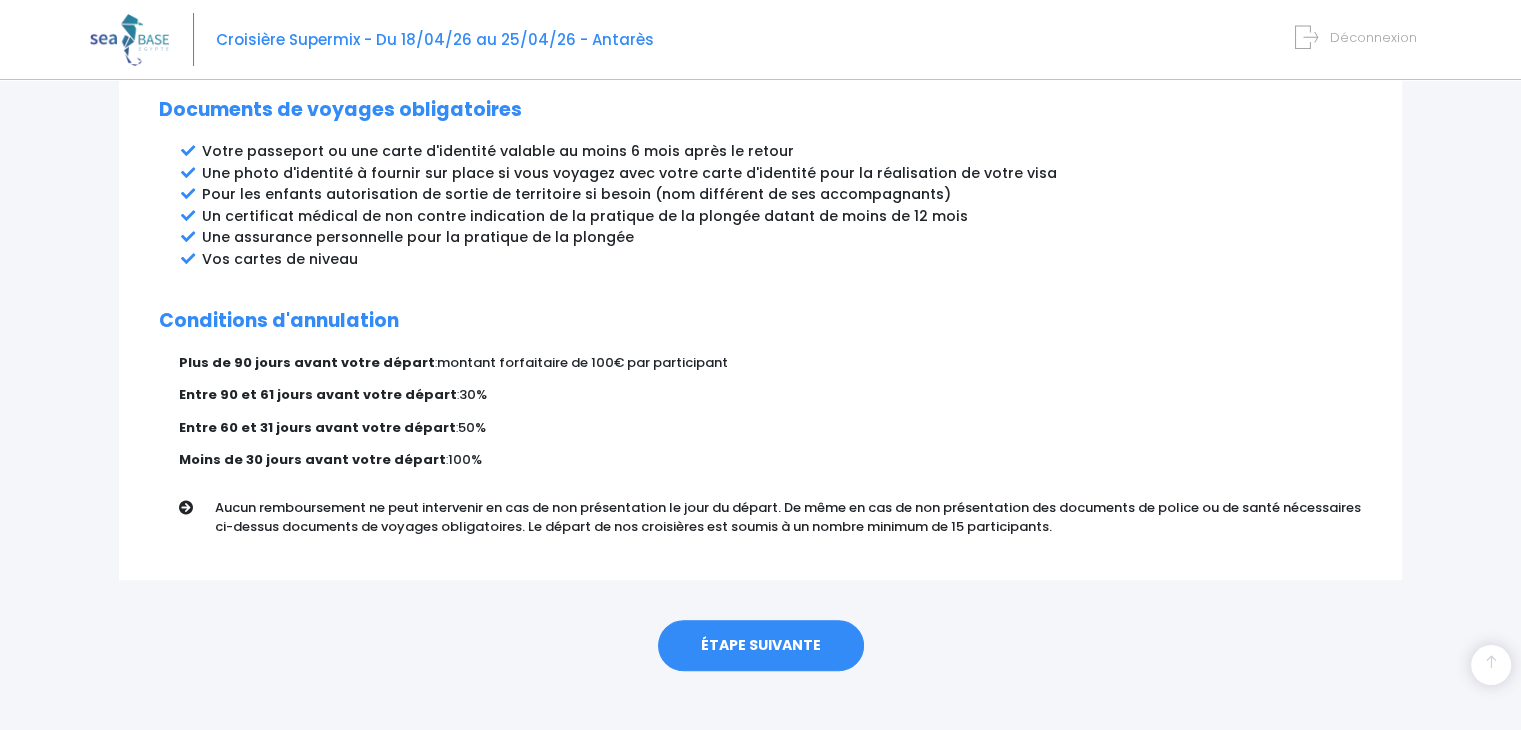 click on "ÉTAPE SUIVANTE" at bounding box center [761, 646] 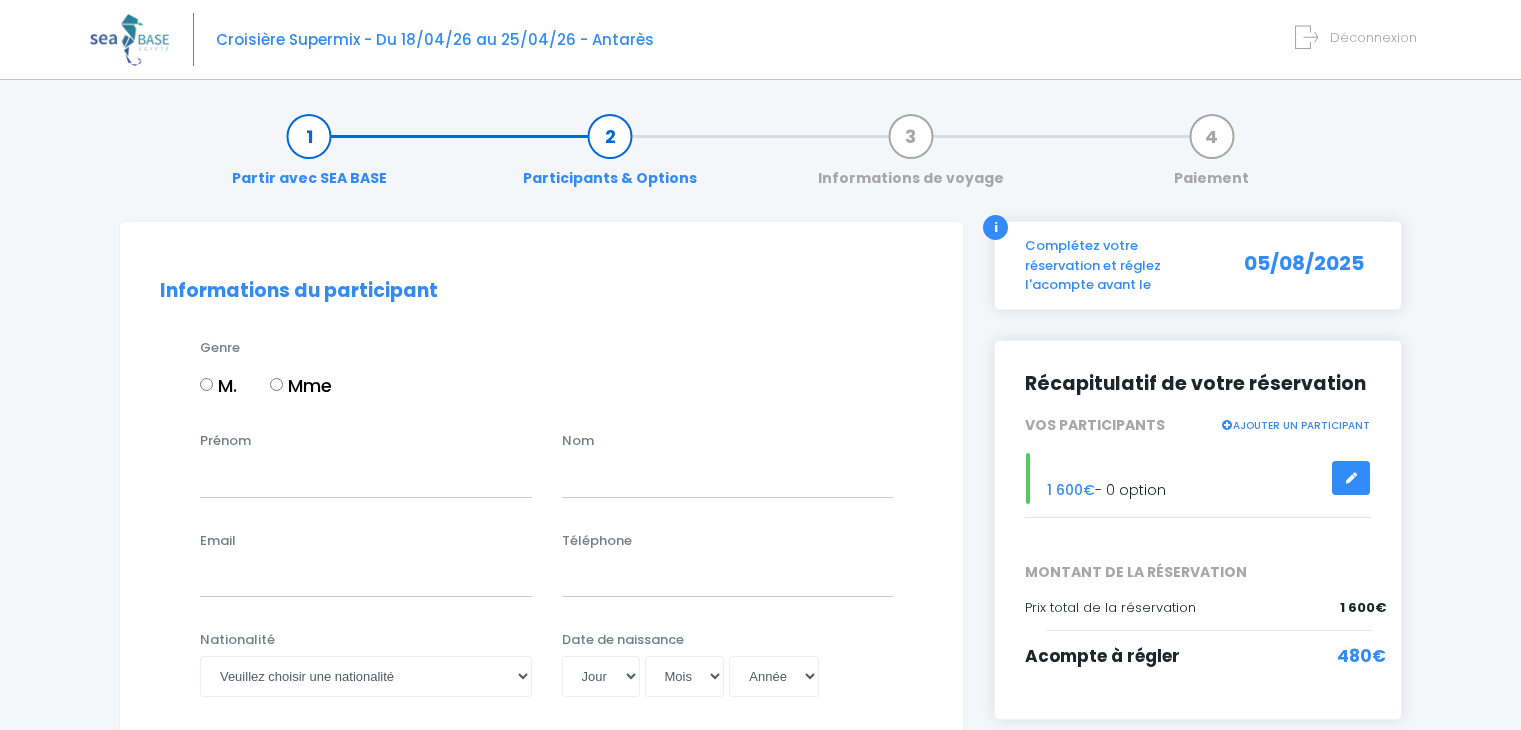 scroll, scrollTop: 0, scrollLeft: 0, axis: both 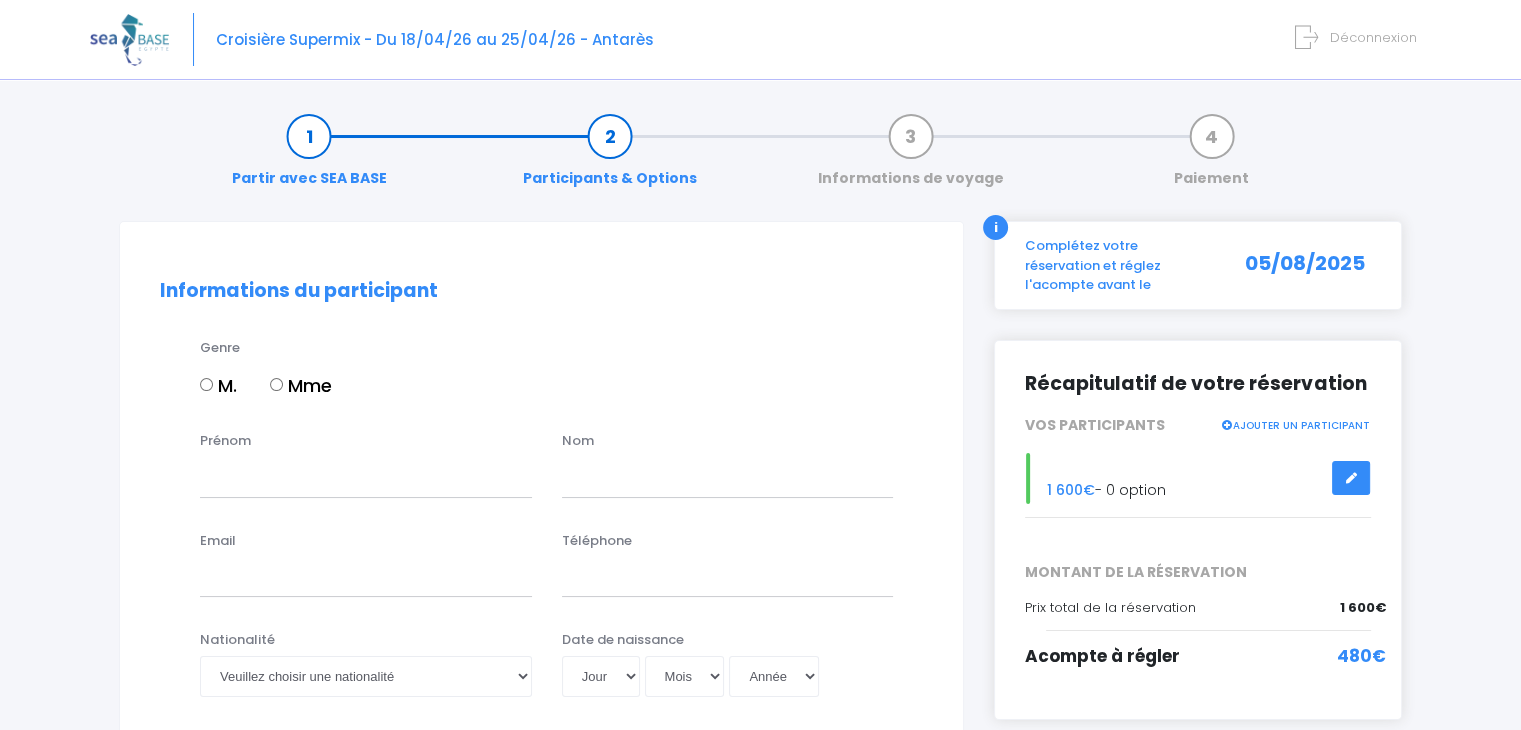click on "M." at bounding box center (206, 384) 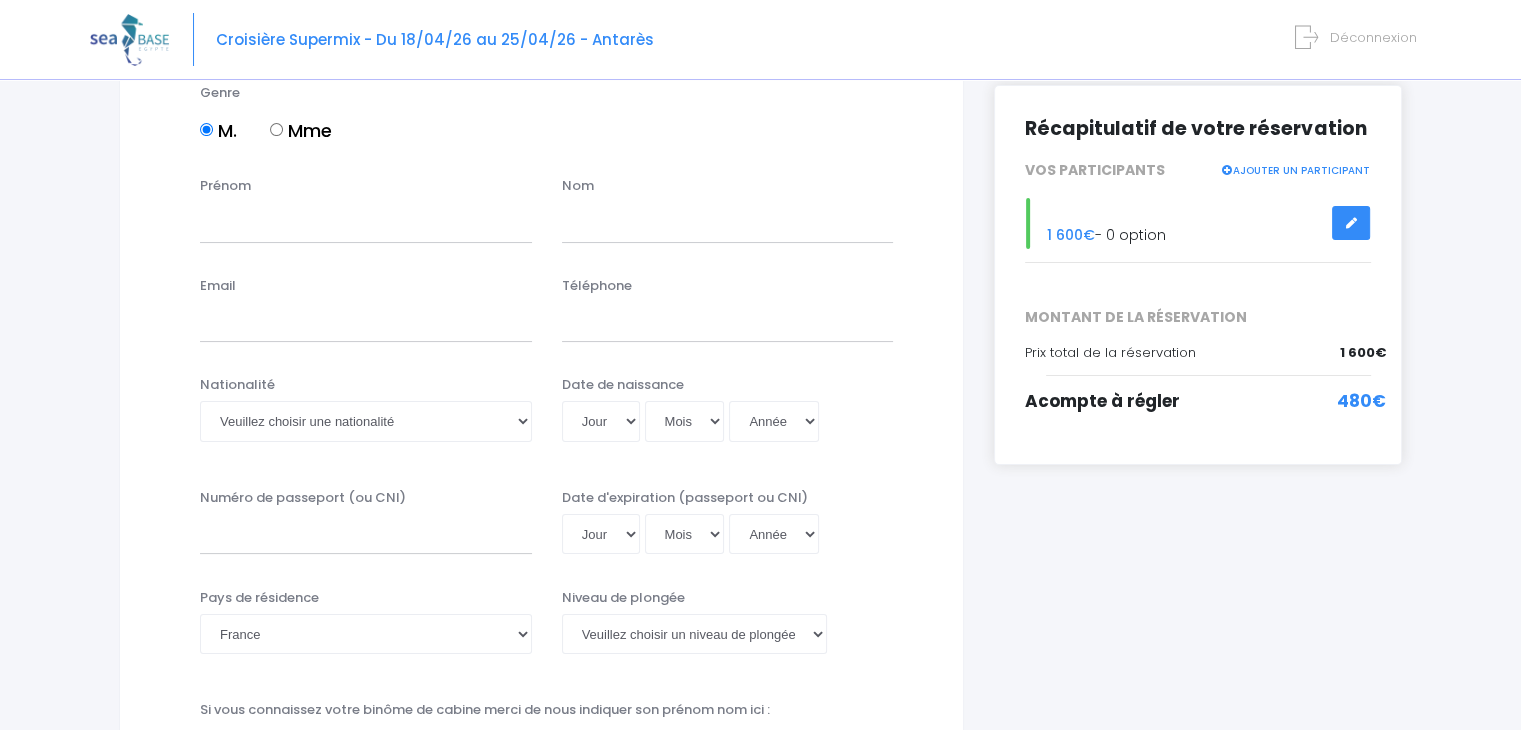 scroll, scrollTop: 0, scrollLeft: 0, axis: both 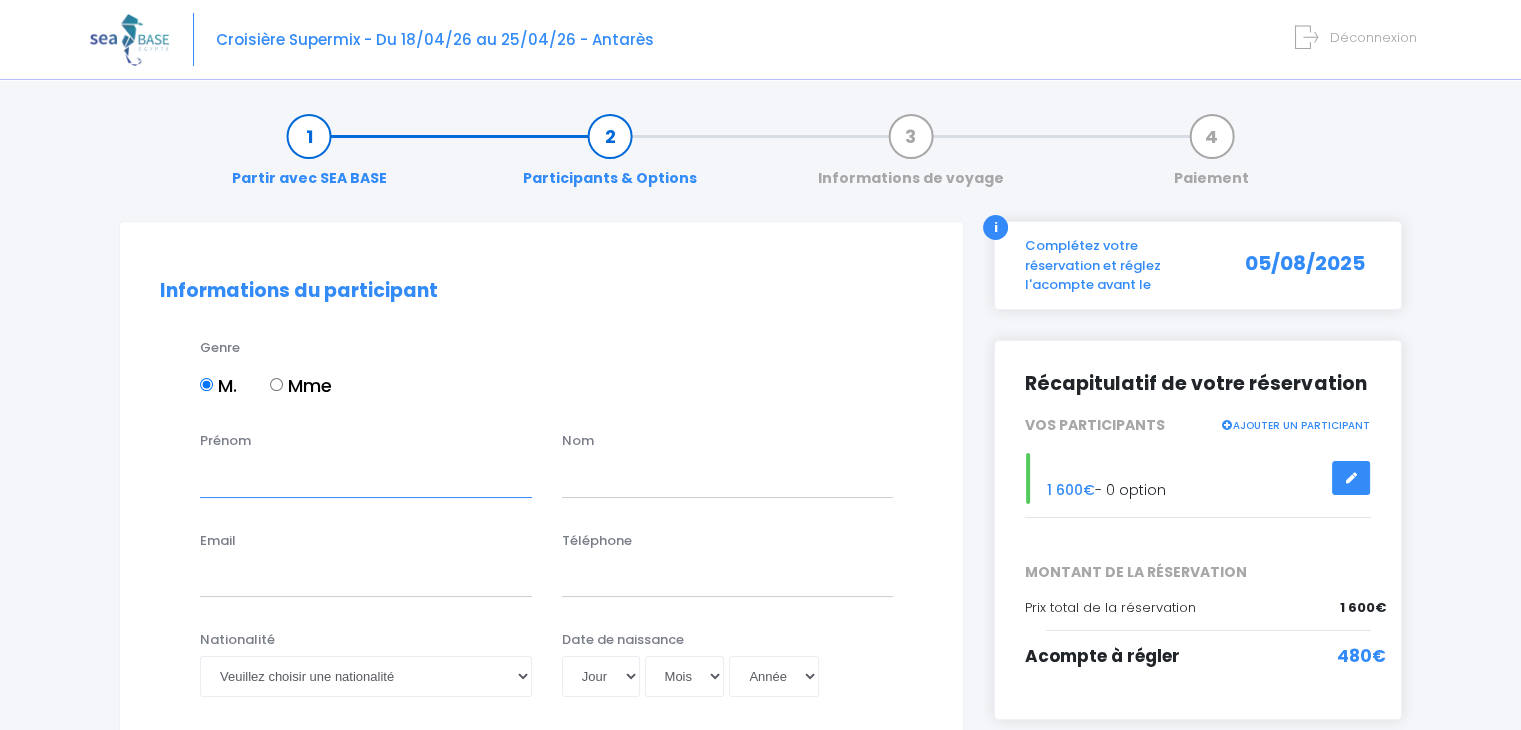 click on "Prénom" at bounding box center [366, 477] 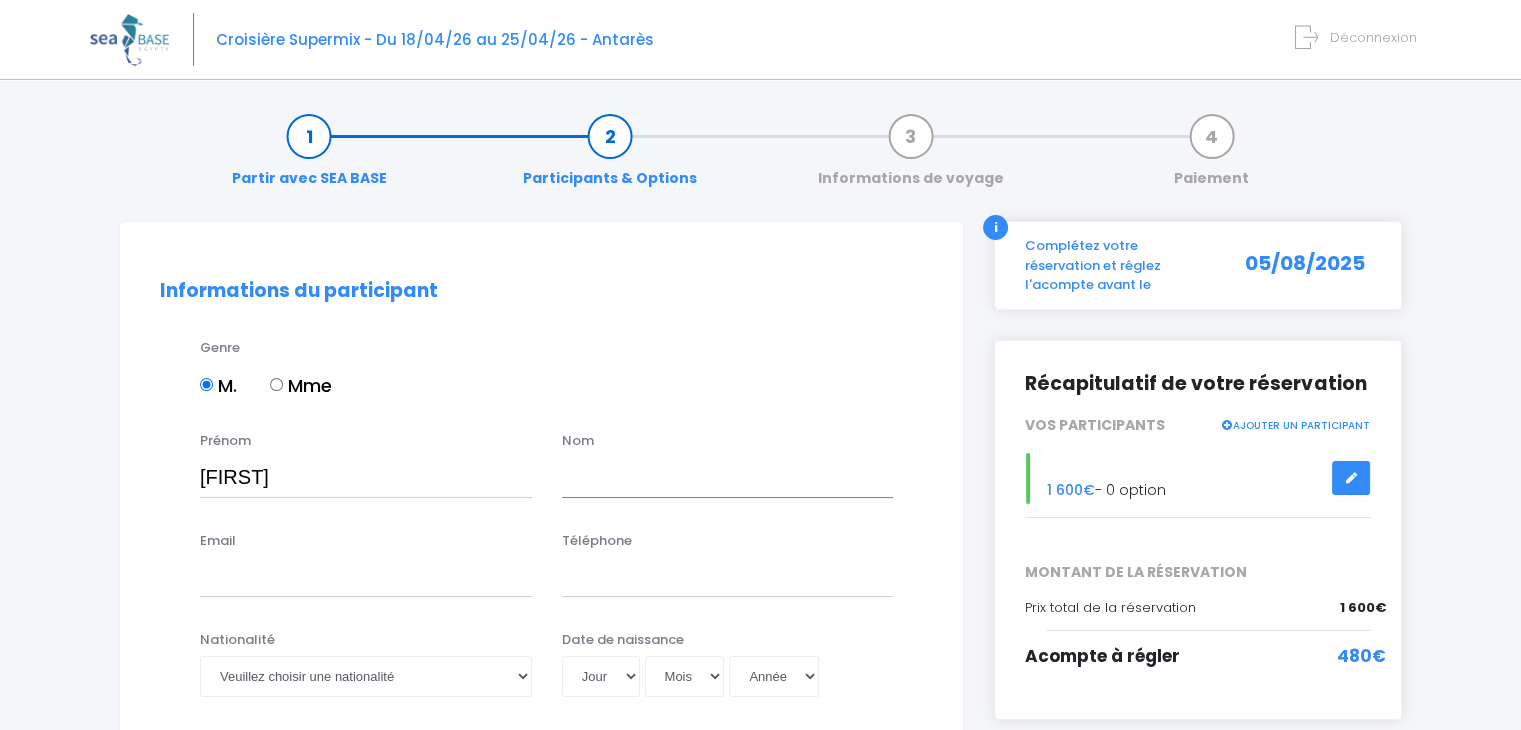 type on "Mahieu" 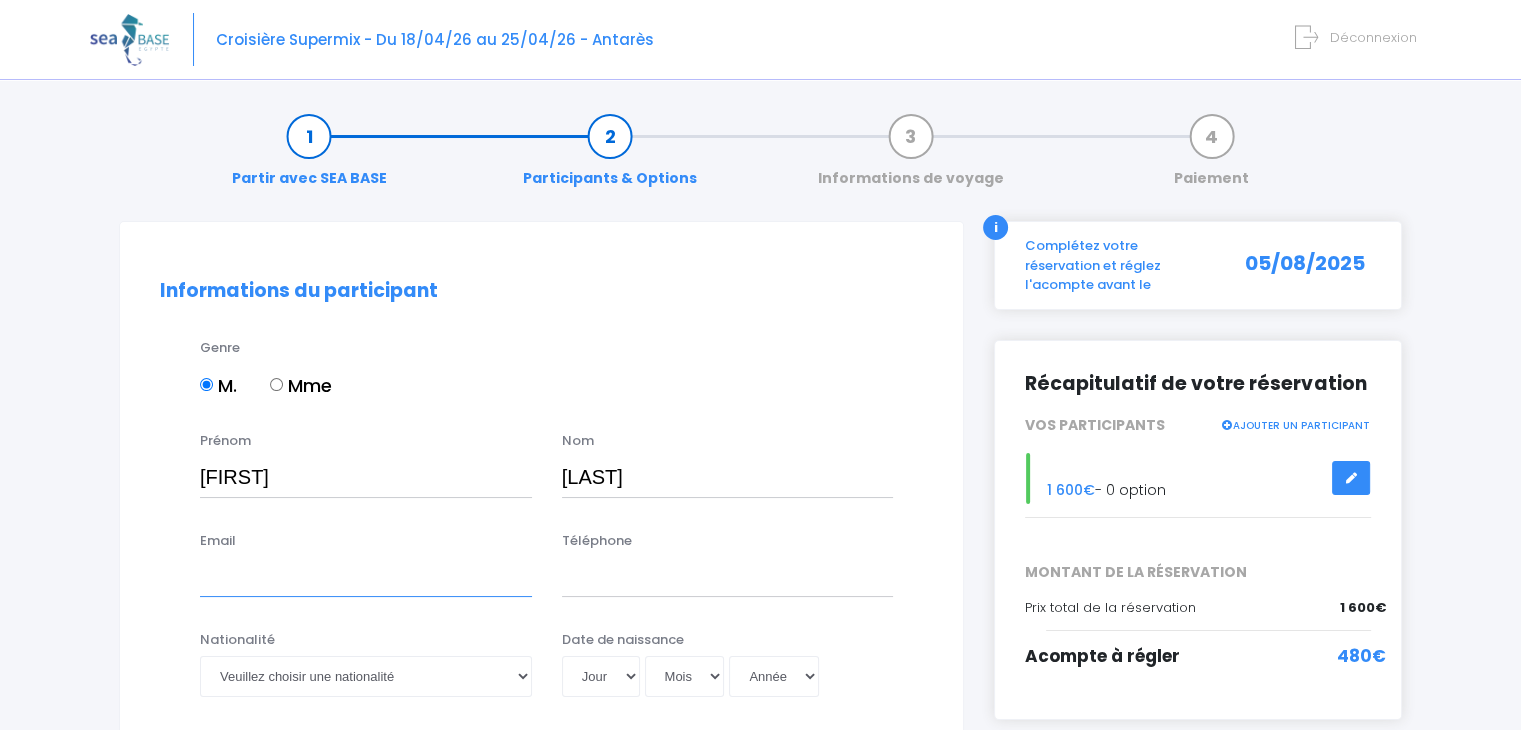 type on "Philmah7050@gmail.com" 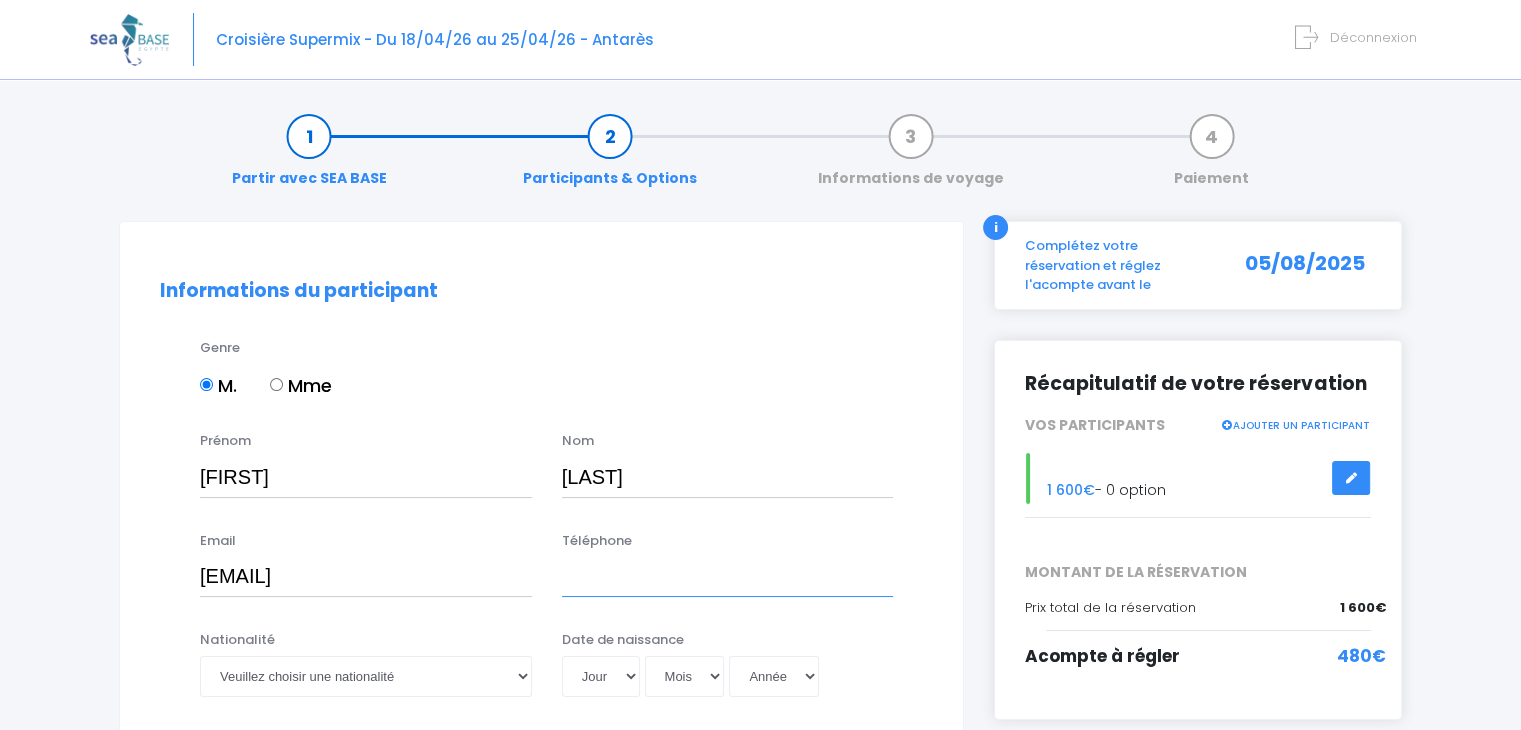type on "0496202924" 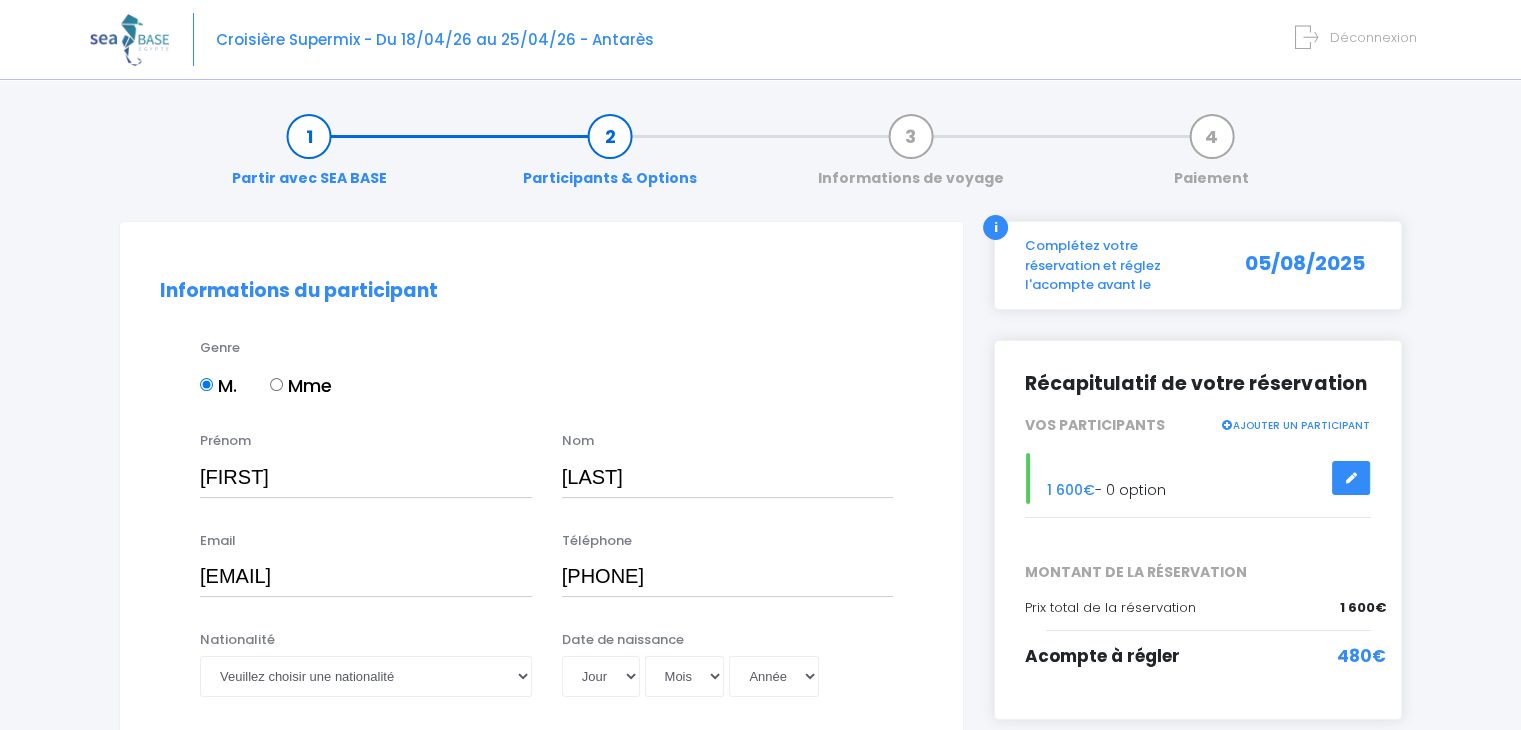 select on "Belgique" 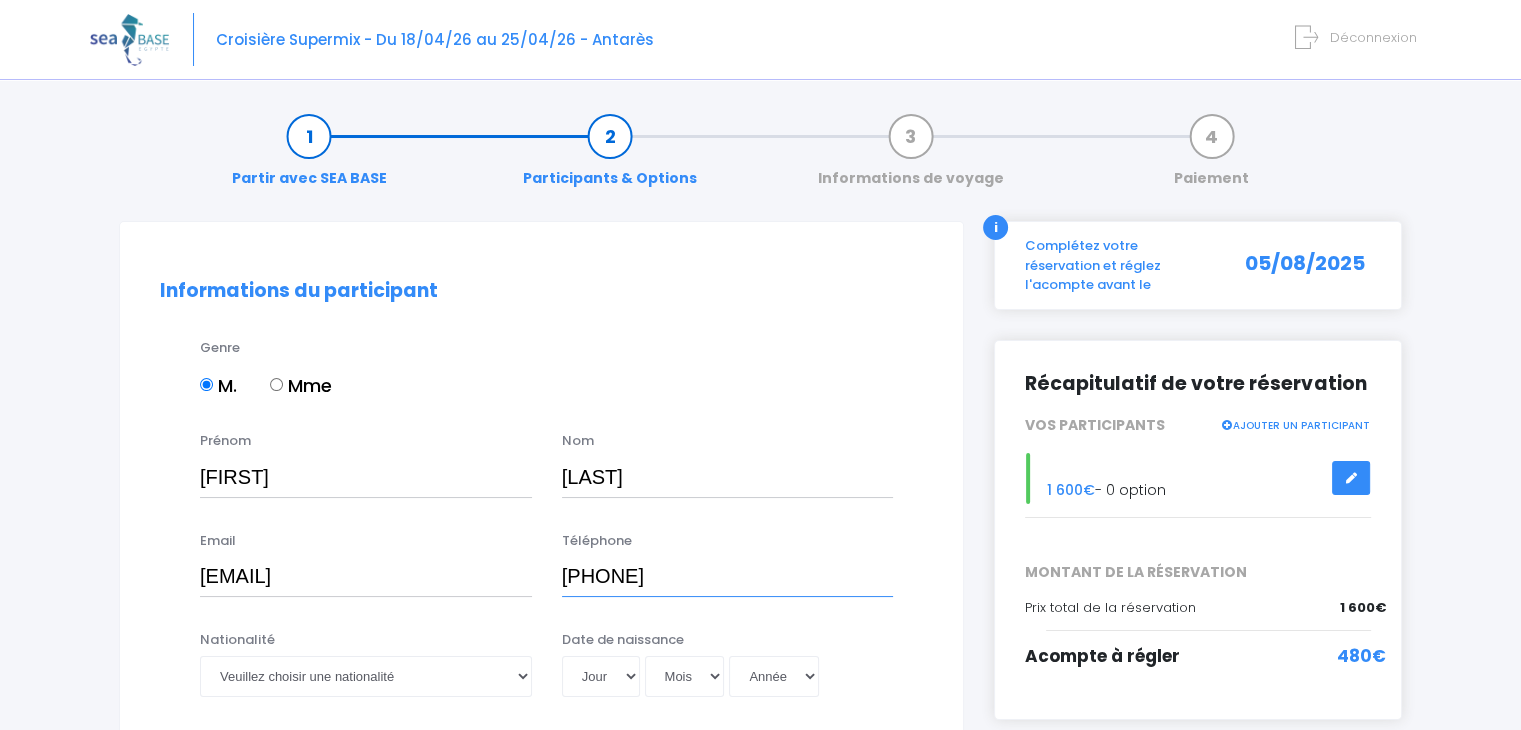 click on "[PHONE]" at bounding box center [728, 577] 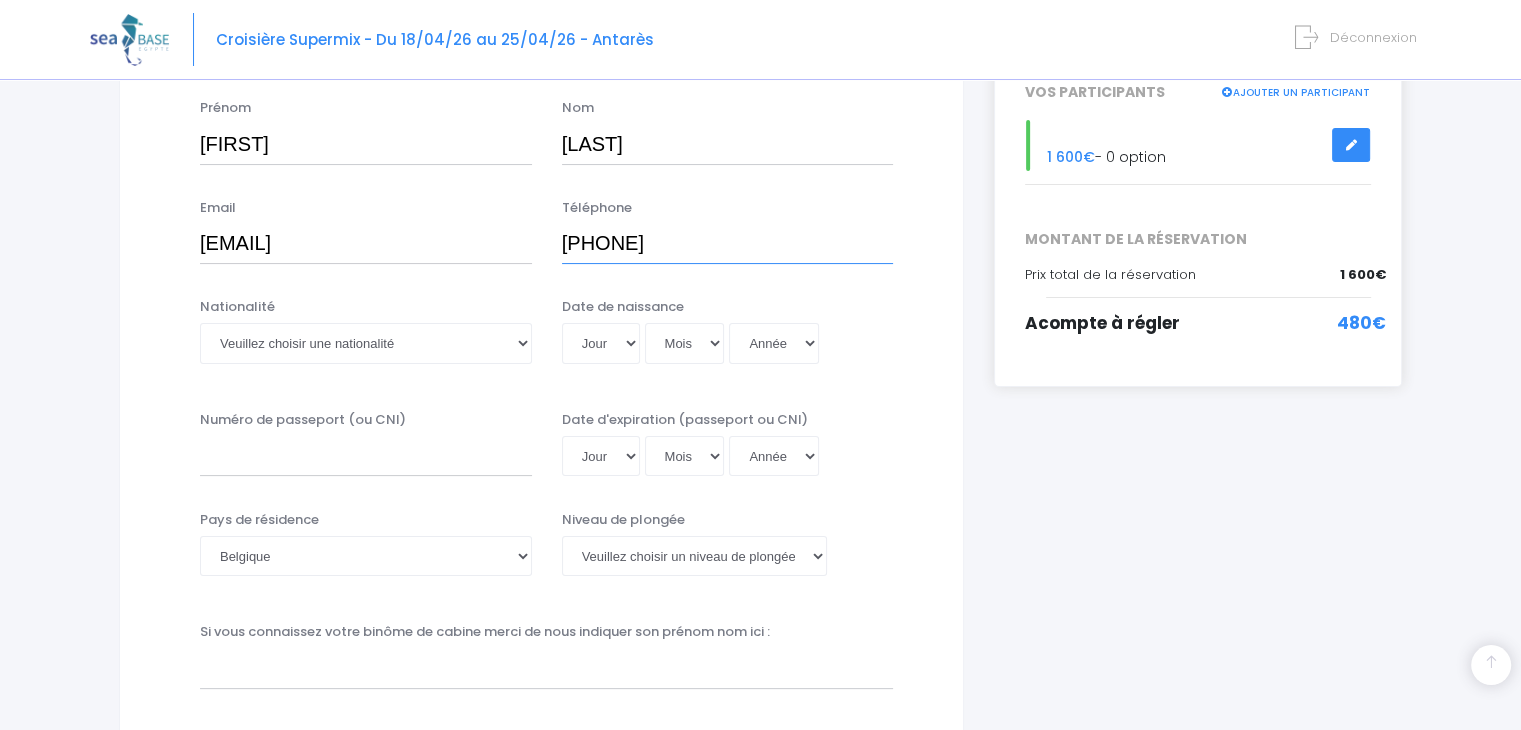 type on "0032496202924" 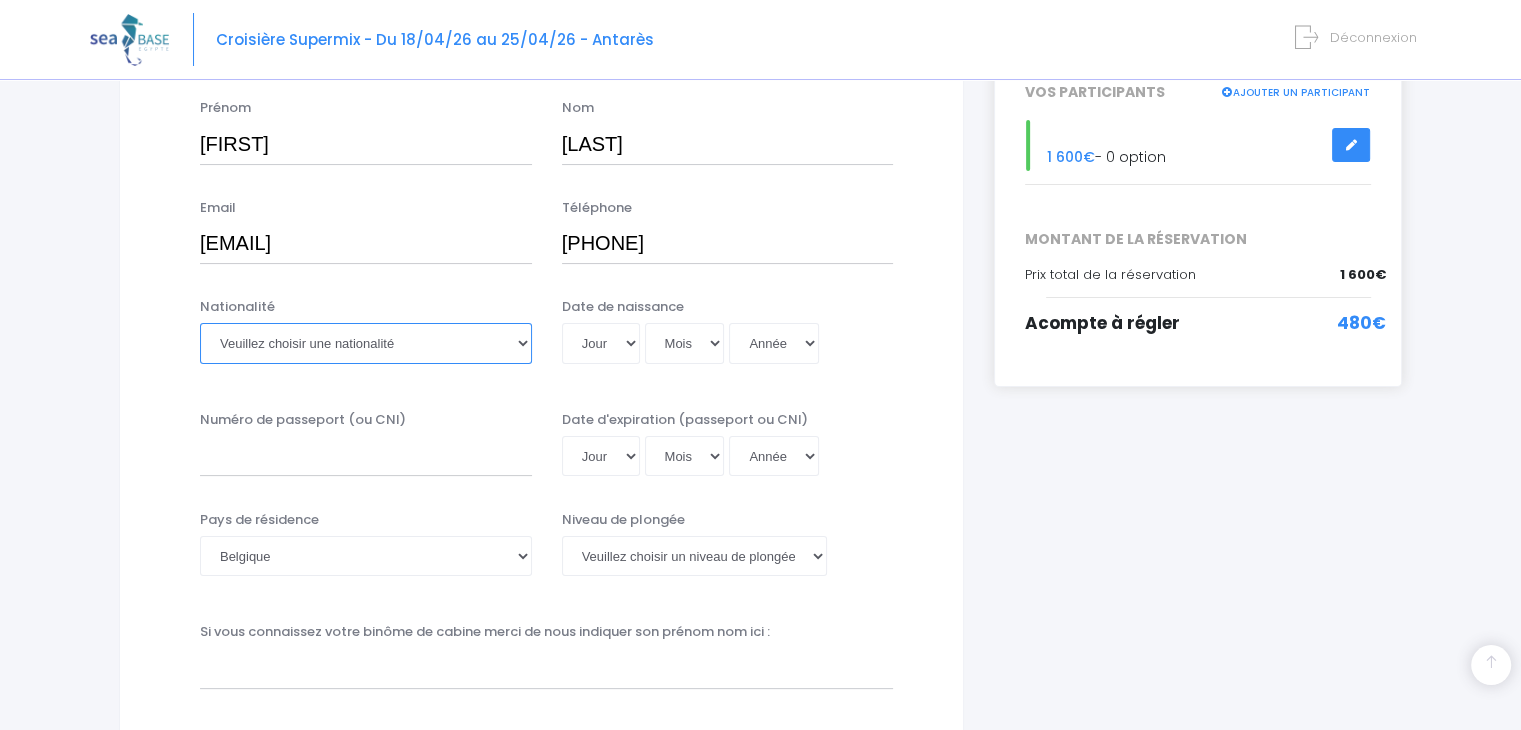 click on "Veuillez choisir une nationalité
Afghane
Albanaise
Algerienne
Allemande
Americaine
Andorrane
Angolaise
Antiguaise et barbudienne
Argentine Armenienne Australienne Autrichienne Azerbaïdjanaise Bahamienne" at bounding box center (366, 343) 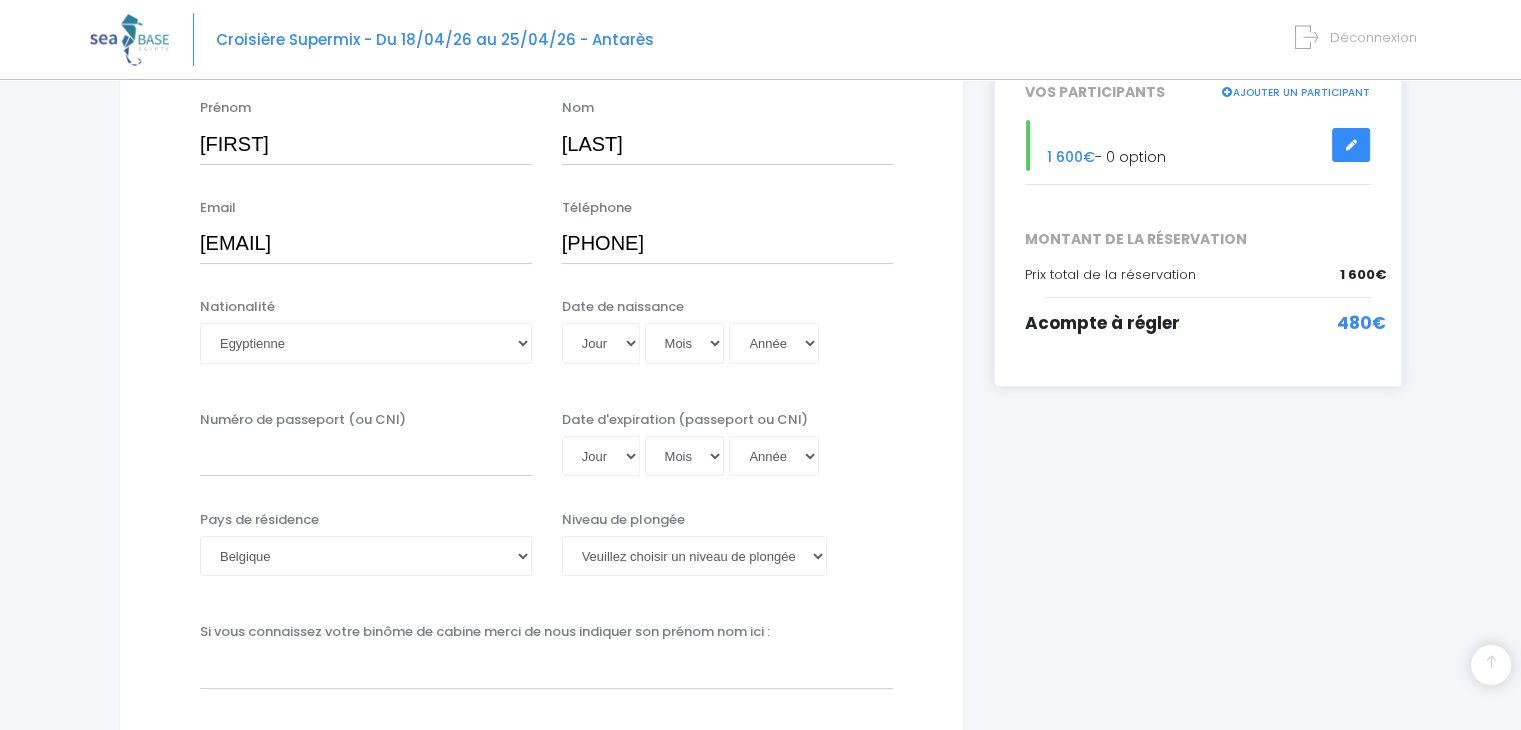 click on "Email
Philmah7050@gmail.com
Téléphone
0032496202924" at bounding box center [541, 237] 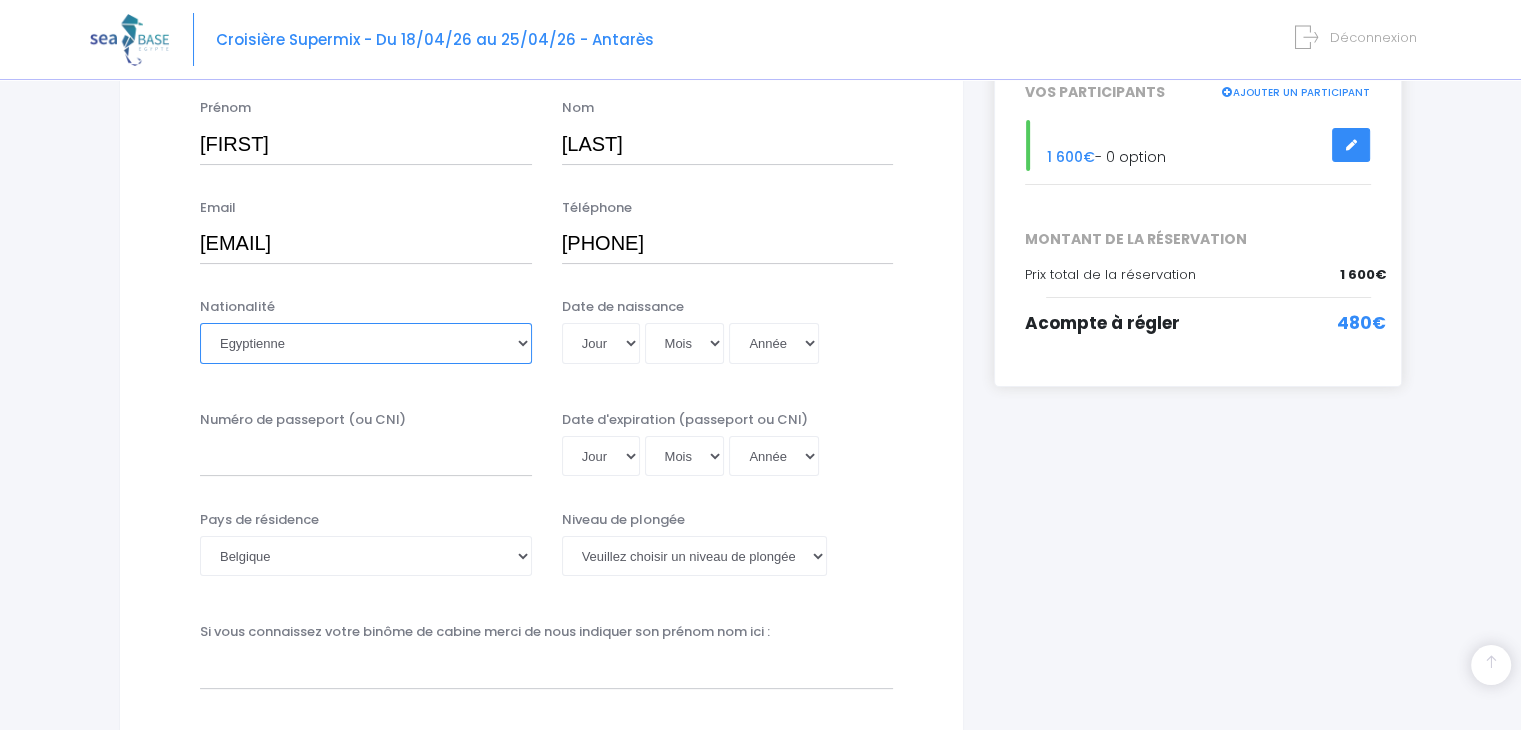 click on "Veuillez choisir une nationalité
Afghane
Albanaise
Algerienne
Allemande
Americaine
Andorrane
Angolaise
Antiguaise et barbudienne
Argentine Armenienne Australienne Autrichienne Azerbaïdjanaise Bahamienne" at bounding box center (366, 343) 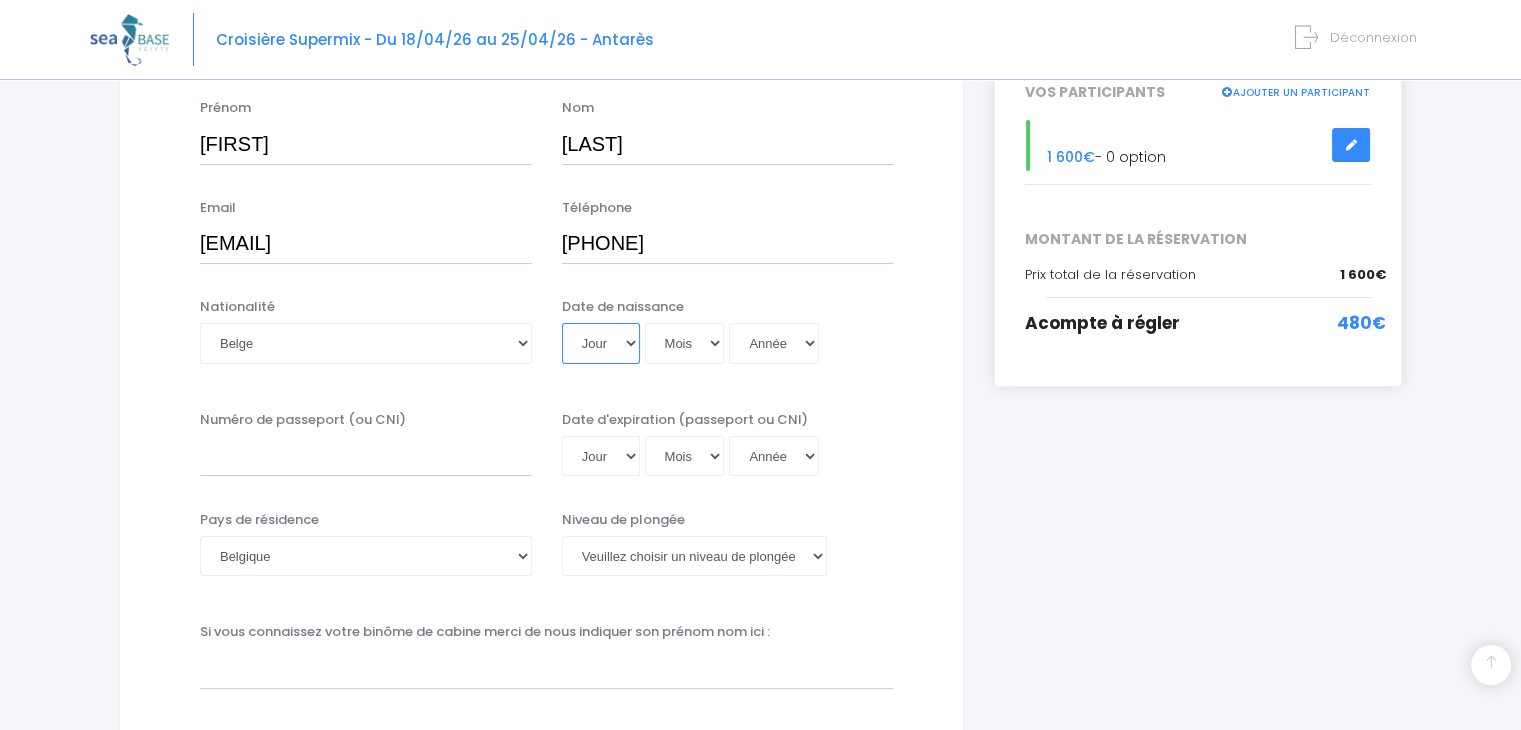 click on "Jour 01 02 03 04 05 06 07 08 09 10 11 12 13 14 15 16 17 18 19 20 21 22 23 24 25 26 27 28 29 30 31" at bounding box center [601, 343] 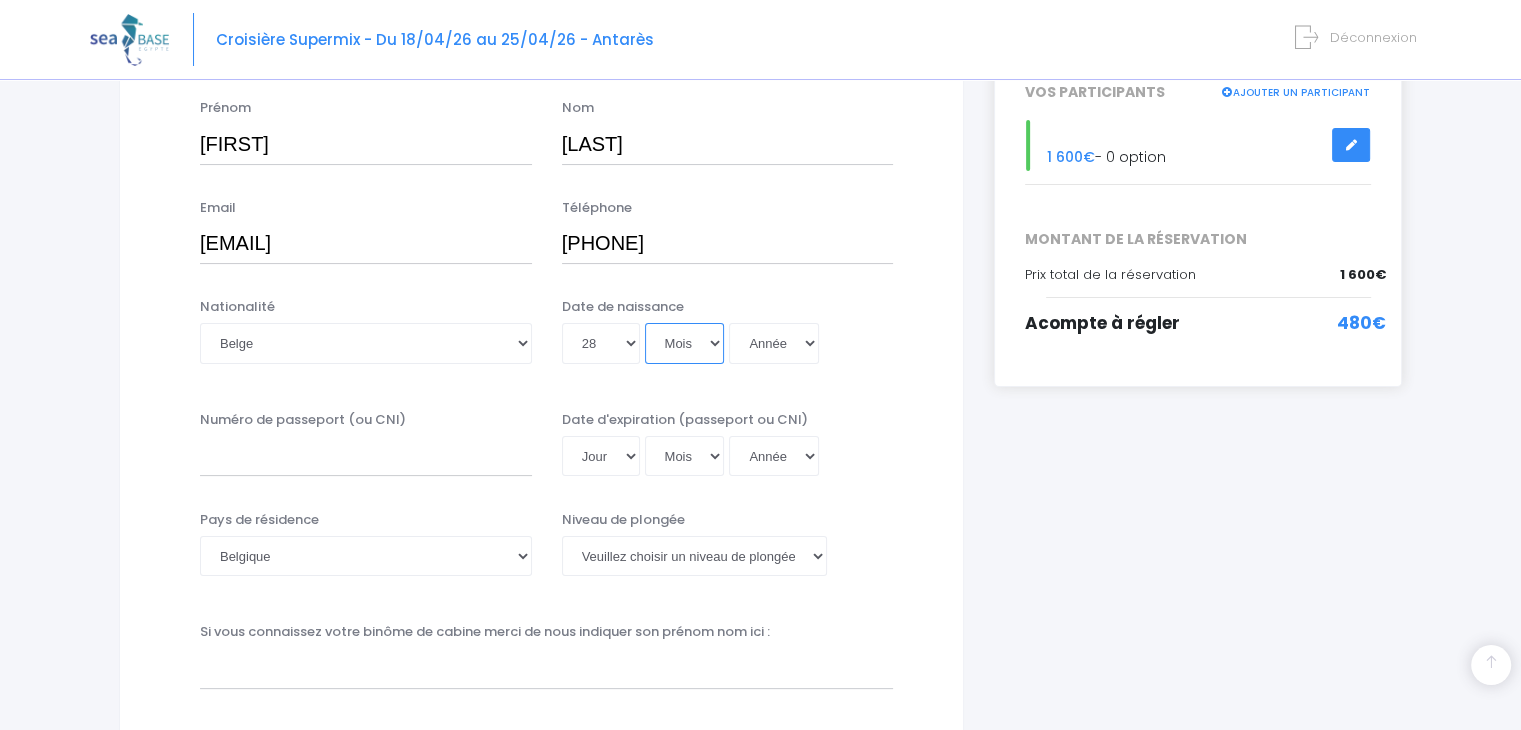 click on "Mois 01 02 03 04 05 06 07 08 09 10 11 12" at bounding box center [685, 343] 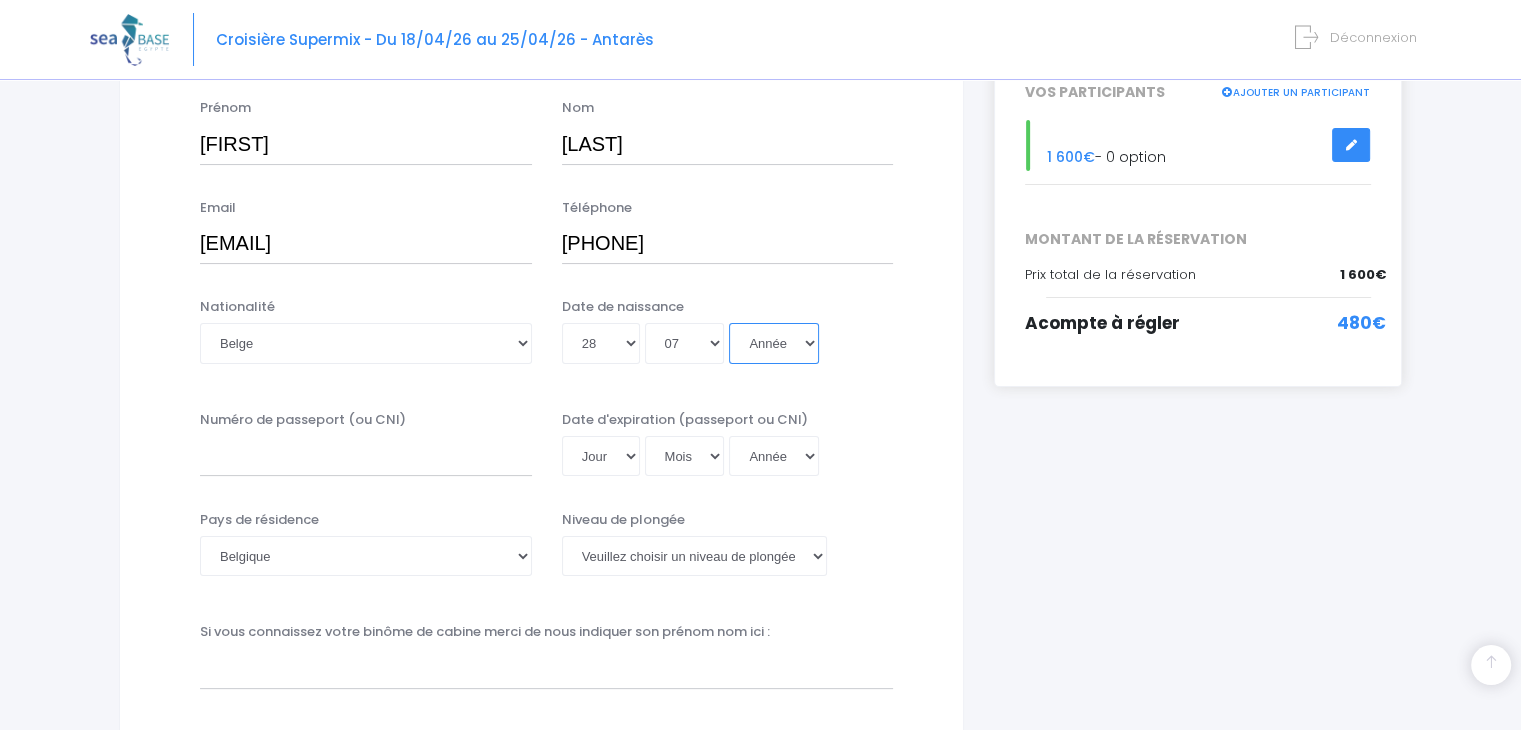 click on "Année 2045 2044 2043 2042 2041 2040 2039 2038 2037 2036 2035 2034 2033 2032 2031 2030 2029 2028 2027 2026 2025 2024 2023 2022 2021 2020 2019 2018 2017 2016 2015 2014 2013 2012 2011 2010 2009 2008 2007 2006 2005 2004 2003 2002 2001 2000 1999 1998 1997 1996 1995 1994 1993 1992 1991 1990 1989 1988 1987 1986 1985 1984 1983 1982 1981 1980 1979 1978 1977 1976 1975 1974 1973 1972 1971 1970 1969 1968 1967 1966 1965 1964 1963 1962 1961 1960 1959 1958 1957 1956 1955 1954 1953 1952 1951 1950 1949 1948 1947 1946 1945 1944 1943 1942 1941 1940 1939 1938 1937 1936 1935 1934 1933 1932 1931 1930 1929 1928 1927 1926 1925 1924 1923 1922 1921 1920 1919 1918 1917 1916 1915 1914 1913 1912 1911 1910 1909 1908 1907 1906 1905 1904 1903 1902 1901 1900" at bounding box center (774, 343) 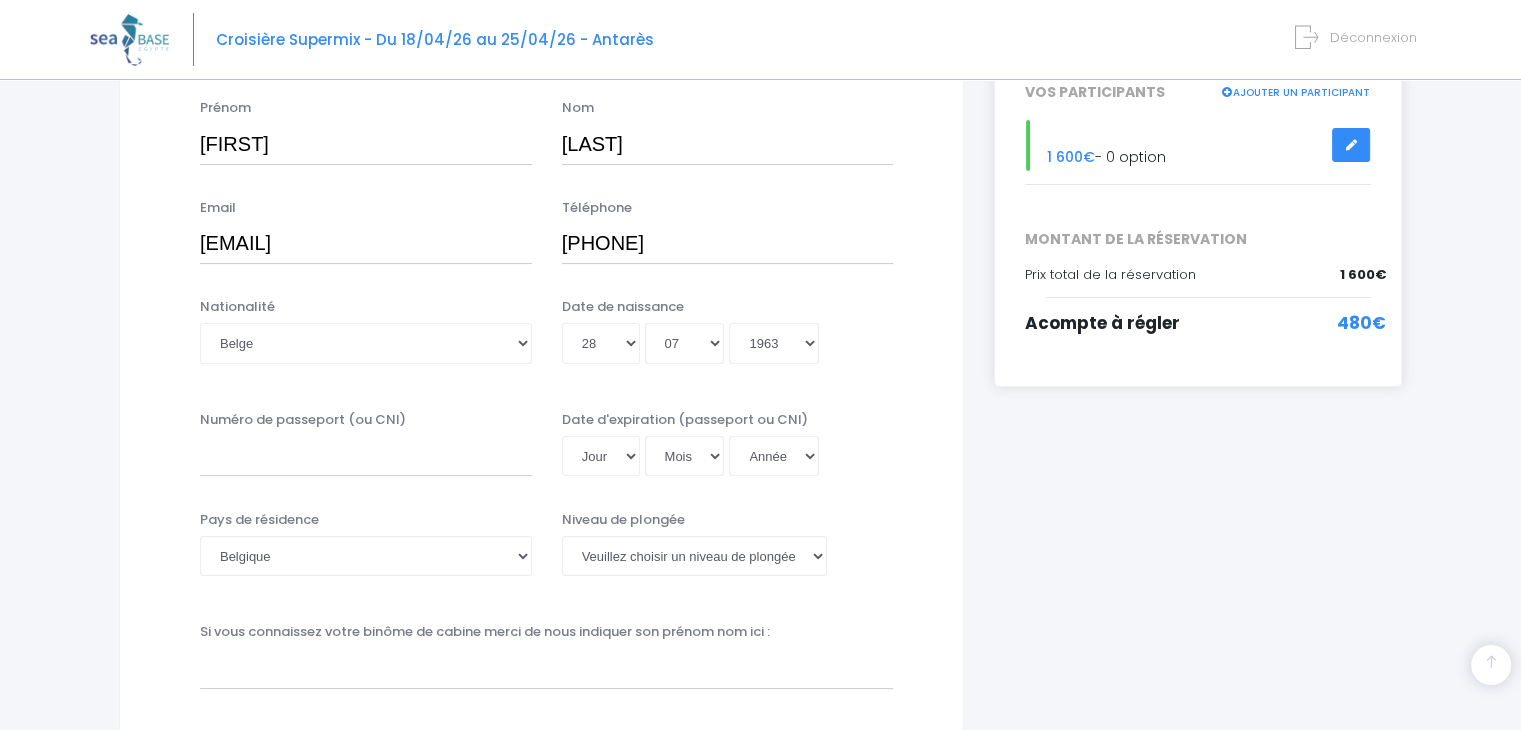 type on "1963-07-28" 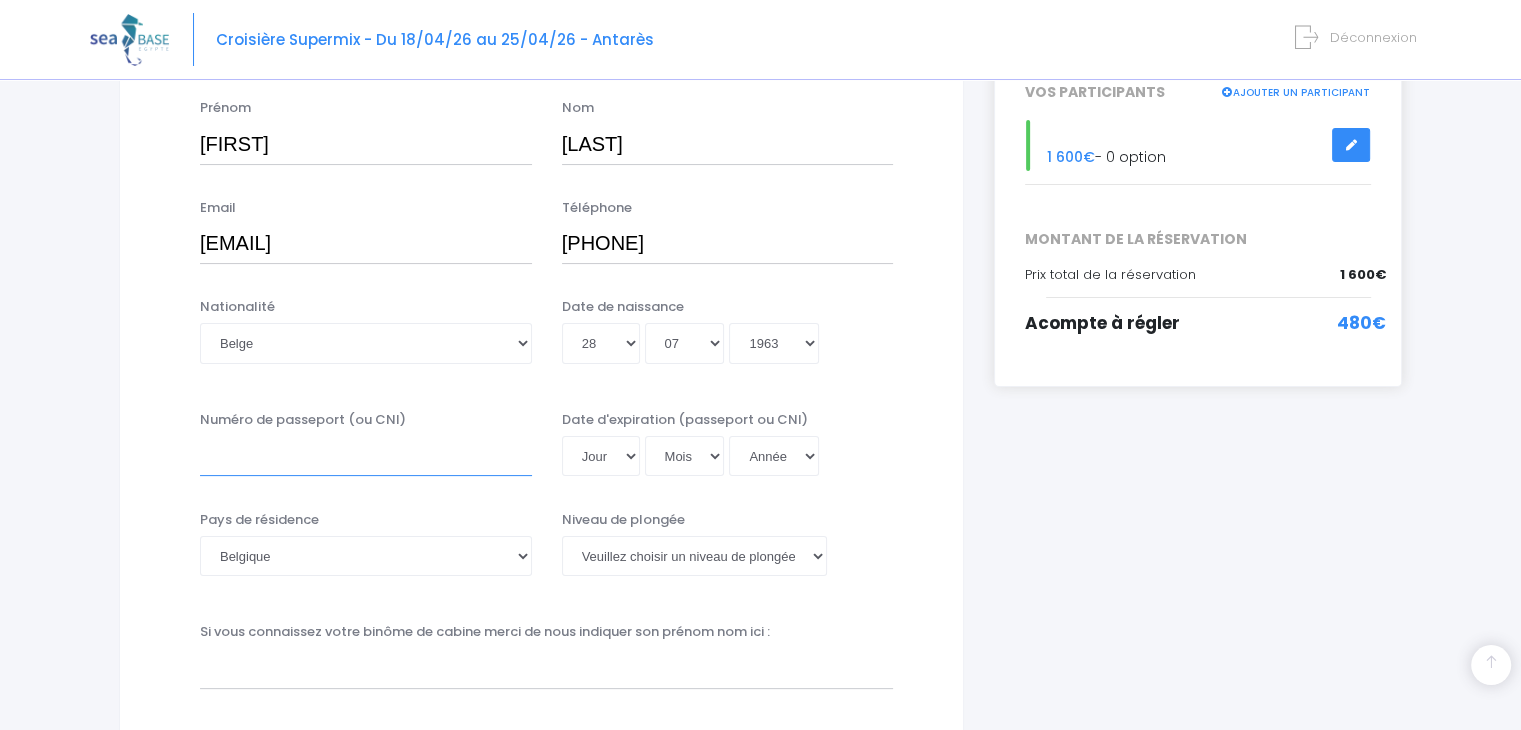 click on "Numéro de passeport (ou CNI)" at bounding box center (366, 456) 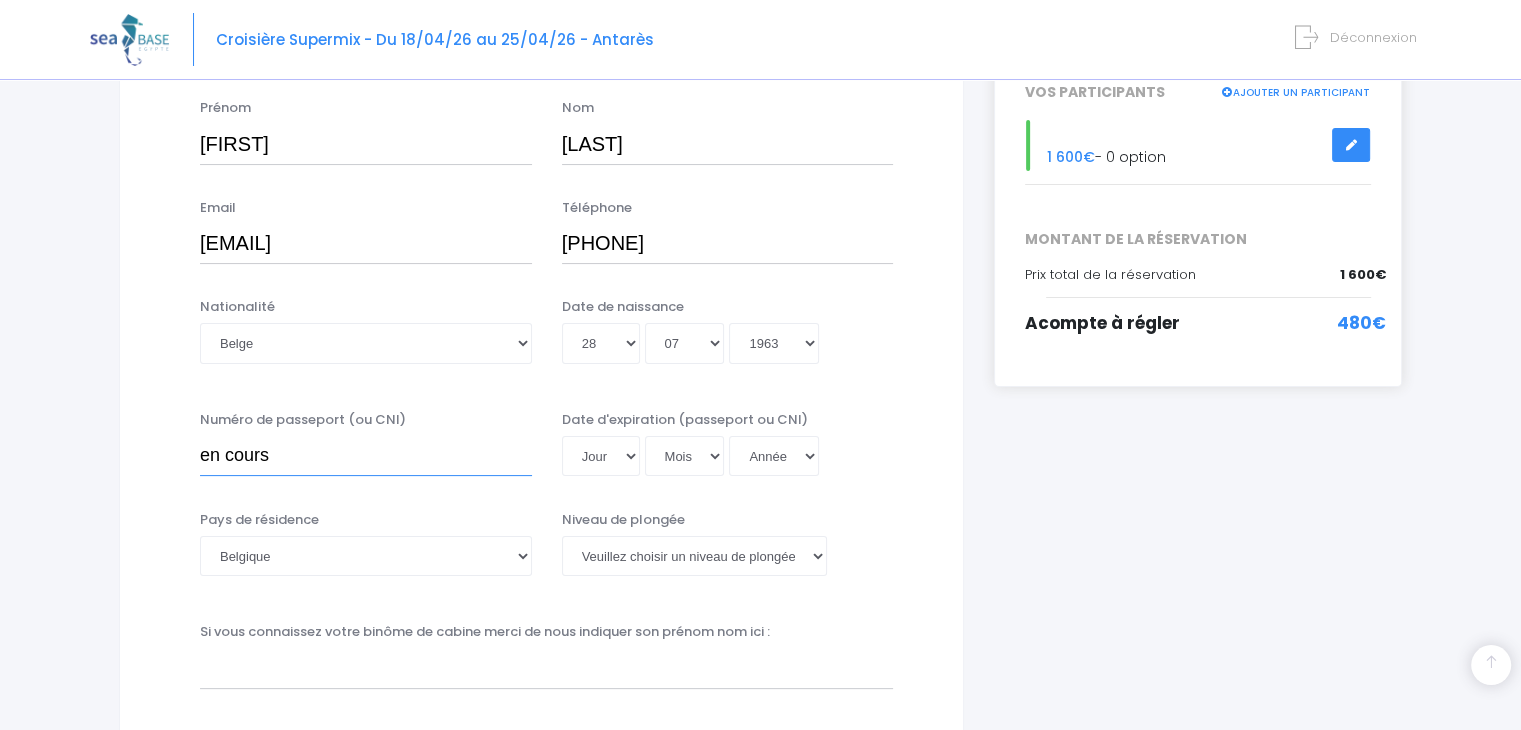 type on "en cours" 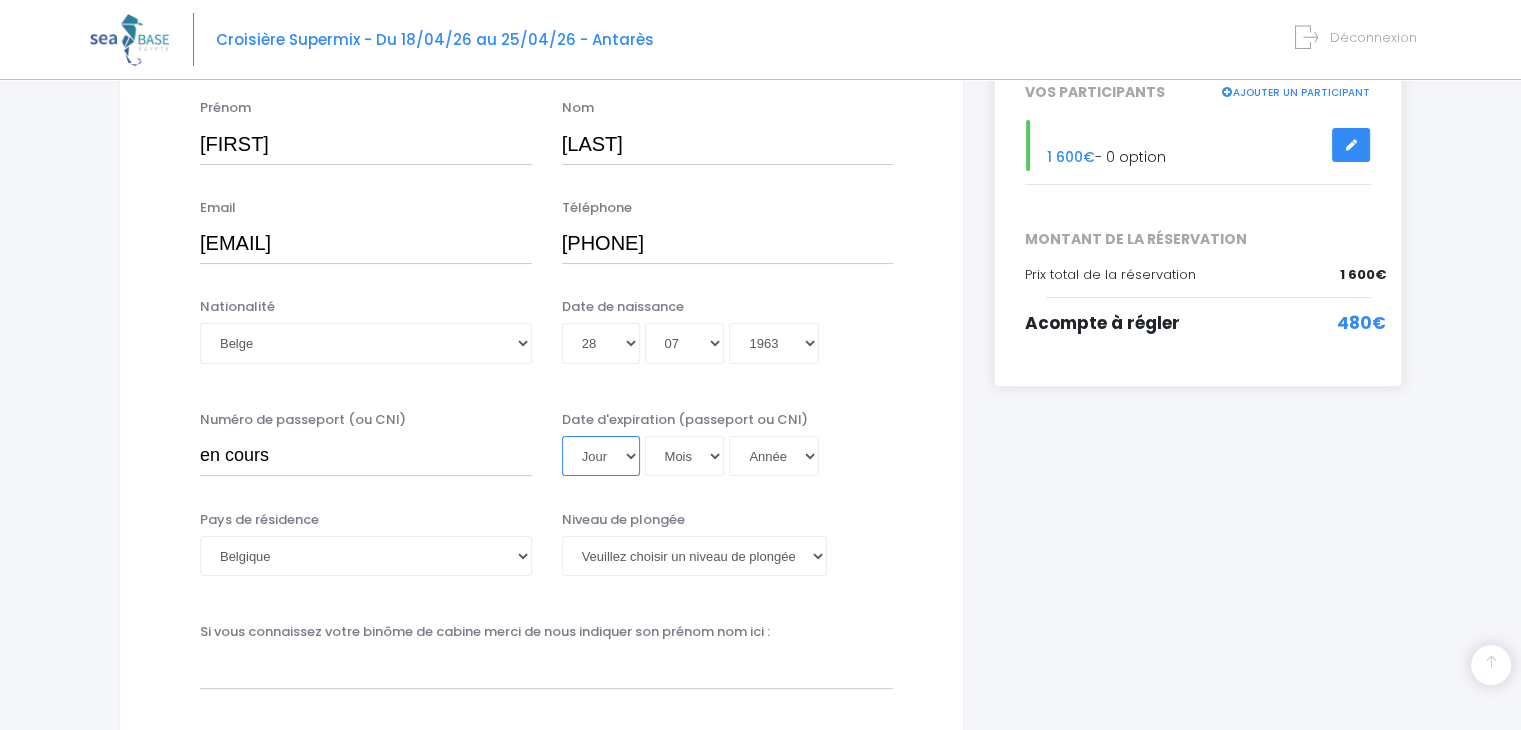 click on "Jour 01 02 03 04 05 06 07 08 09 10 11 12 13 14 15 16 17 18 19 20 21 22 23 24 25 26 27 28 29 30 31" at bounding box center (601, 456) 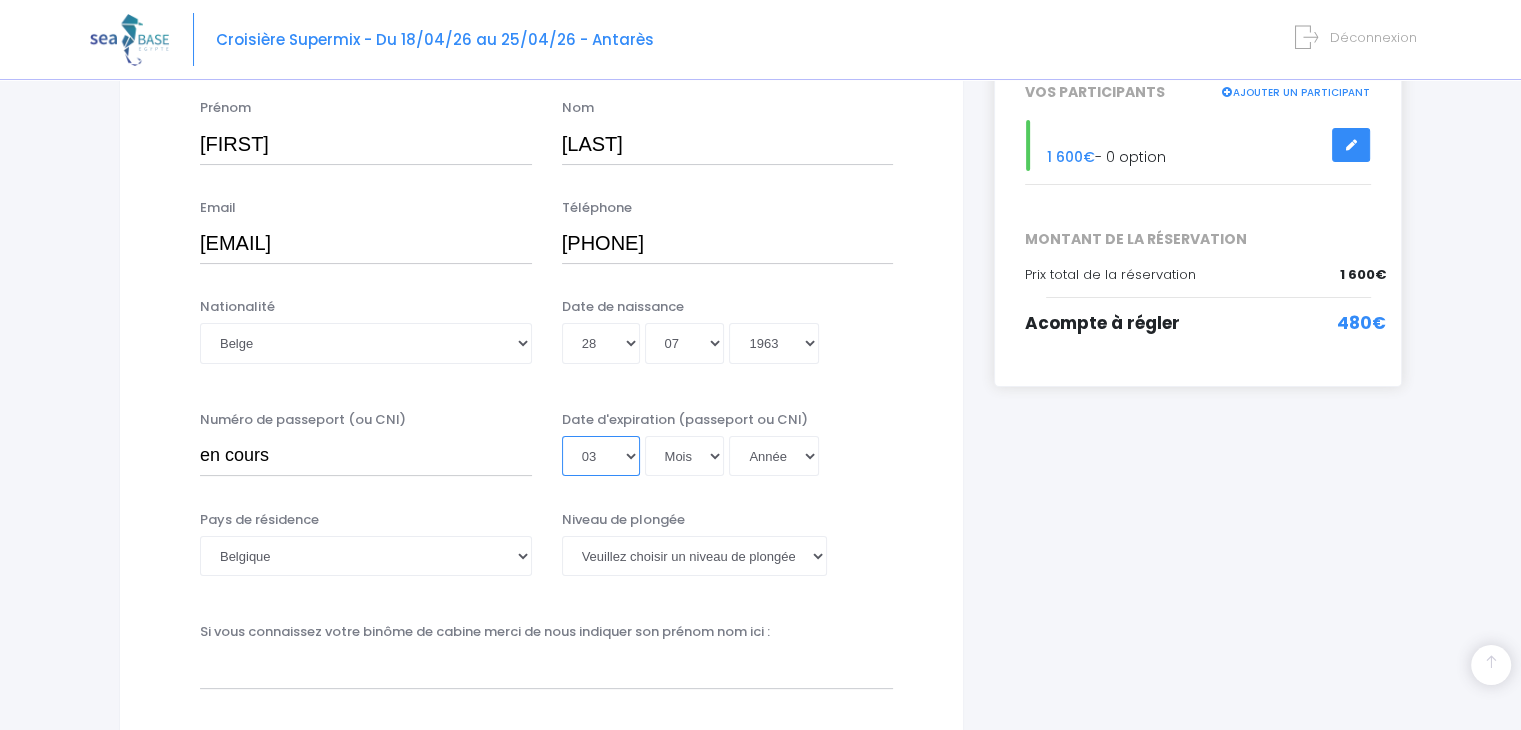 click on "Jour 01 02 03 04 05 06 07 08 09 10 11 12 13 14 15 16 17 18 19 20 21 22 23 24 25 26 27 28 29 30 31" at bounding box center [601, 456] 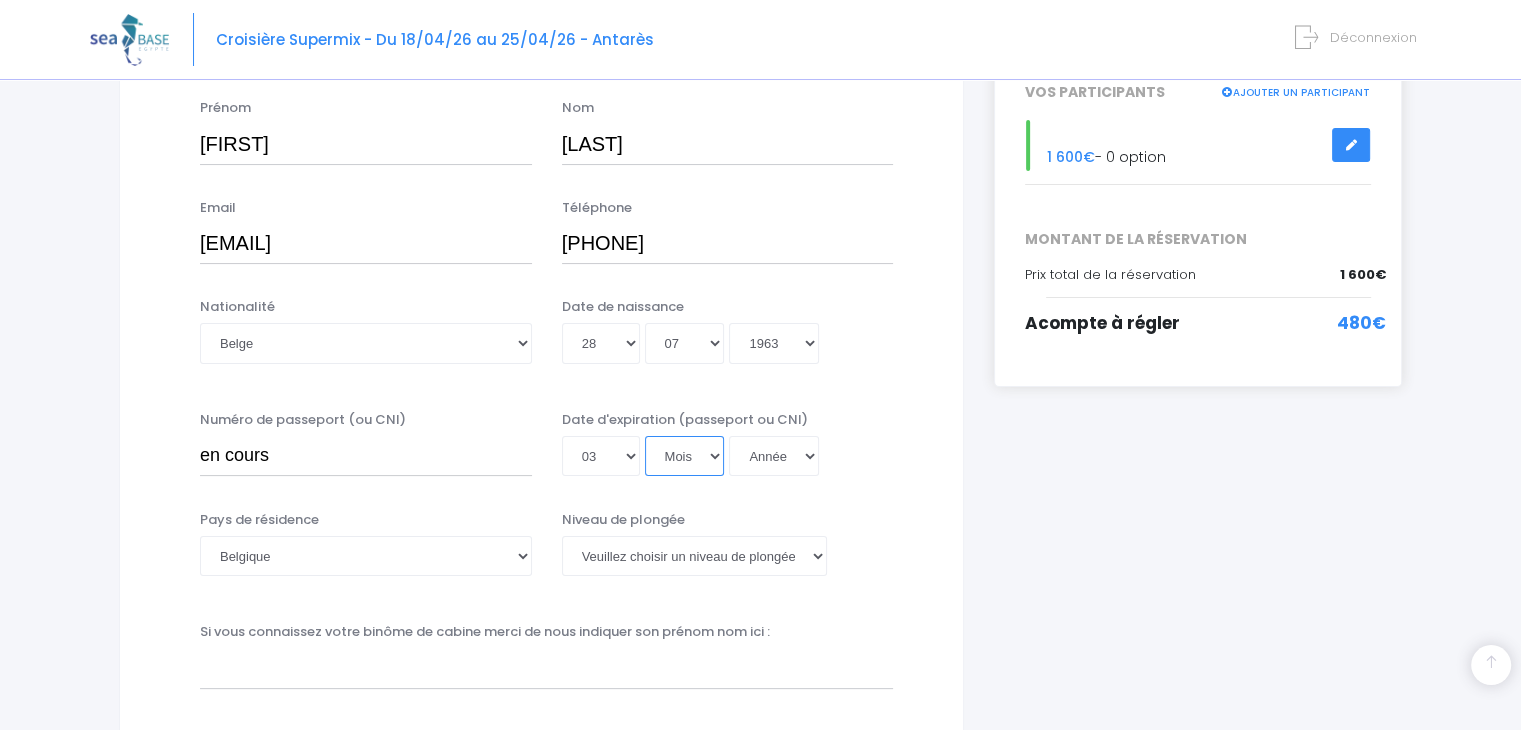 click on "Mois 01 02 03 04 05 06 07 08 09 10 11 12" at bounding box center (685, 456) 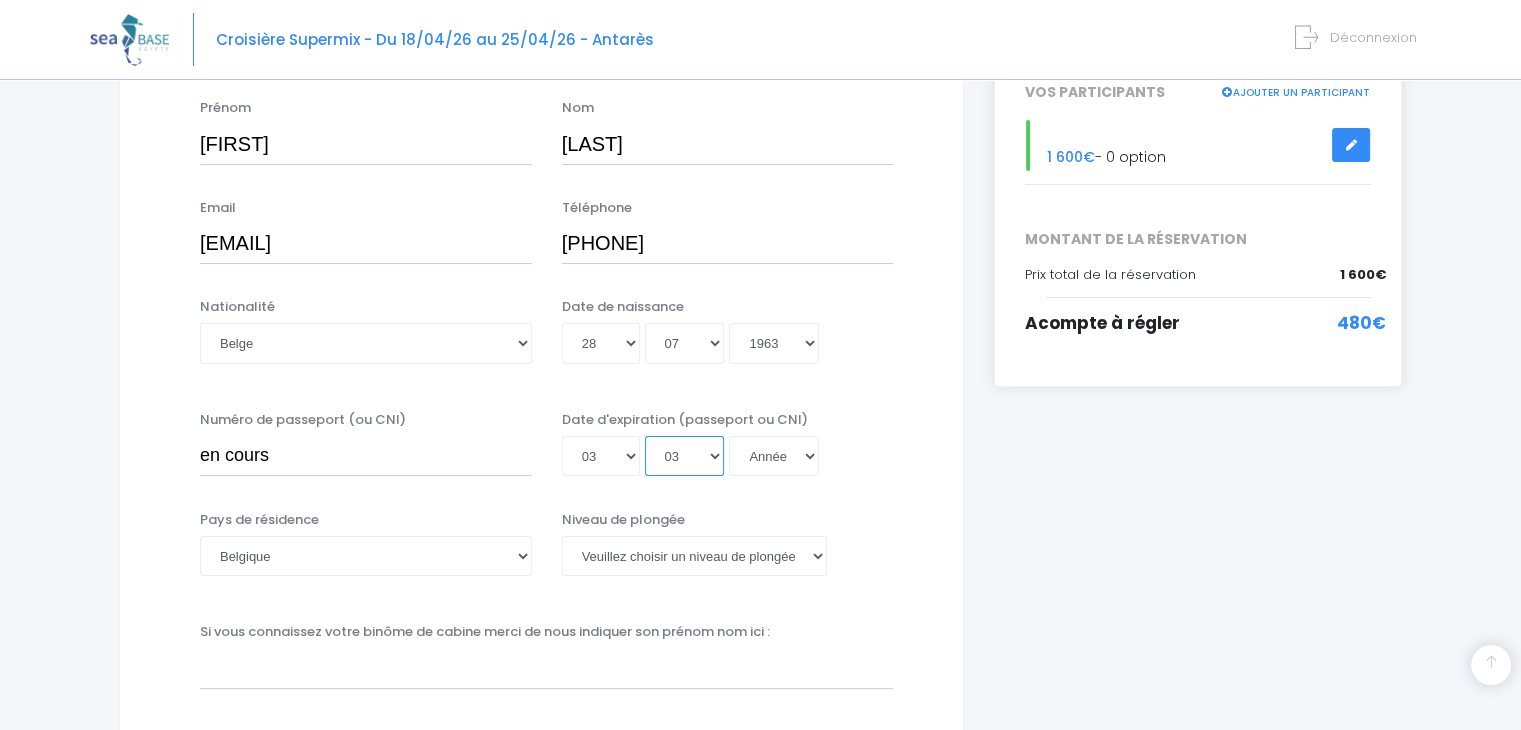 click on "Mois 01 02 03 04 05 06 07 08 09 10 11 12" at bounding box center [685, 456] 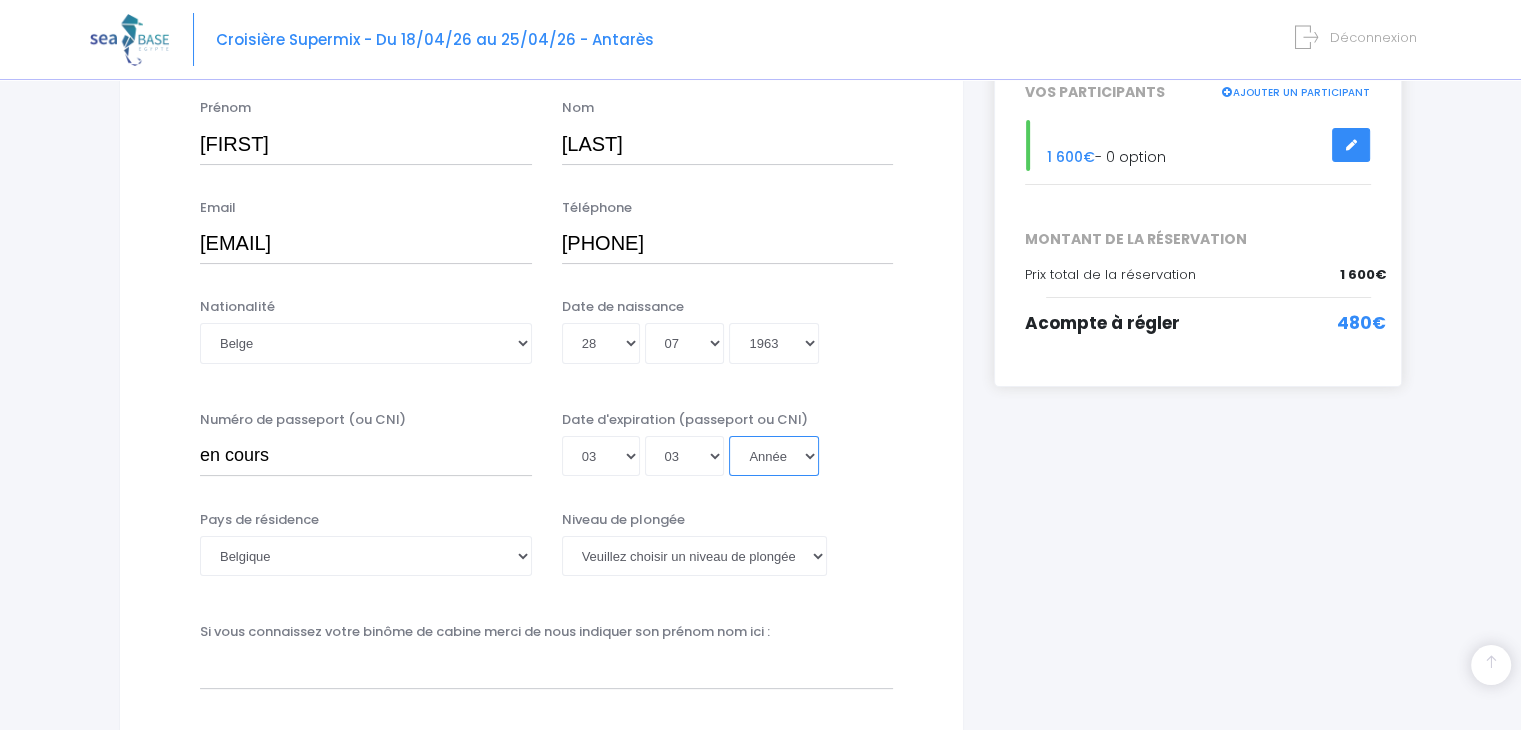 click on "Année 2045 2044 2043 2042 2041 2040 2039 2038 2037 2036 2035 2034 2033 2032 2031 2030 2029 2028 2027 2026 2025 2024 2023 2022 2021 2020 2019 2018 2017 2016 2015 2014 2013 2012 2011 2010 2009 2008 2007 2006 2005 2004 2003 2002 2001 2000 1999 1998 1997 1996 1995 1994 1993 1992 1991 1990 1989 1988 1987 1986 1985 1984 1983 1982 1981 1980 1979 1978 1977 1976 1975 1974 1973 1972 1971 1970 1969 1968 1967 1966 1965 1964 1963 1962 1961 1960 1959 1958 1957 1956 1955 1954 1953 1952 1951 1950 1949 1948 1947 1946 1945 1944 1943 1942 1941 1940 1939 1938 1937 1936 1935 1934 1933 1932 1931 1930 1929 1928 1927 1926 1925 1924 1923 1922 1921 1920 1919 1918 1917 1916 1915 1914 1913 1912 1911 1910 1909 1908 1907 1906 1905 1904 1903 1902 1901 1900" at bounding box center (774, 456) 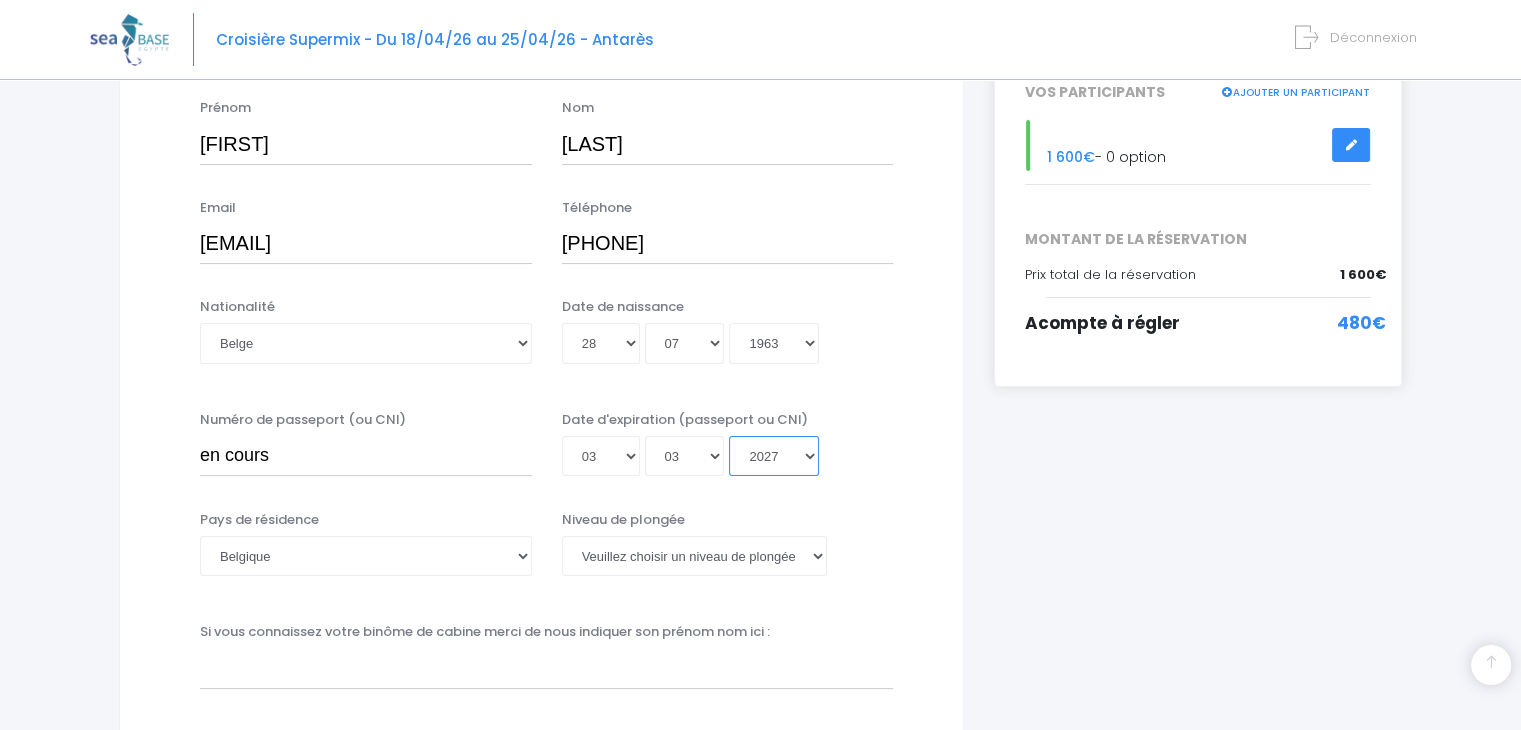 click on "Année 2045 2044 2043 2042 2041 2040 2039 2038 2037 2036 2035 2034 2033 2032 2031 2030 2029 2028 2027 2026 2025 2024 2023 2022 2021 2020 2019 2018 2017 2016 2015 2014 2013 2012 2011 2010 2009 2008 2007 2006 2005 2004 2003 2002 2001 2000 1999 1998 1997 1996 1995 1994 1993 1992 1991 1990 1989 1988 1987 1986 1985 1984 1983 1982 1981 1980 1979 1978 1977 1976 1975 1974 1973 1972 1971 1970 1969 1968 1967 1966 1965 1964 1963 1962 1961 1960 1959 1958 1957 1956 1955 1954 1953 1952 1951 1950 1949 1948 1947 1946 1945 1944 1943 1942 1941 1940 1939 1938 1937 1936 1935 1934 1933 1932 1931 1930 1929 1928 1927 1926 1925 1924 1923 1922 1921 1920 1919 1918 1917 1916 1915 1914 1913 1912 1911 1910 1909 1908 1907 1906 1905 1904 1903 1902 1901 1900" at bounding box center (774, 456) 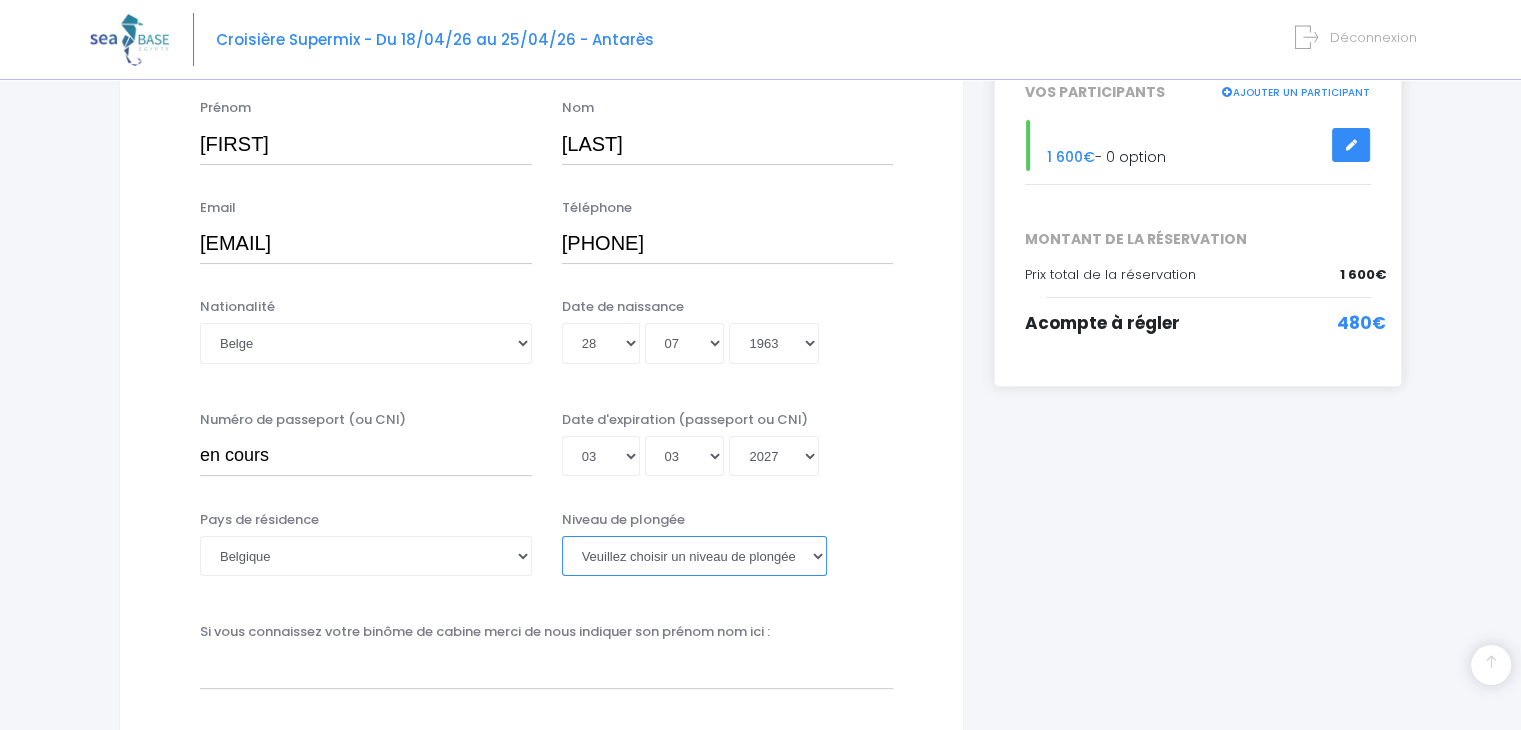 click on "Veuillez choisir un niveau de plongée
Non plongeur
Junior OW diver
Adventure OW diver
Open Water diver
Advanced OW diver
Deep diver
Rescue diver
Dive Master
Instructeur
MSDT
IDC Staff
Master instructeur
Course Director
N1
N2
N3
N4 PA40 MF1 MF2 PE40 Autre" at bounding box center [694, 556] 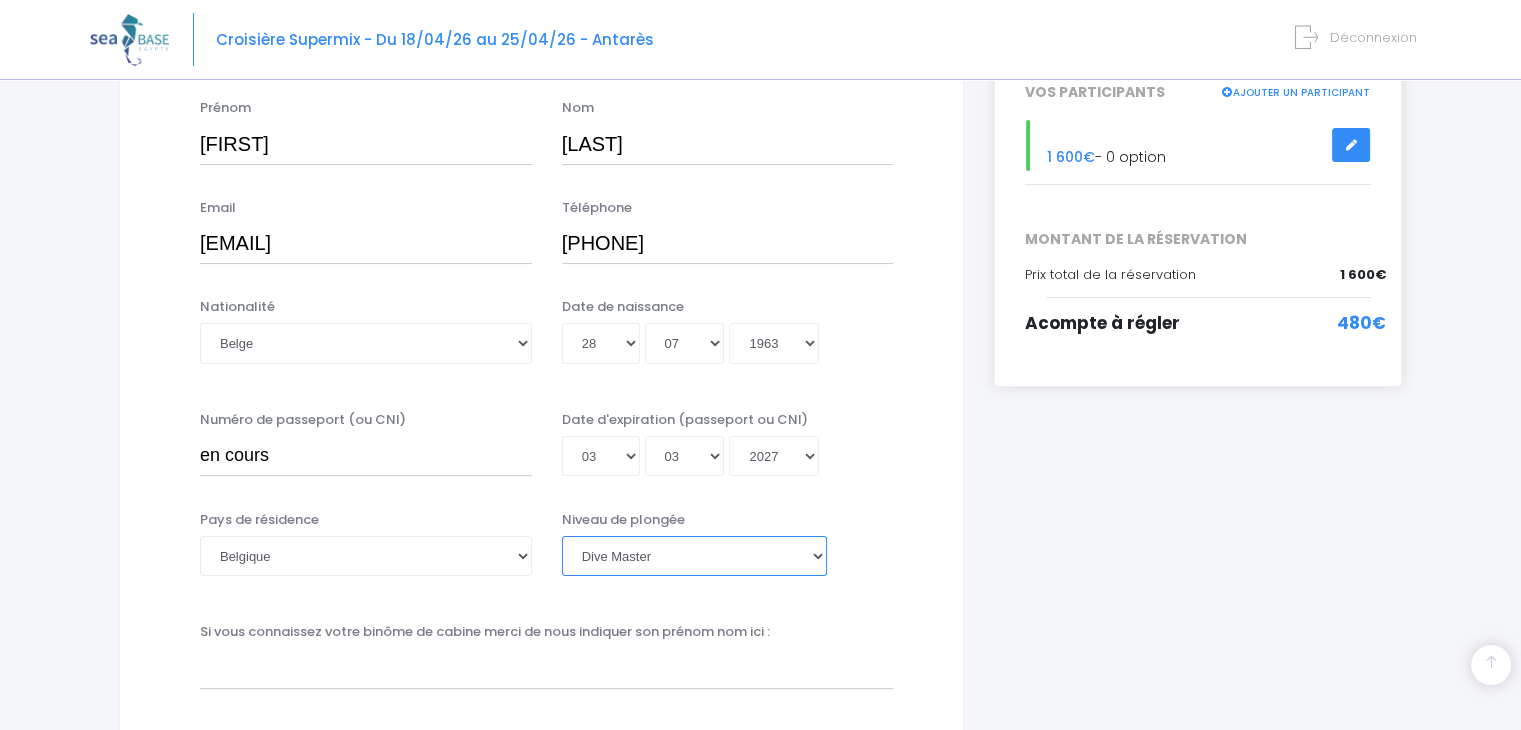 click on "Veuillez choisir un niveau de plongée
Non plongeur
Junior OW diver
Adventure OW diver
Open Water diver
Advanced OW diver
Deep diver
Rescue diver
Dive Master
Instructeur
MSDT
IDC Staff
Master instructeur
Course Director
N1
N2
N3
N4 PA40 MF1 MF2 PE40 Autre" at bounding box center (694, 556) 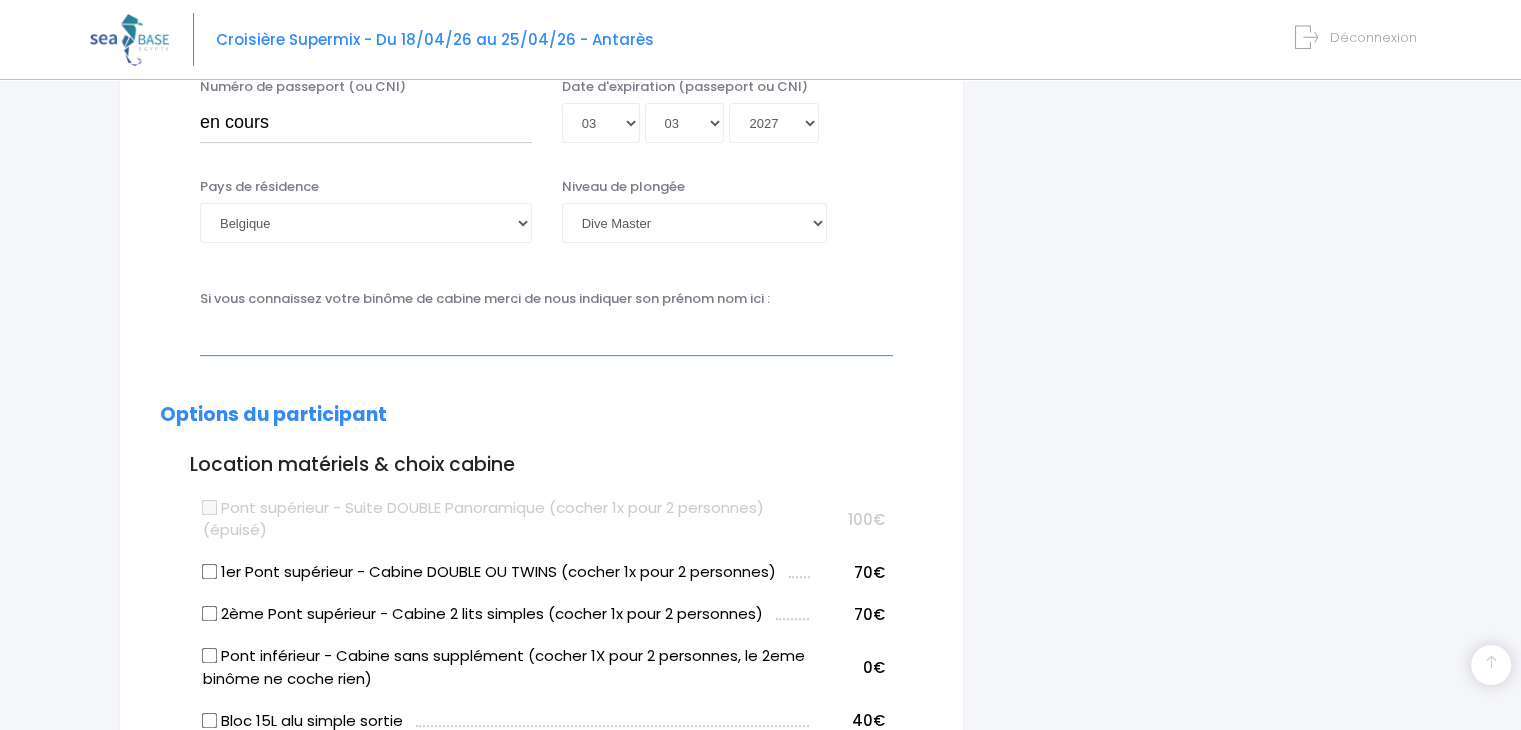 click at bounding box center [546, 335] 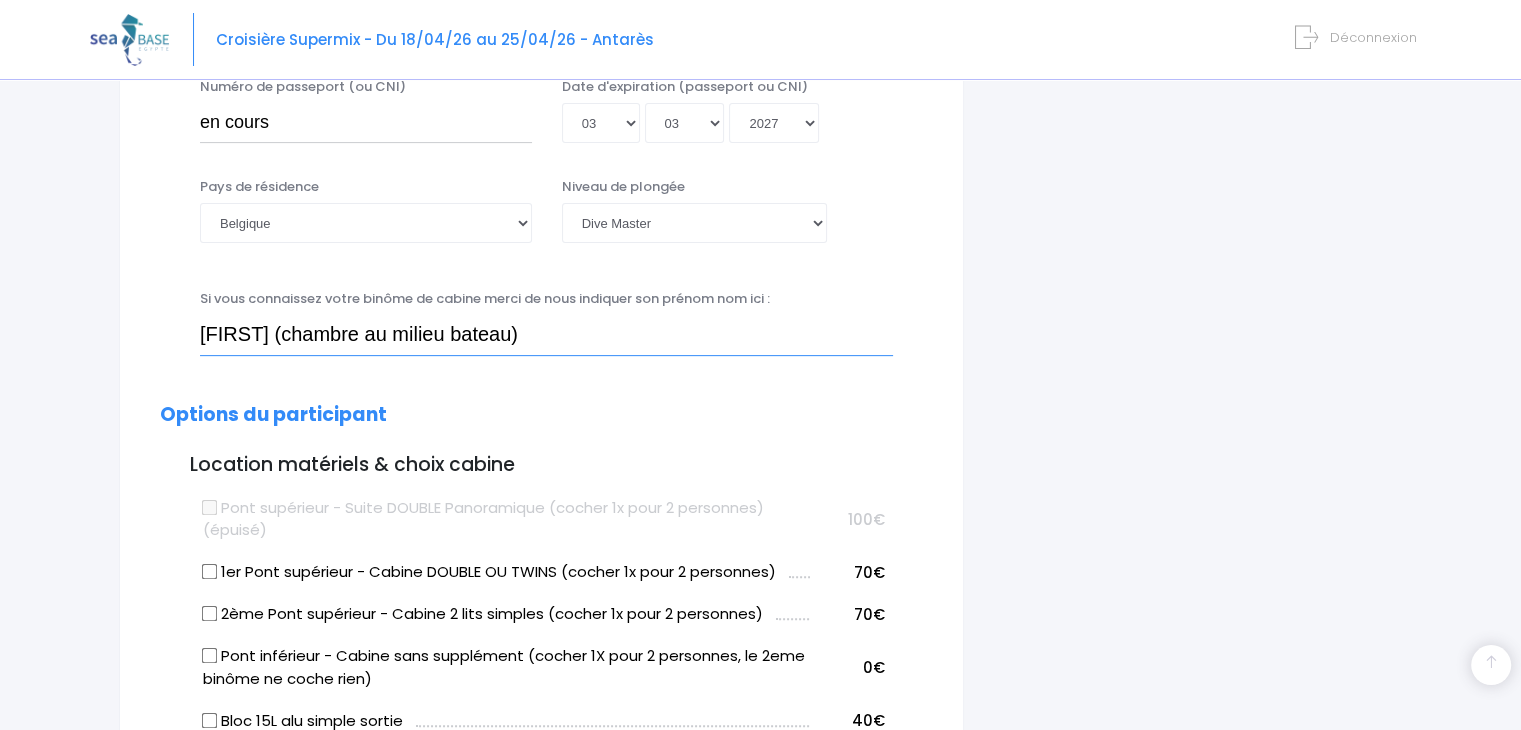 type on "Jeremy (chambre au milieu bateau)" 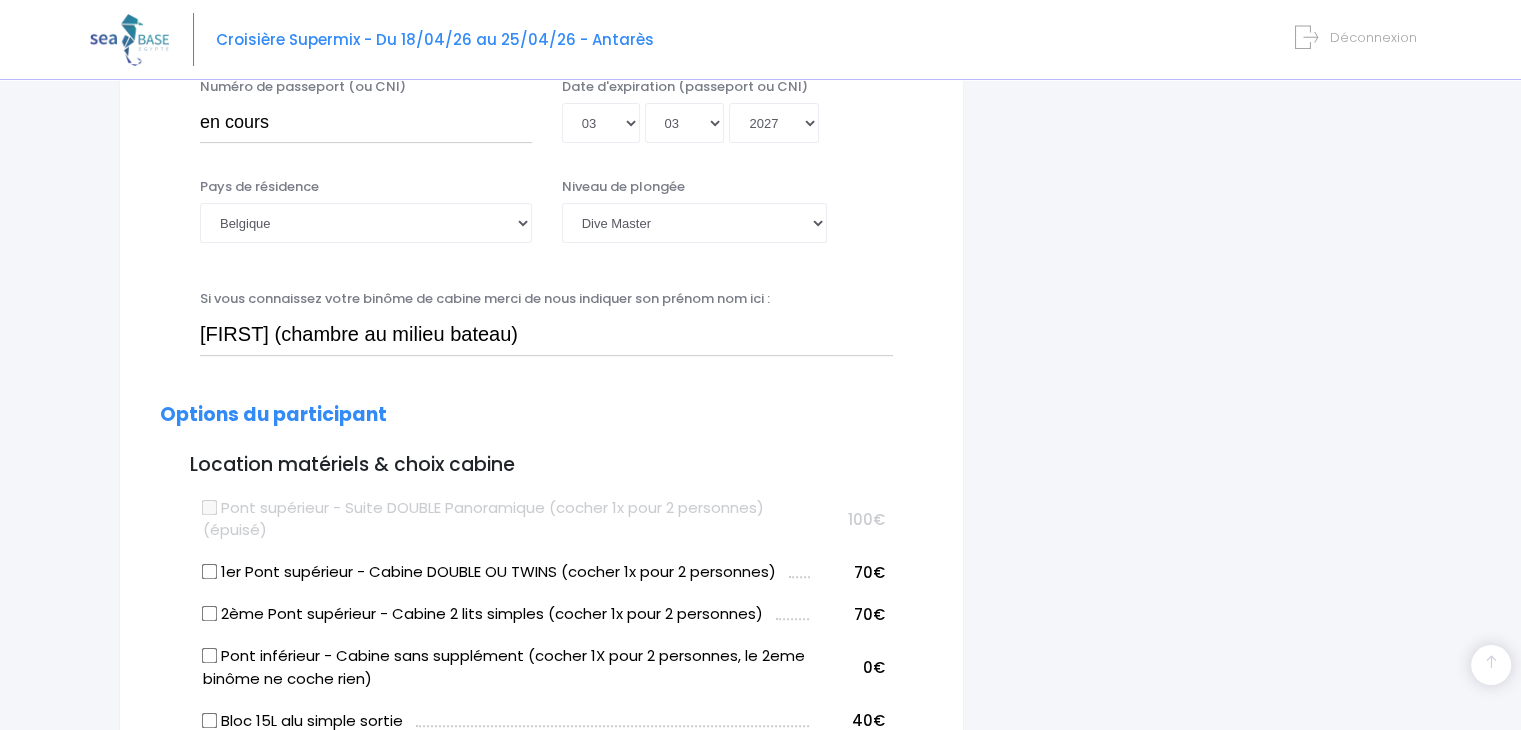 click on "1er Pont supérieur - Cabine DOUBLE OU TWINS (cocher 1x pour 2 personnes)" at bounding box center (210, 572) 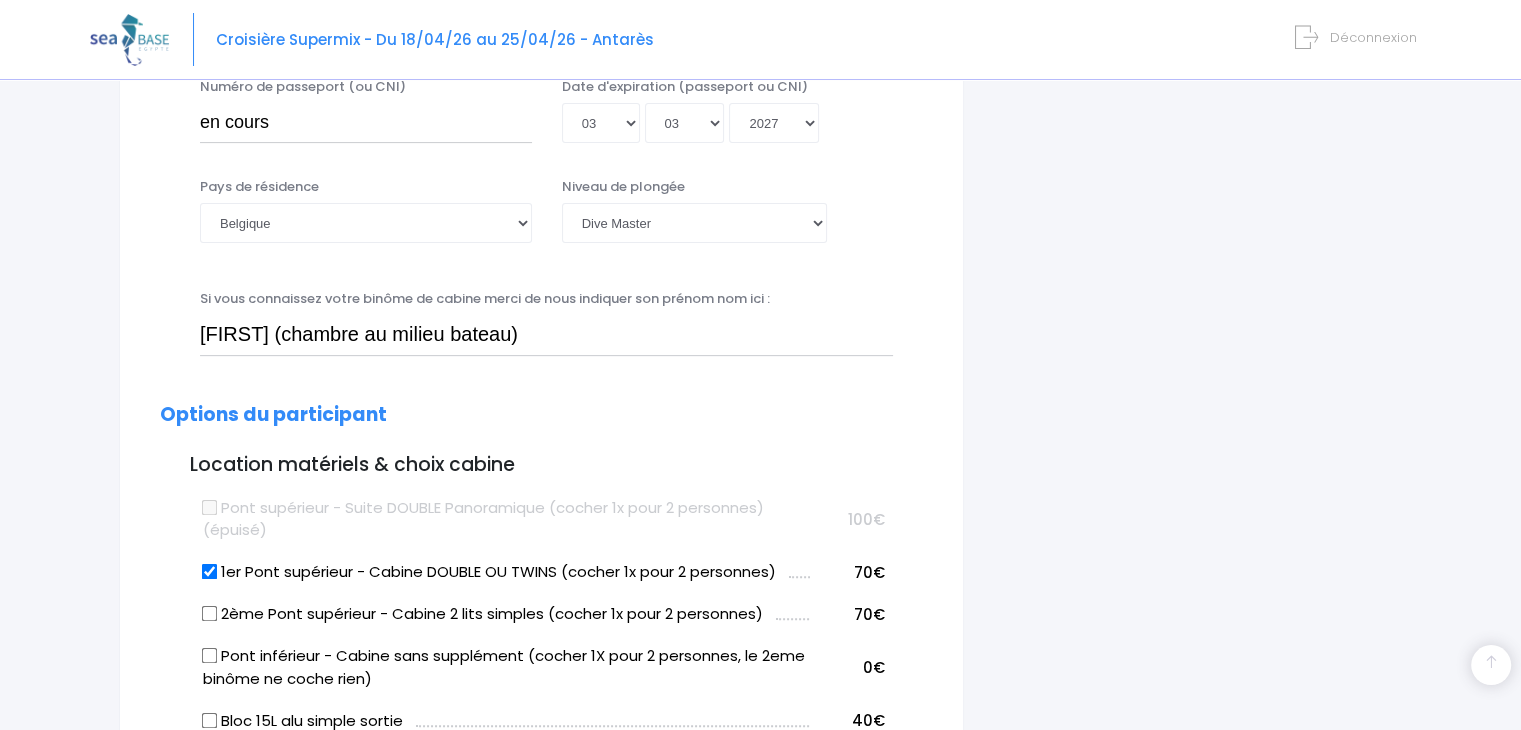 scroll, scrollTop: 1000, scrollLeft: 0, axis: vertical 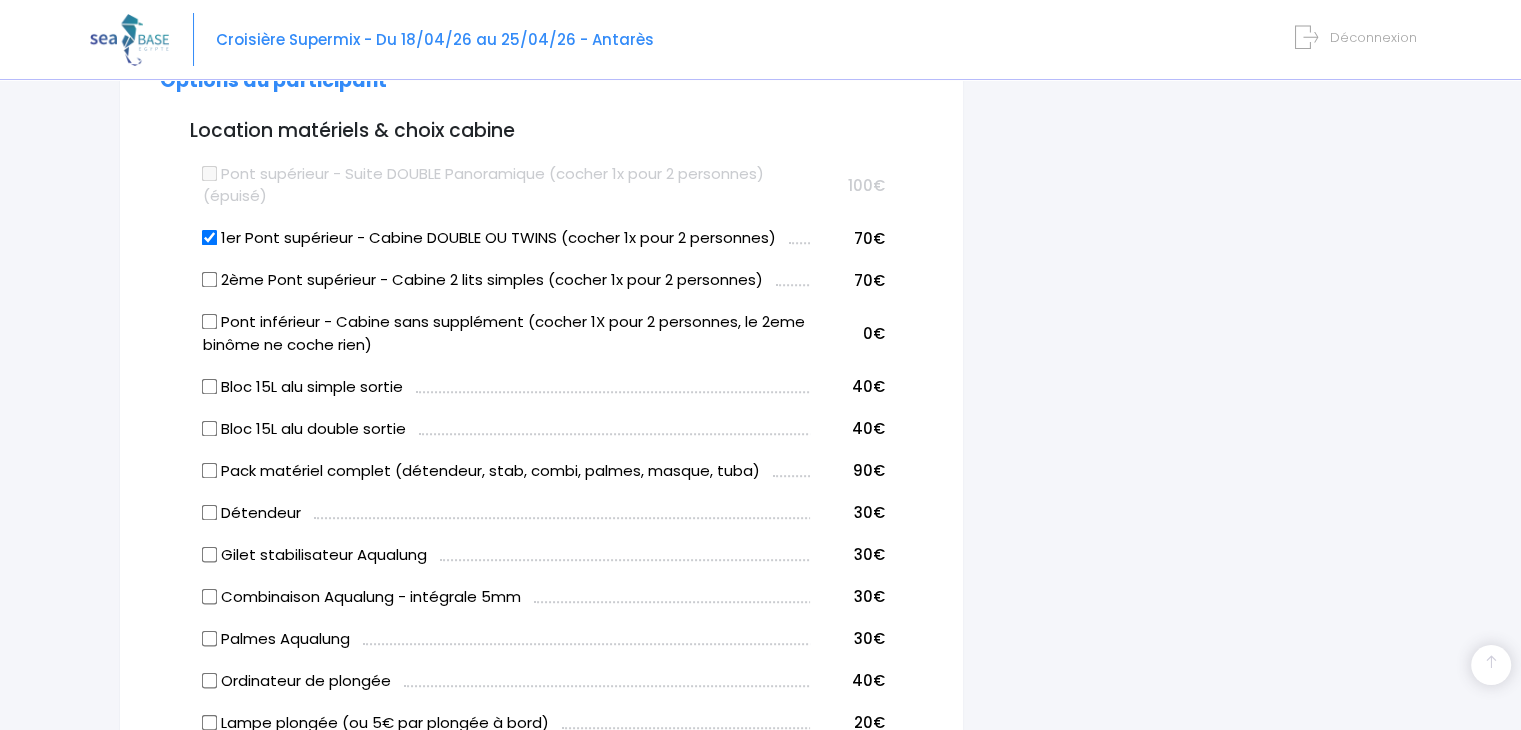 click on "Bloc 15L alu double sortie" at bounding box center [210, 428] 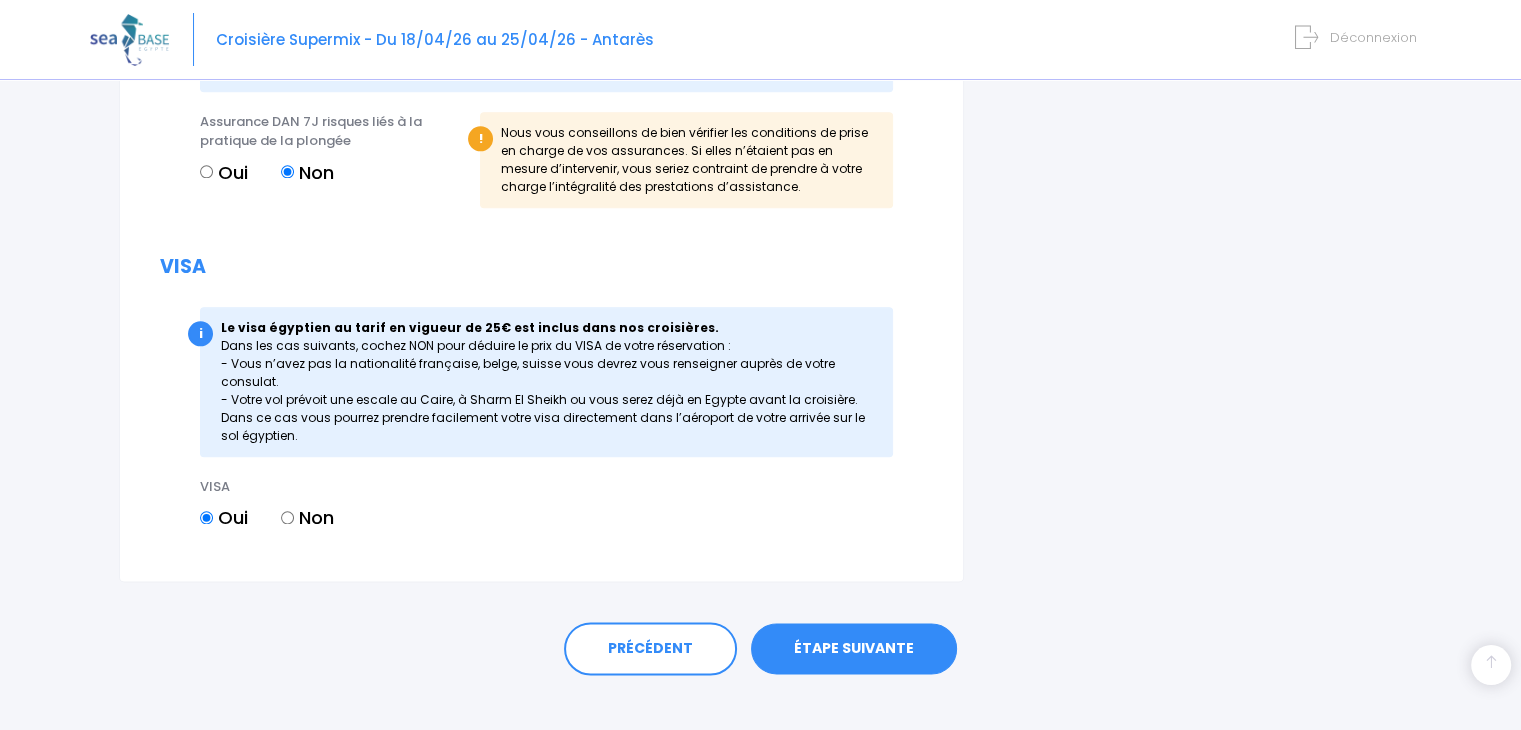 scroll, scrollTop: 2333, scrollLeft: 0, axis: vertical 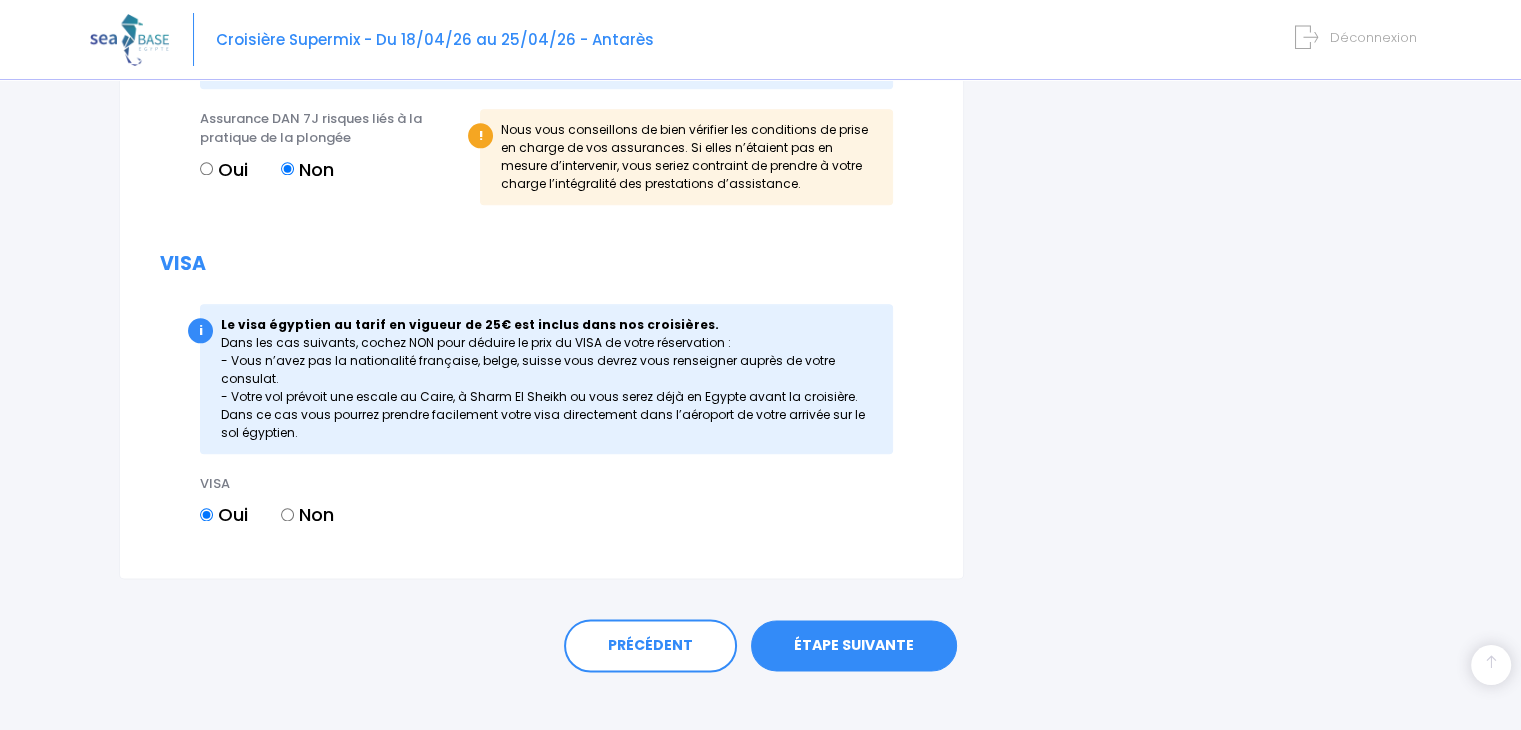 click on "ÉTAPE SUIVANTE" at bounding box center [854, 646] 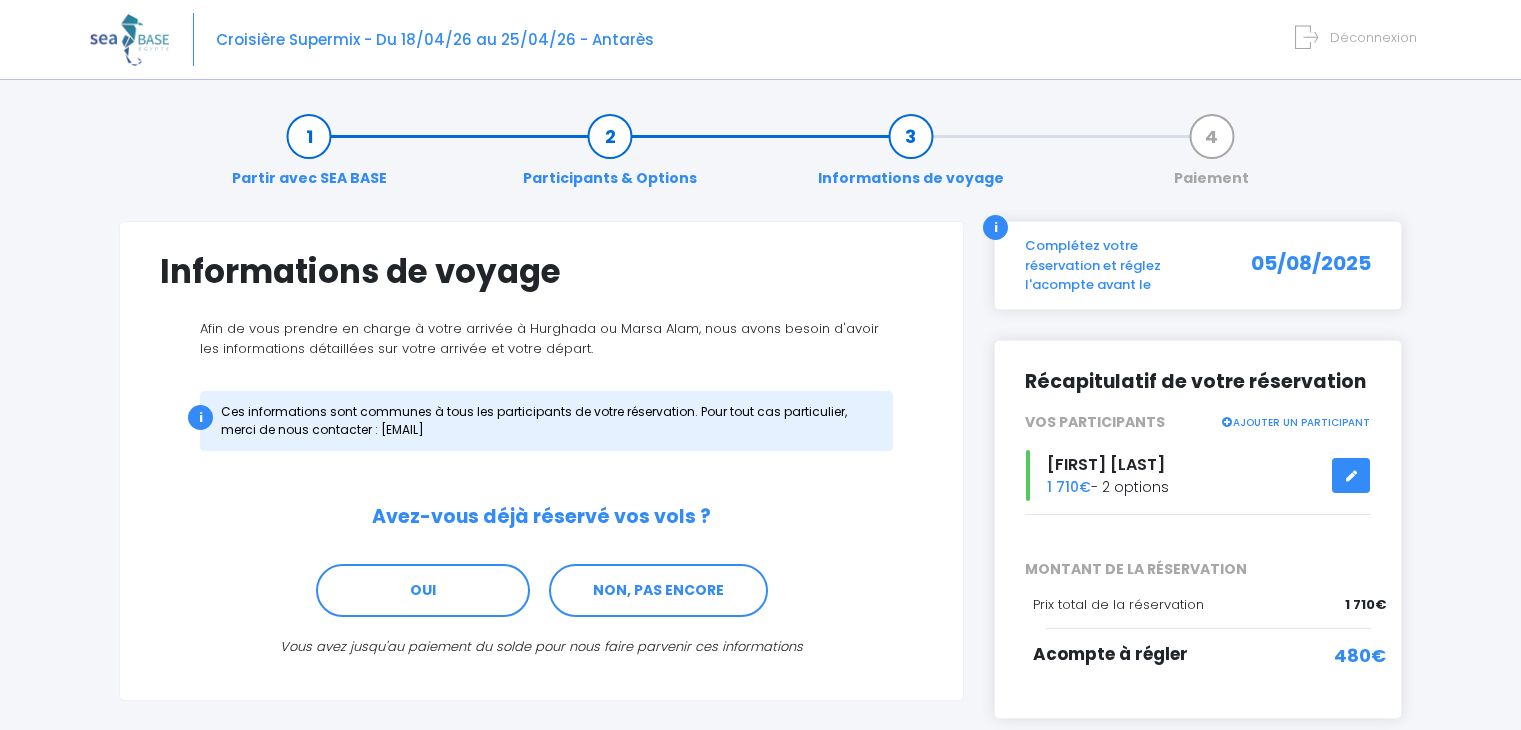 scroll, scrollTop: 0, scrollLeft: 0, axis: both 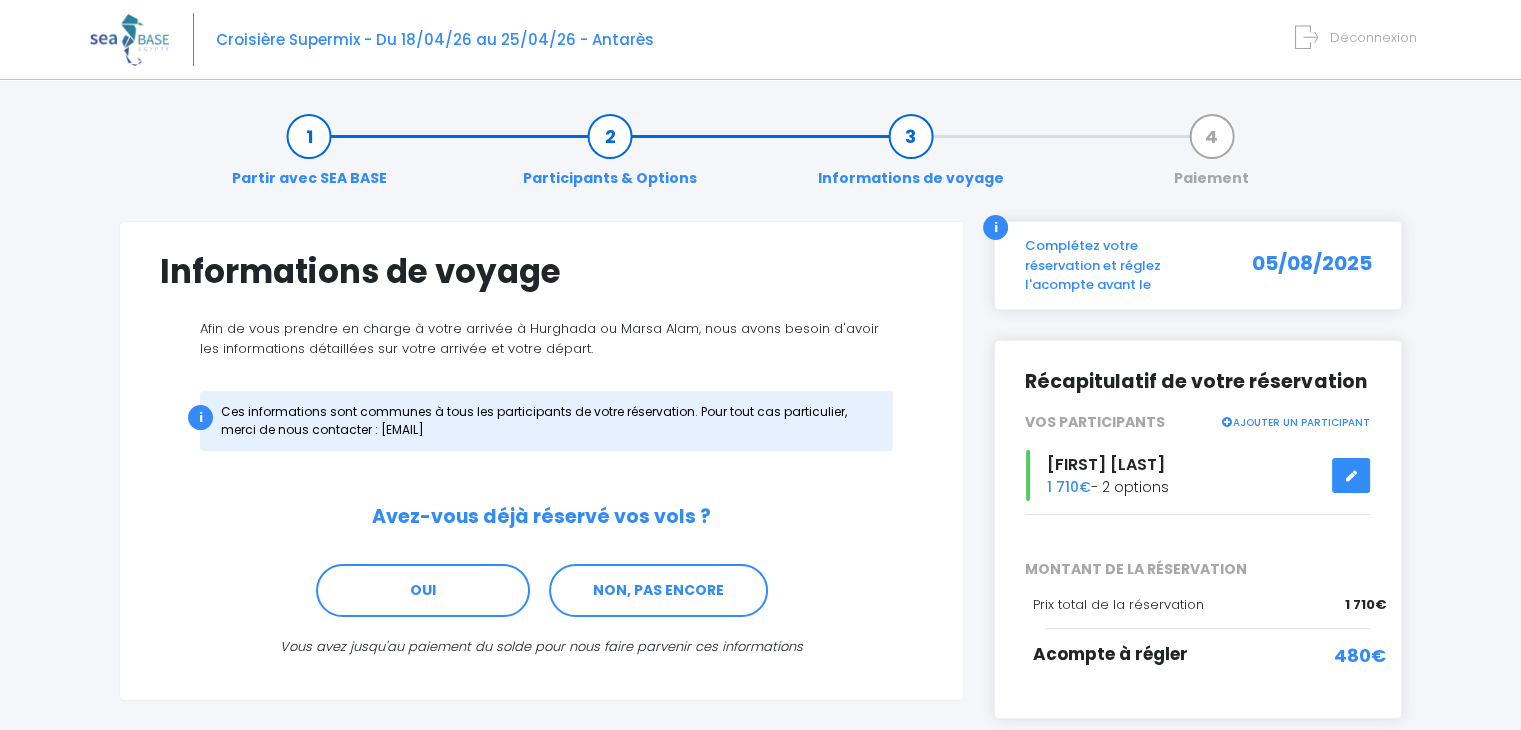 click on "AJOUTER UN PARTICIPANT" at bounding box center [1295, 421] 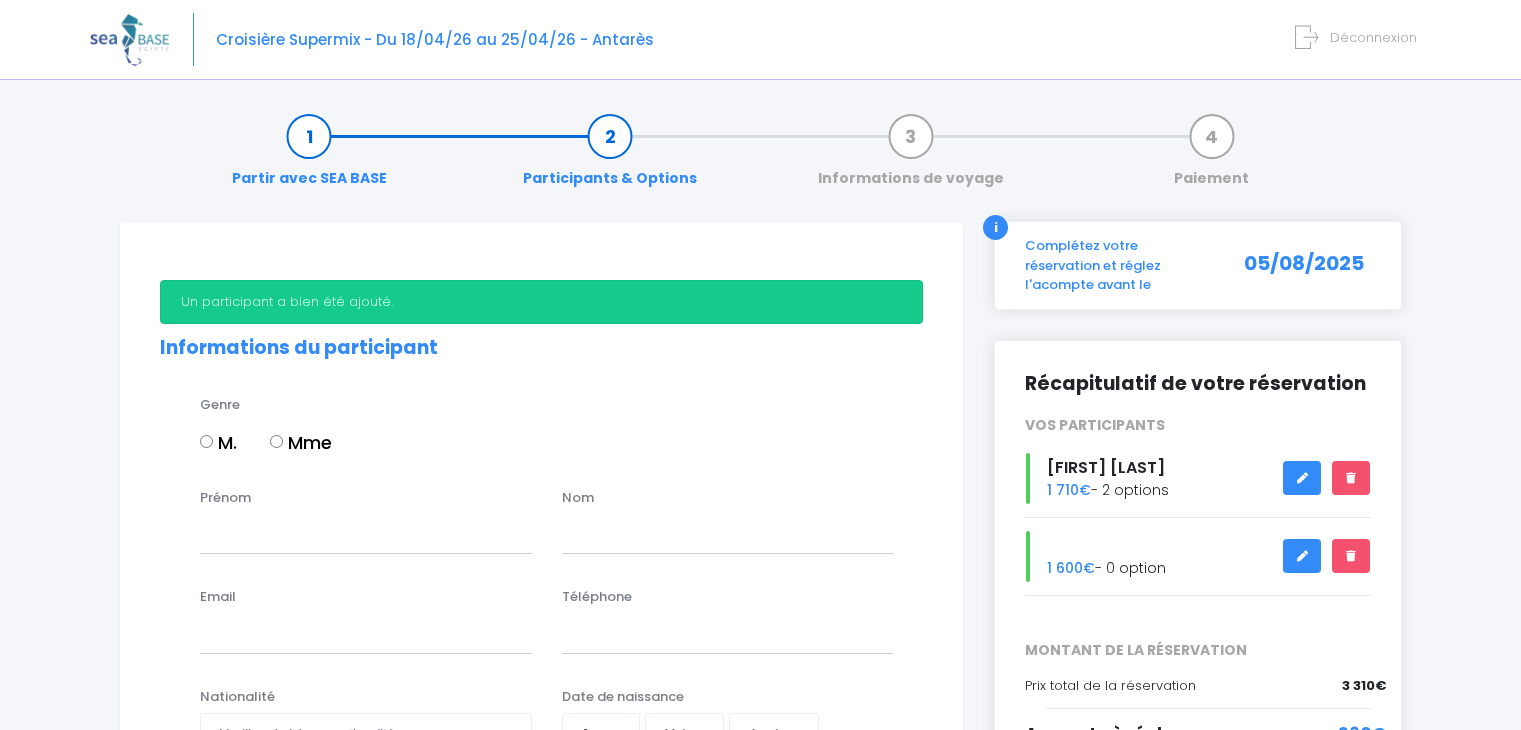 scroll, scrollTop: 0, scrollLeft: 0, axis: both 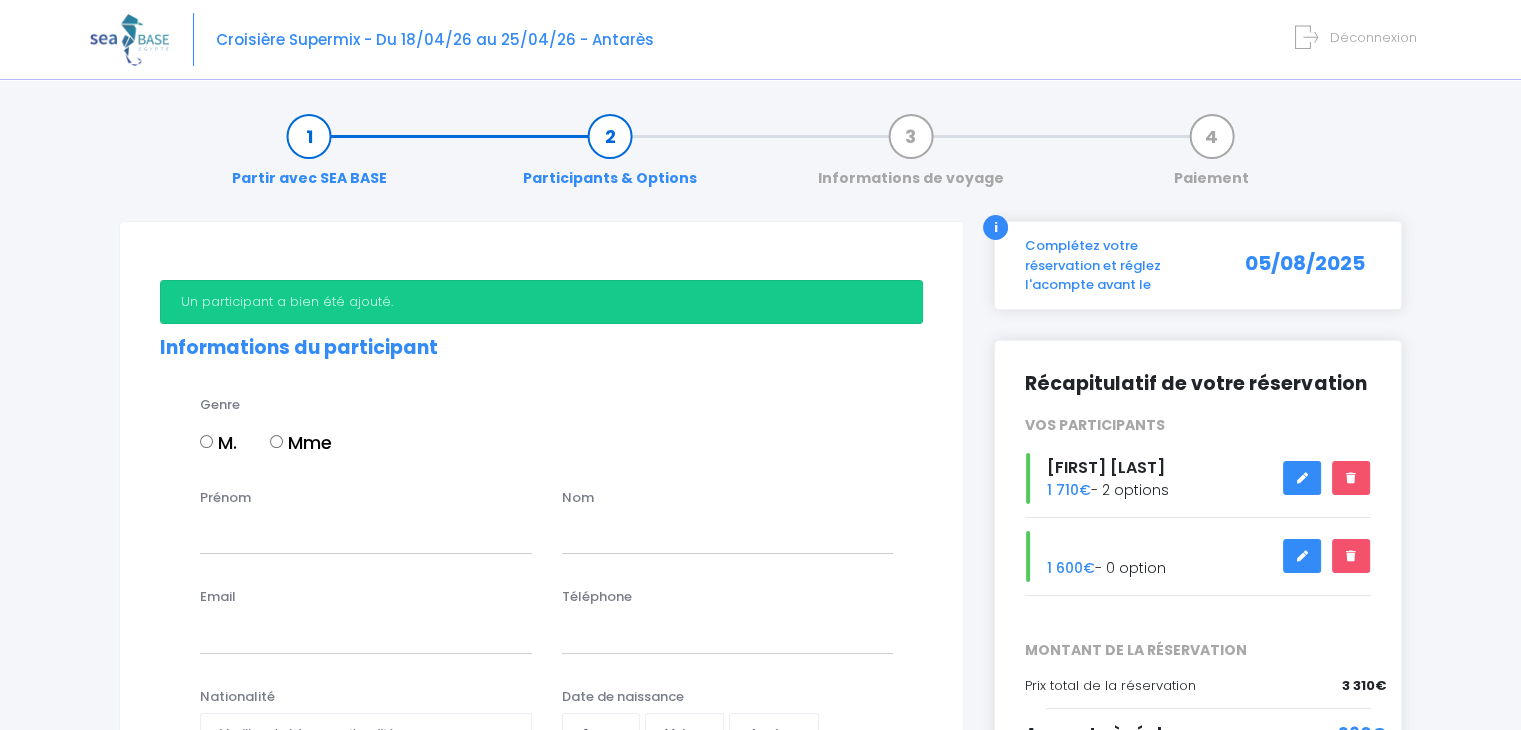 click on "M." at bounding box center [206, 441] 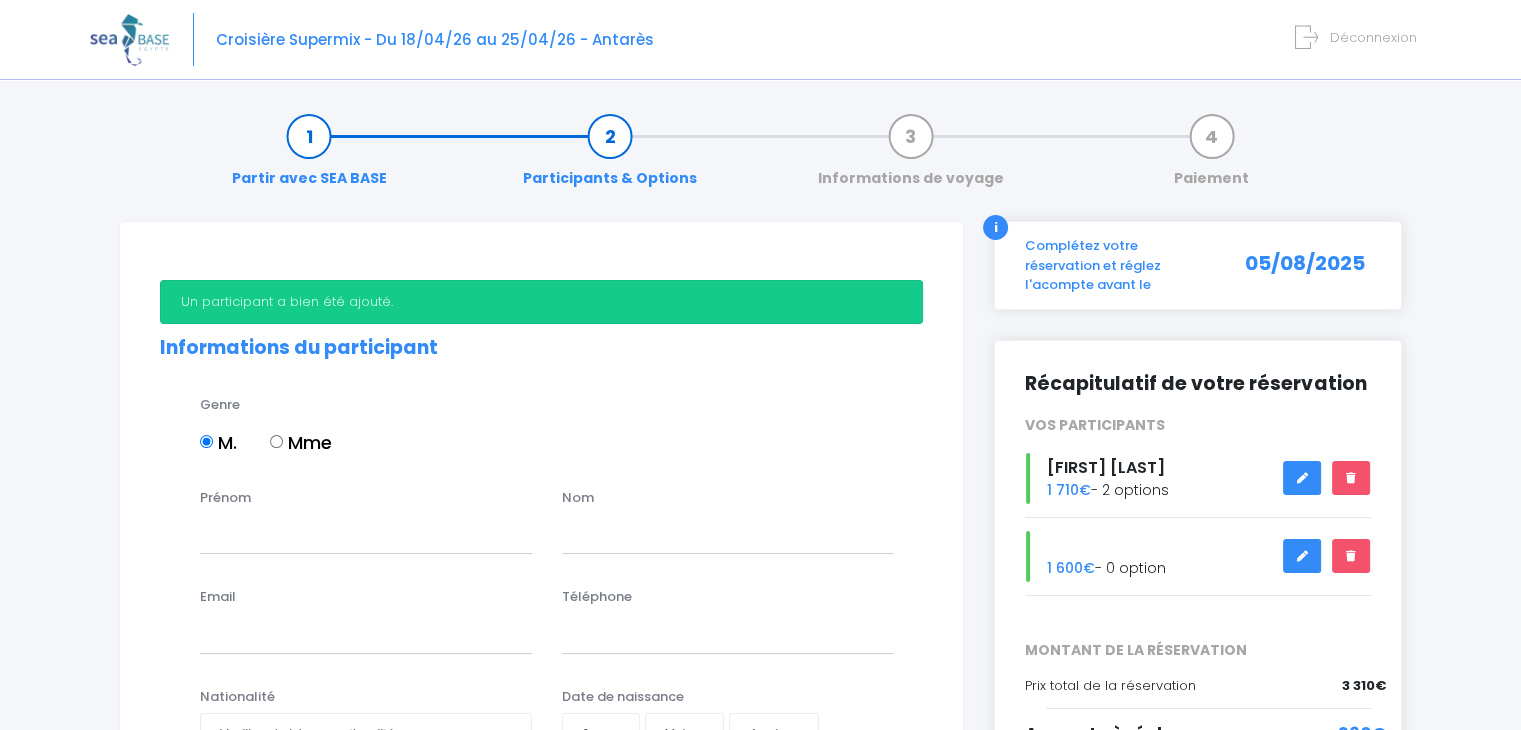 click on "Prénom" at bounding box center (225, 498) 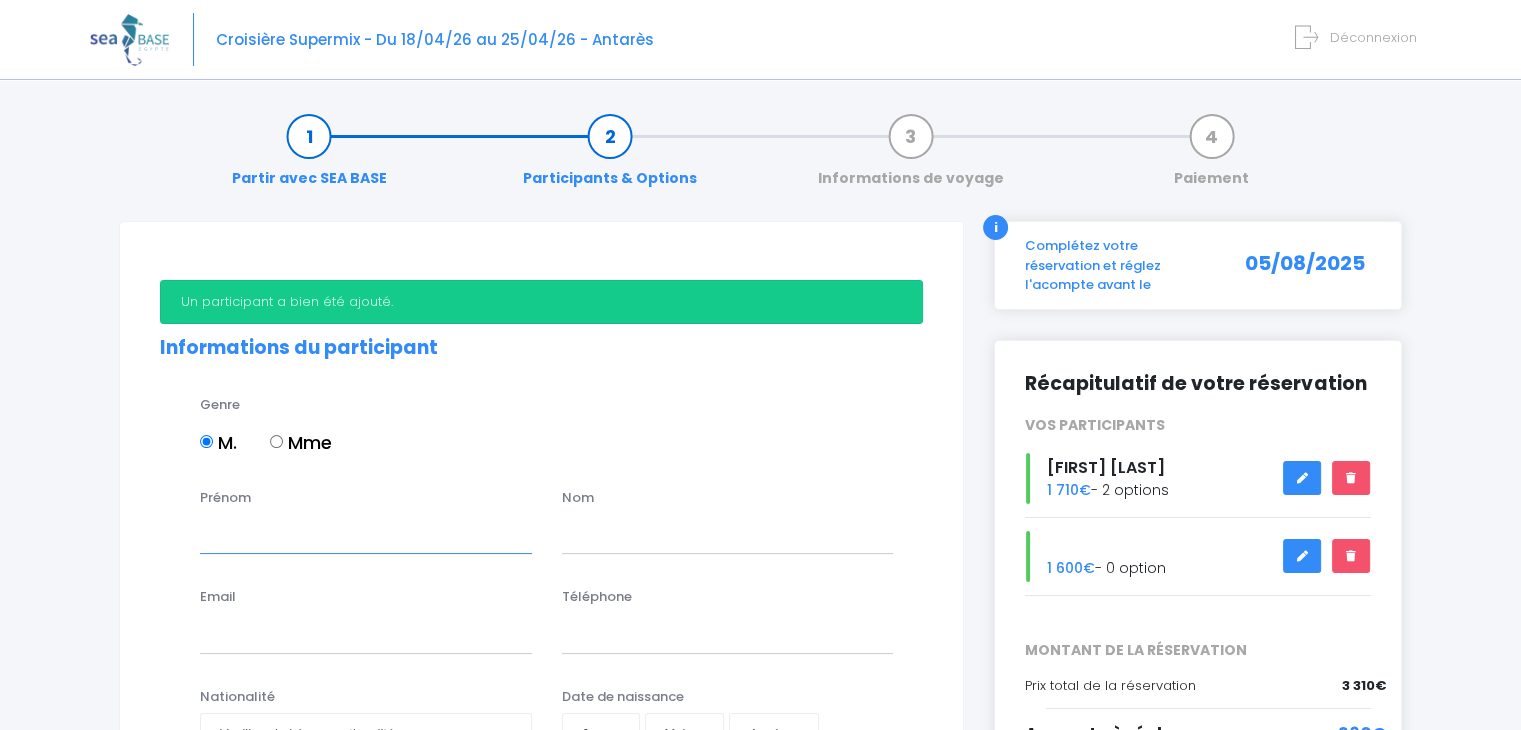 click on "Prénom" at bounding box center [366, 534] 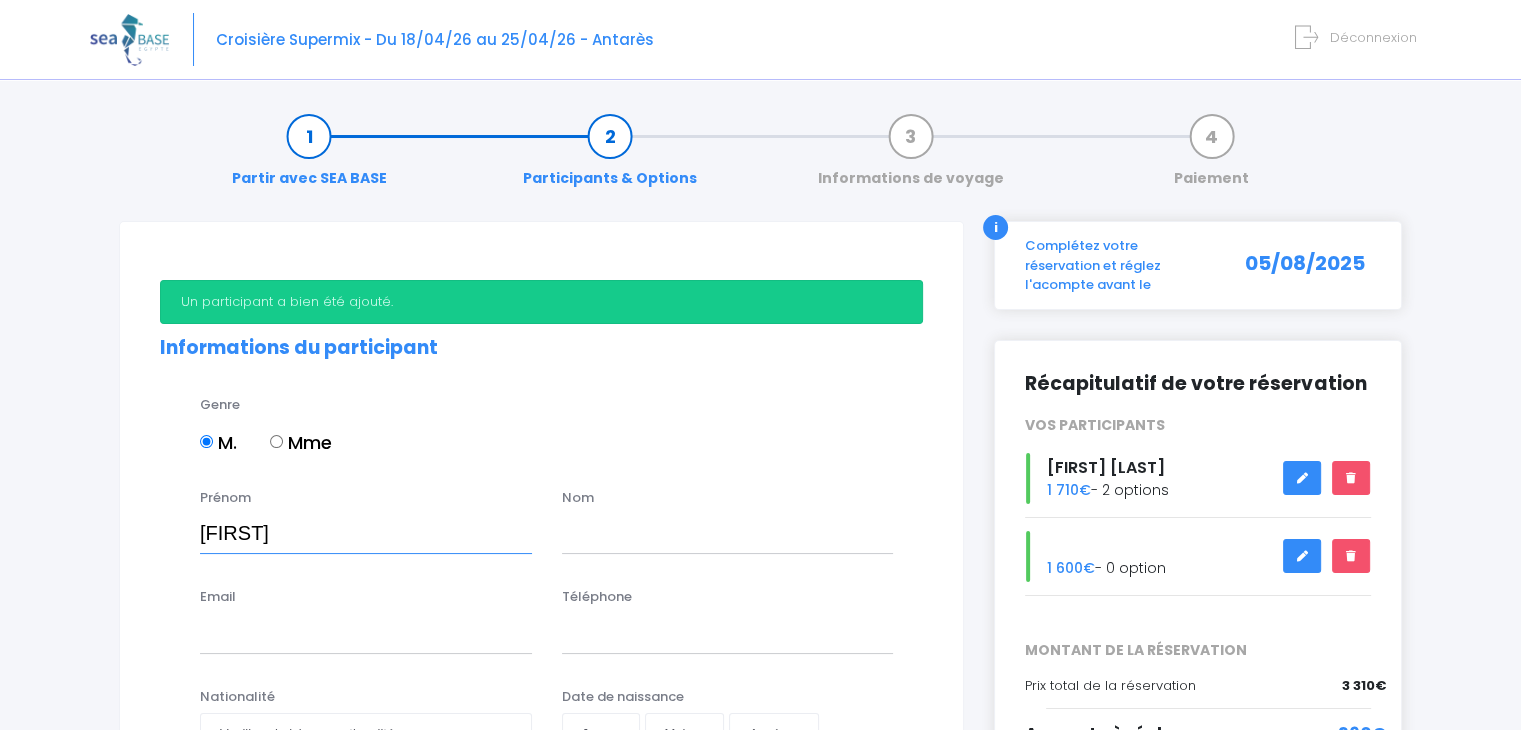 type on "Jeremy" 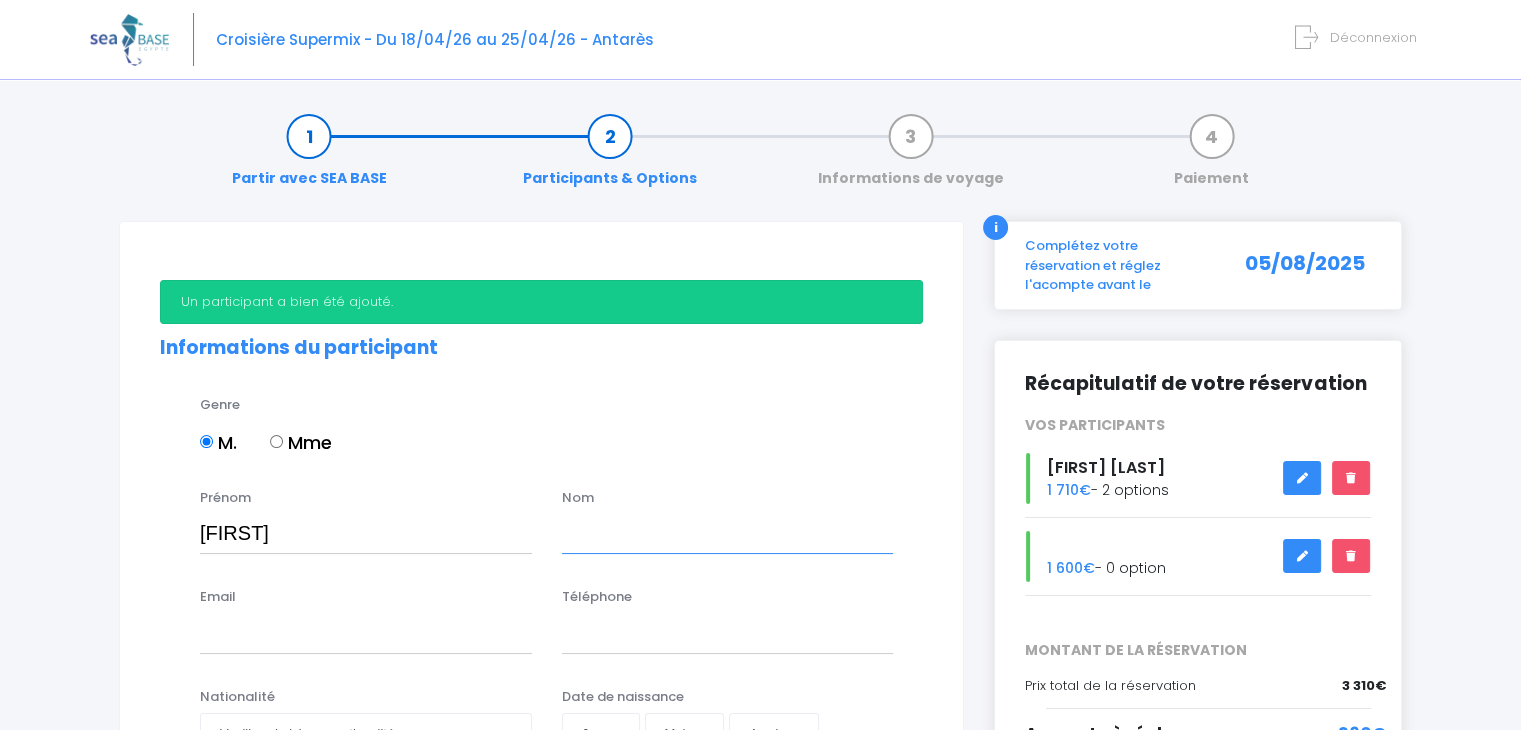 click at bounding box center (728, 534) 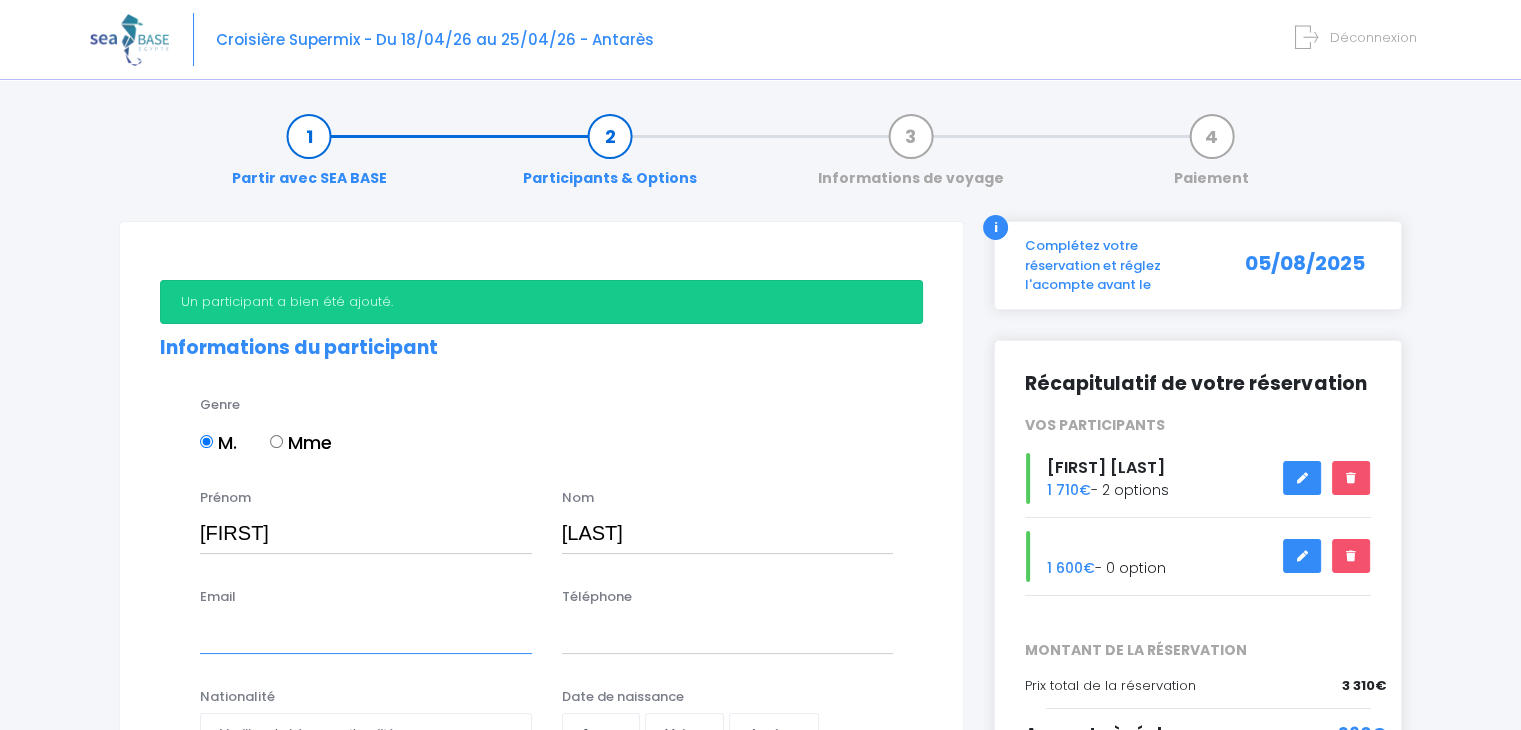 type on "Philmah7050@gmail.com" 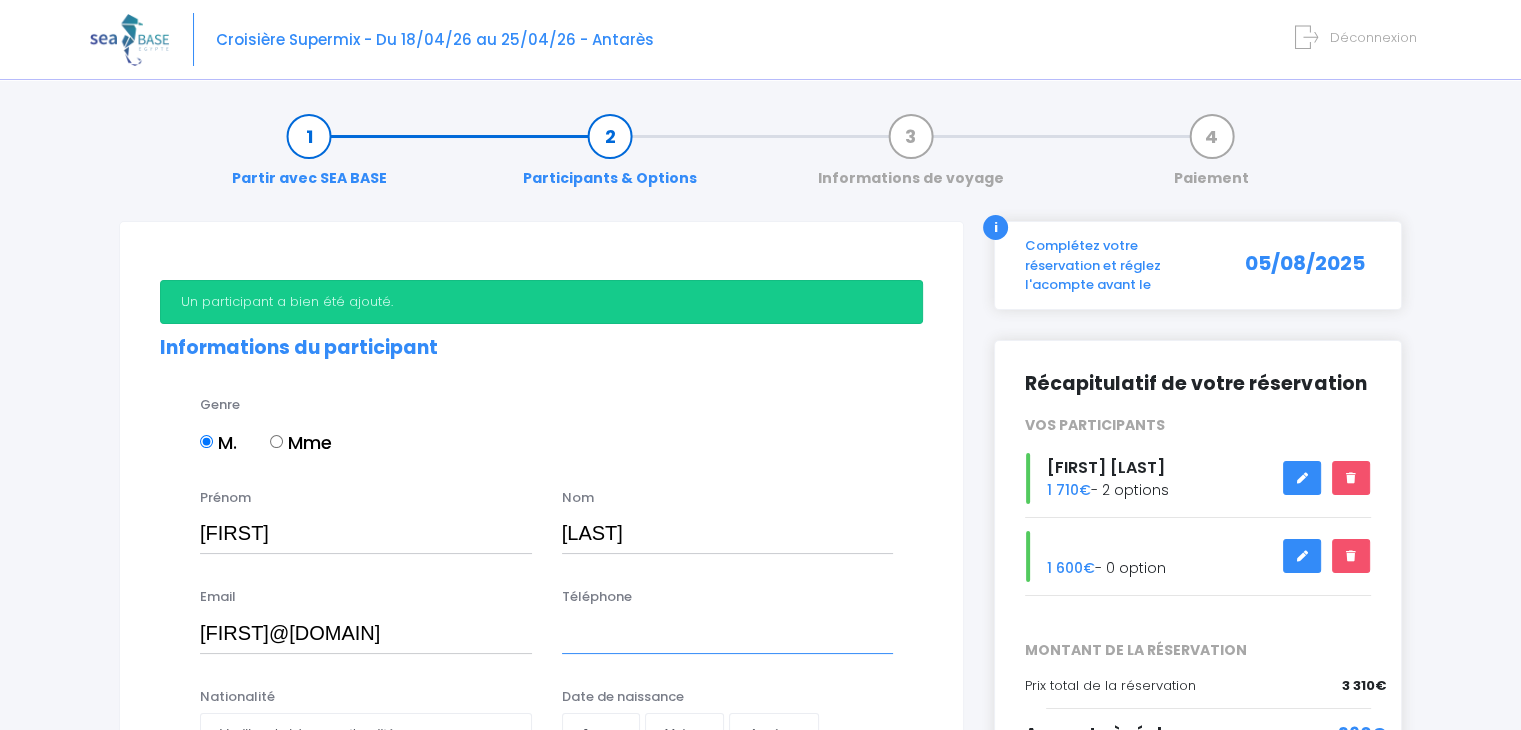 type on "0496202924" 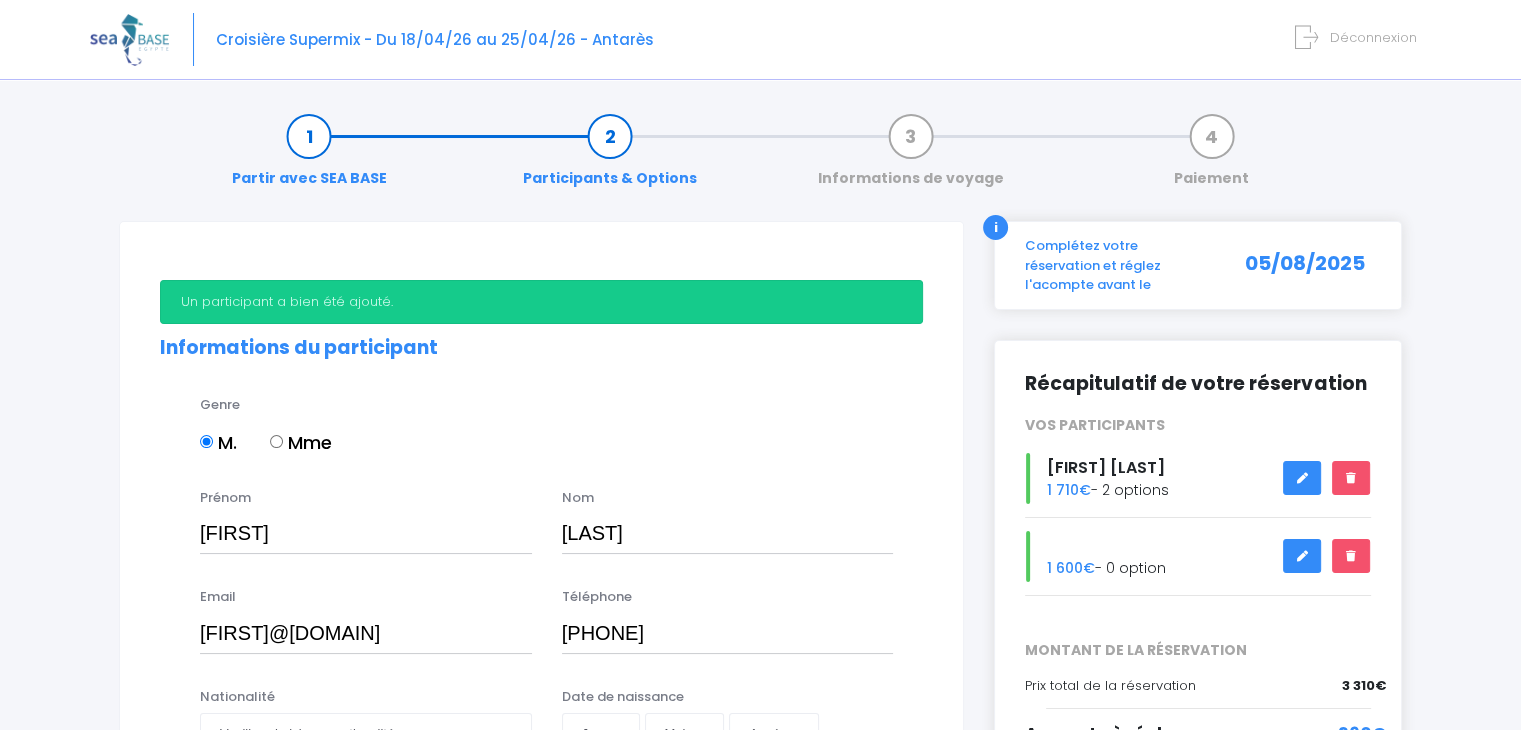 select on "Belgique" 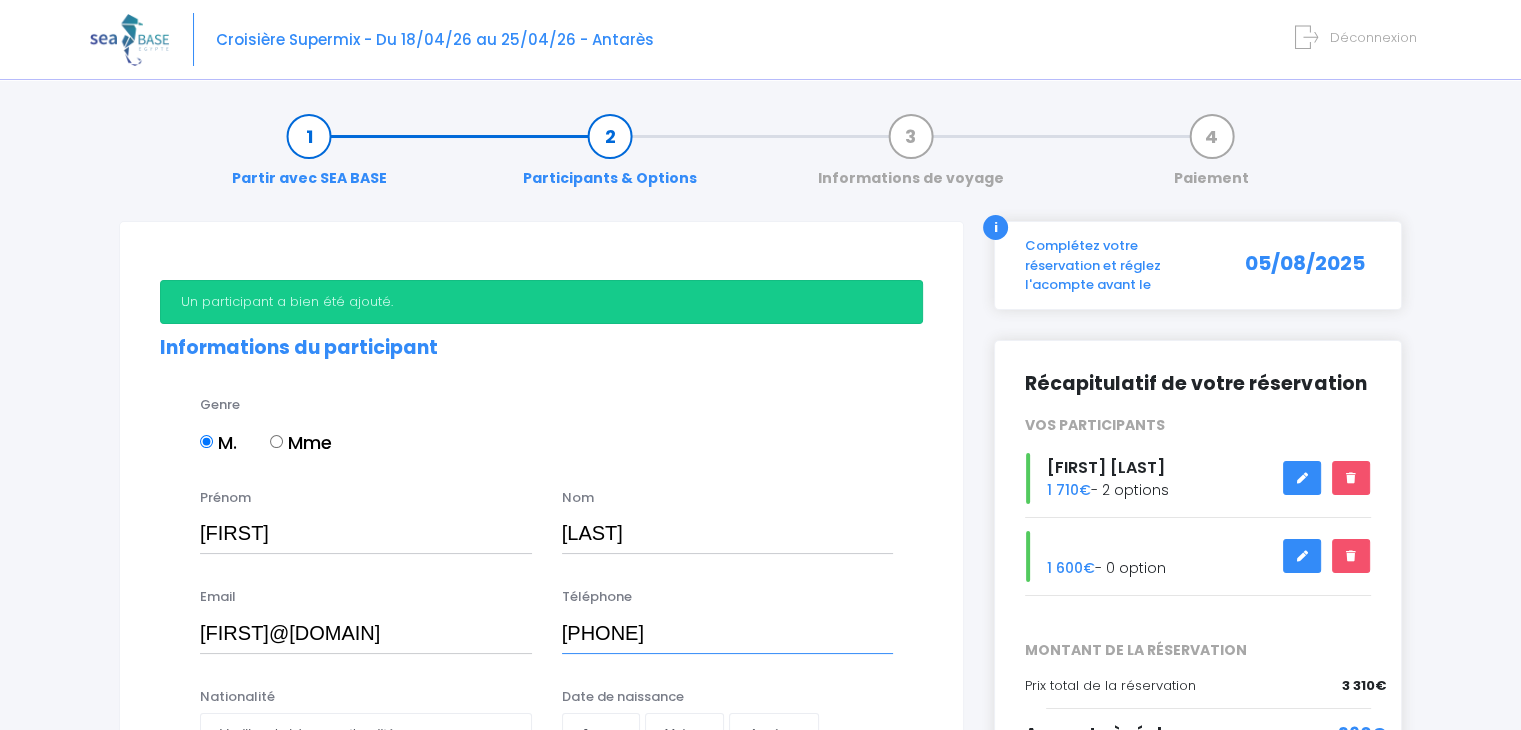 click on "0496202924" at bounding box center [728, 633] 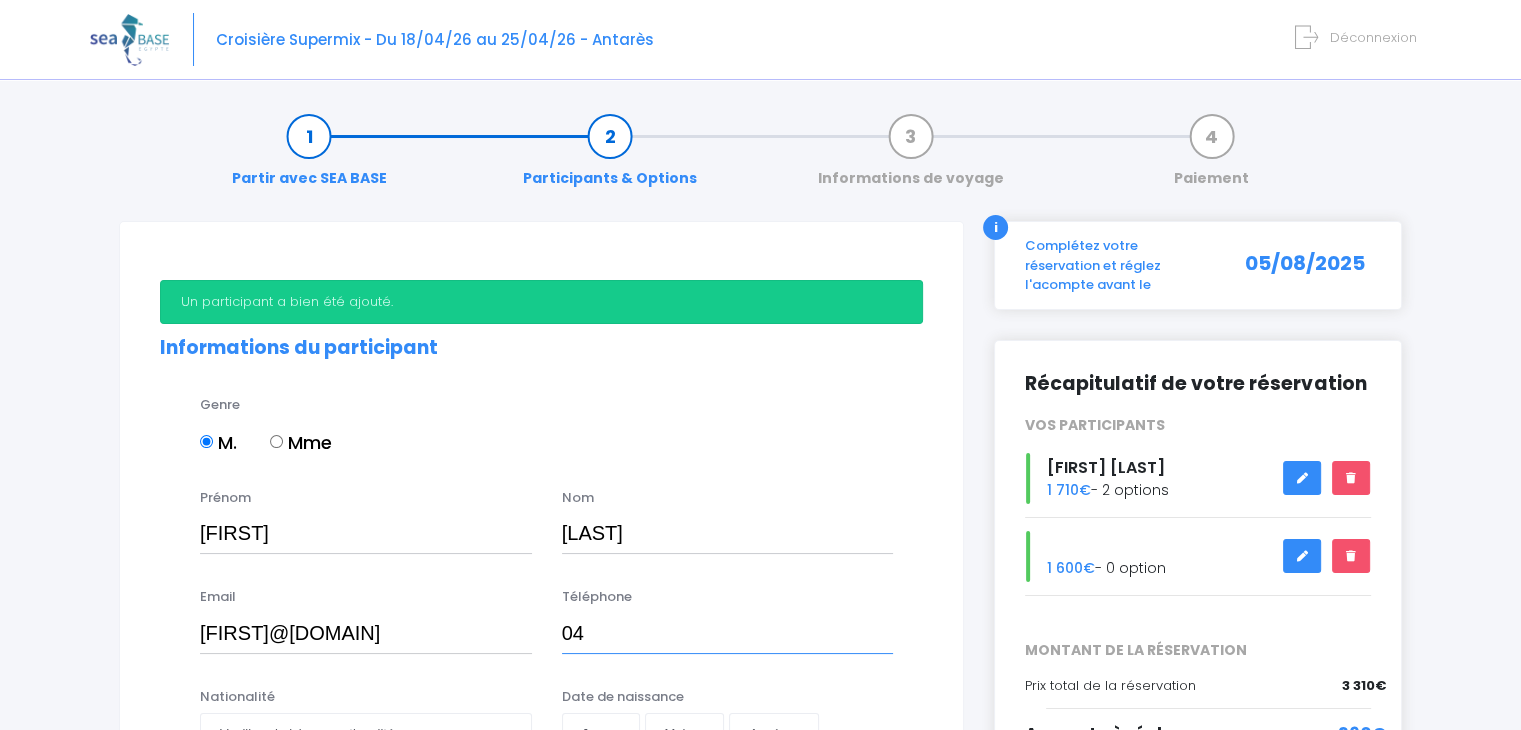 type on "0" 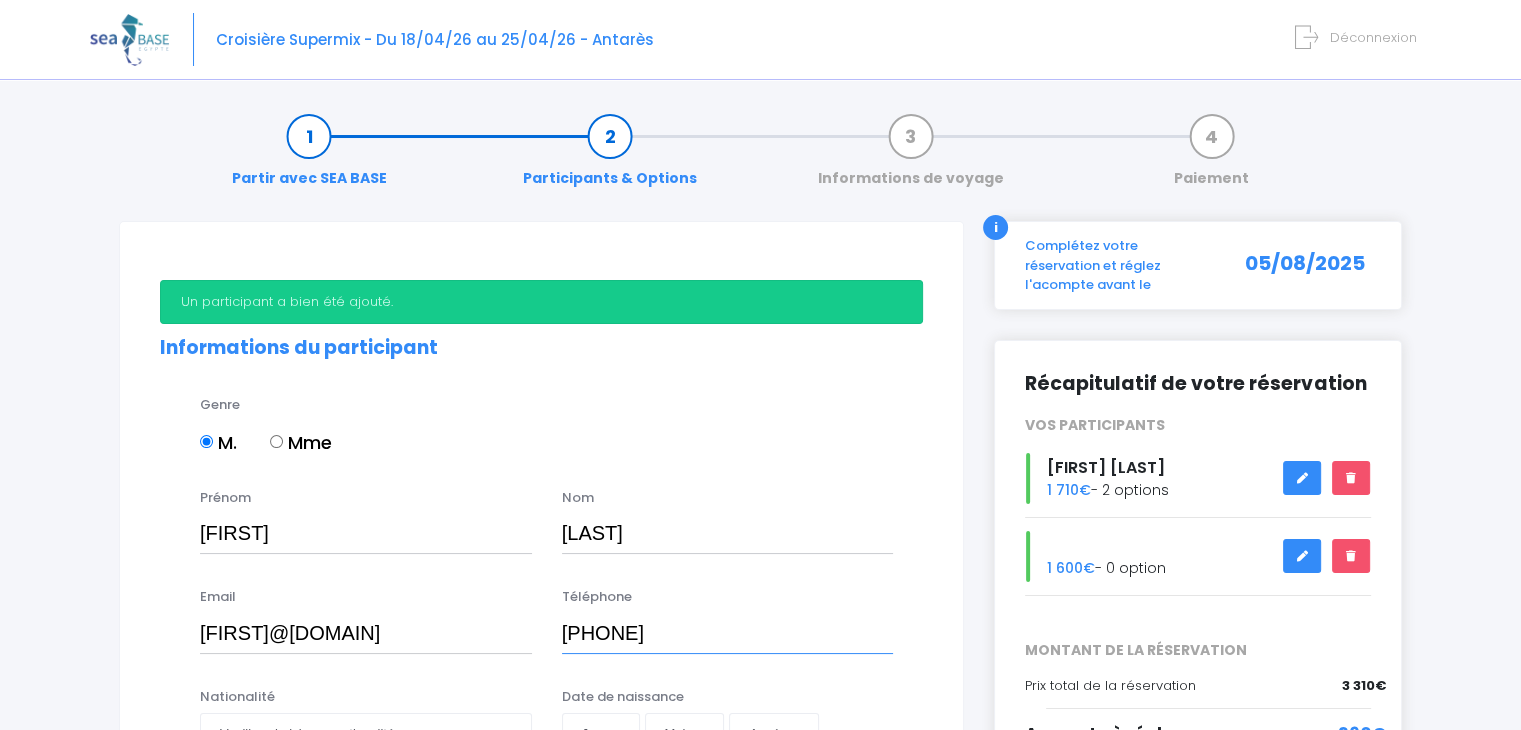 scroll, scrollTop: 333, scrollLeft: 0, axis: vertical 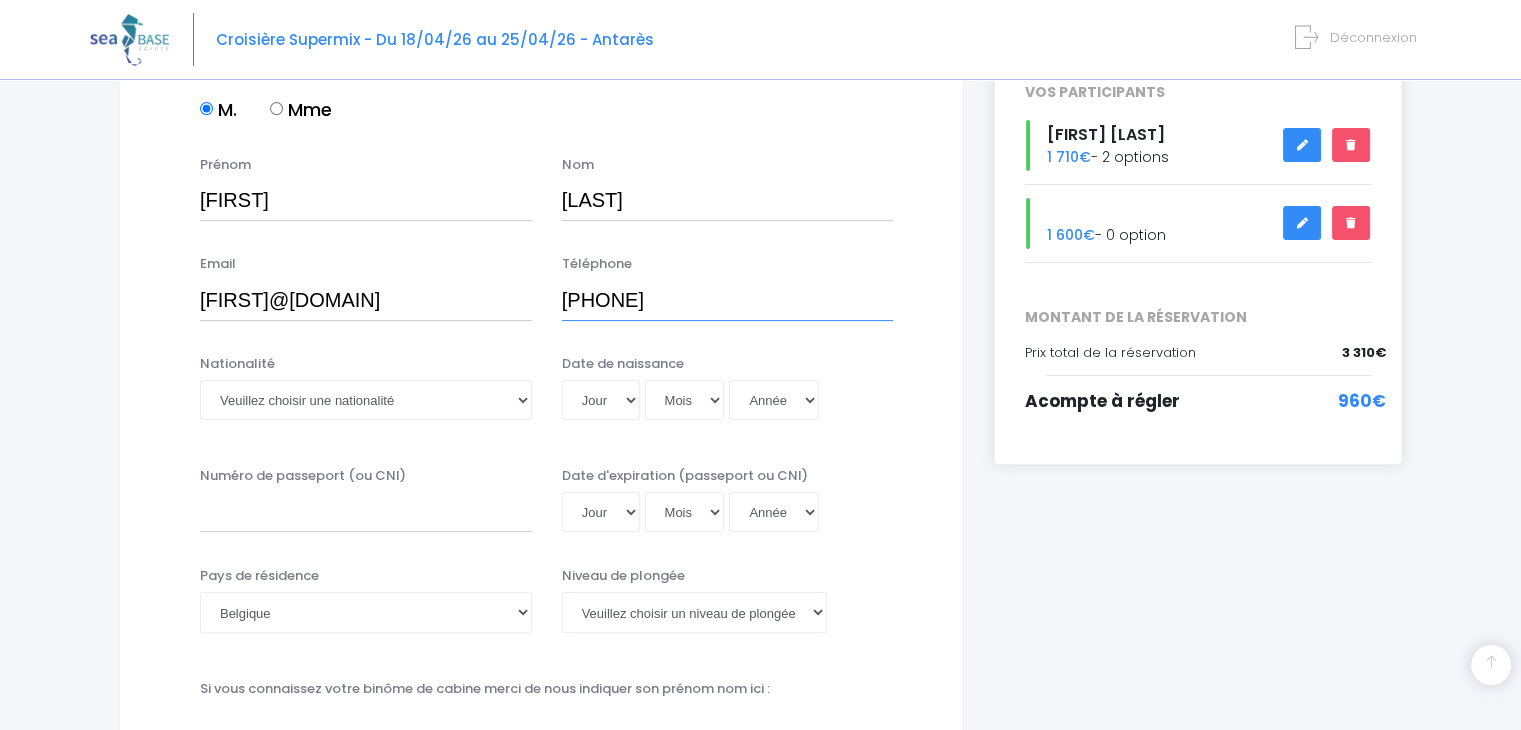 type on "0032498852229" 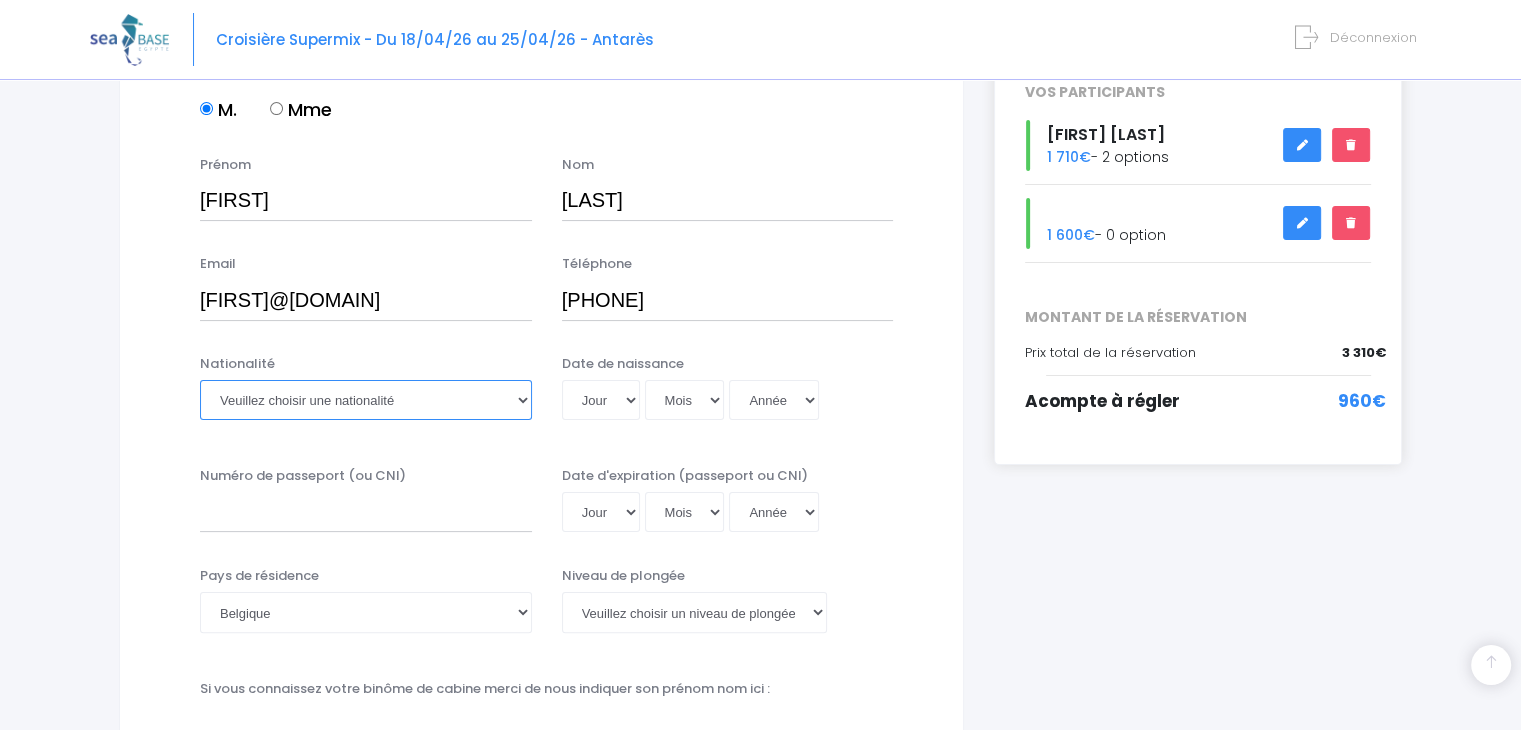 click on "Veuillez choisir une nationalité
Afghane
Albanaise
Algerienne
Allemande
Americaine
Andorrane
Angolaise
Antiguaise et barbudienne
Argentine Armenienne Australienne Autrichienne Azerbaïdjanaise Bahamienne" at bounding box center [366, 400] 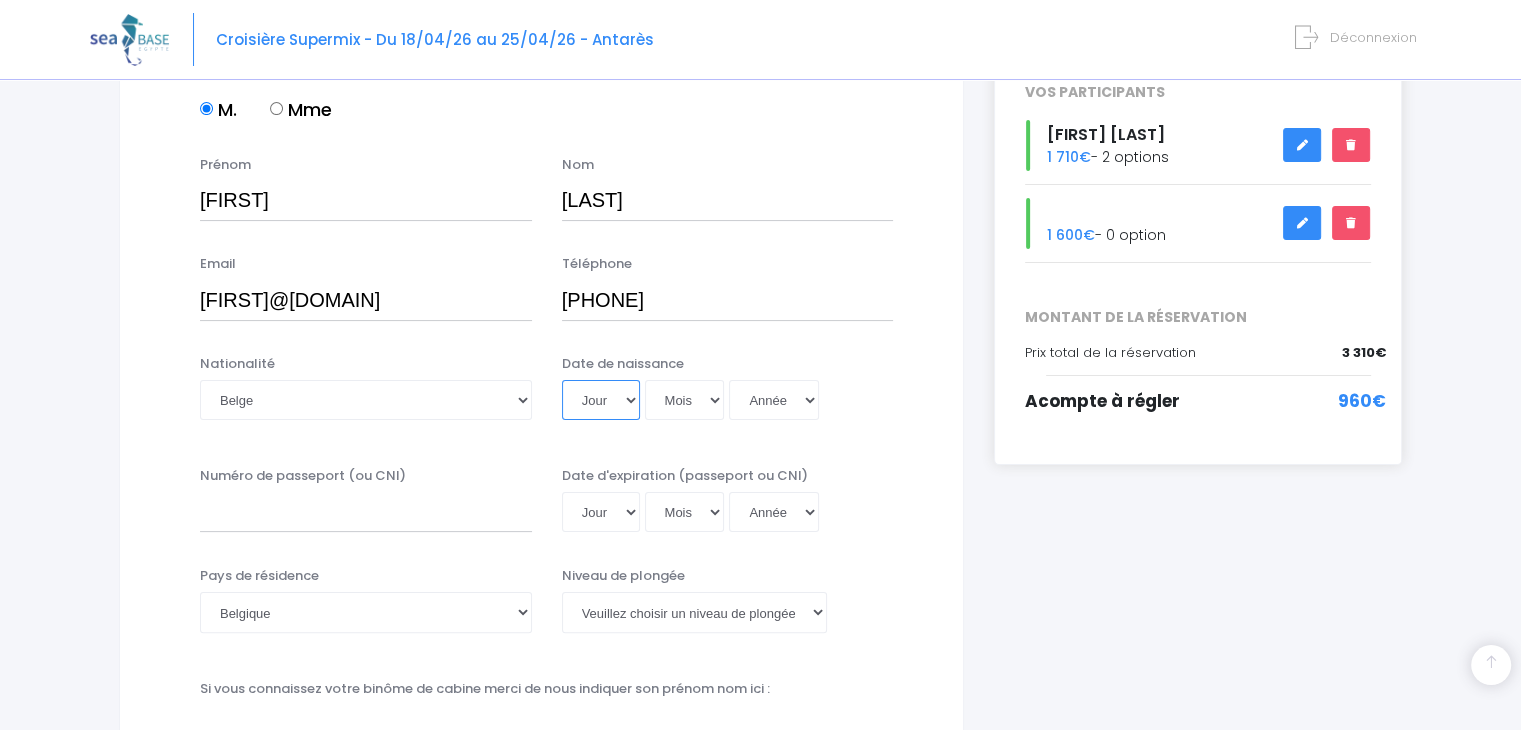 click on "Jour 01 02 03 04 05 06 07 08 09 10 11 12 13 14 15 16 17 18 19 20 21 22 23 24 25 26 27 28 29 30 31" at bounding box center [601, 400] 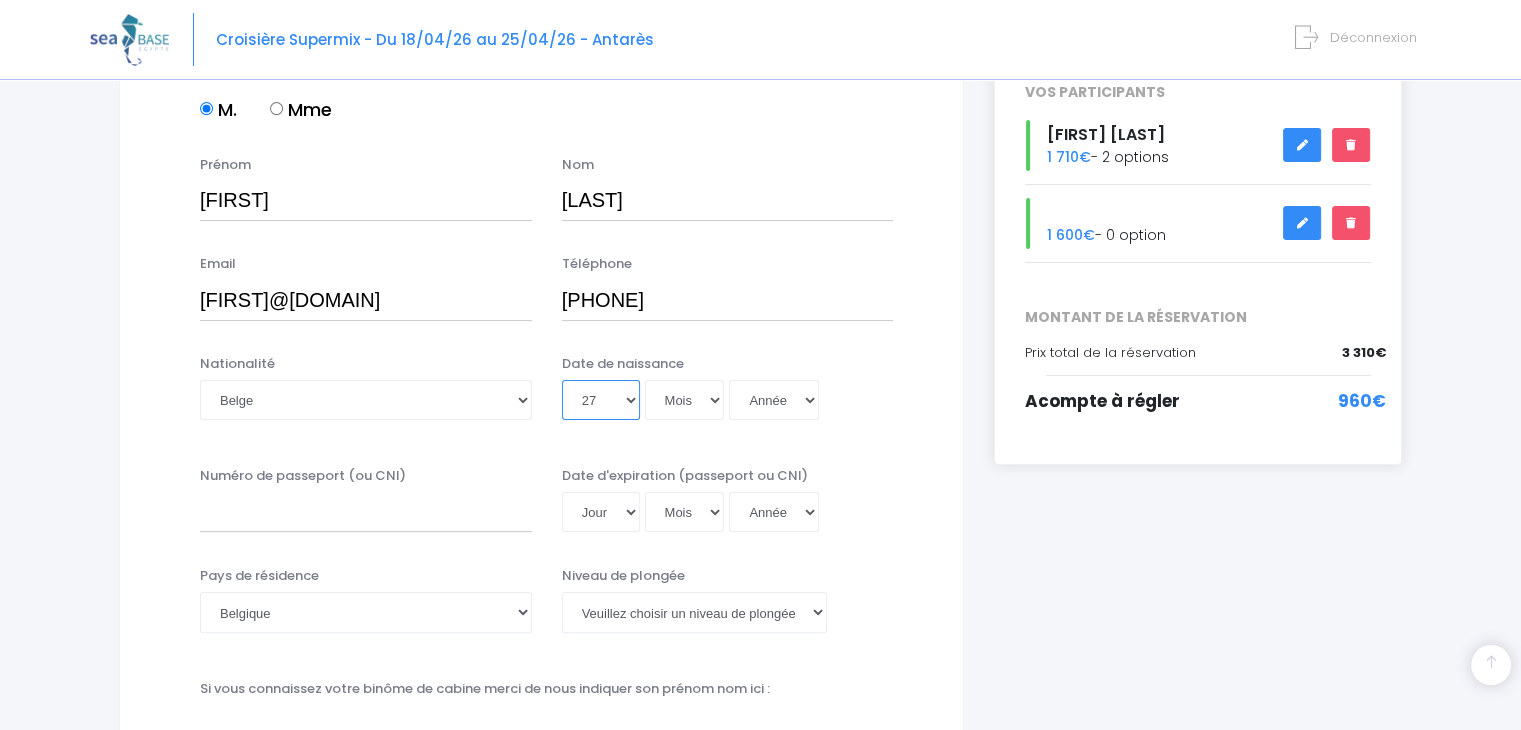 click on "Jour 01 02 03 04 05 06 07 08 09 10 11 12 13 14 15 16 17 18 19 20 21 22 23 24 25 26 27 28 29 30 31" at bounding box center (601, 400) 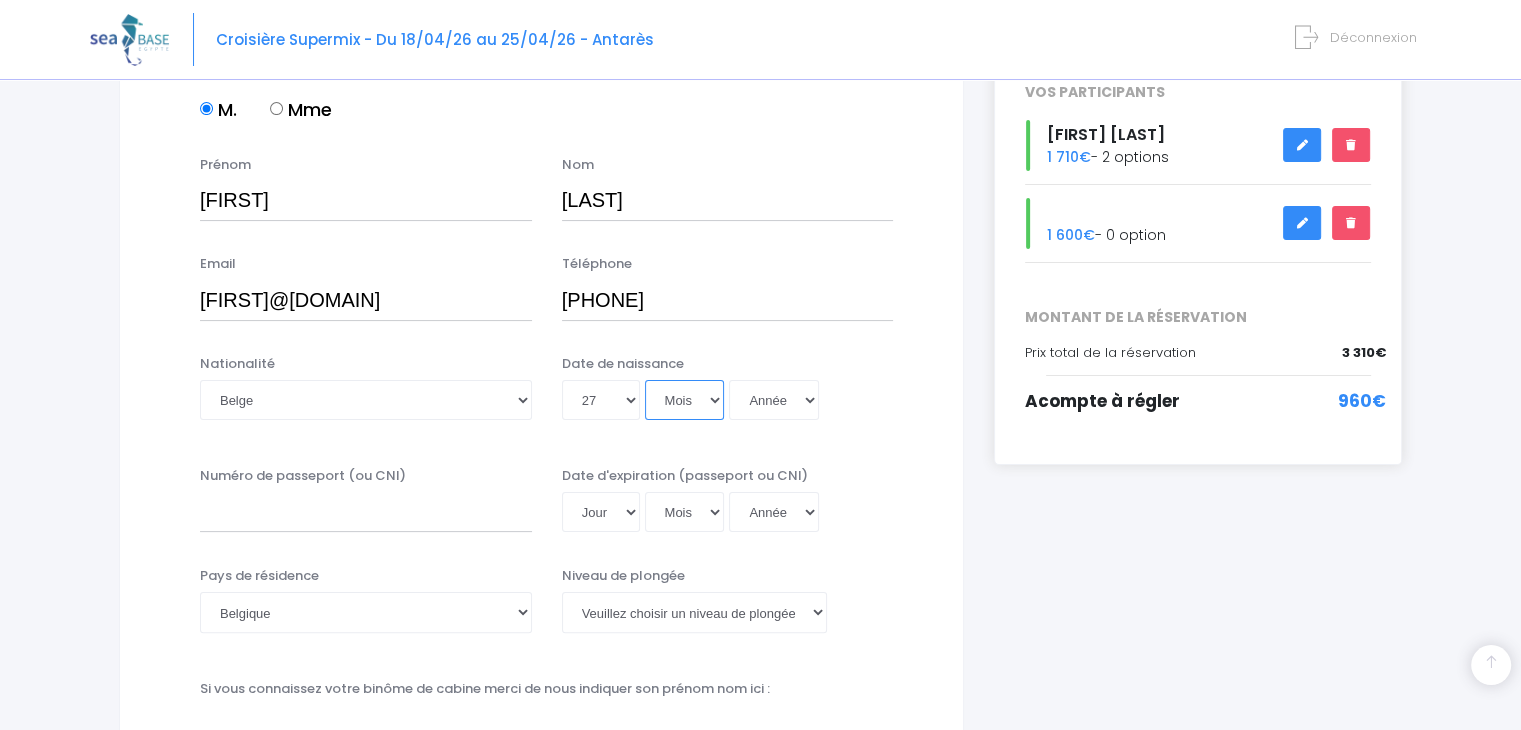 click on "Mois 01 02 03 04 05 06 07 08 09 10 11 12" at bounding box center (685, 400) 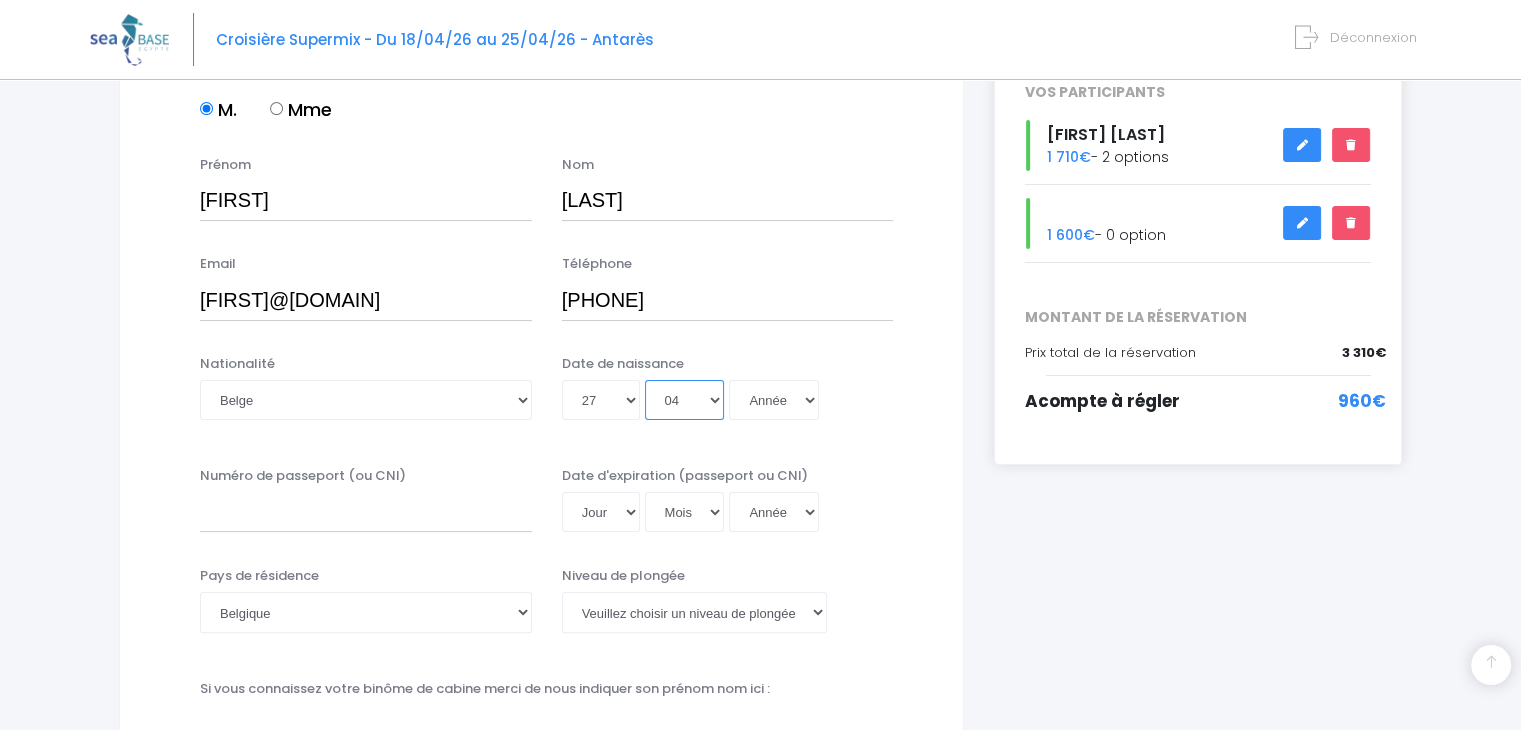click on "Mois 01 02 03 04 05 06 07 08 09 10 11 12" at bounding box center (685, 400) 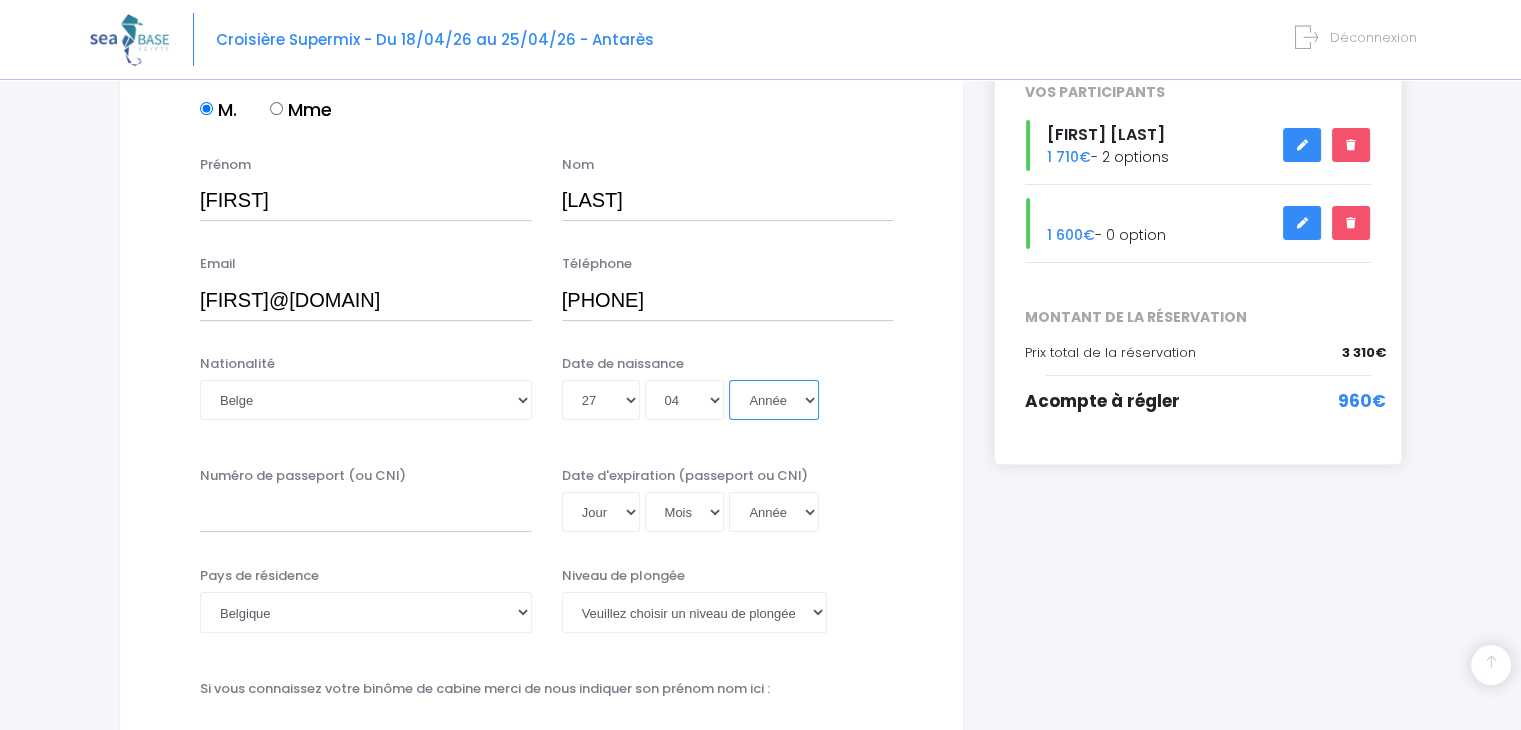 click on "Année 2045 2044 2043 2042 2041 2040 2039 2038 2037 2036 2035 2034 2033 2032 2031 2030 2029 2028 2027 2026 2025 2024 2023 2022 2021 2020 2019 2018 2017 2016 2015 2014 2013 2012 2011 2010 2009 2008 2007 2006 2005 2004 2003 2002 2001 2000 1999 1998 1997 1996 1995 1994 1993 1992 1991 1990 1989 1988 1987 1986 1985 1984 1983 1982 1981 1980 1979 1978 1977 1976 1975 1974 1973 1972 1971 1970 1969 1968 1967 1966 1965 1964 1963 1962 1961 1960 1959 1958 1957 1956 1955 1954 1953 1952 1951 1950 1949 1948 1947 1946 1945 1944 1943 1942 1941 1940 1939 1938 1937 1936 1935 1934 1933 1932 1931 1930 1929 1928 1927 1926 1925 1924 1923 1922 1921 1920 1919 1918 1917 1916 1915 1914 1913 1912 1911 1910 1909 1908 1907 1906 1905 1904 1903 1902 1901 1900" at bounding box center (774, 400) 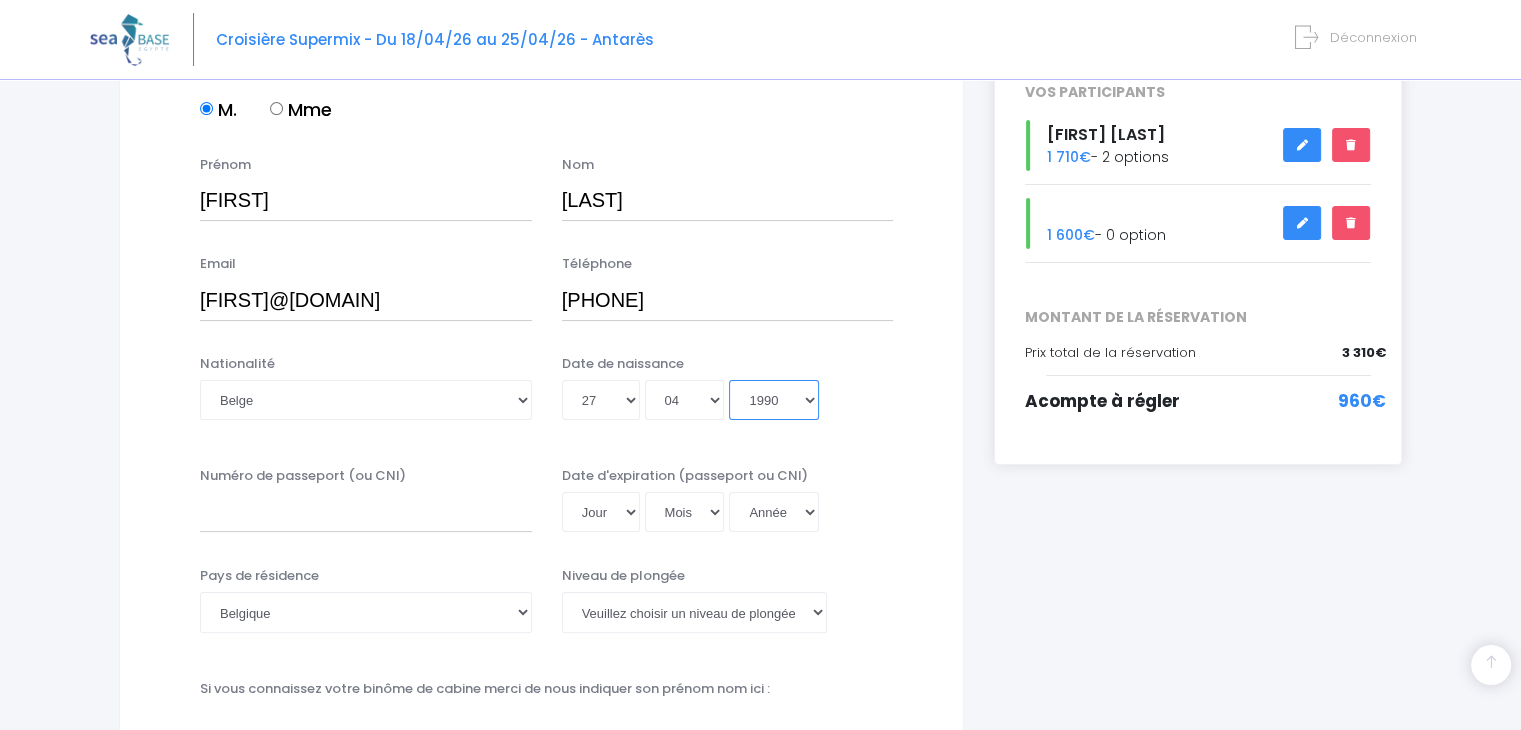 type on "[DATE]" 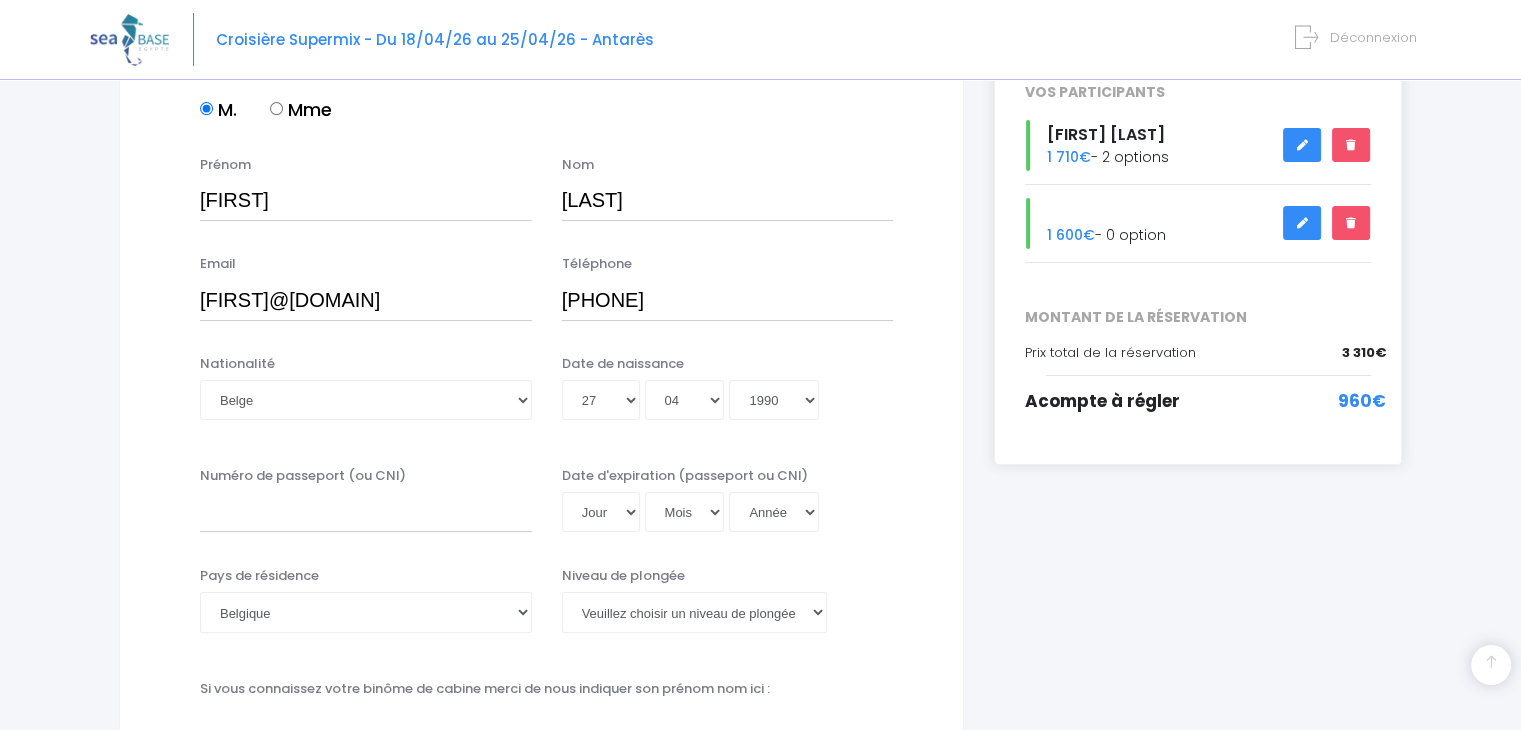 click on "Jour 01 02 03 04 05 06 07 08 09 10 11 12 13 14 15 16 17 18 19 20 21 22 23 24 25 26 27 28 29 30 31 Mois 01 02 03 04 05 06 07 08 09 10 11 12 Année 2045 2044 2043 2042 2041 2040 2039 2038 2037 2036 2035 2034 2033 2032 2031 2030 2029 2028 2027 2026 2025 2024 2023 2022 2021 2020 2019 2018 2017 2016 2015 2014 2013 2012 2011 2010 2009 2008 2007 2006 2005 2004 2003 2002 2001 2000 1999 1998 1997 1996 1995 1994 1993 1992 1991 1990 1989 1988 1987 1986 1985 1984 1983 1982 1981 1980 1979 1978 1977 1976 1975 1974 1973 1972 1971 1970 1969 1968 1967 1966 1965 1964 1963 1962 1961 1960 1959 1958 1957 1956 1955 1954 1953 1952 1951 1950 1949 1948 1947 1946 1945 1944 1943 1942 1941 1940 1939 1938 1937 1936 1935 1934 1933 1932 1931 1930 1929 1928 1927 1926 1925 1924 1923 1922 1921 1920 1919 1918 1917 1916 1915 1914 1913 1912 1911 1910 1909 1908 1907 1906 1905 1904 1903 1902 1901 1900" at bounding box center [728, 400] 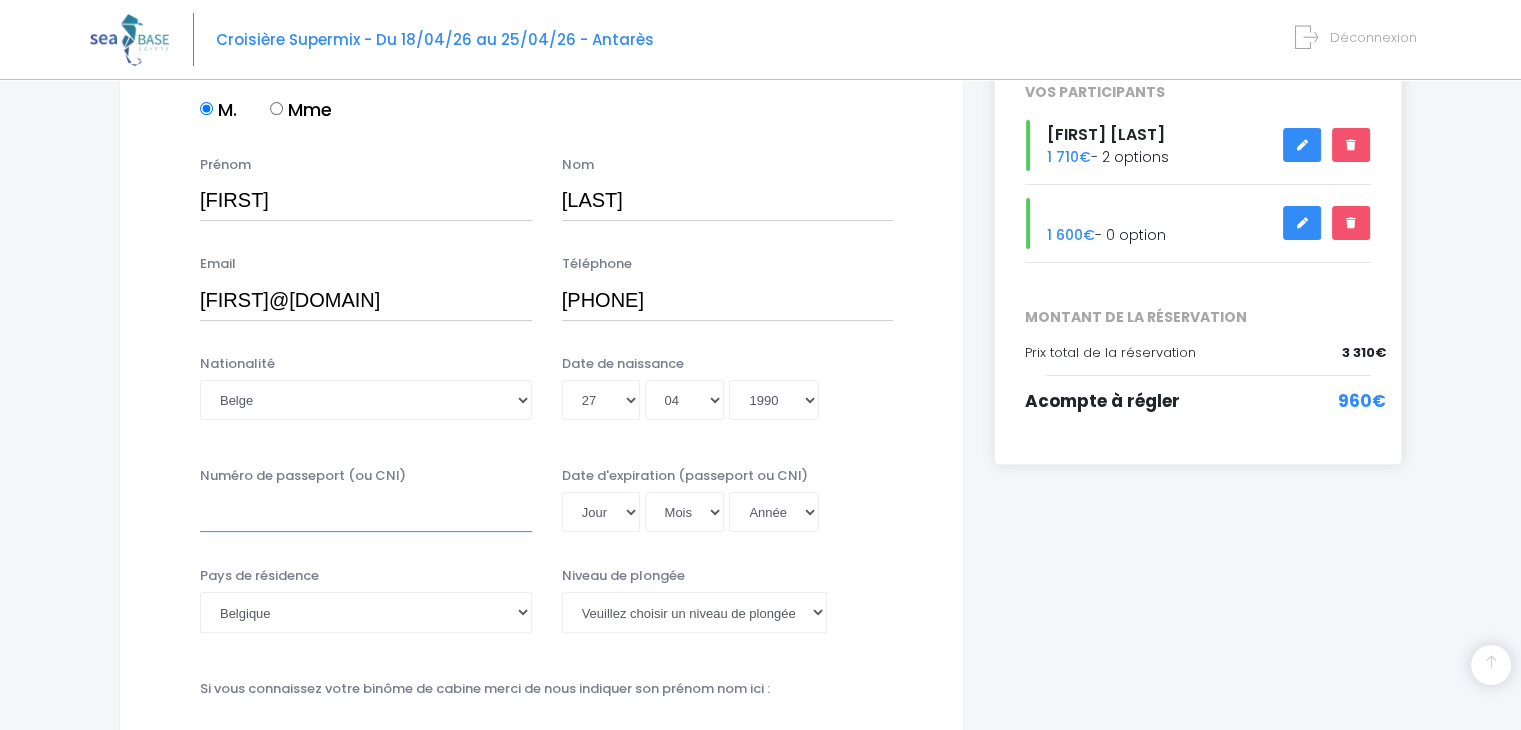 click on "Numéro de passeport (ou CNI)" at bounding box center [366, 512] 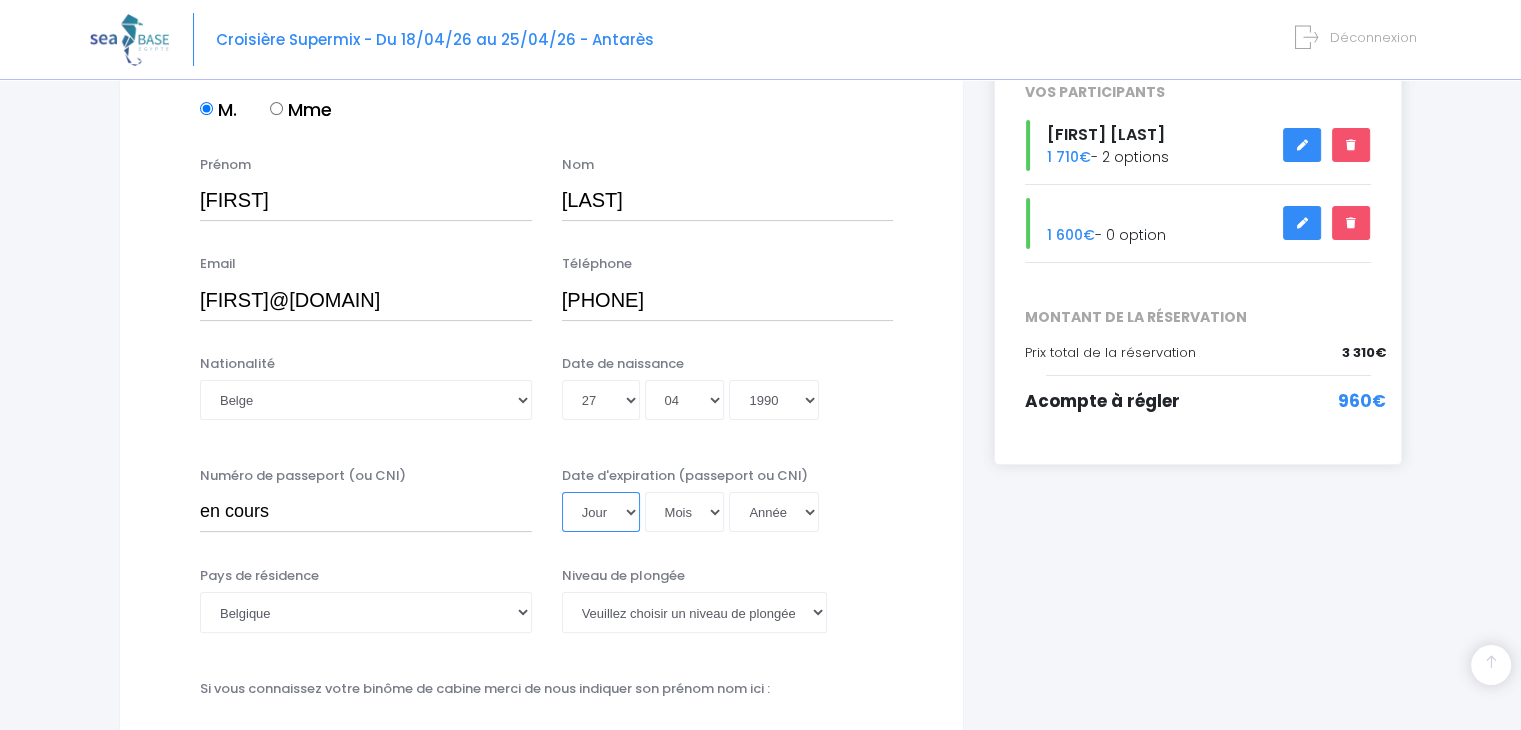 click on "Jour 01 02 03 04 05 06 07 08 09 10 11 12 13 14 15 16 17 18 19 20 21 22 23 24 25 26 27 28 29 30 31" at bounding box center (601, 512) 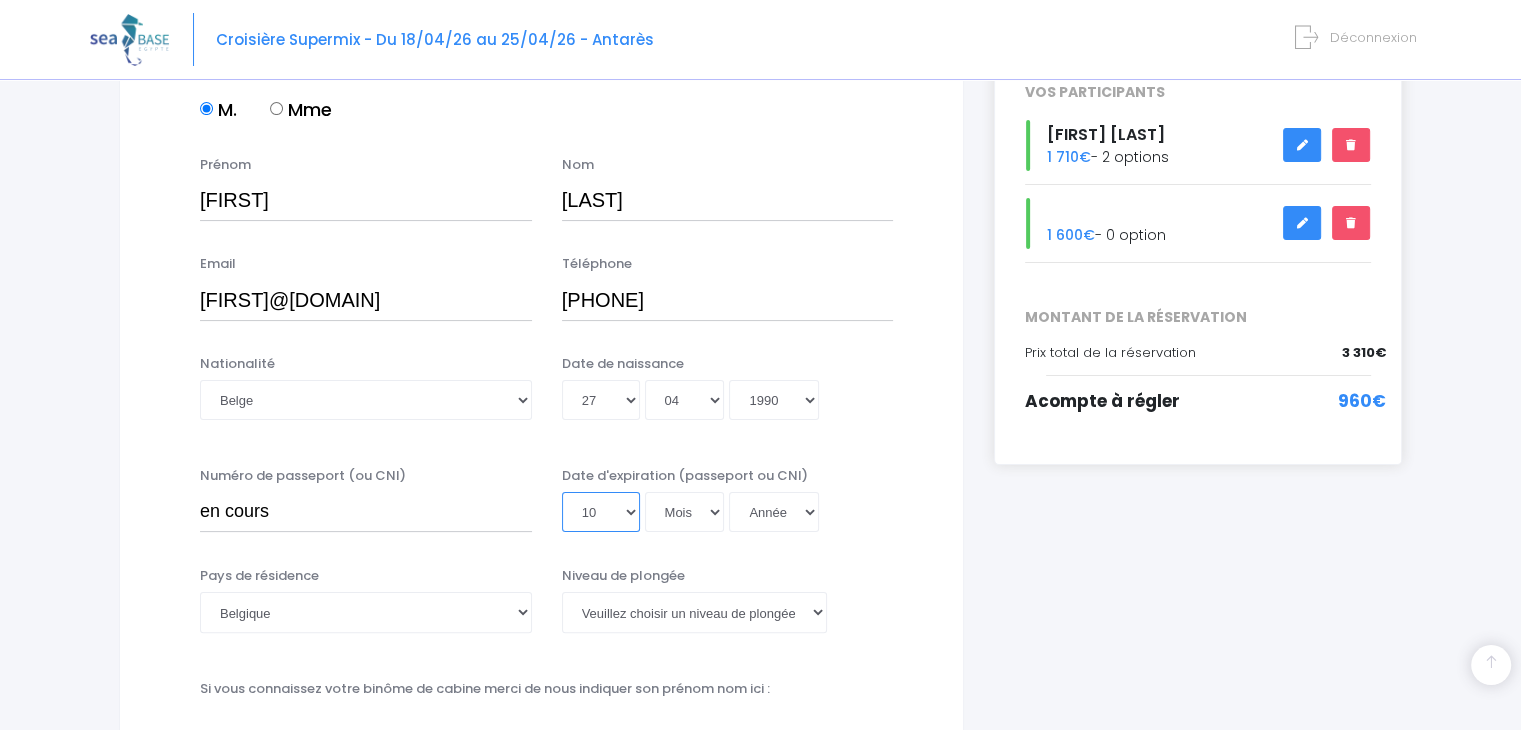 click on "Jour 01 02 03 04 05 06 07 08 09 10 11 12 13 14 15 16 17 18 19 20 21 22 23 24 25 26 27 28 29 30 31" at bounding box center (601, 512) 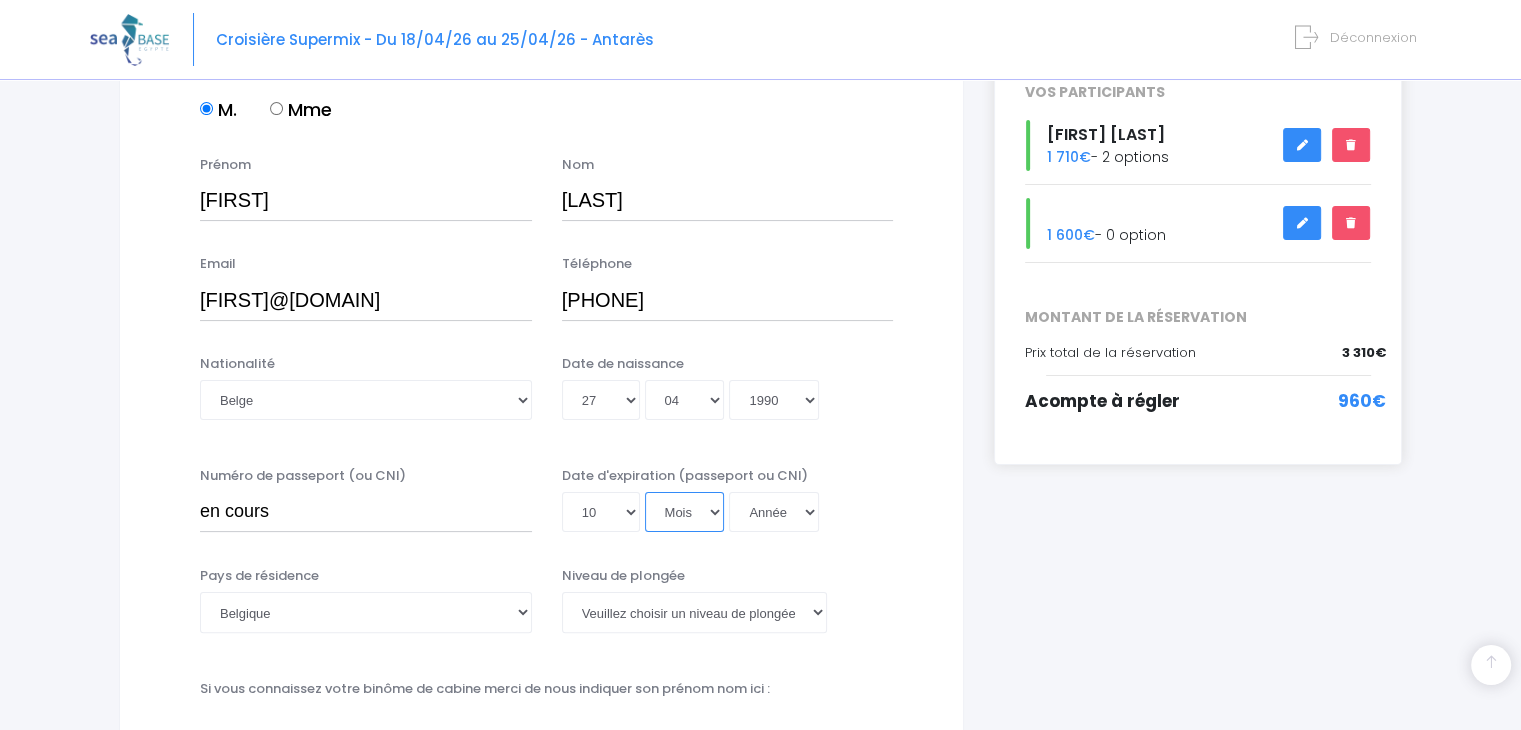 click on "Mois 01 02 03 04 05 06 07 08 09 10 11 12" at bounding box center (685, 512) 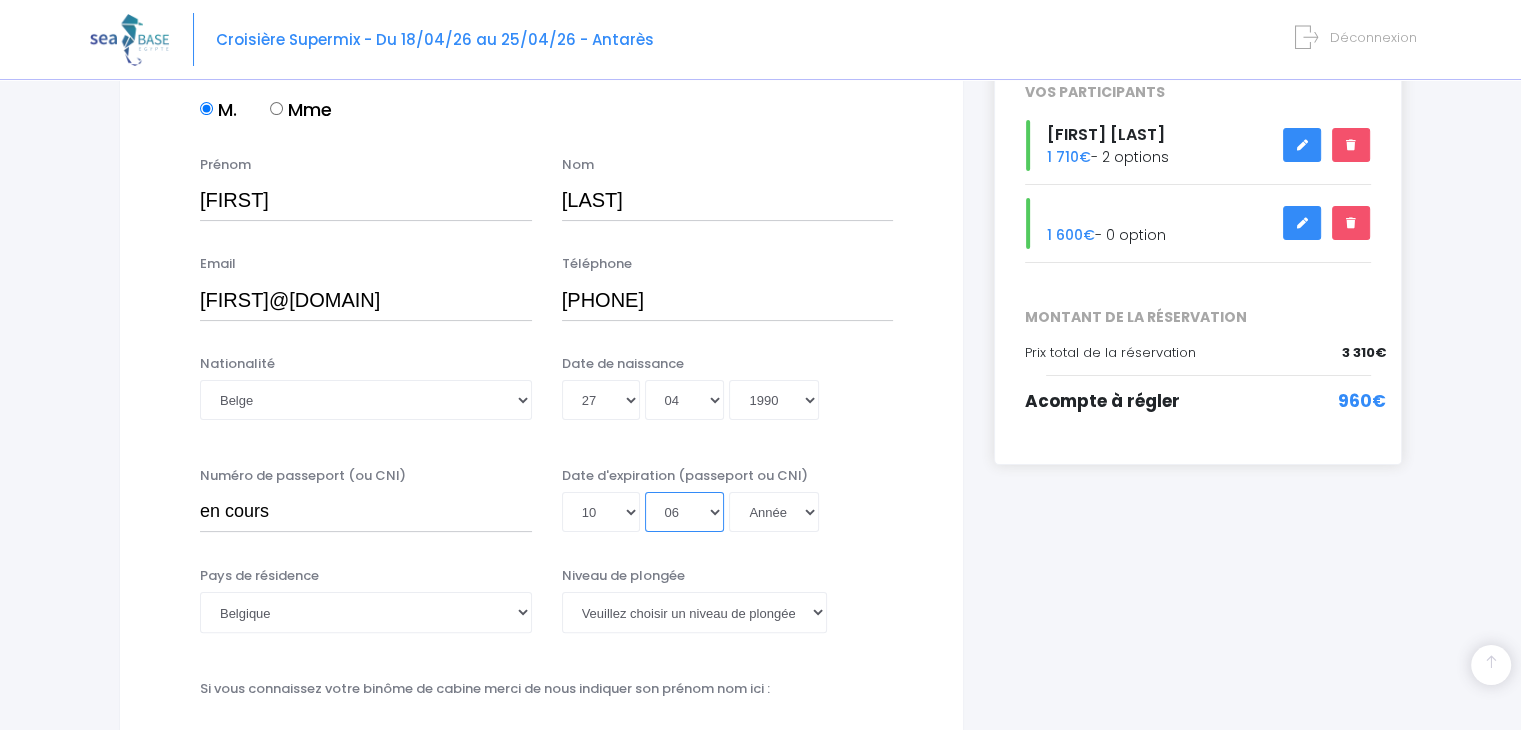 click on "Mois 01 02 03 04 05 06 07 08 09 10 11 12" at bounding box center (685, 512) 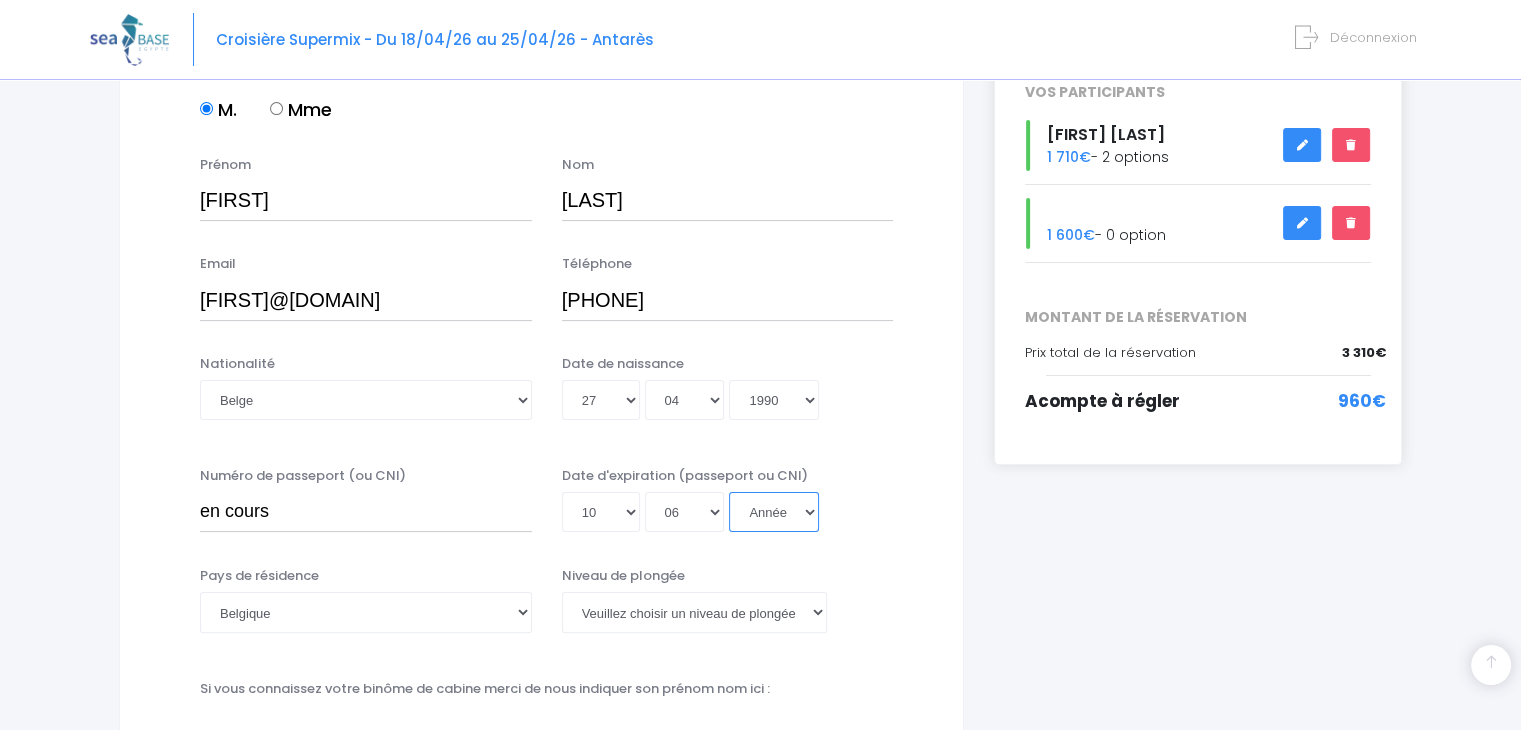 click on "Année 2045 2044 2043 2042 2041 2040 2039 2038 2037 2036 2035 2034 2033 2032 2031 2030 2029 2028 2027 2026 2025 2024 2023 2022 2021 2020 2019 2018 2017 2016 2015 2014 2013 2012 2011 2010 2009 2008 2007 2006 2005 2004 2003 2002 2001 2000 1999 1998 1997 1996 1995 1994 1993 1992 1991 1990 1989 1988 1987 1986 1985 1984 1983 1982 1981 1980 1979 1978 1977 1976 1975 1974 1973 1972 1971 1970 1969 1968 1967 1966 1965 1964 1963 1962 1961 1960 1959 1958 1957 1956 1955 1954 1953 1952 1951 1950 1949 1948 1947 1946 1945 1944 1943 1942 1941 1940 1939 1938 1937 1936 1935 1934 1933 1932 1931 1930 1929 1928 1927 1926 1925 1924 1923 1922 1921 1920 1919 1918 1917 1916 1915 1914 1913 1912 1911 1910 1909 1908 1907 1906 1905 1904 1903 1902 1901 1900" at bounding box center [774, 512] 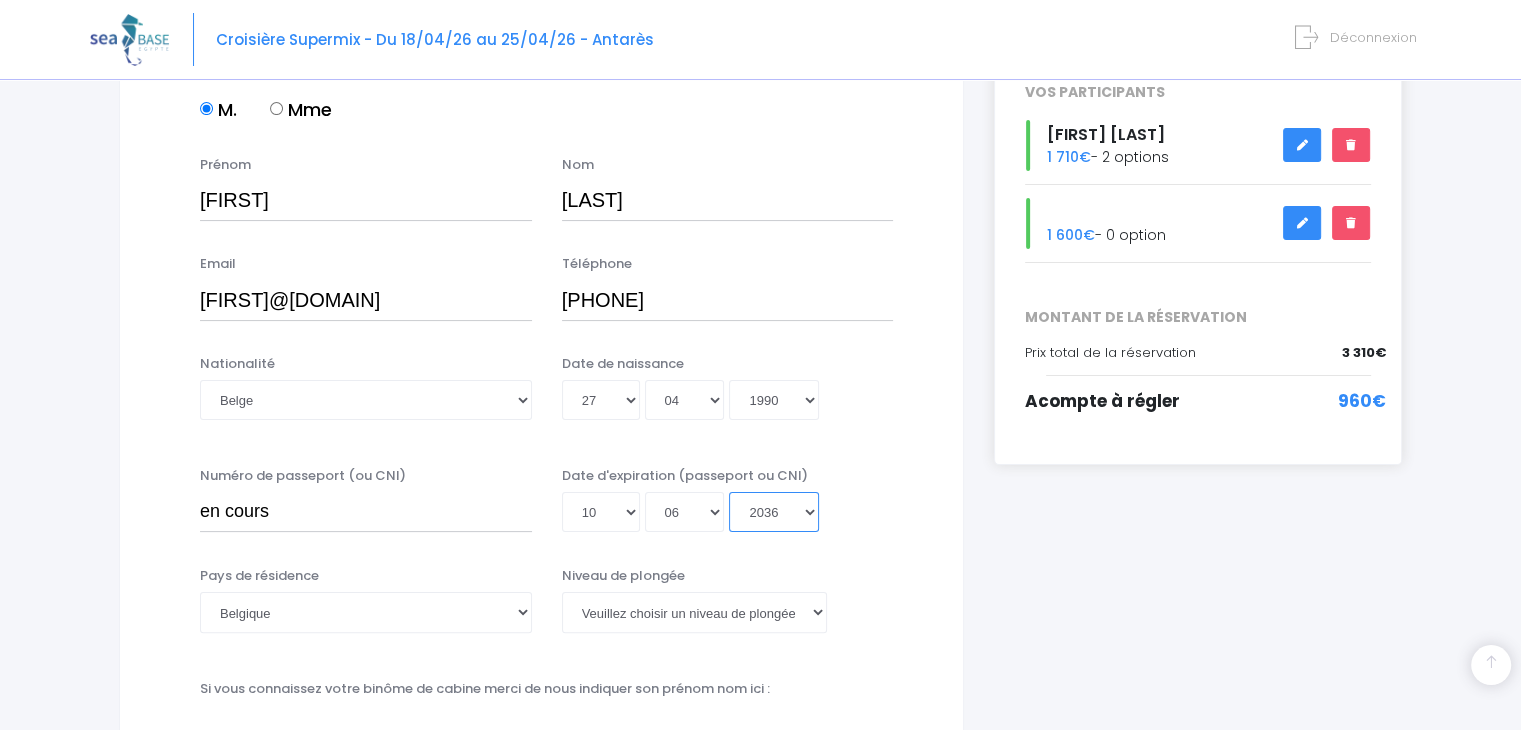 click on "Année 2045 2044 2043 2042 2041 2040 2039 2038 2037 2036 2035 2034 2033 2032 2031 2030 2029 2028 2027 2026 2025 2024 2023 2022 2021 2020 2019 2018 2017 2016 2015 2014 2013 2012 2011 2010 2009 2008 2007 2006 2005 2004 2003 2002 2001 2000 1999 1998 1997 1996 1995 1994 1993 1992 1991 1990 1989 1988 1987 1986 1985 1984 1983 1982 1981 1980 1979 1978 1977 1976 1975 1974 1973 1972 1971 1970 1969 1968 1967 1966 1965 1964 1963 1962 1961 1960 1959 1958 1957 1956 1955 1954 1953 1952 1951 1950 1949 1948 1947 1946 1945 1944 1943 1942 1941 1940 1939 1938 1937 1936 1935 1934 1933 1932 1931 1930 1929 1928 1927 1926 1925 1924 1923 1922 1921 1920 1919 1918 1917 1916 1915 1914 1913 1912 1911 1910 1909 1908 1907 1906 1905 1904 1903 1902 1901 1900" at bounding box center [774, 512] 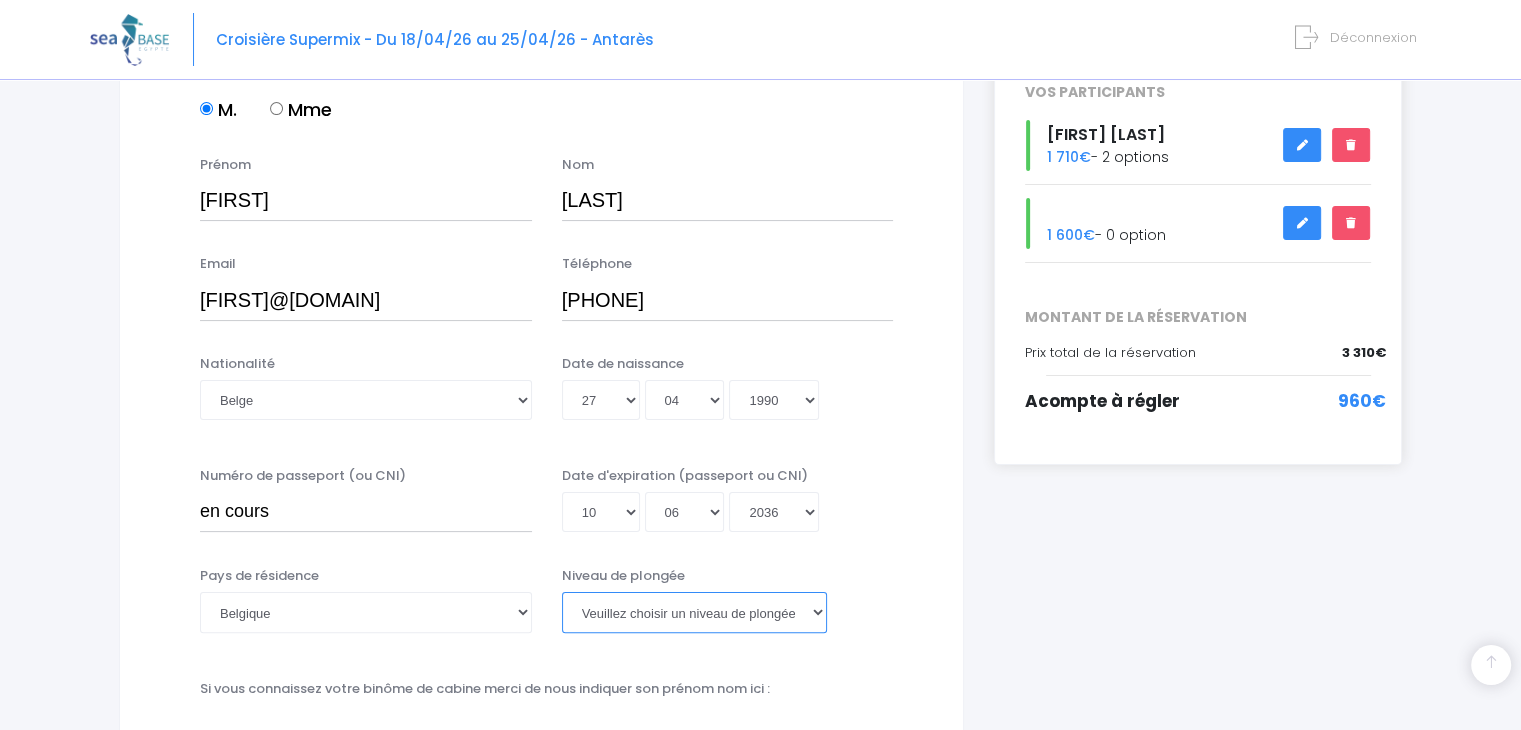 click on "Veuillez choisir un niveau de plongée
Non plongeur
Junior OW diver
Adventure OW diver
Open Water diver
Advanced OW diver
Deep diver
Rescue diver
Dive Master
Instructeur
MSDT
IDC Staff
Master instructeur
Course Director
N1
N2
N3
N4 PA40 MF1 MF2 PE40 Autre" at bounding box center (694, 612) 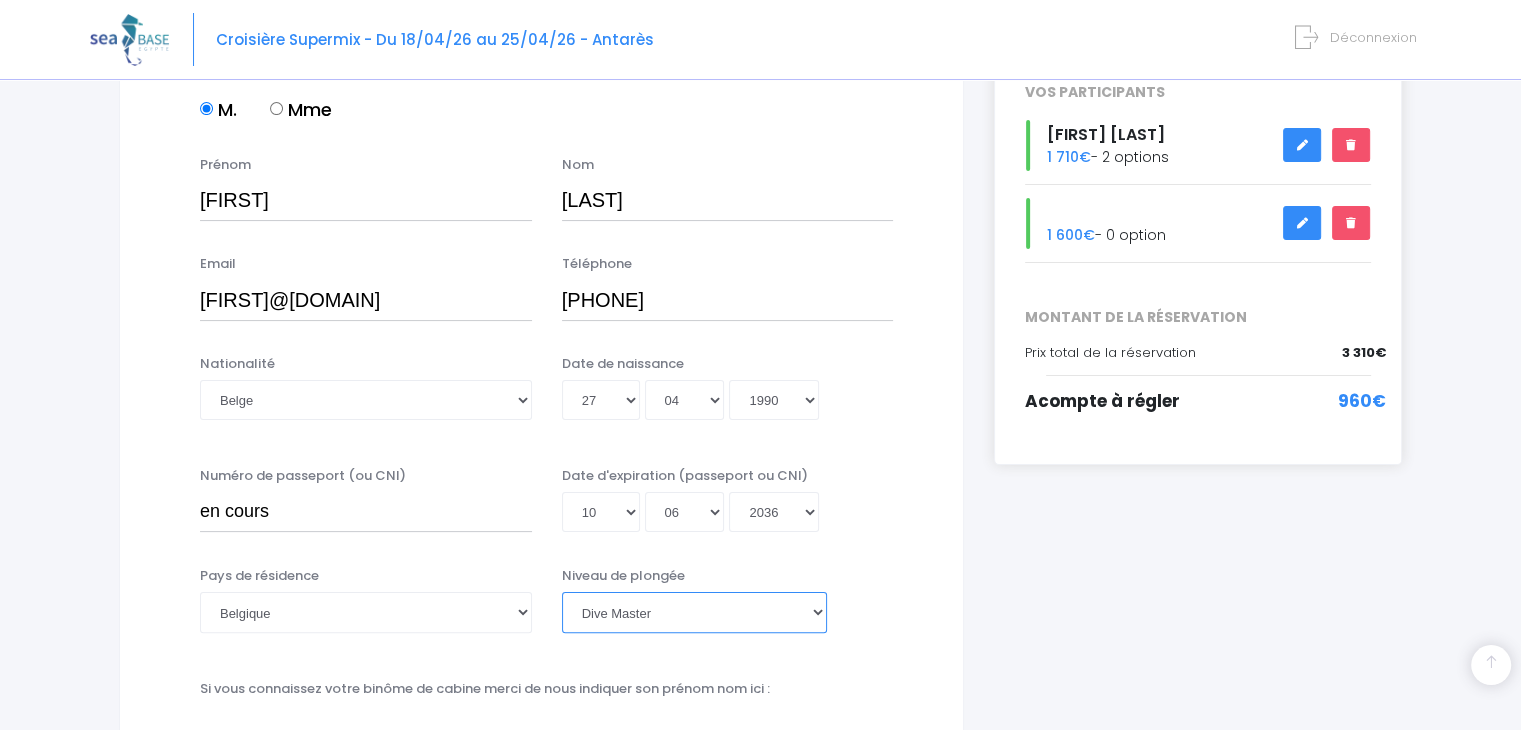 click on "Veuillez choisir un niveau de plongée
Non plongeur
Junior OW diver
Adventure OW diver
Open Water diver
Advanced OW diver
Deep diver
Rescue diver
Dive Master
Instructeur
MSDT
IDC Staff
Master instructeur
Course Director
N1
N2
N3
N4 PA40 MF1 MF2 PE40 Autre" at bounding box center [694, 612] 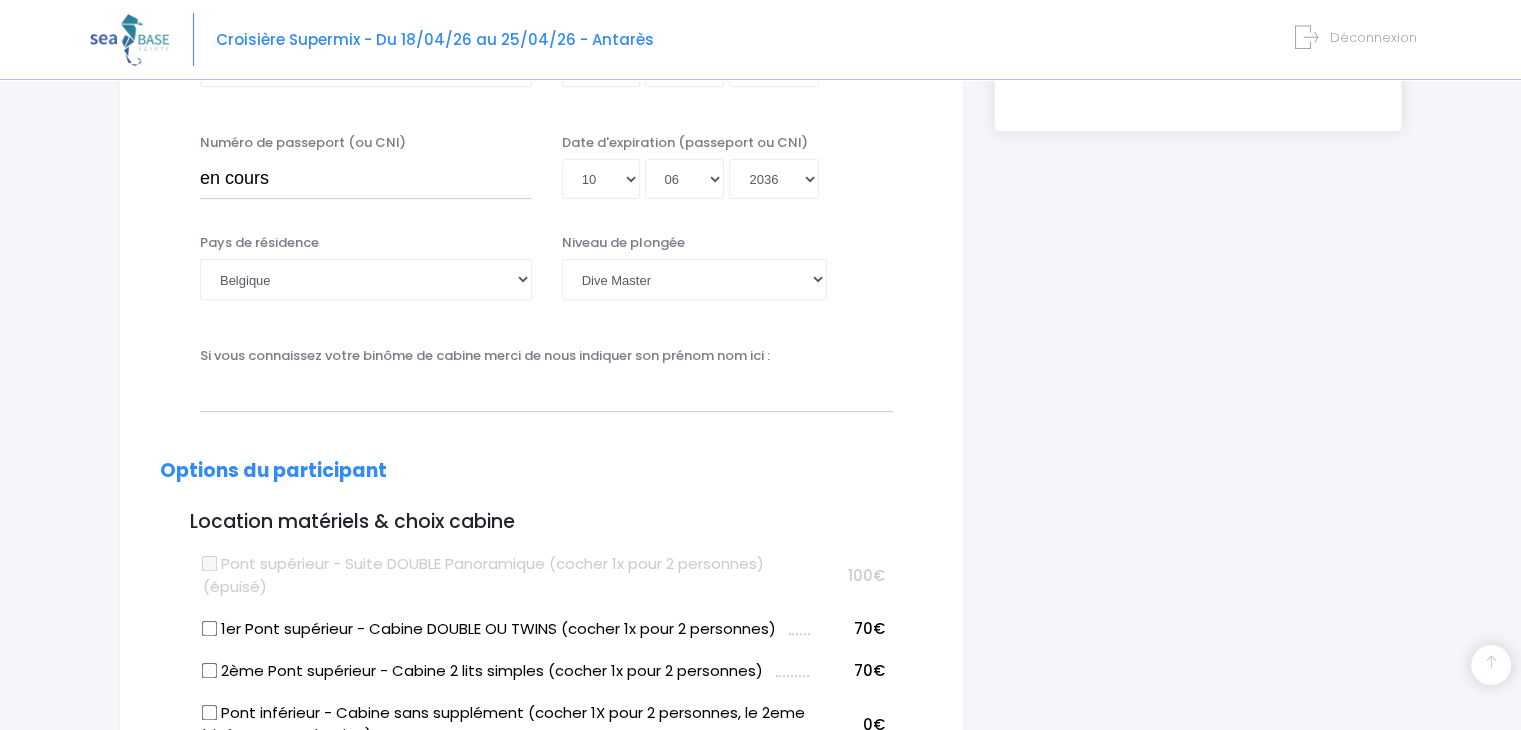 click on "1er Pont supérieur - Cabine DOUBLE OU TWINS (cocher 1x pour 2 personnes)" at bounding box center [210, 628] 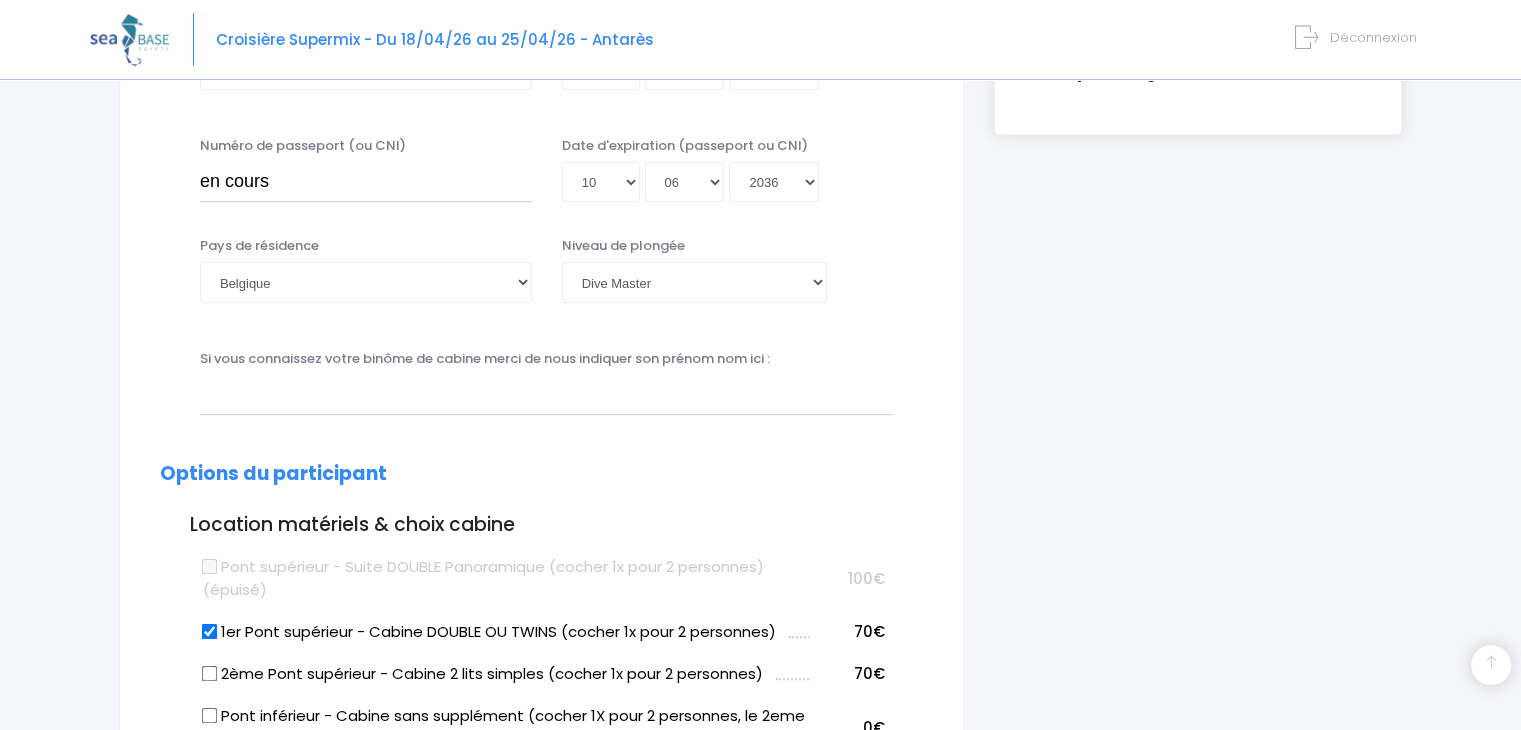 scroll, scrollTop: 666, scrollLeft: 0, axis: vertical 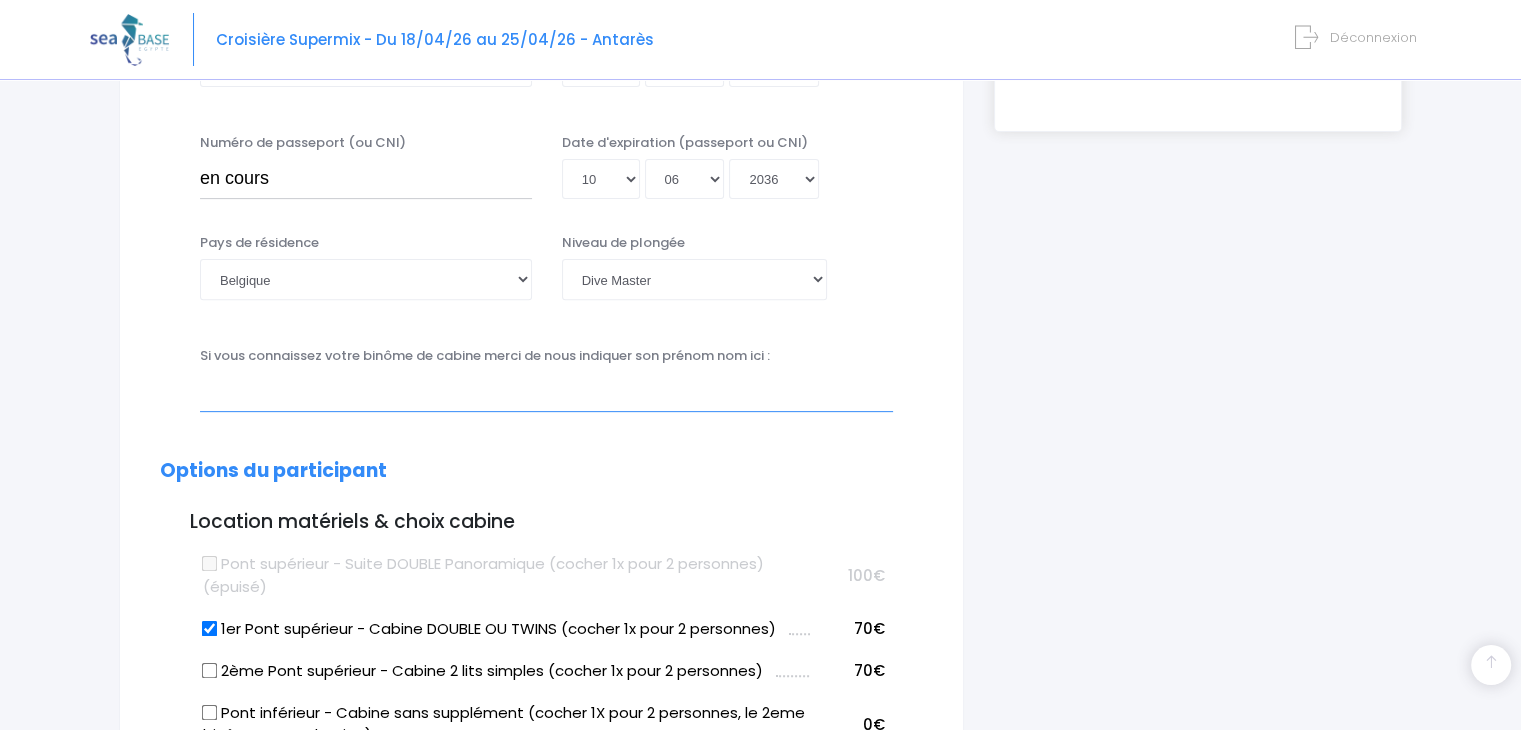 click at bounding box center [546, 392] 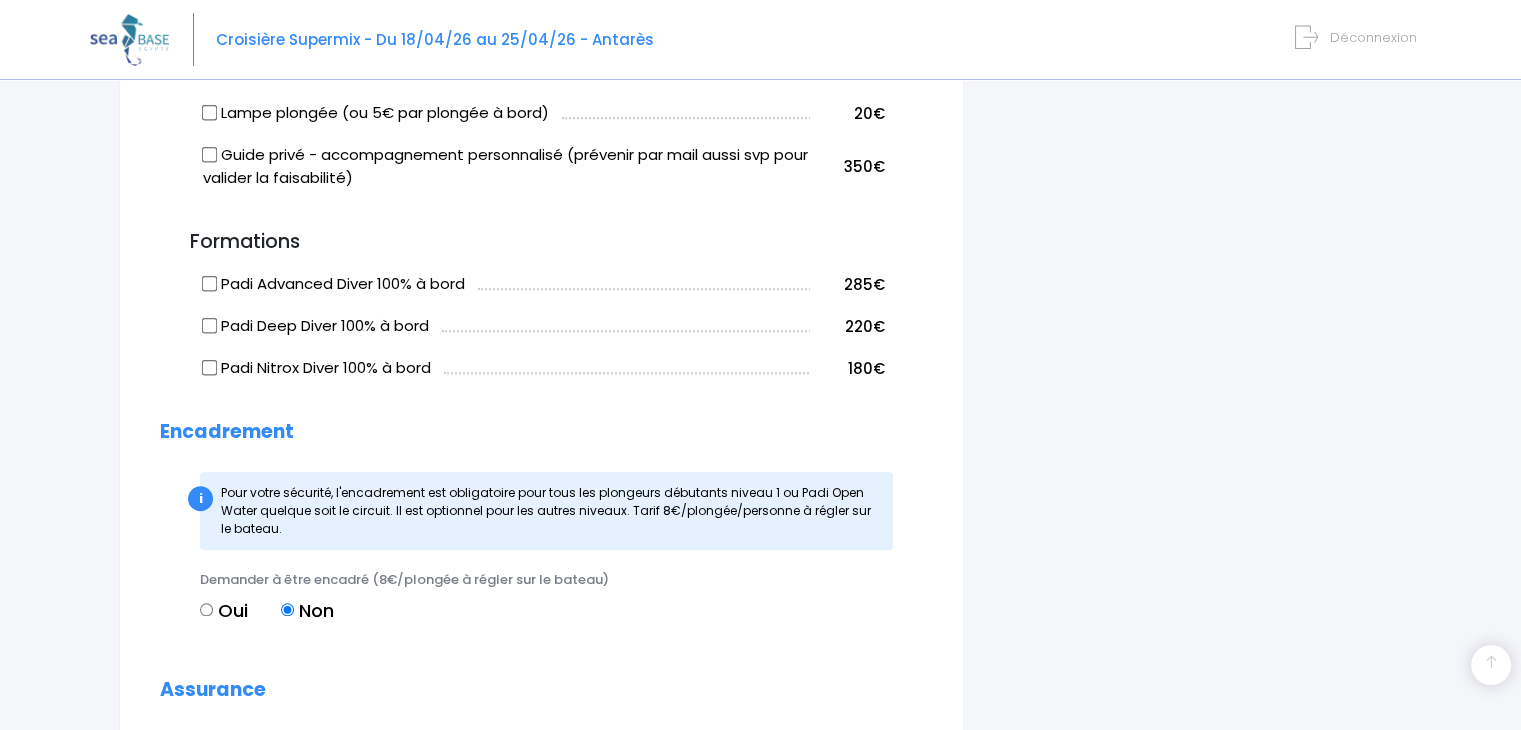 scroll, scrollTop: 1333, scrollLeft: 0, axis: vertical 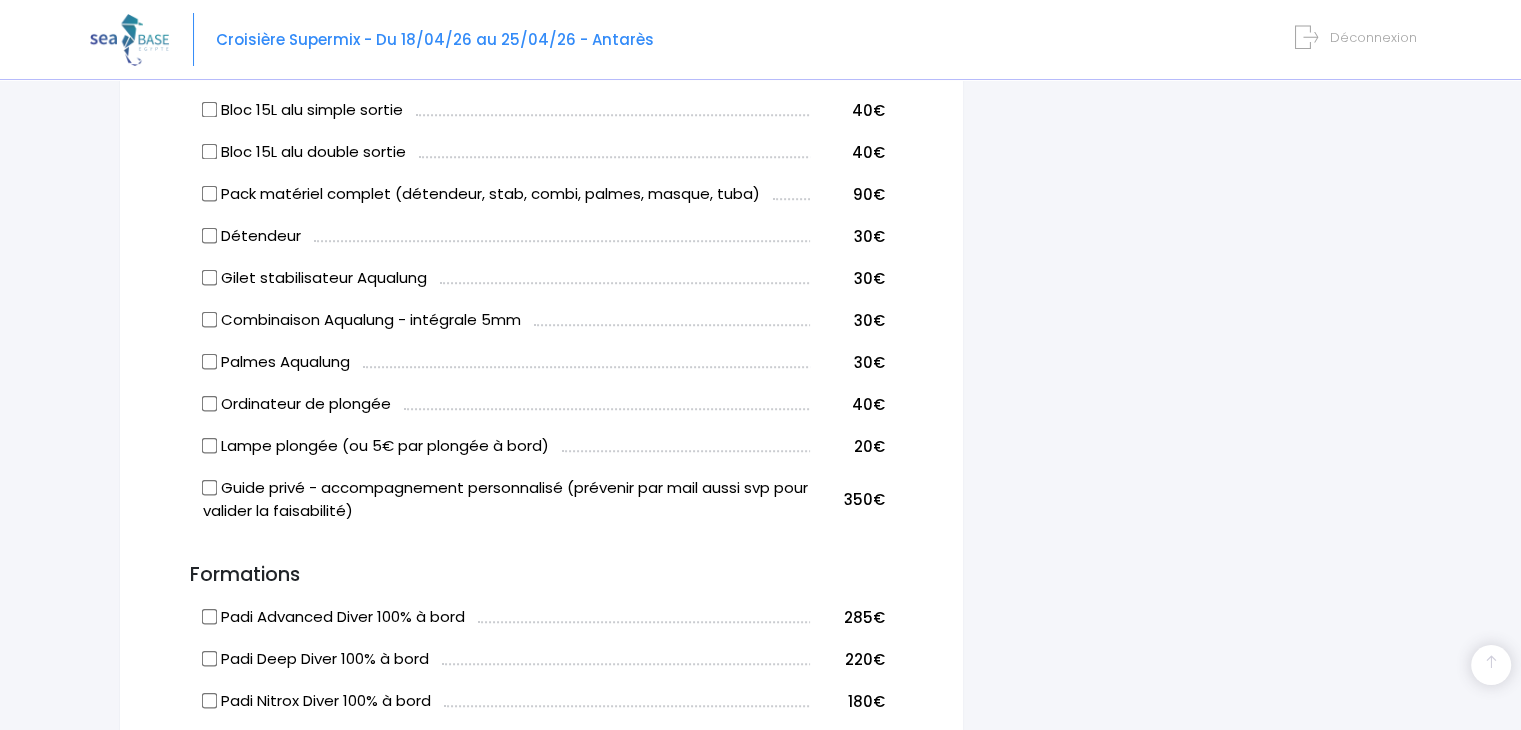 type on "Philippe (chambre milieu bateau)" 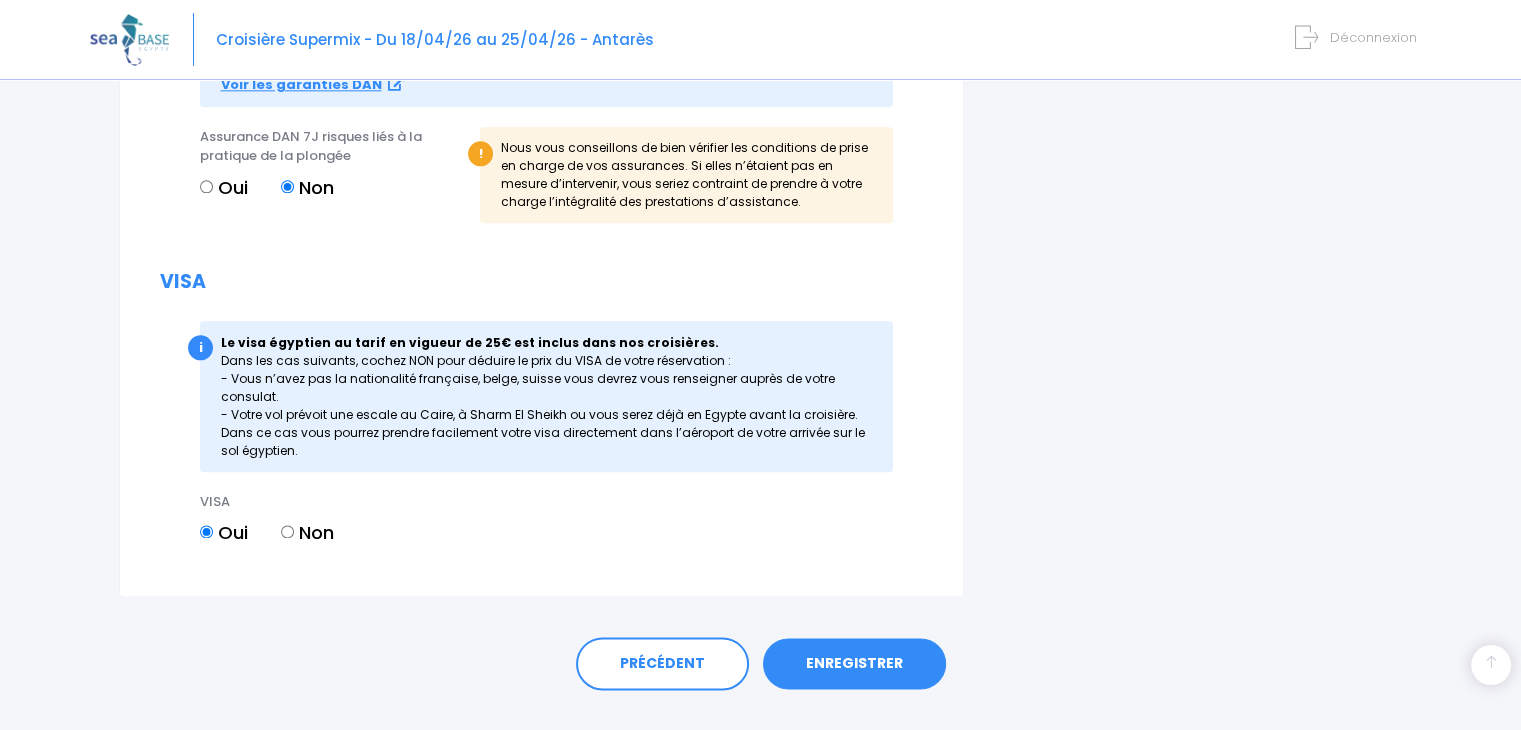 scroll, scrollTop: 2409, scrollLeft: 0, axis: vertical 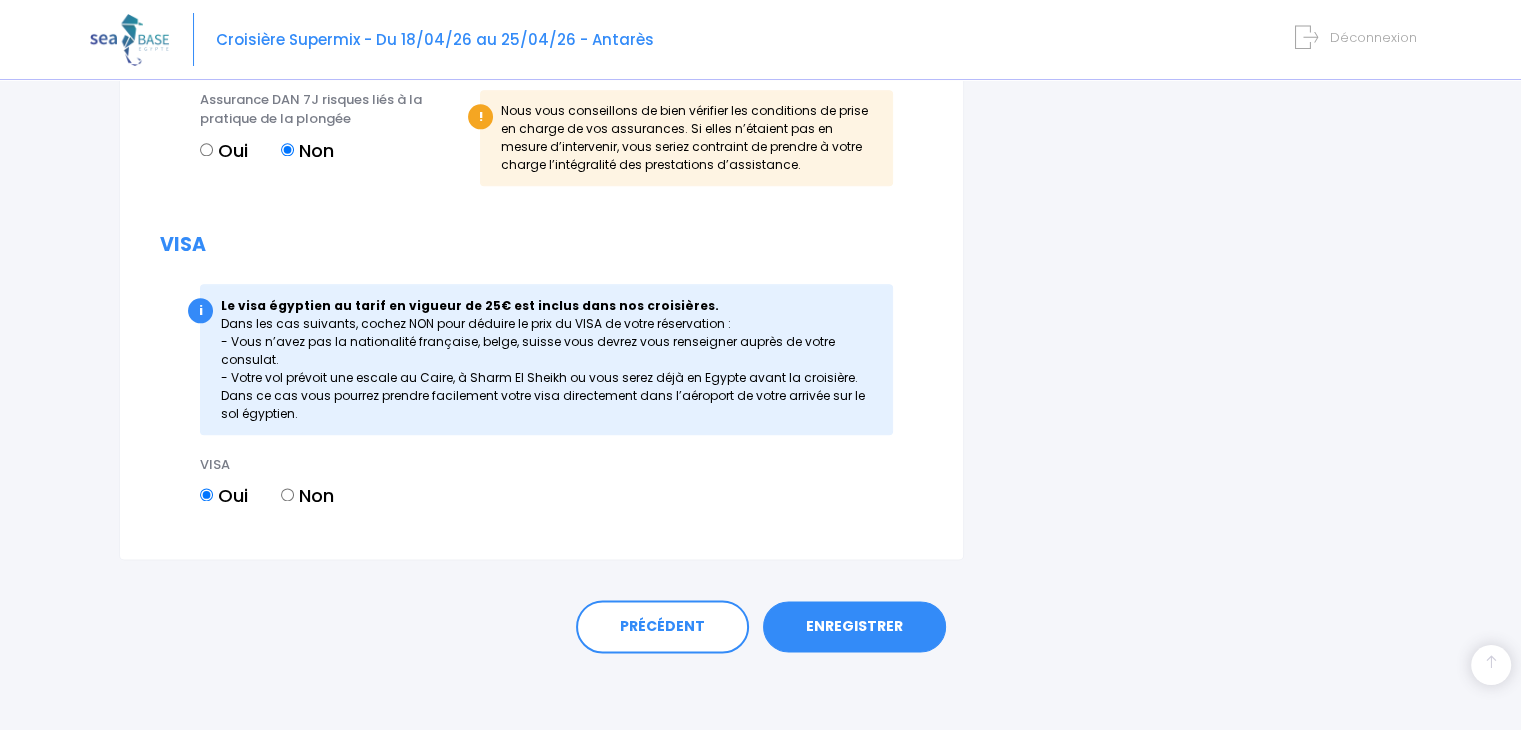 click on "ENREGISTRER" at bounding box center (854, 627) 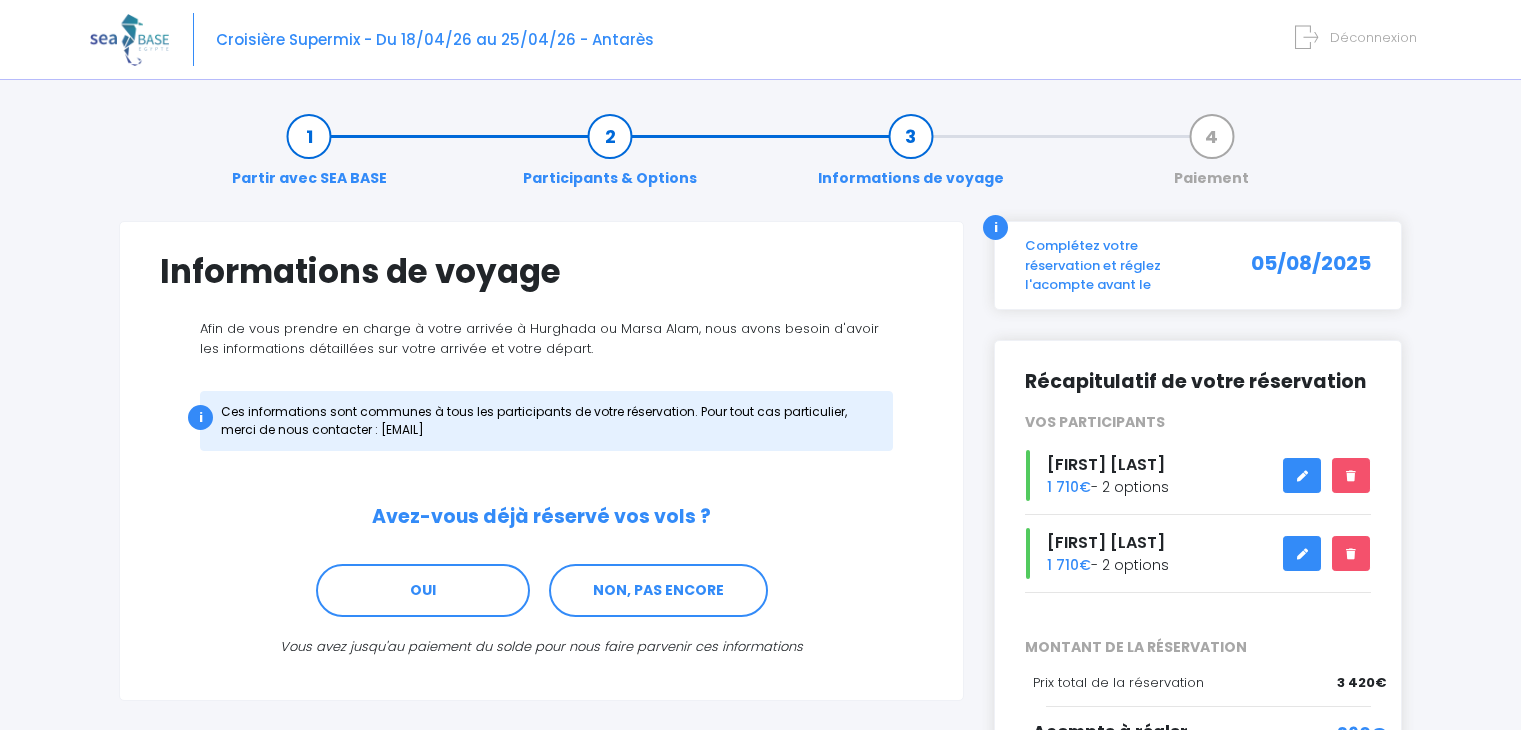 scroll, scrollTop: 0, scrollLeft: 0, axis: both 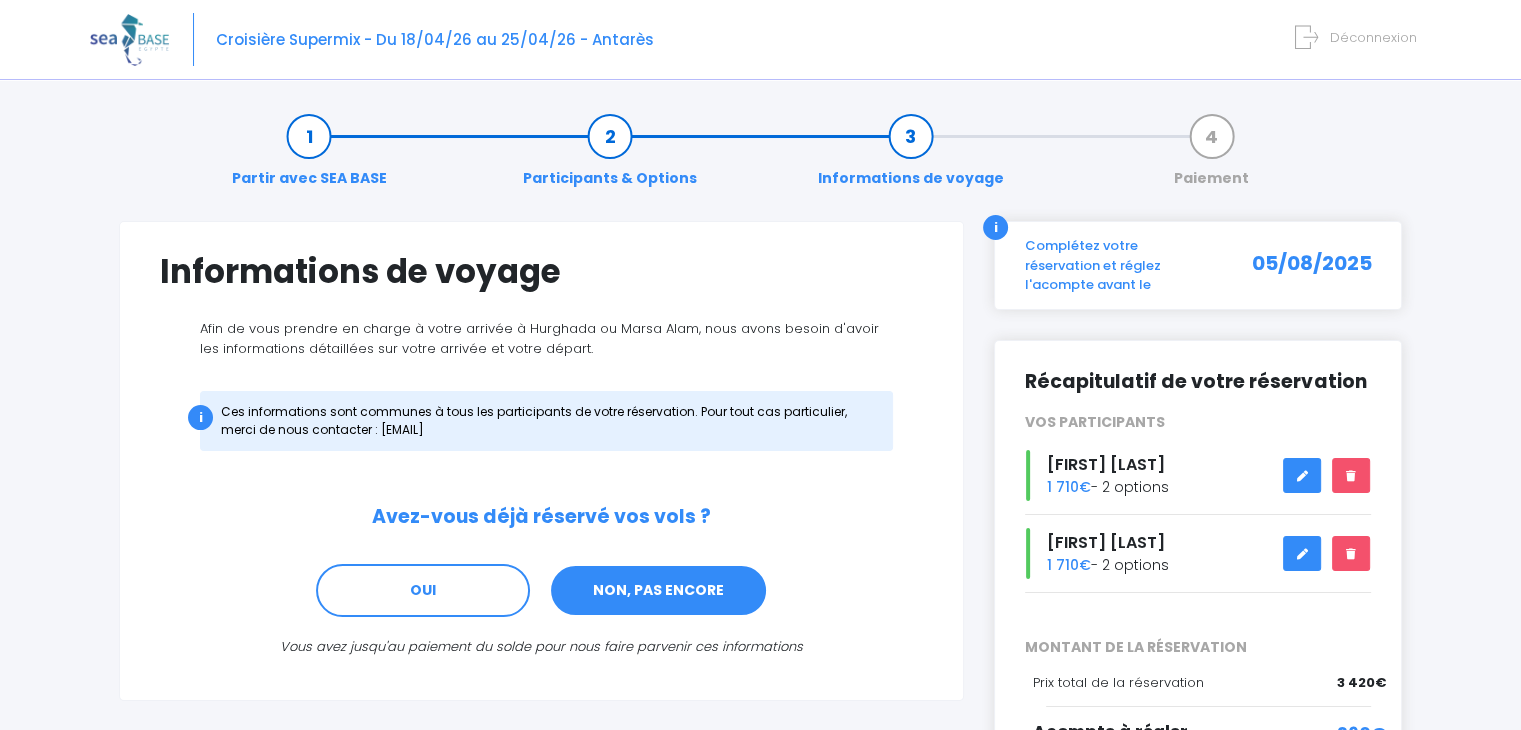 click on "NON, PAS ENCORE" at bounding box center [658, 591] 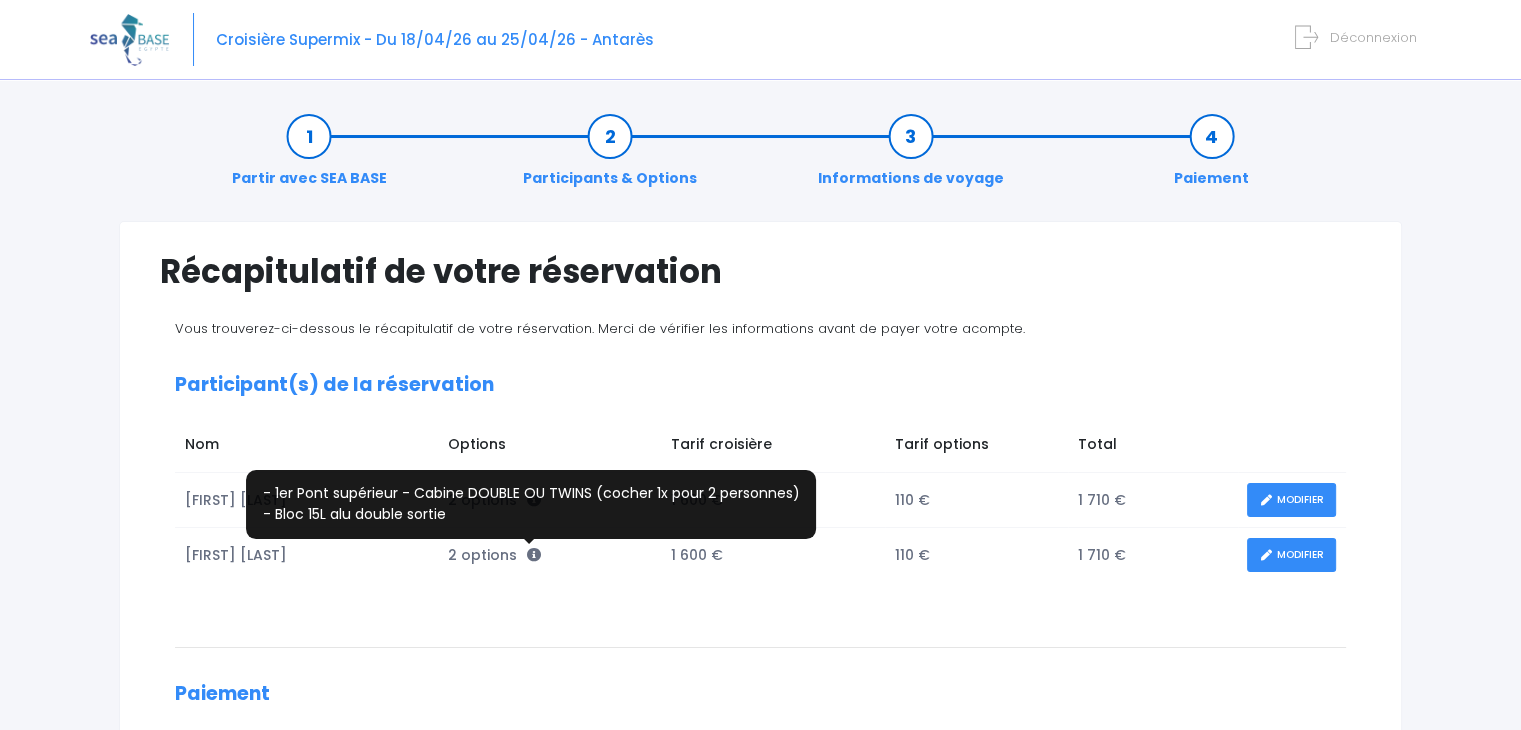 scroll, scrollTop: 333, scrollLeft: 0, axis: vertical 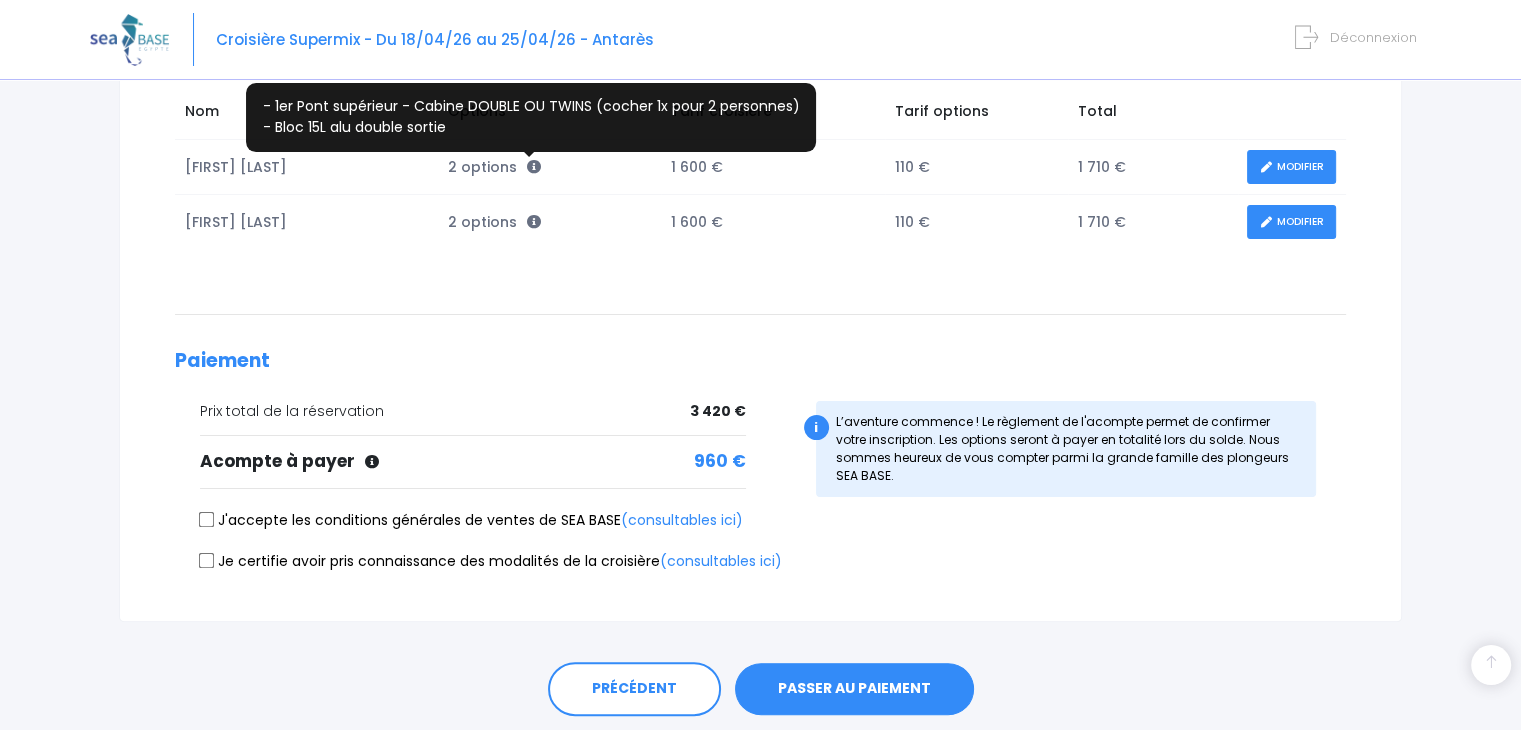 click at bounding box center [534, 167] 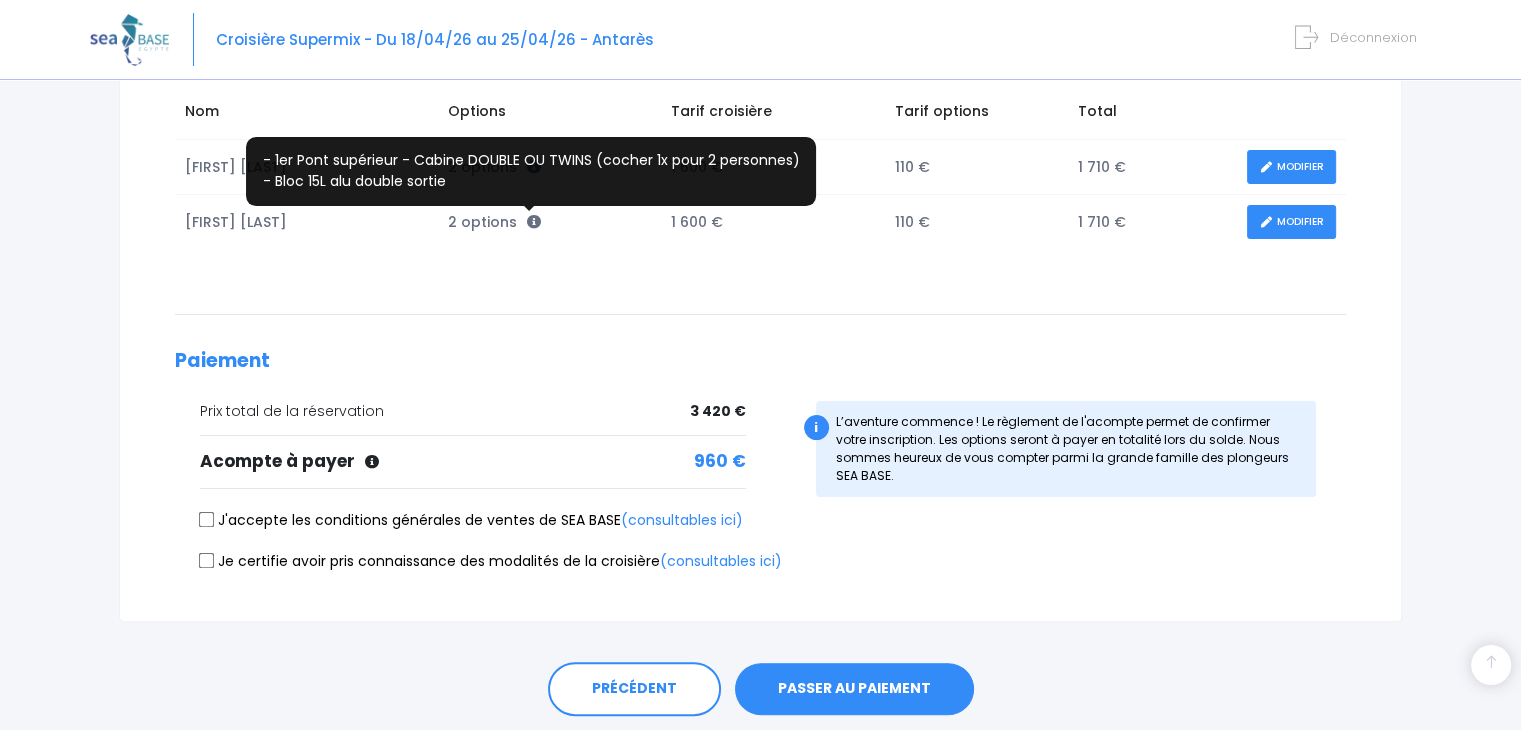 click at bounding box center [534, 222] 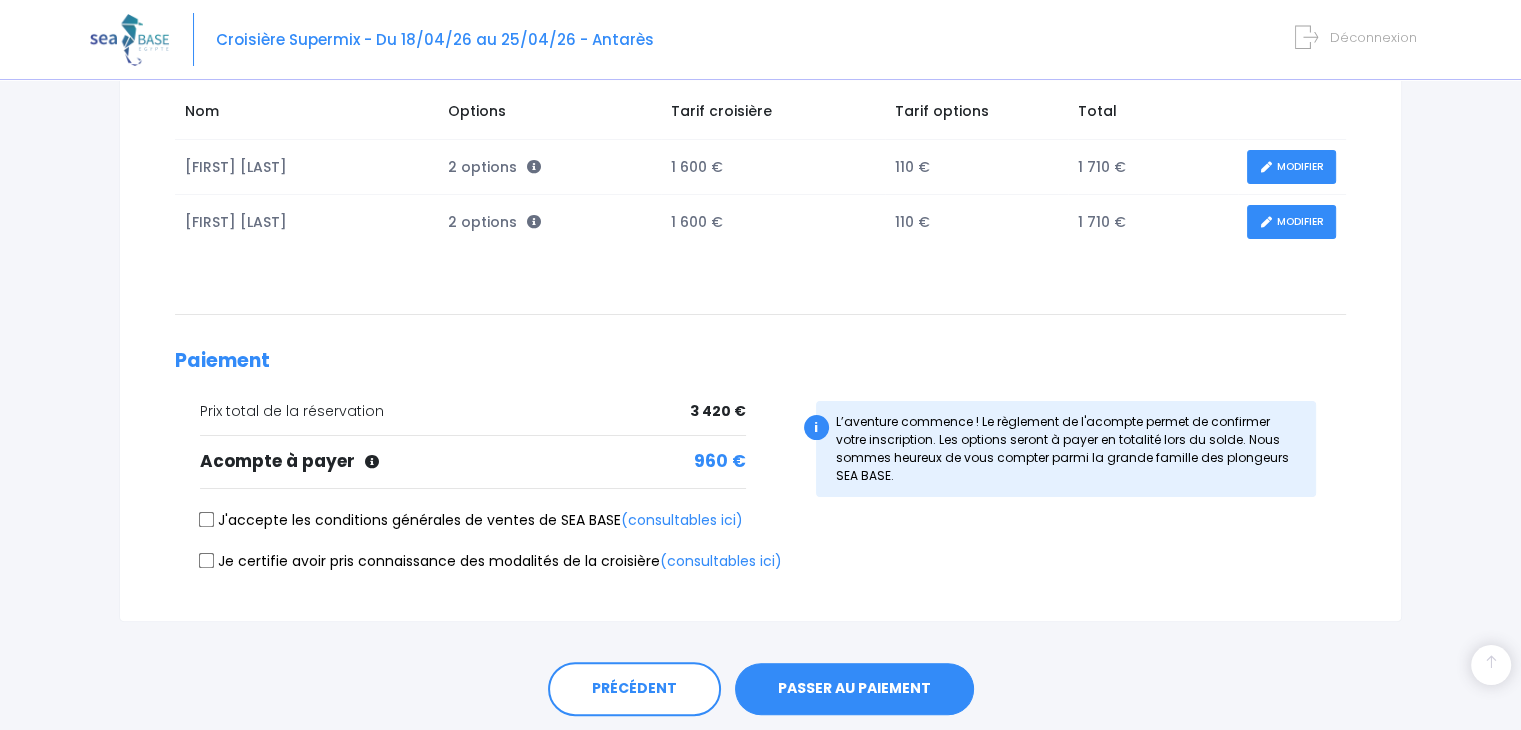 click on "MODIFIER" at bounding box center [1291, 222] 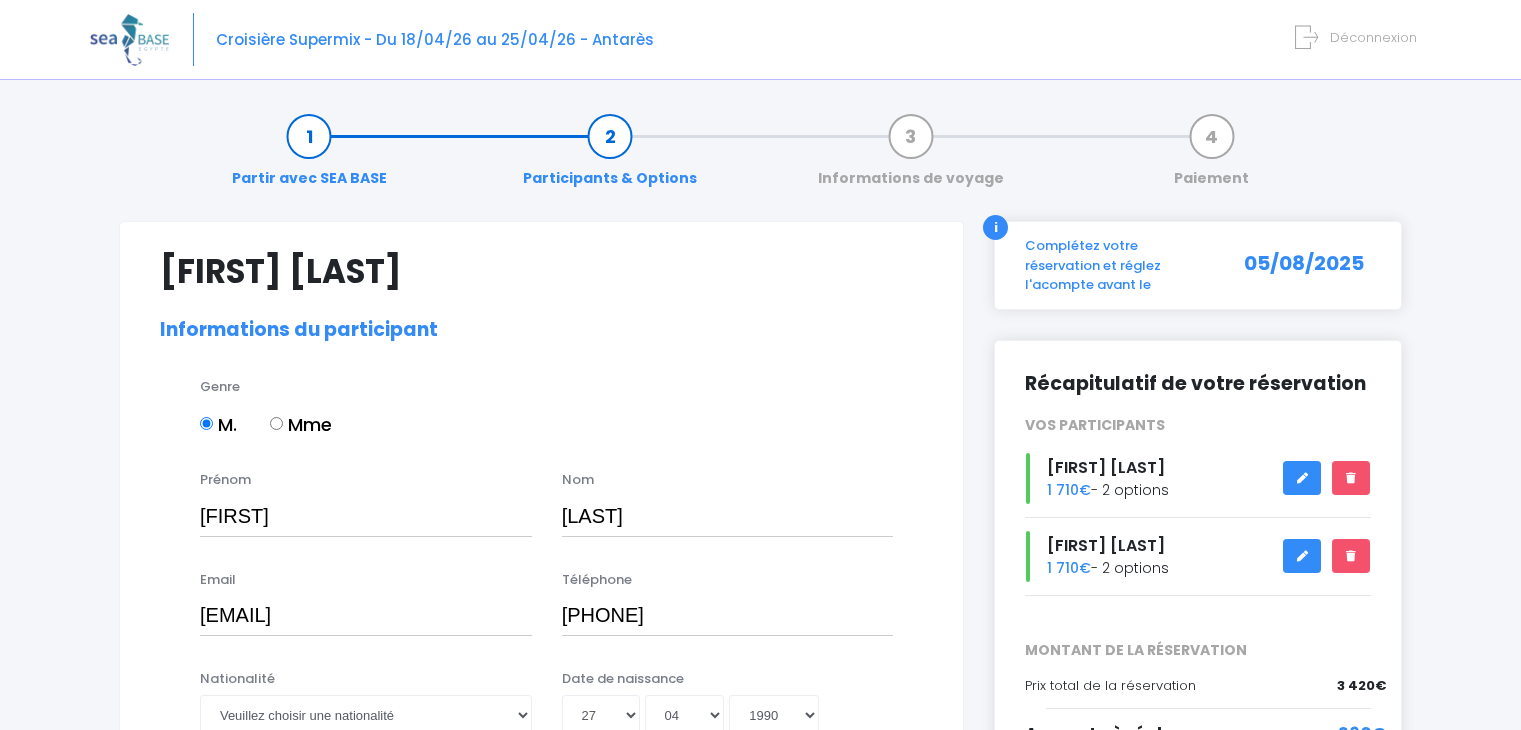 select on "France" 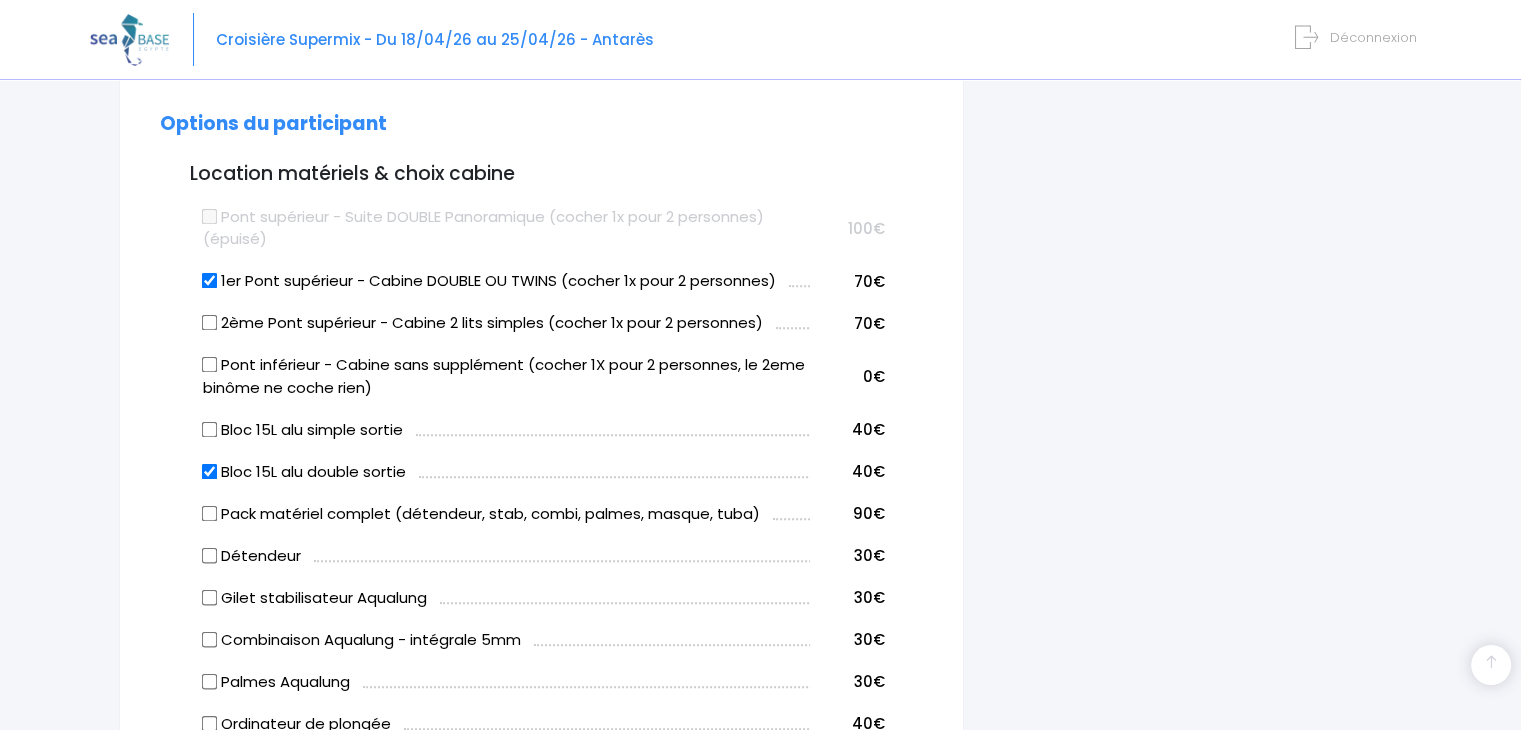 scroll, scrollTop: 1000, scrollLeft: 0, axis: vertical 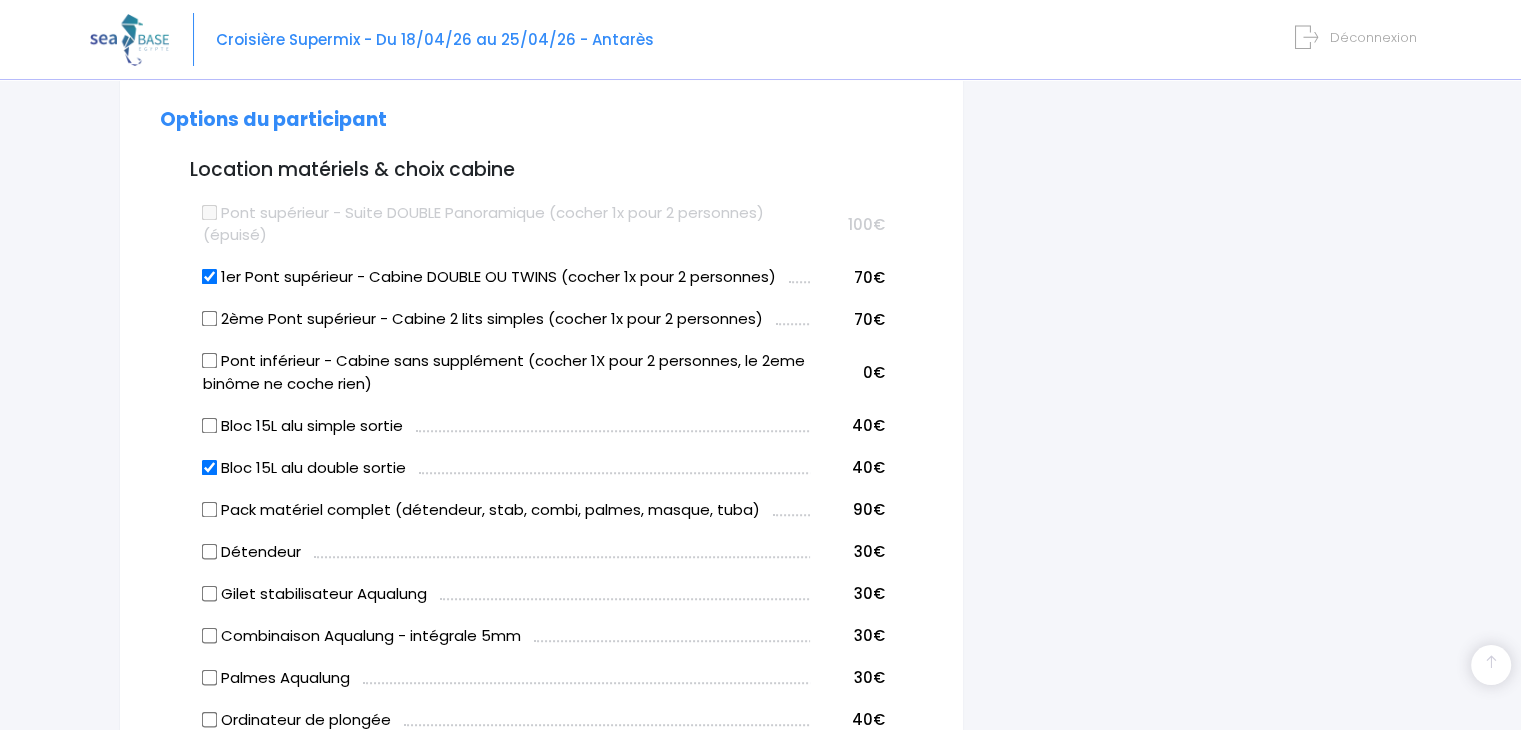 click on "1er Pont supérieur - Cabine DOUBLE OU TWINS (cocher 1x pour 2 personnes)" at bounding box center (210, 277) 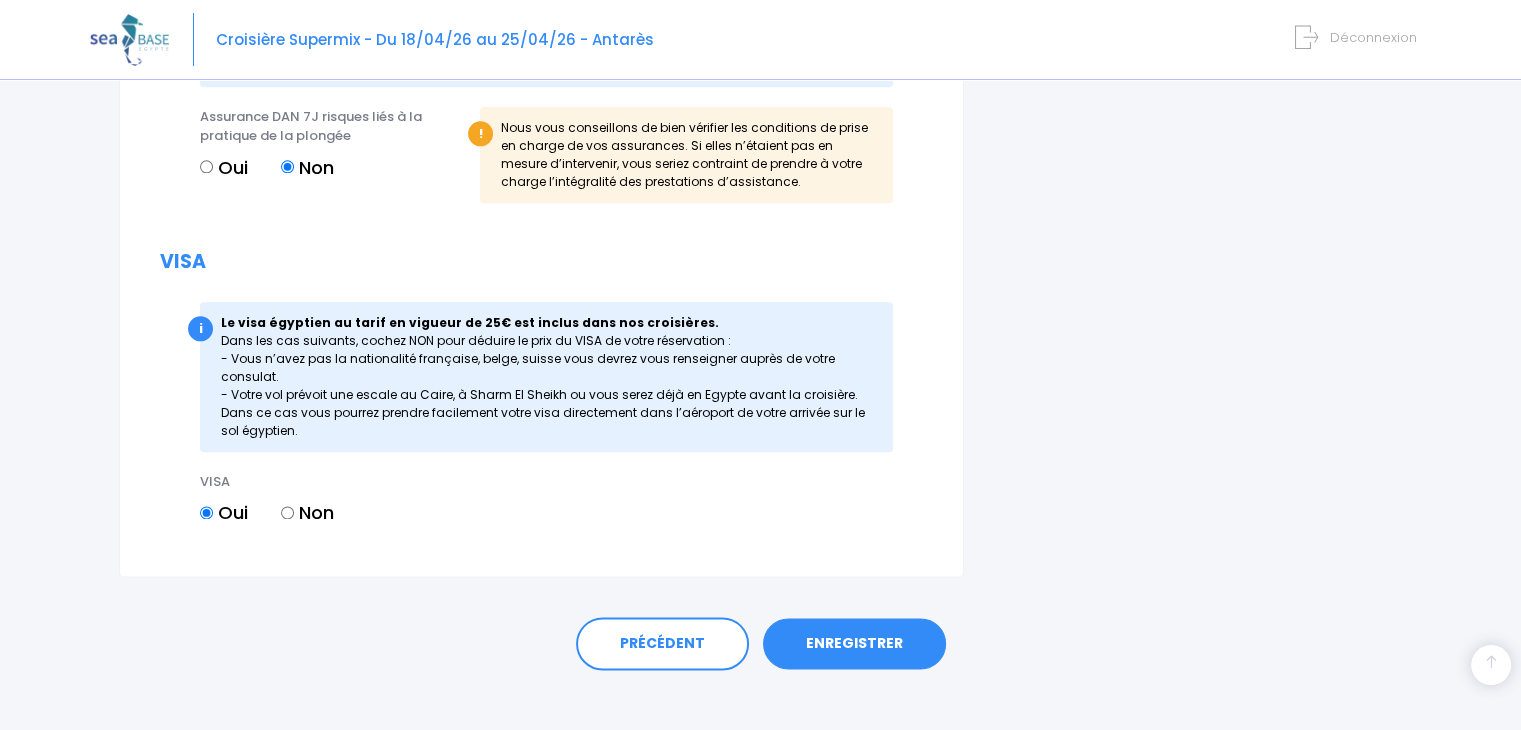 scroll, scrollTop: 2392, scrollLeft: 0, axis: vertical 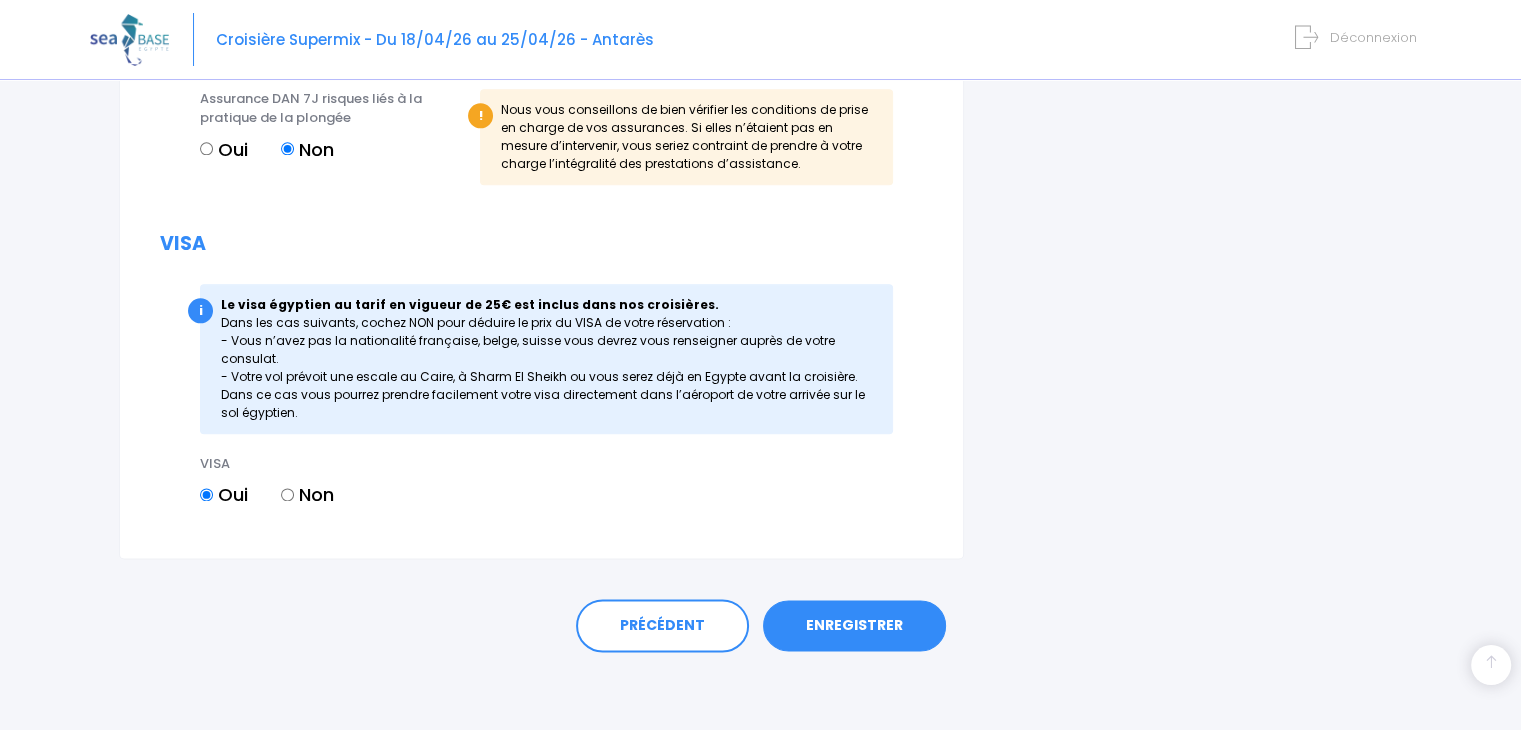 click on "ENREGISTRER" at bounding box center [854, 626] 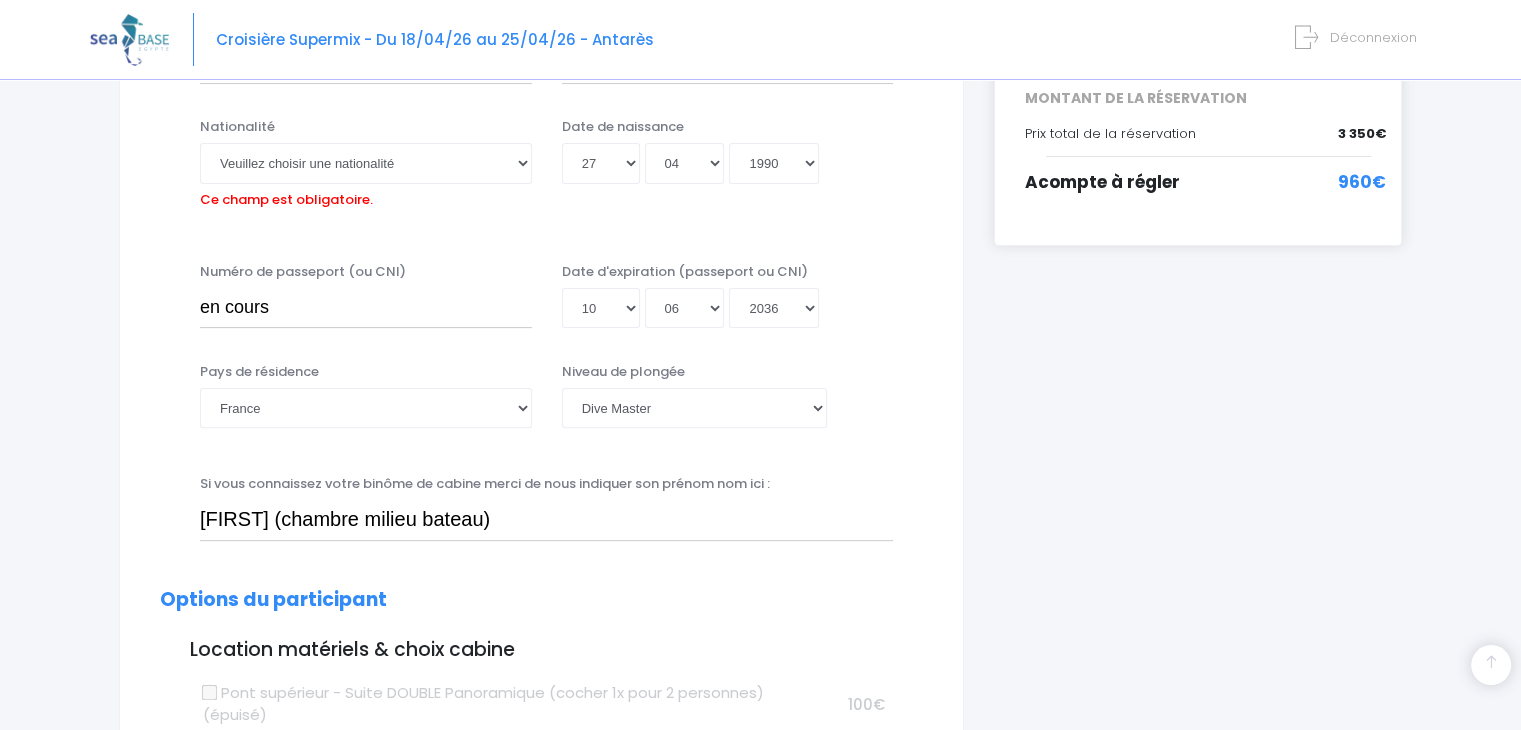 scroll, scrollTop: 495, scrollLeft: 0, axis: vertical 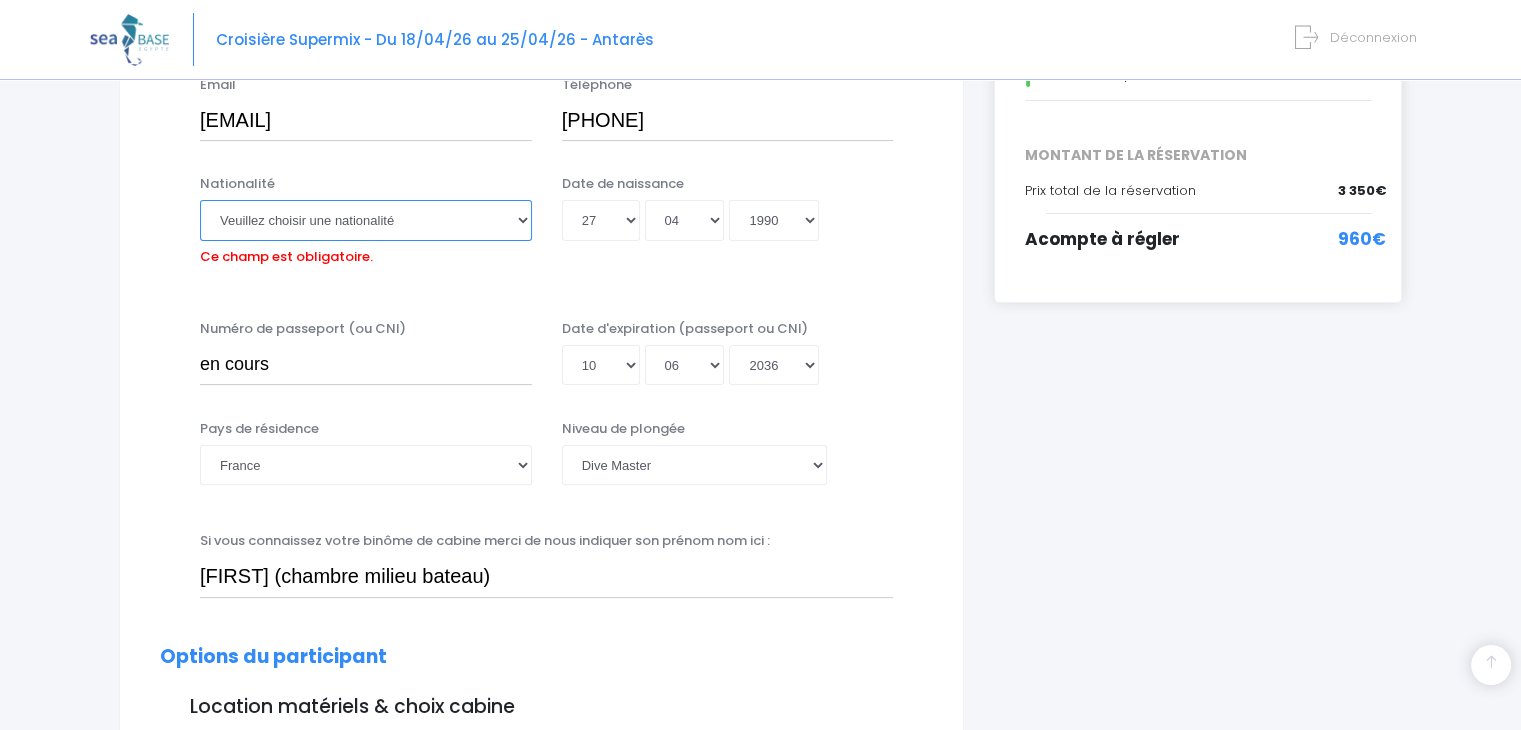click on "Veuillez choisir une nationalité
Afghane
Albanaise
Algerienne
Allemande
Americaine
Andorrane
Angolaise
Antiguaise et barbudienne
Argentine Armenienne Australienne Autrichienne Azerbaïdjanaise Bahamienne" at bounding box center [366, 220] 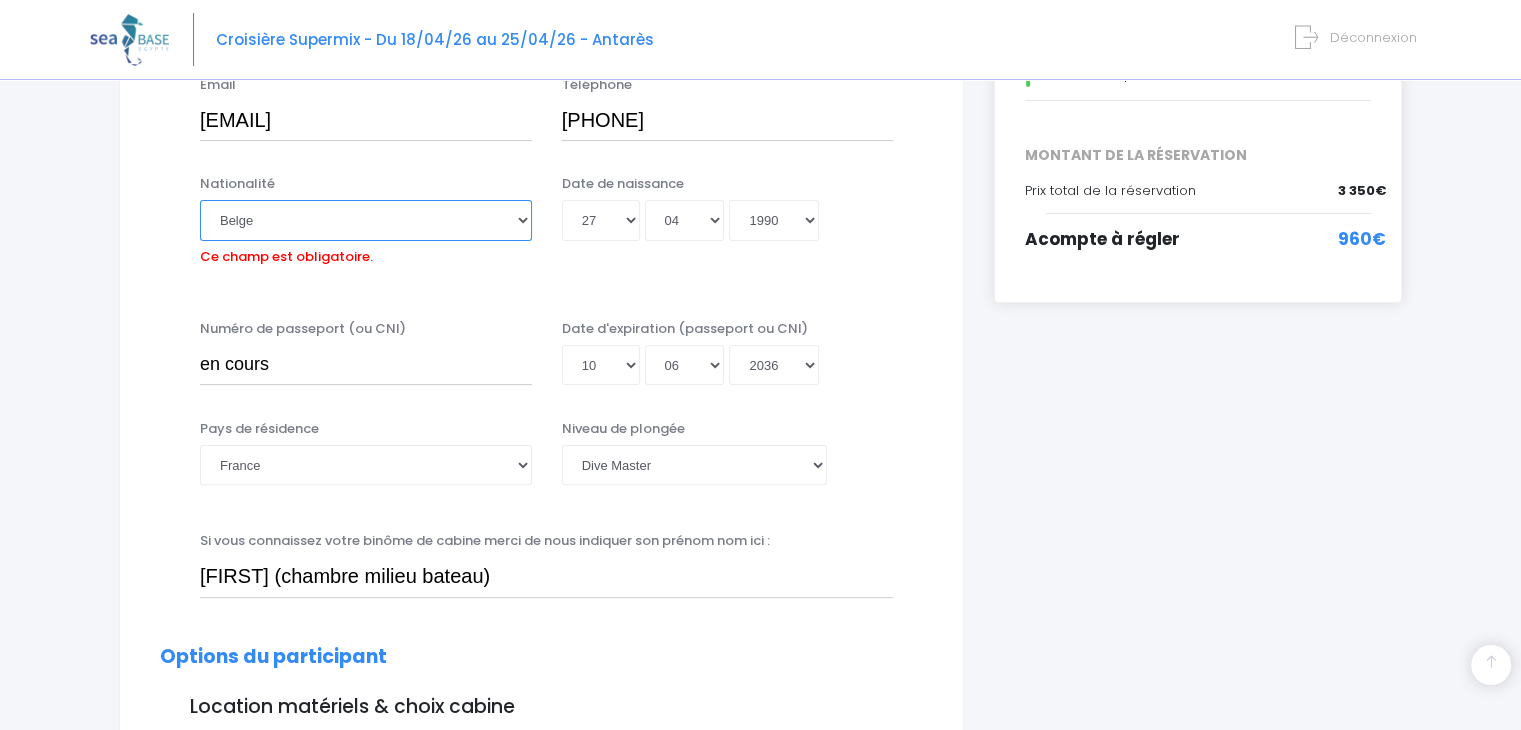 click on "Veuillez choisir une nationalité
Afghane
Albanaise
Algerienne
Allemande
Americaine
Andorrane
Angolaise
Antiguaise et barbudienne
Argentine Armenienne Australienne Autrichienne Azerbaïdjanaise Bahamienne" at bounding box center [366, 220] 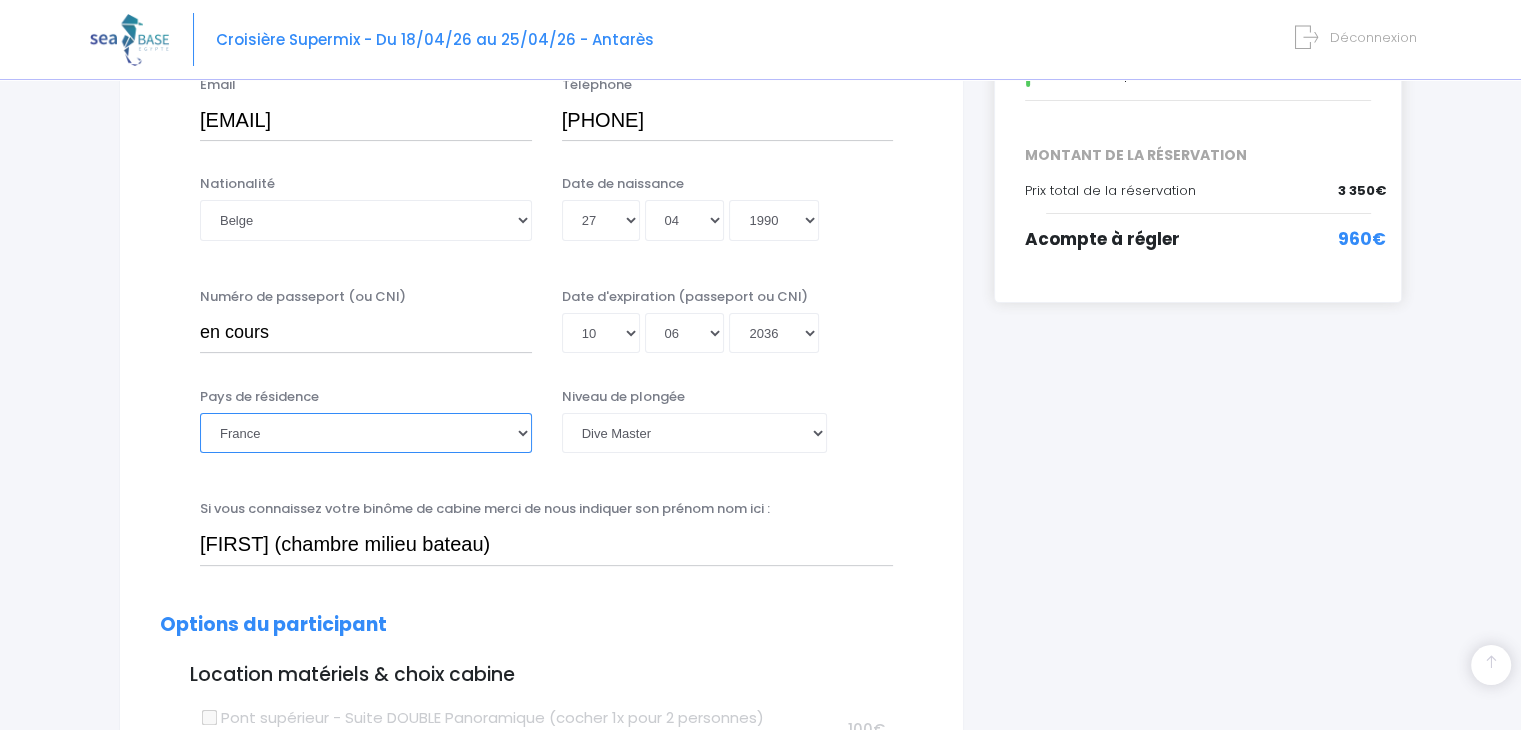 click on "Afghanistan
Afrique du Sud
Albanie
Algérie
Allemagne
Andorre
Angola
Anguilla
Antarctique
Antigua-et-Barbuda Arabie saoudite Argentine Arménie Aruba Australie Cuba" at bounding box center [366, 433] 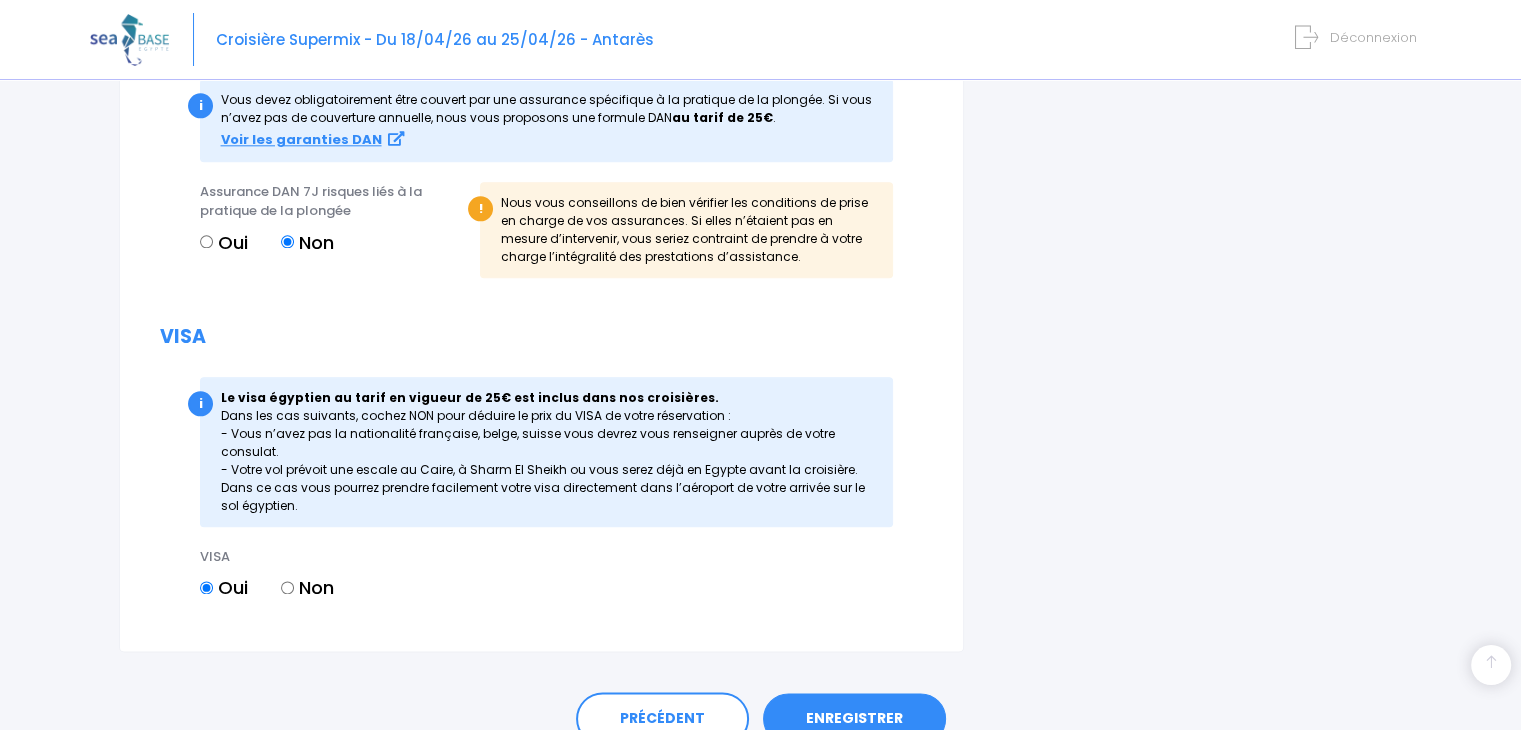 scroll, scrollTop: 2392, scrollLeft: 0, axis: vertical 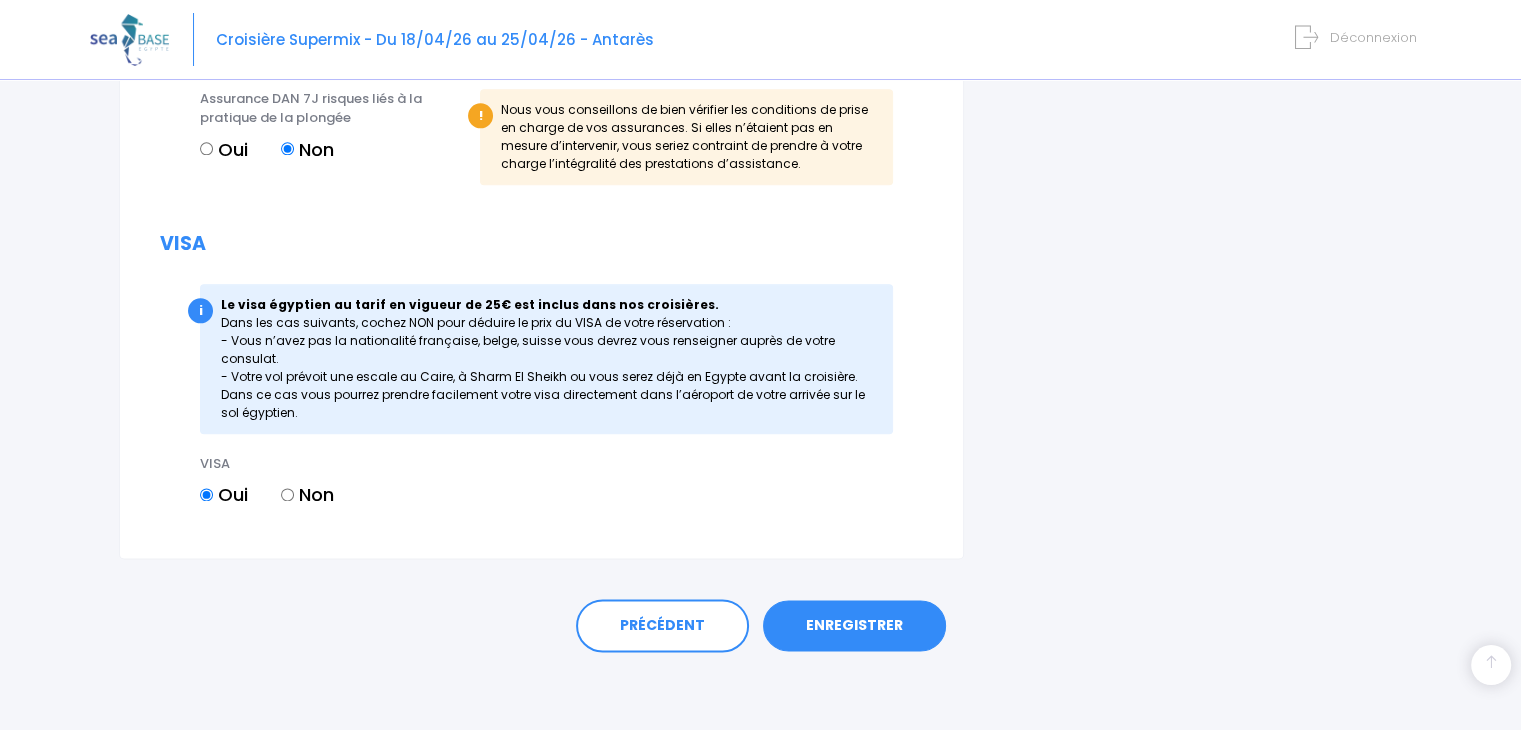 click on "ENREGISTRER" at bounding box center [854, 626] 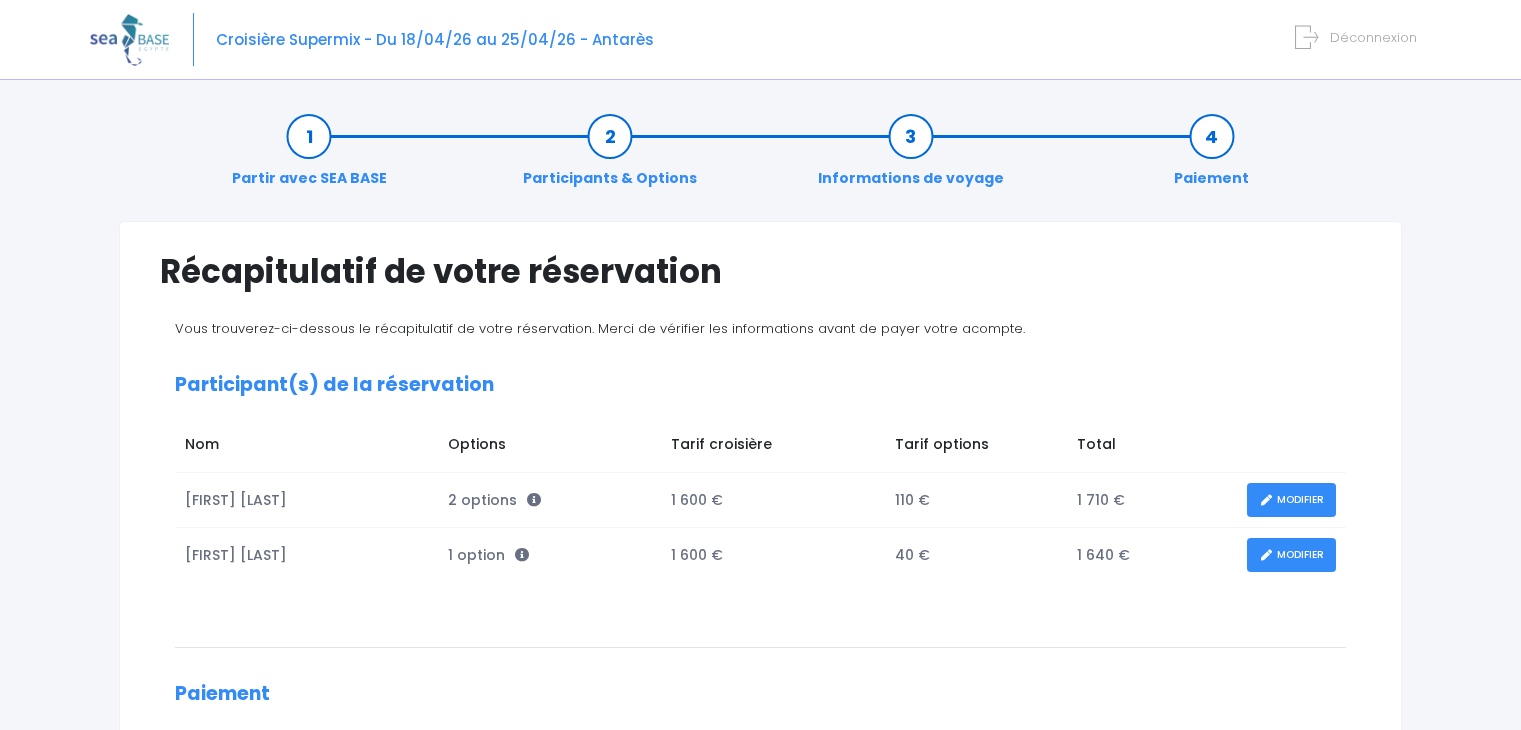 scroll, scrollTop: 0, scrollLeft: 0, axis: both 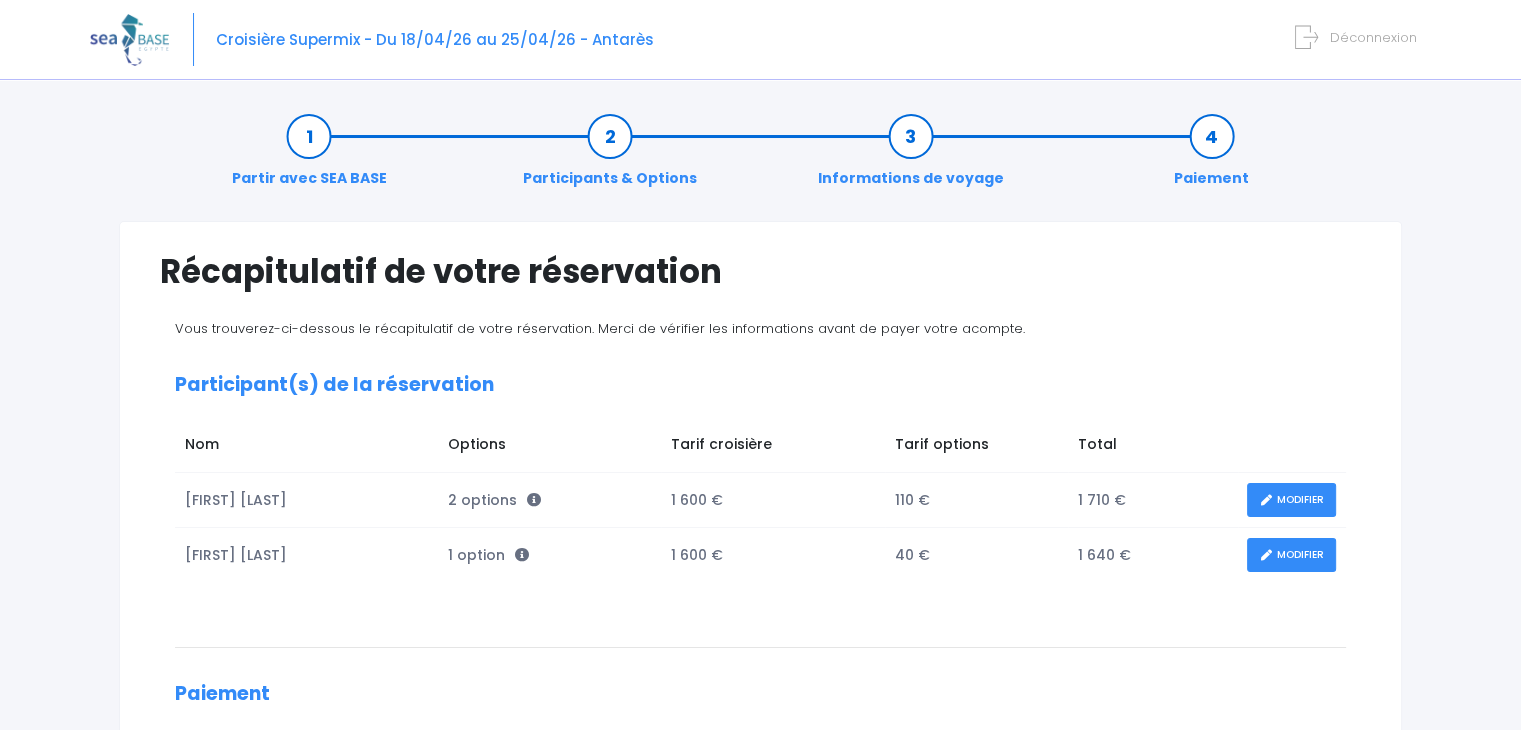 click on "MODIFIER" at bounding box center (1291, 500) 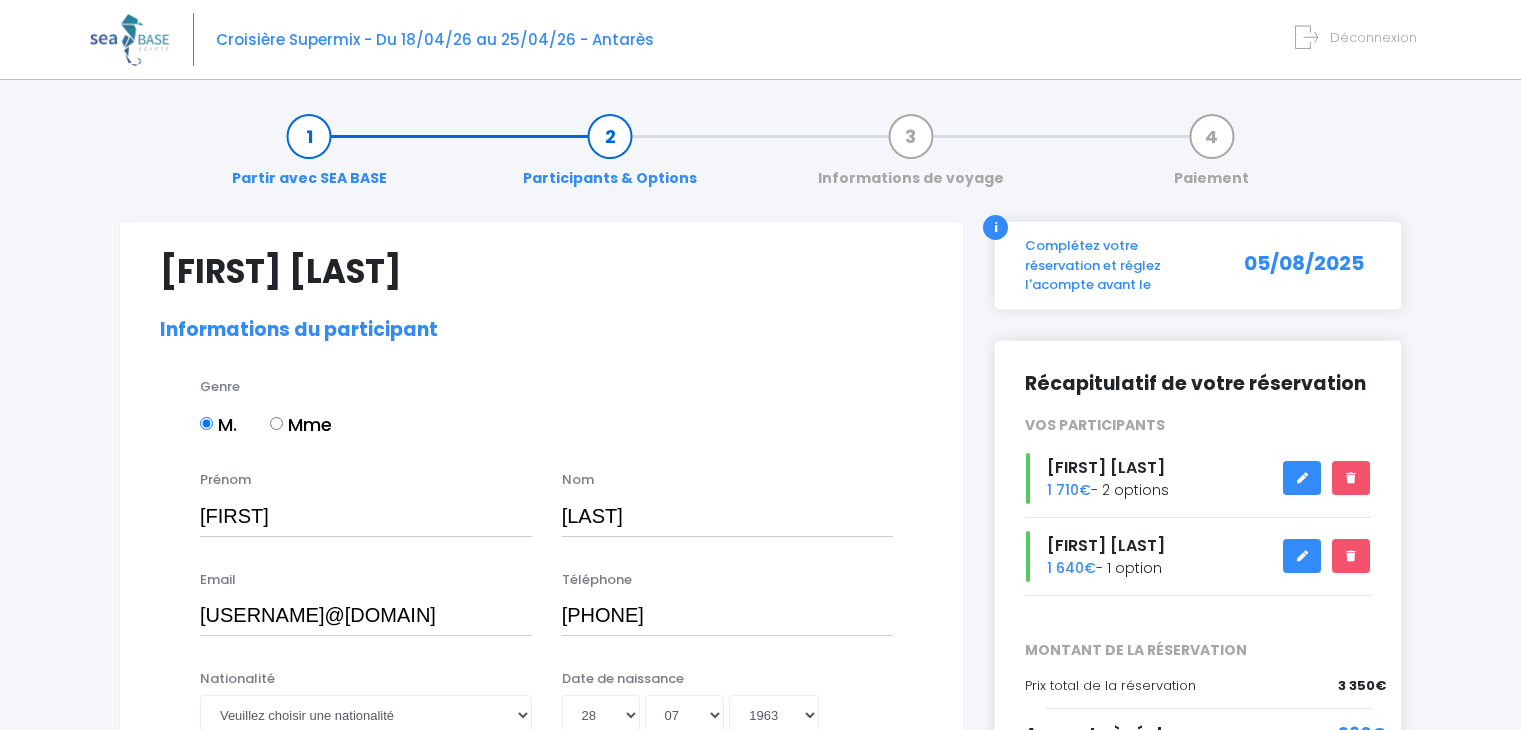 select on "France" 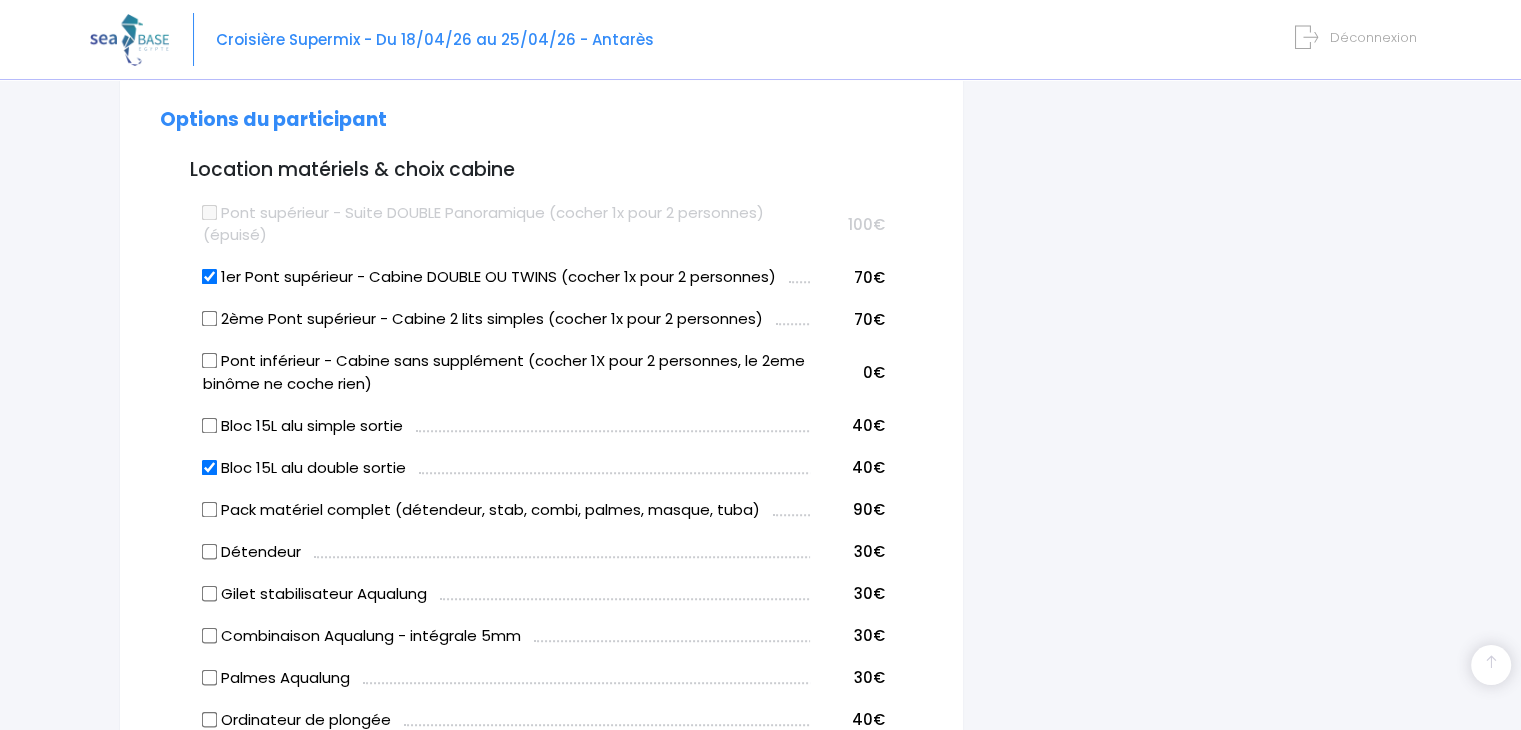 scroll, scrollTop: 666, scrollLeft: 0, axis: vertical 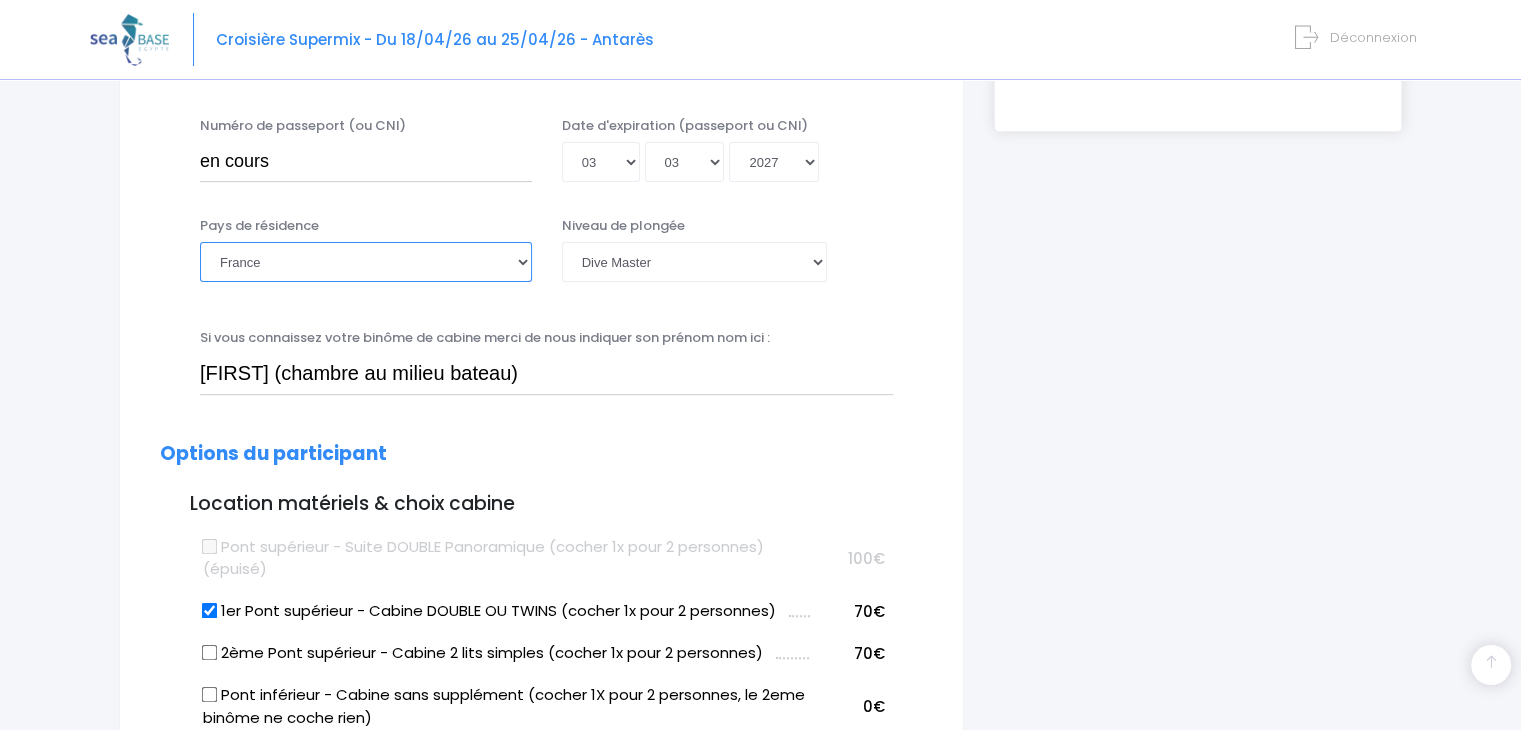 click on "Afghanistan
Afrique du Sud
Albanie
Algérie
Allemagne
Andorre
Angola
Anguilla
Antarctique
Antigua-et-Barbuda Arabie saoudite Argentine Arménie Aruba Australie Cuba" at bounding box center (366, 262) 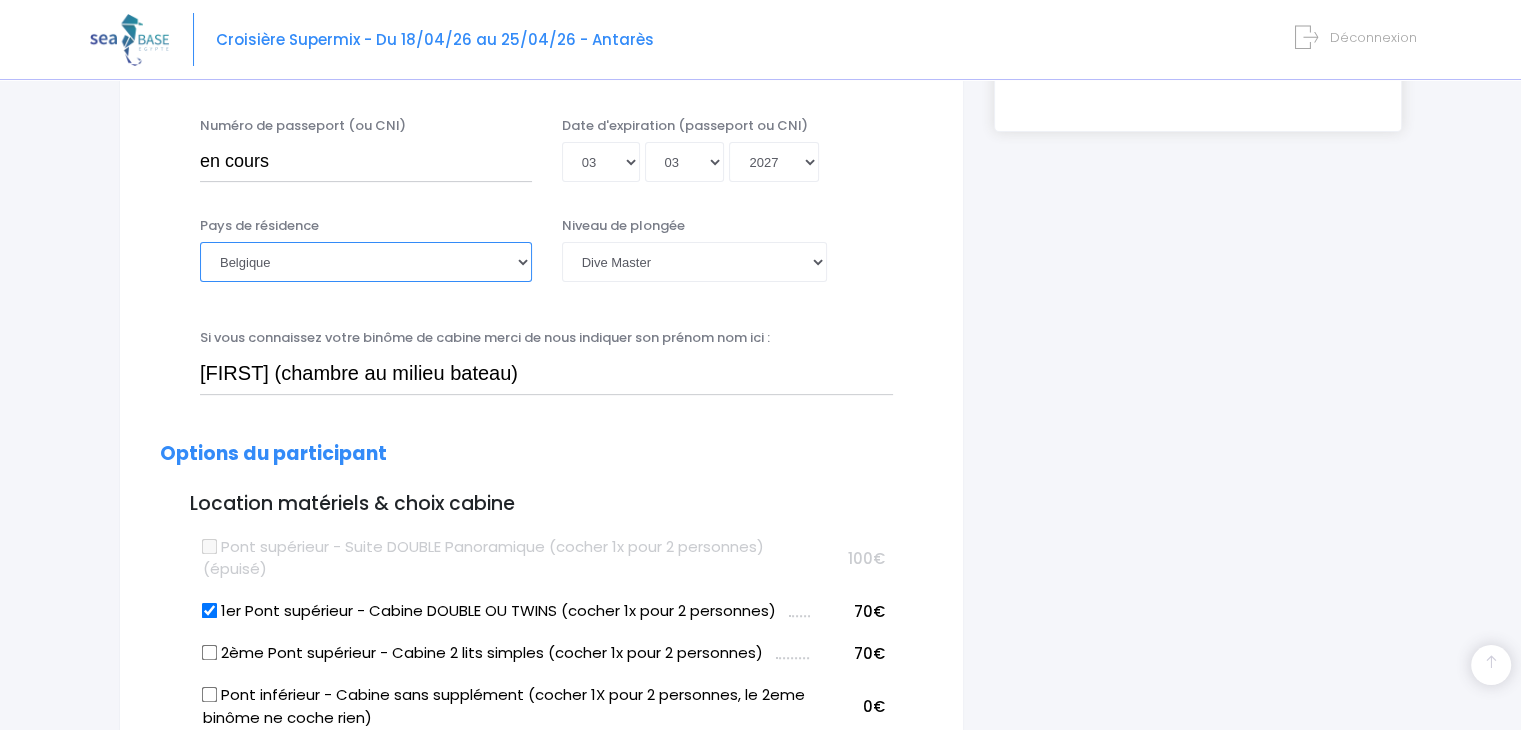 click on "Afghanistan
Afrique du Sud
Albanie
Algérie
Allemagne
Andorre
Angola
Anguilla
Antarctique
Antigua-et-Barbuda Arabie saoudite Argentine Arménie Aruba Australie Cuba" at bounding box center [366, 262] 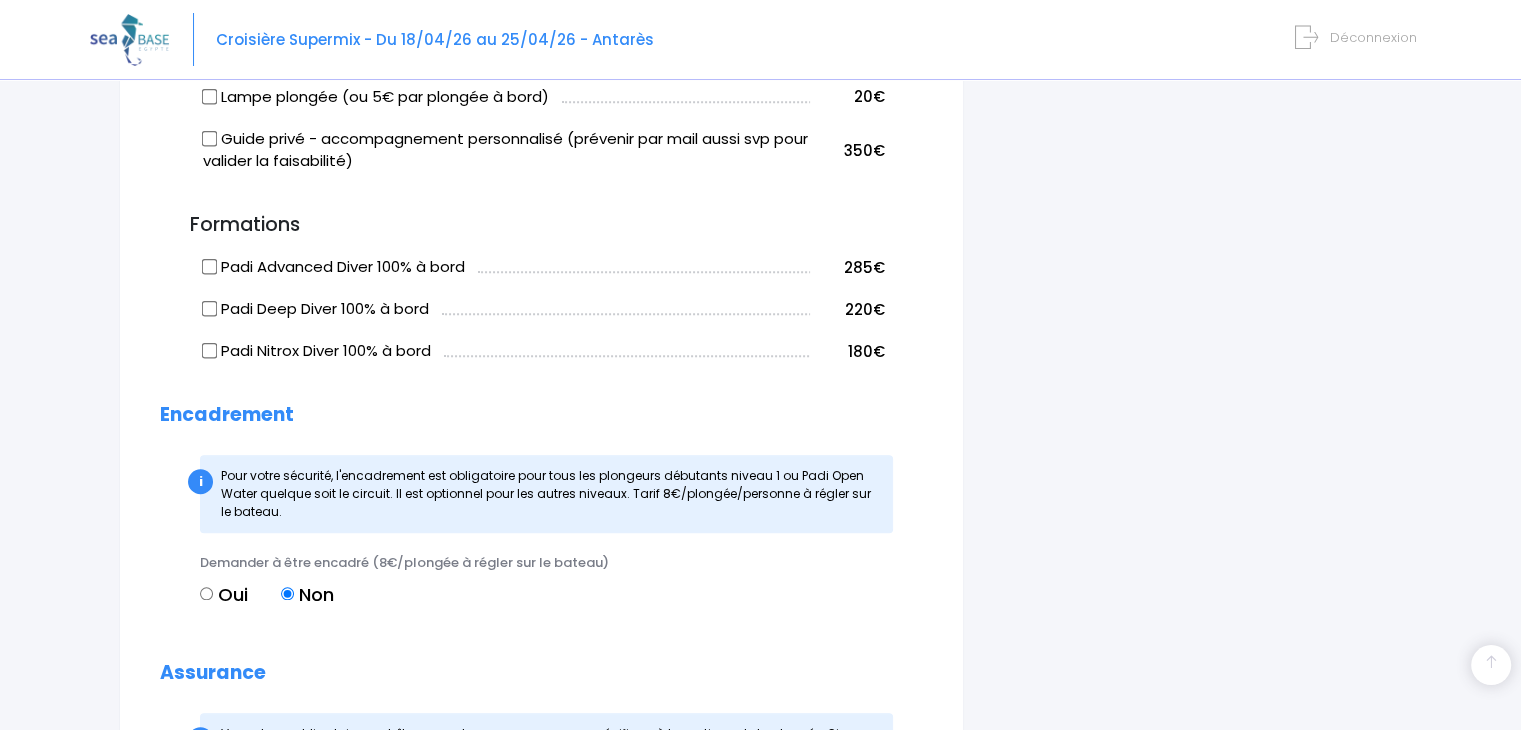 scroll, scrollTop: 2392, scrollLeft: 0, axis: vertical 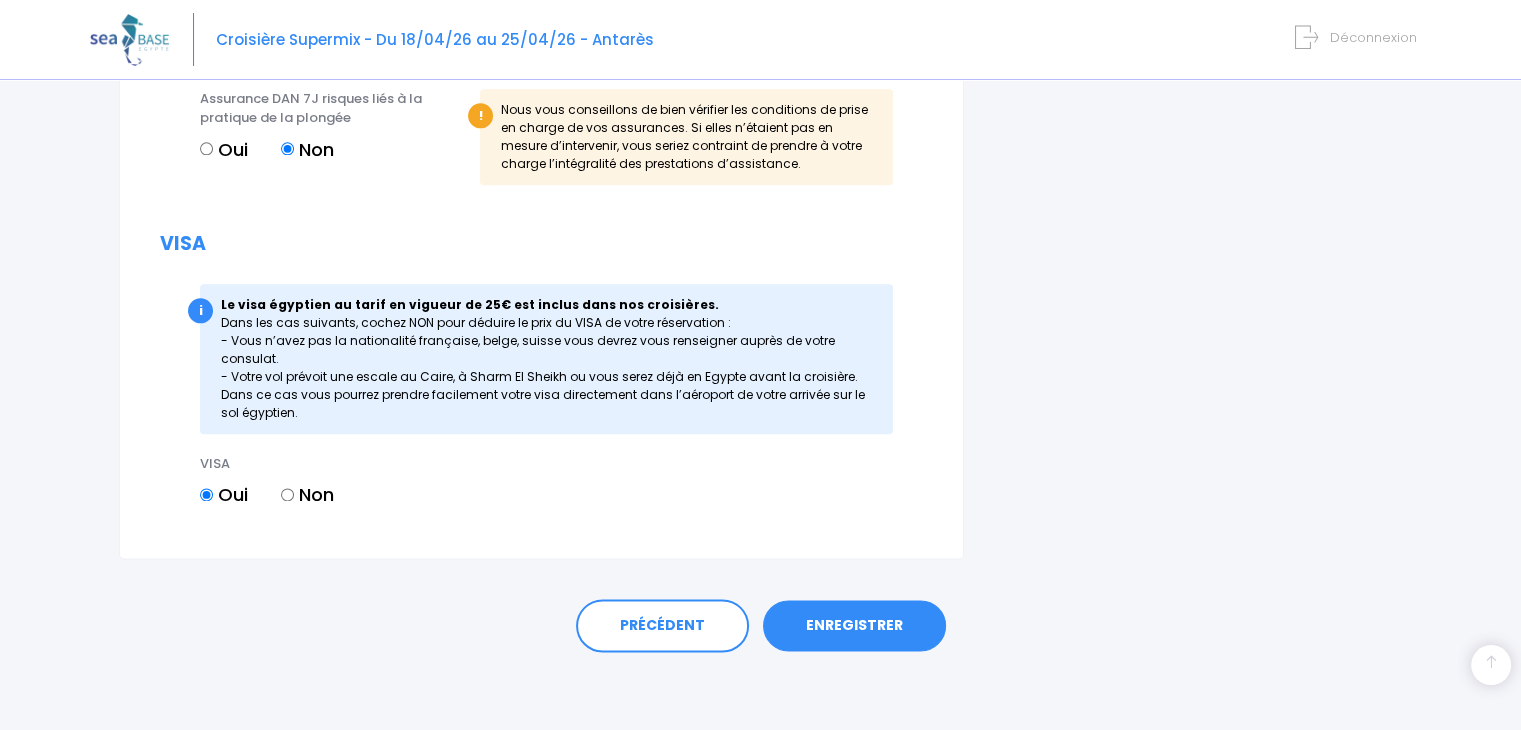 click on "ENREGISTRER" at bounding box center [854, 626] 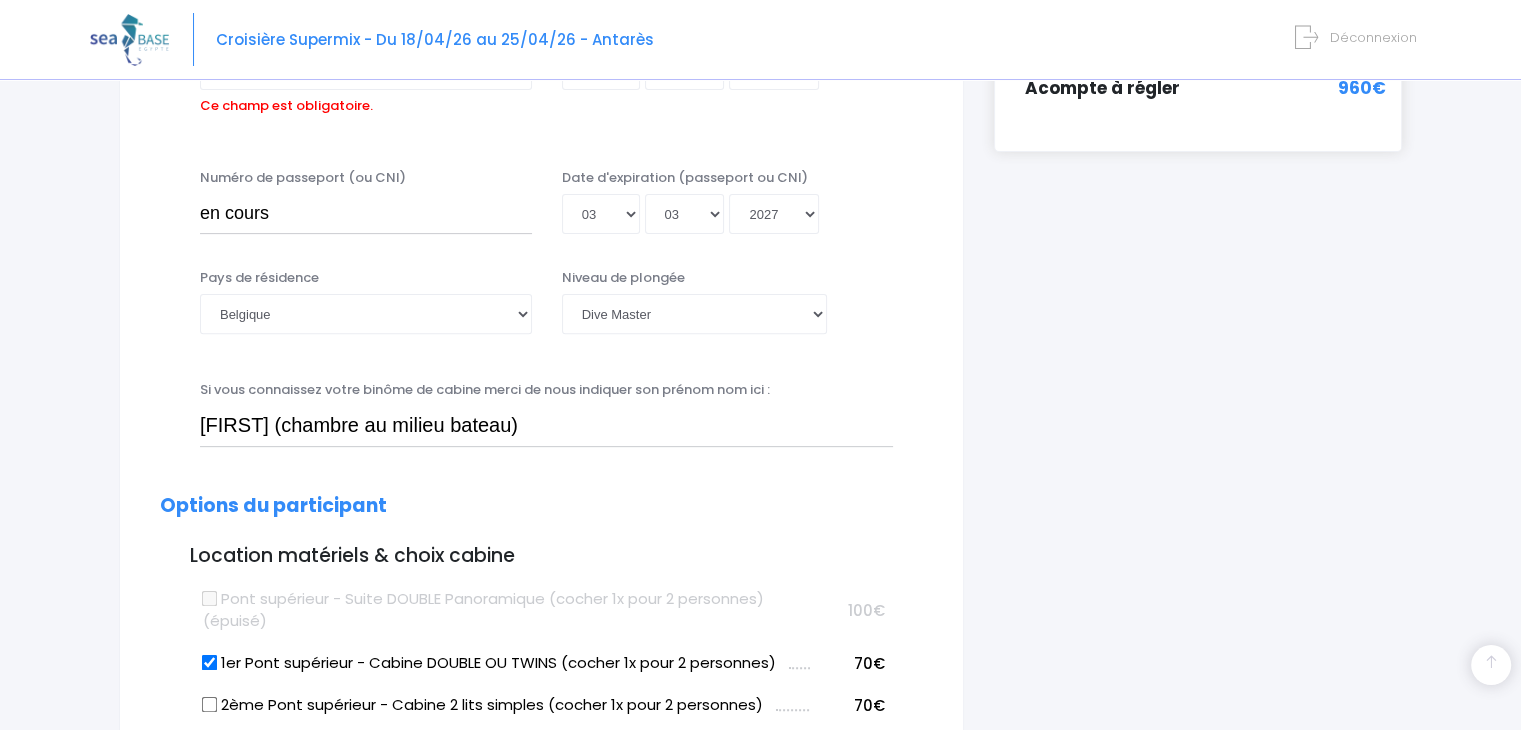 scroll, scrollTop: 495, scrollLeft: 0, axis: vertical 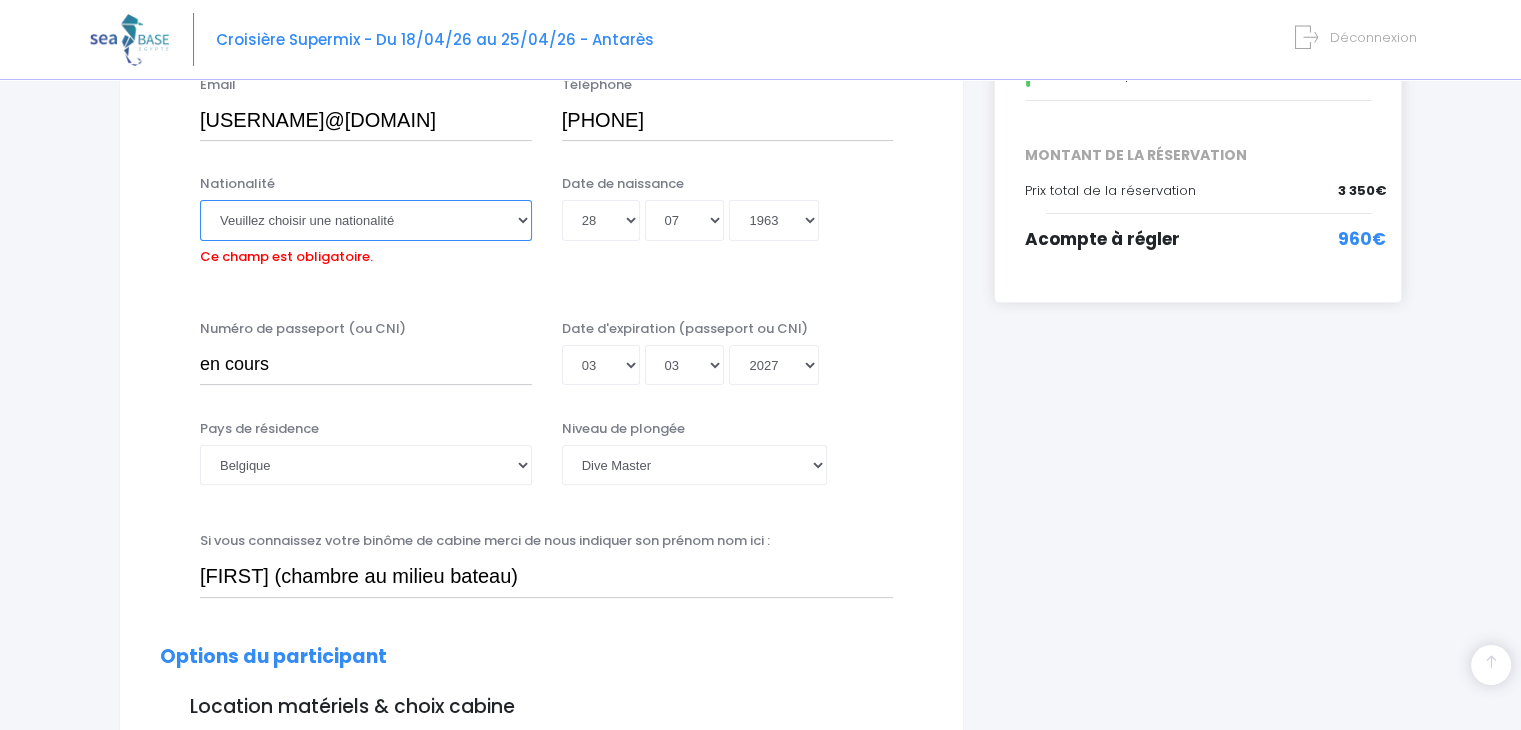 click on "Veuillez choisir une nationalité
Afghane
Albanaise
Algerienne
Allemande
Americaine
Andorrane
Angolaise
Antiguaise et barbudienne
Argentine Armenienne Australienne Autrichienne Azerbaïdjanaise Bahamienne" at bounding box center [366, 220] 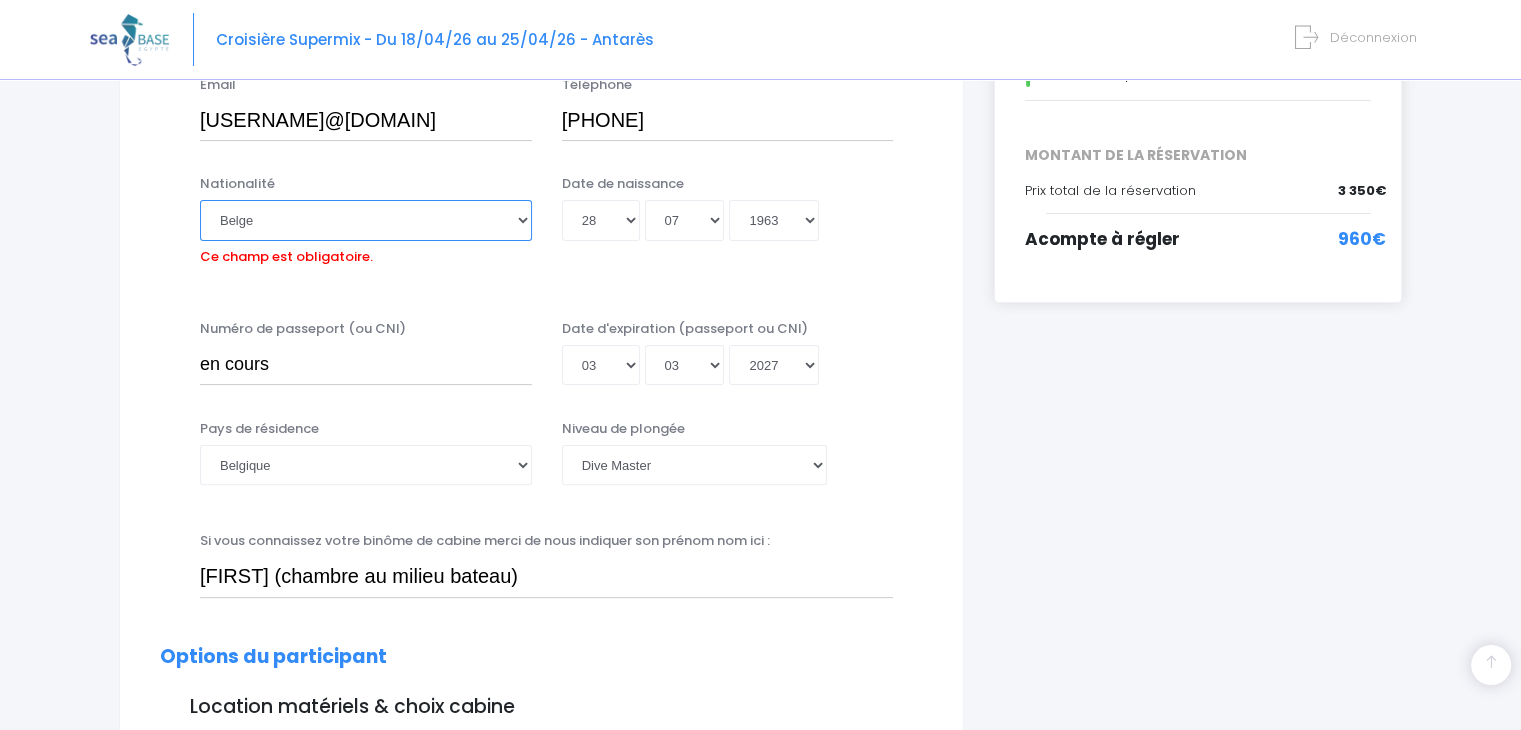 click on "Veuillez choisir une nationalité
Afghane
Albanaise
Algerienne
Allemande
Americaine
Andorrane
Angolaise
Antiguaise et barbudienne
Argentine Armenienne Australienne Autrichienne Azerbaïdjanaise Bahamienne" at bounding box center [366, 220] 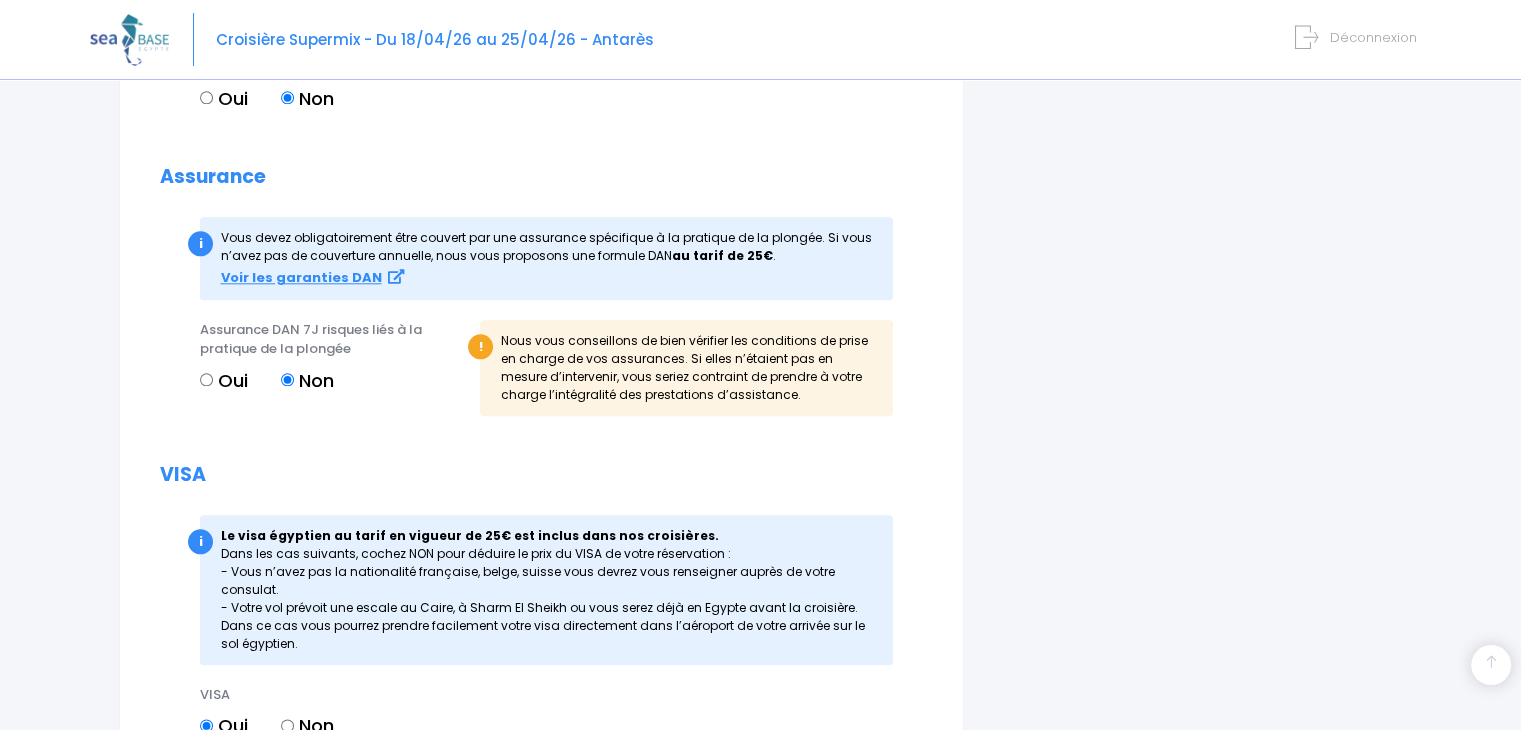 scroll, scrollTop: 2392, scrollLeft: 0, axis: vertical 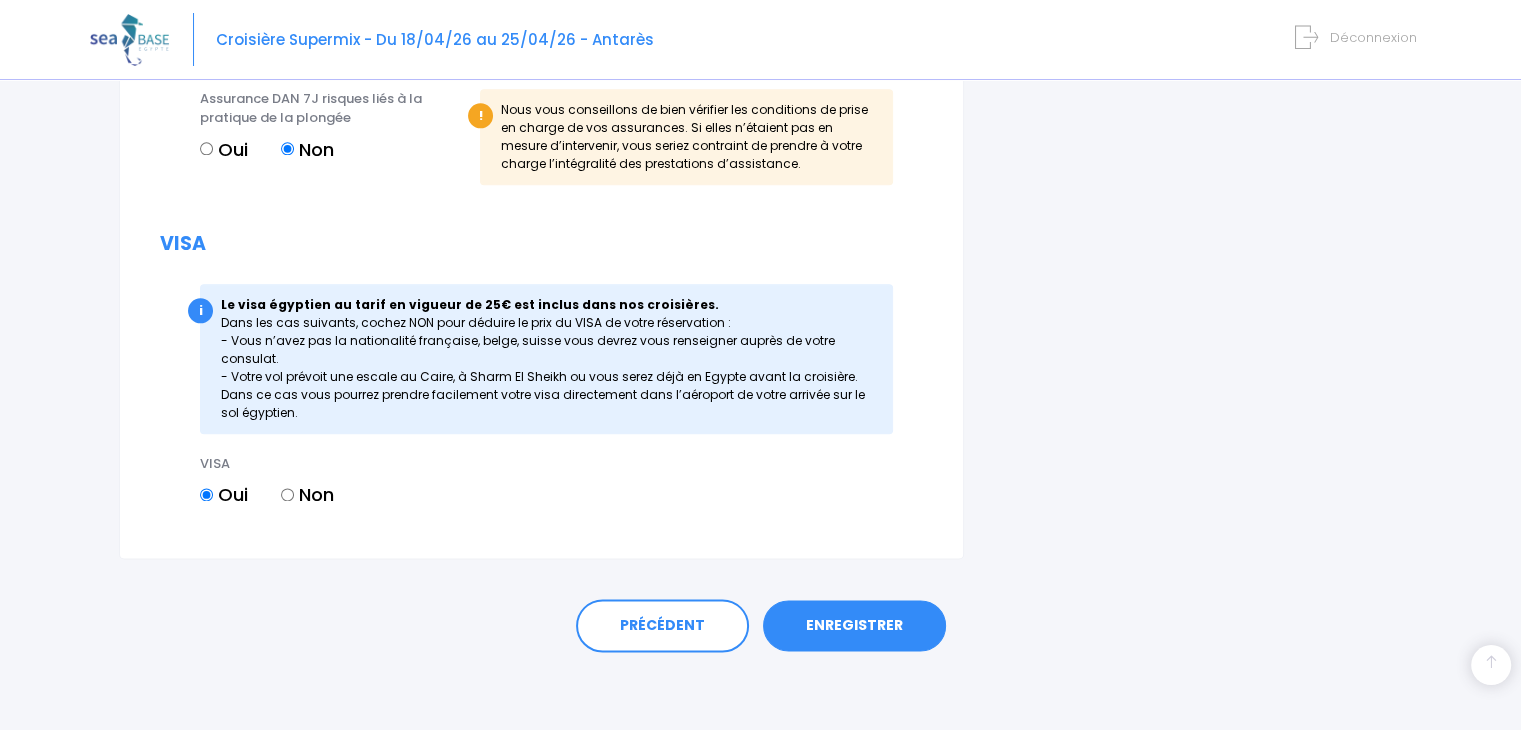 click on "ENREGISTRER" at bounding box center (854, 626) 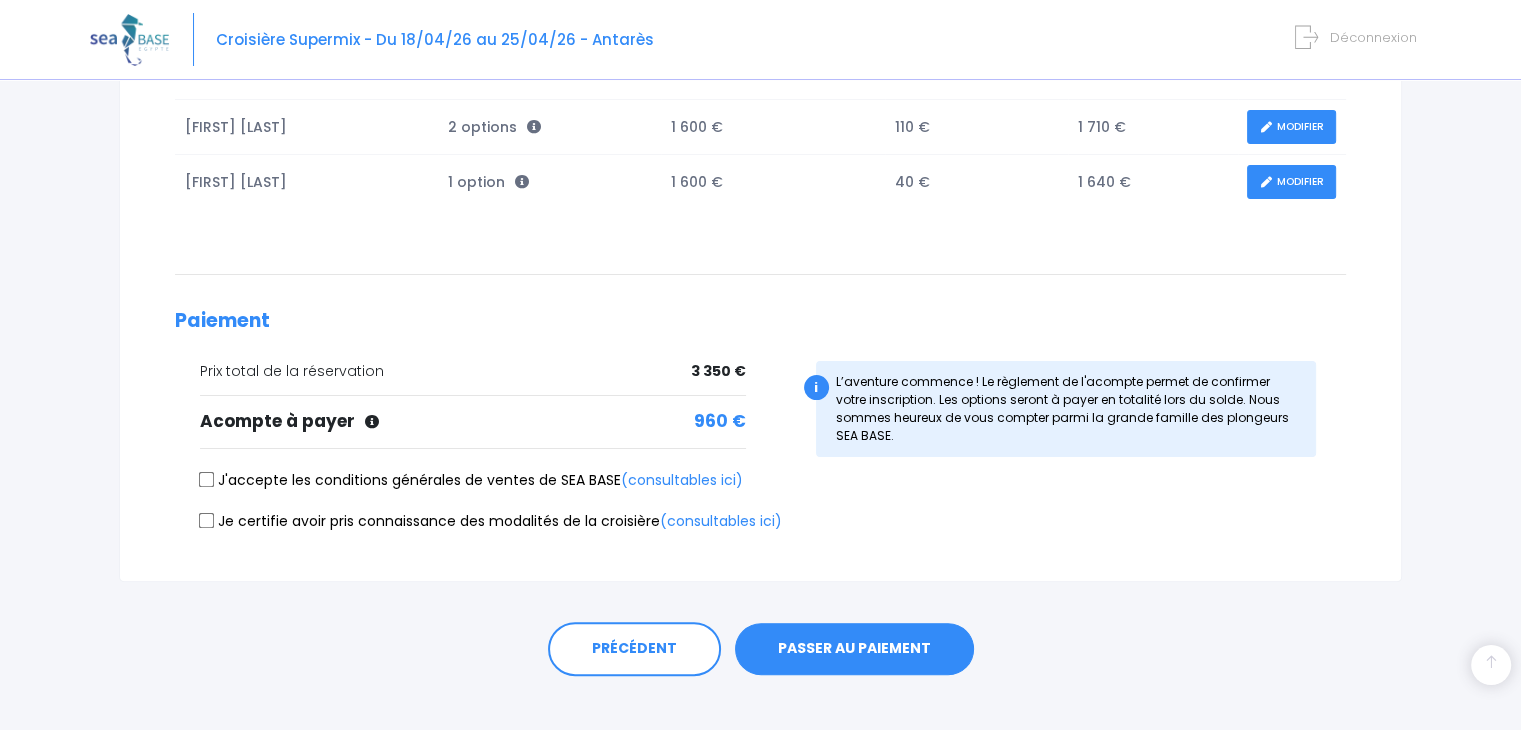scroll, scrollTop: 396, scrollLeft: 0, axis: vertical 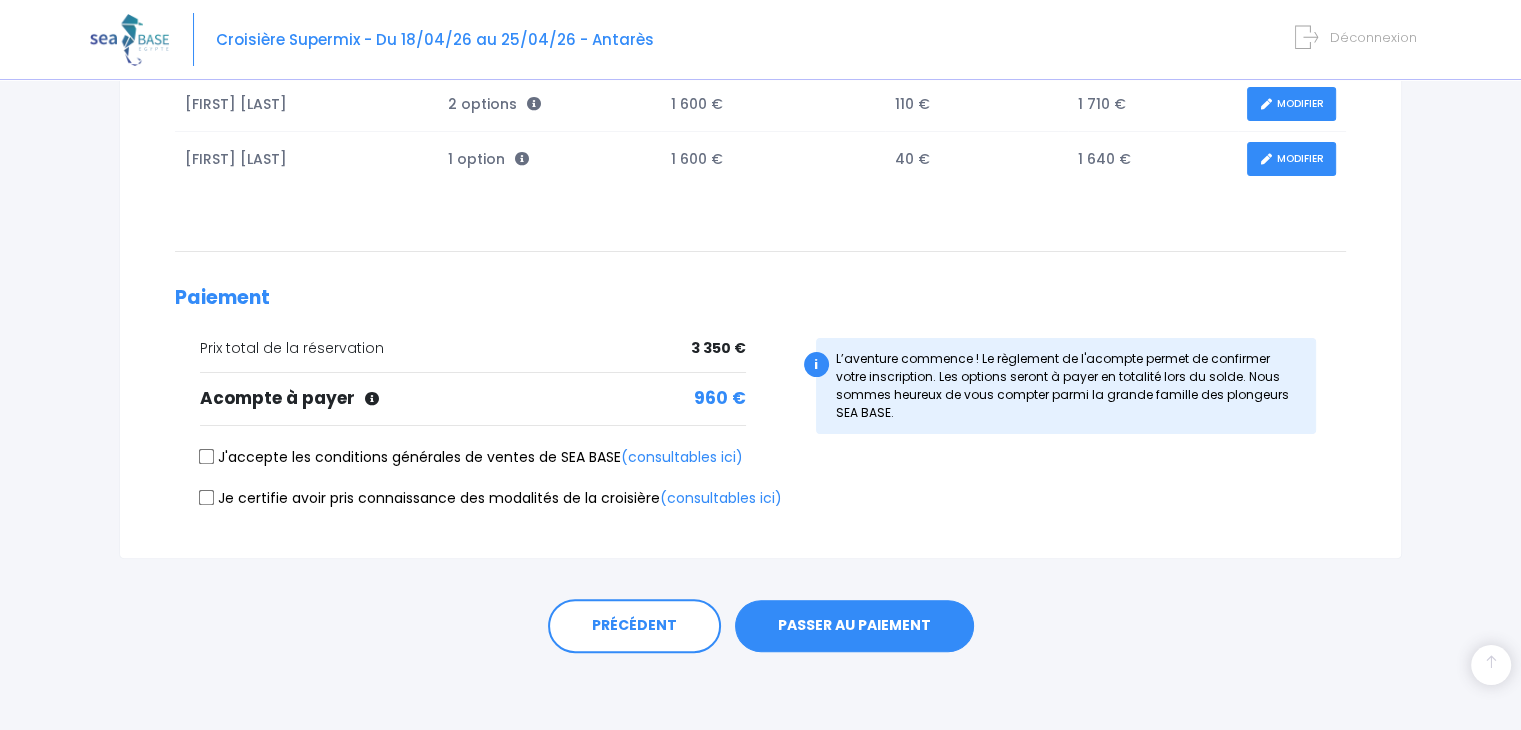click on "J'accepte les conditions générales de ventes de SEA BASE  (consultables ici)" at bounding box center (207, 457) 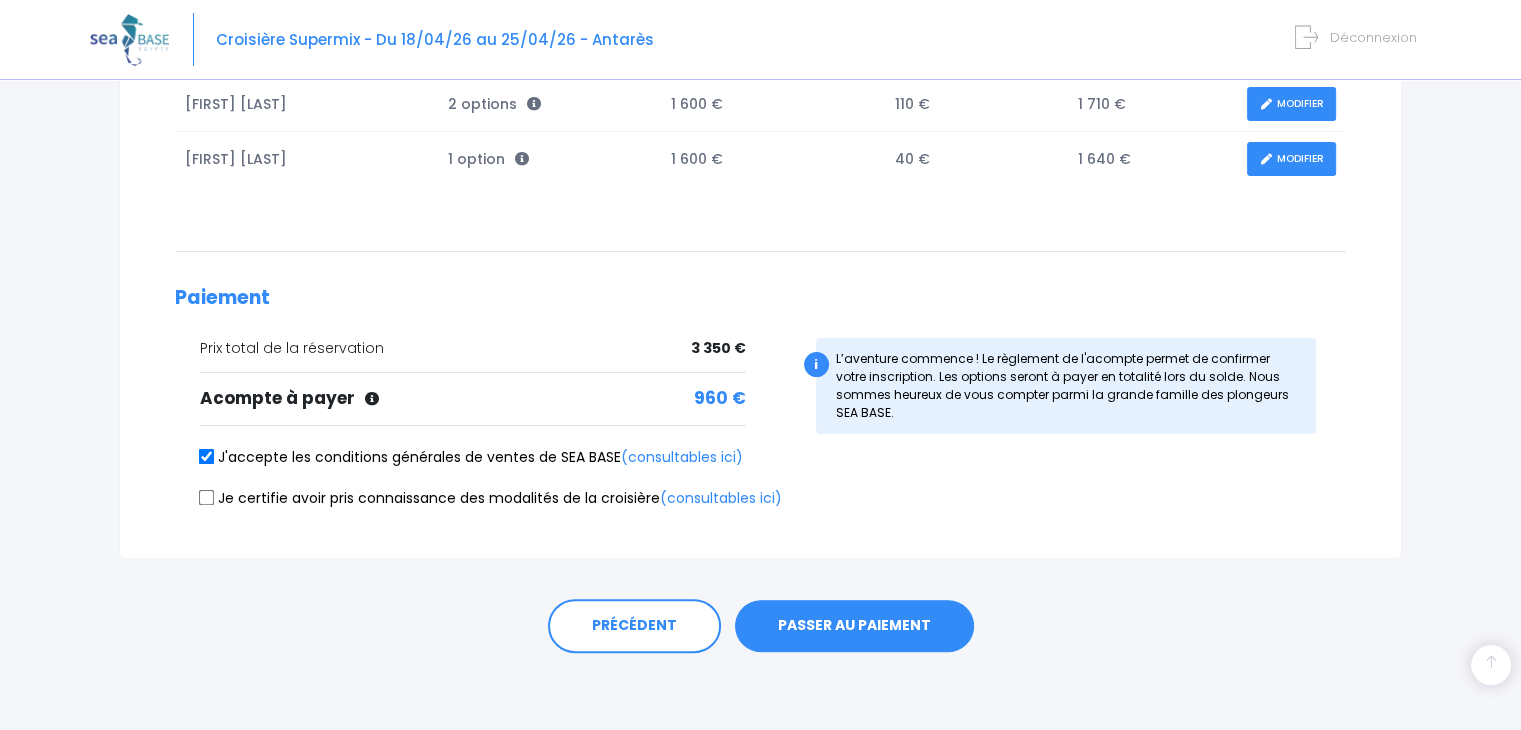 click on "Je certifie avoir pris connaissance des modalités de la croisière  (consultables ici)" at bounding box center [207, 497] 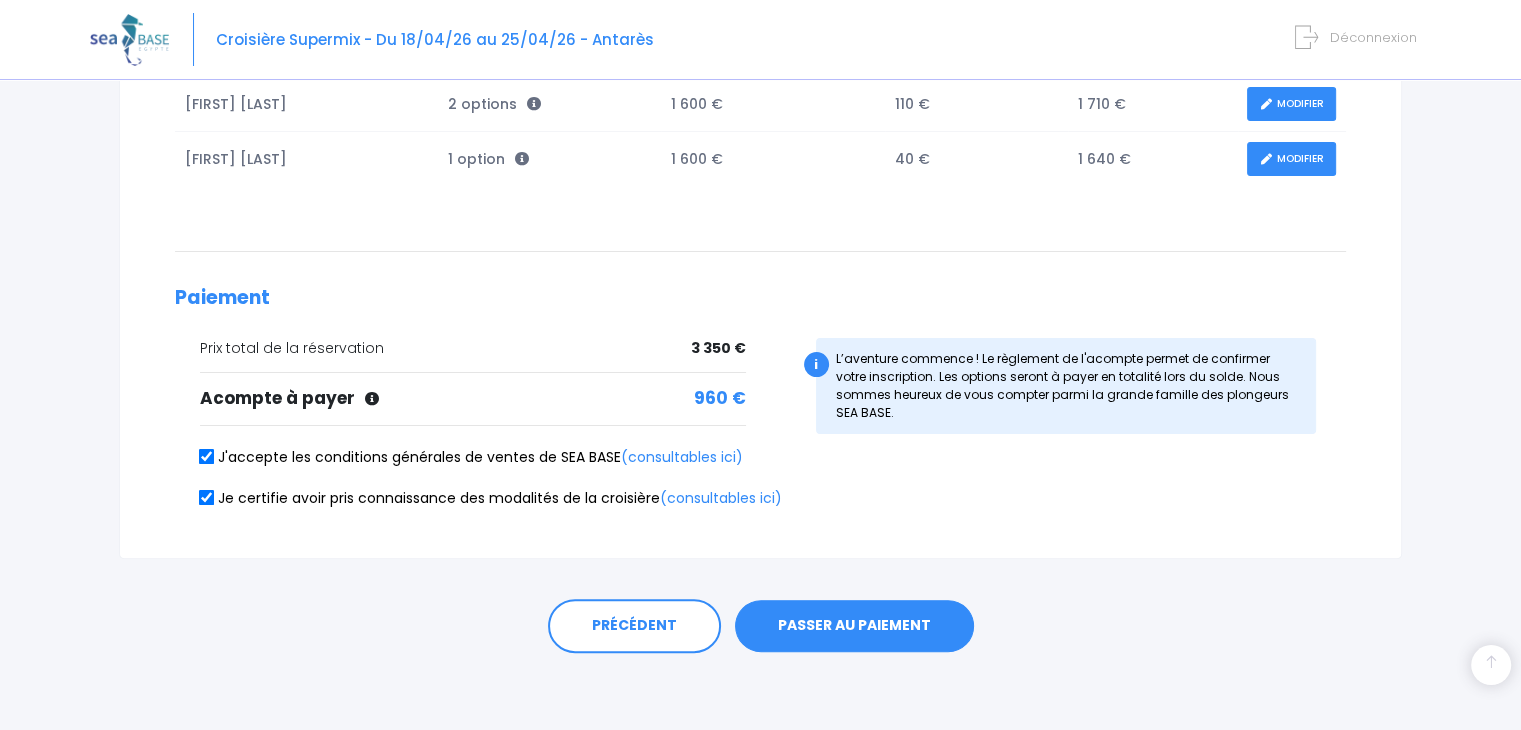 click on "PASSER AU PAIEMENT" at bounding box center (854, 626) 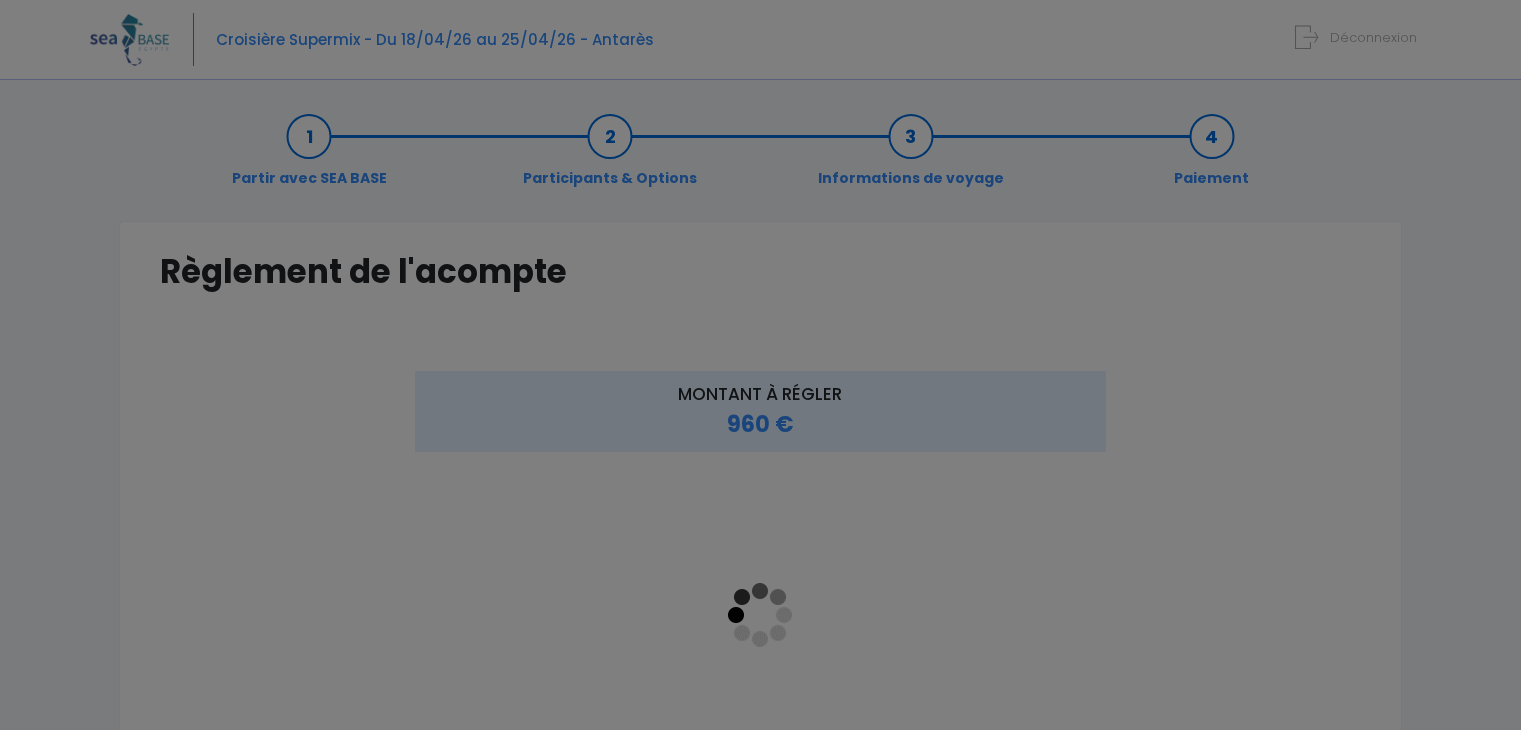 scroll, scrollTop: 0, scrollLeft: 0, axis: both 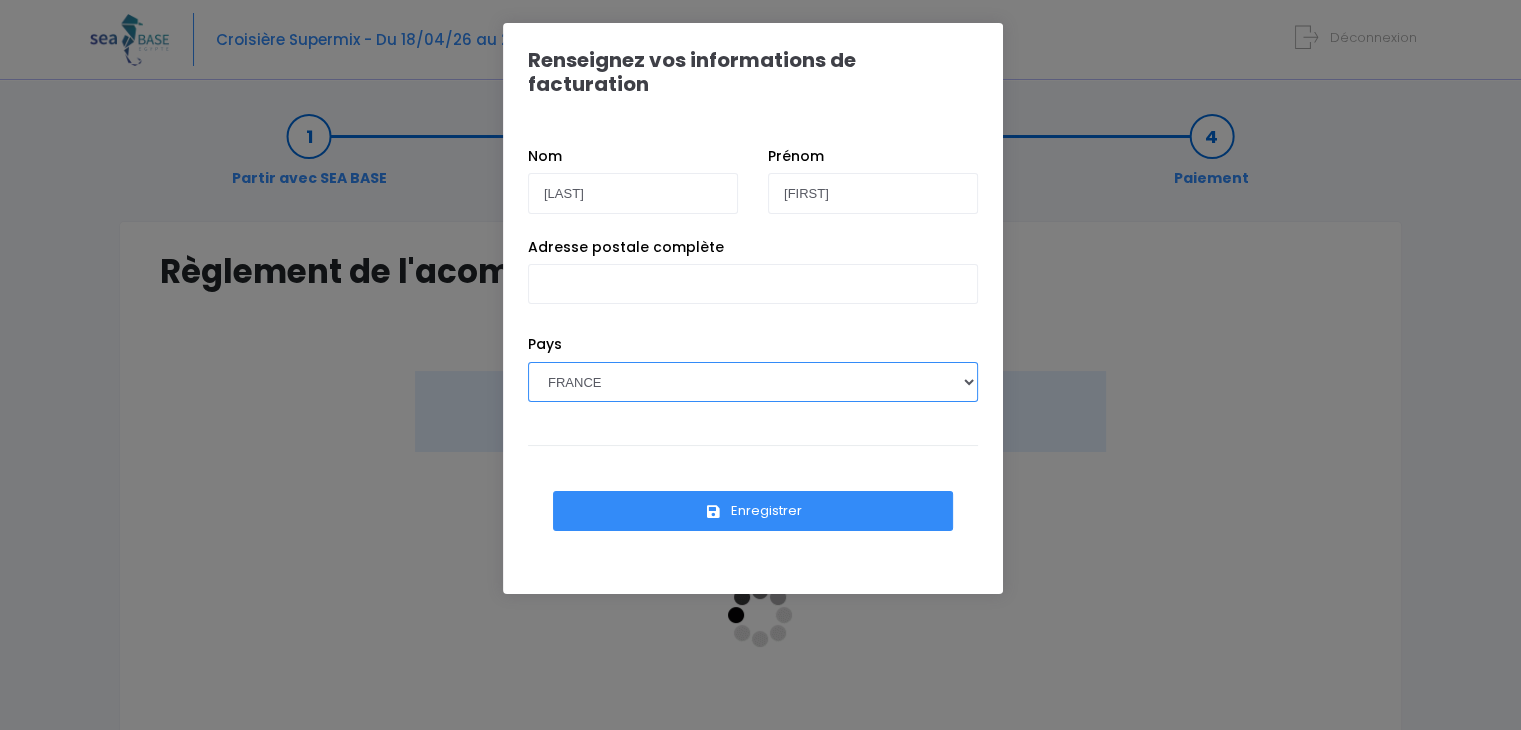 click on "AFGHANISTAN
AFRIQUE DU SUD
ÅLAND, ÎLES
ALBANIE
ALGÉRIE
ALLEMAGNE
ANDORRE
ANGOLA
ANGUILLA
ANTARCTIQUE
ANTIGUA-ET-BARBUDA
ANTILLES NÉERLANDAISES
ARABIE SAOUDITE ARGENTINE ARMÉNIE ARUBA AUSTRALIE AUTRICHE BAHAMAS" at bounding box center [753, 382] 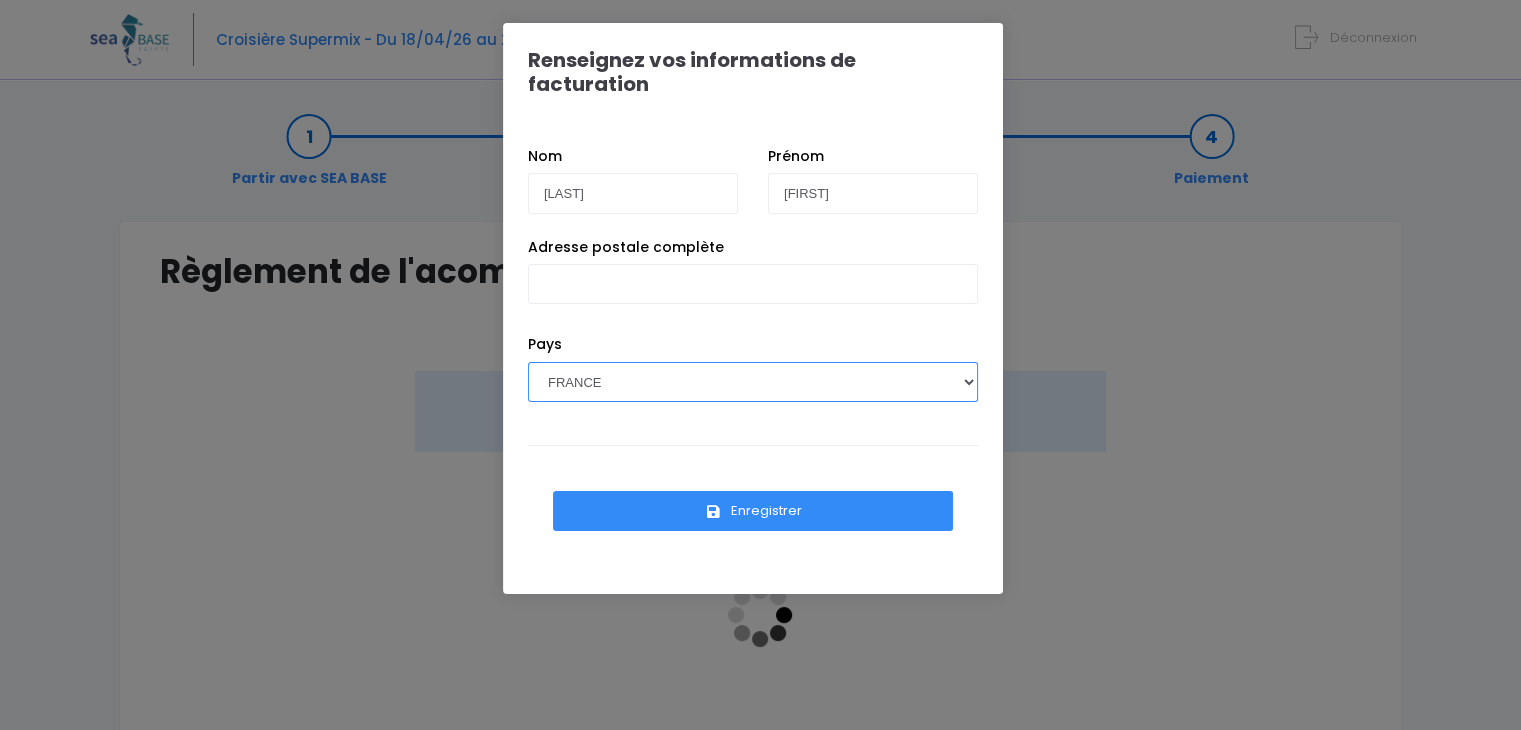 select on "BE" 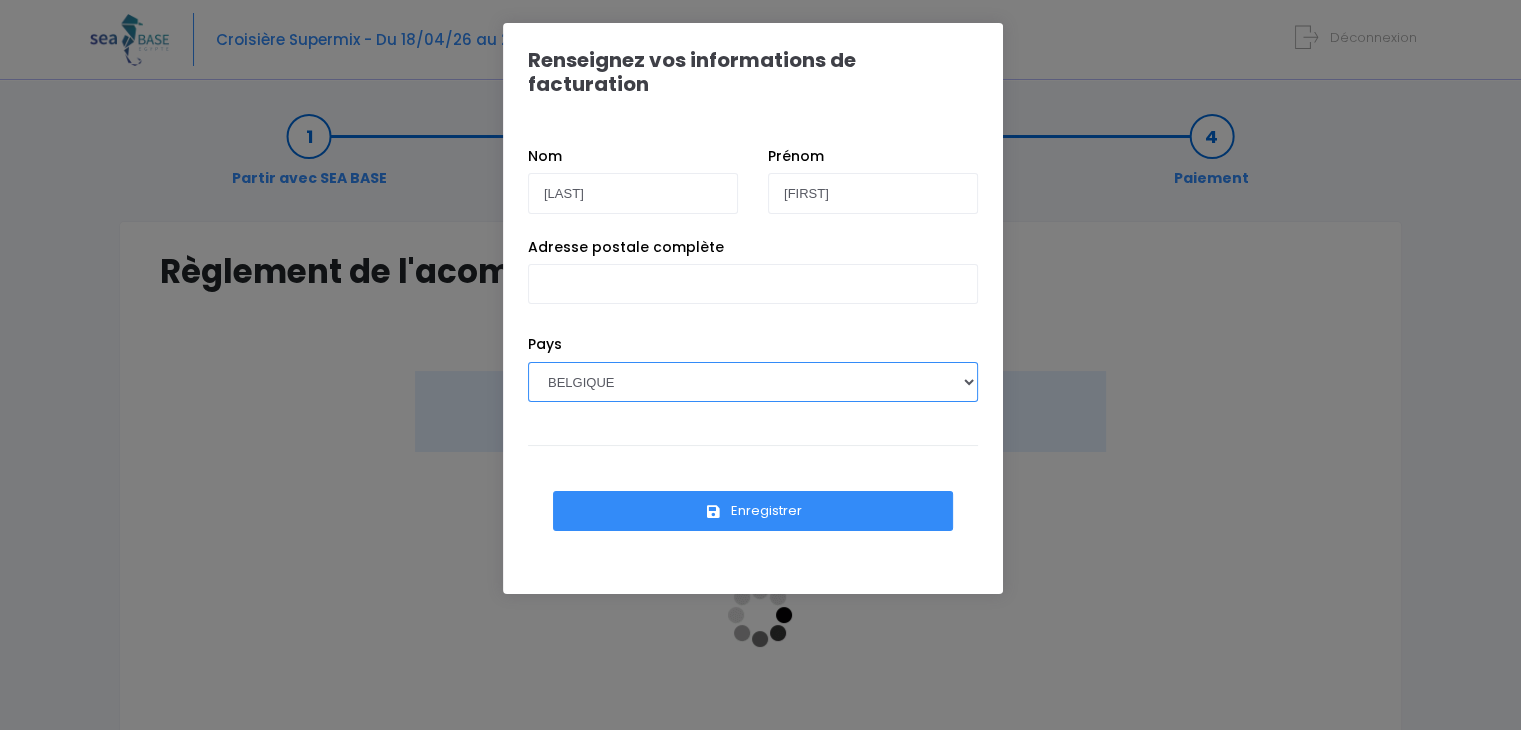click on "AFGHANISTAN
AFRIQUE DU SUD
ÅLAND, ÎLES
ALBANIE
ALGÉRIE
ALLEMAGNE
ANDORRE
ANGOLA
ANGUILLA
ANTARCTIQUE
ANTIGUA-ET-BARBUDA
ANTILLES NÉERLANDAISES
ARABIE SAOUDITE ARGENTINE ARMÉNIE ARUBA AUSTRALIE AUTRICHE BAHAMAS" at bounding box center [753, 382] 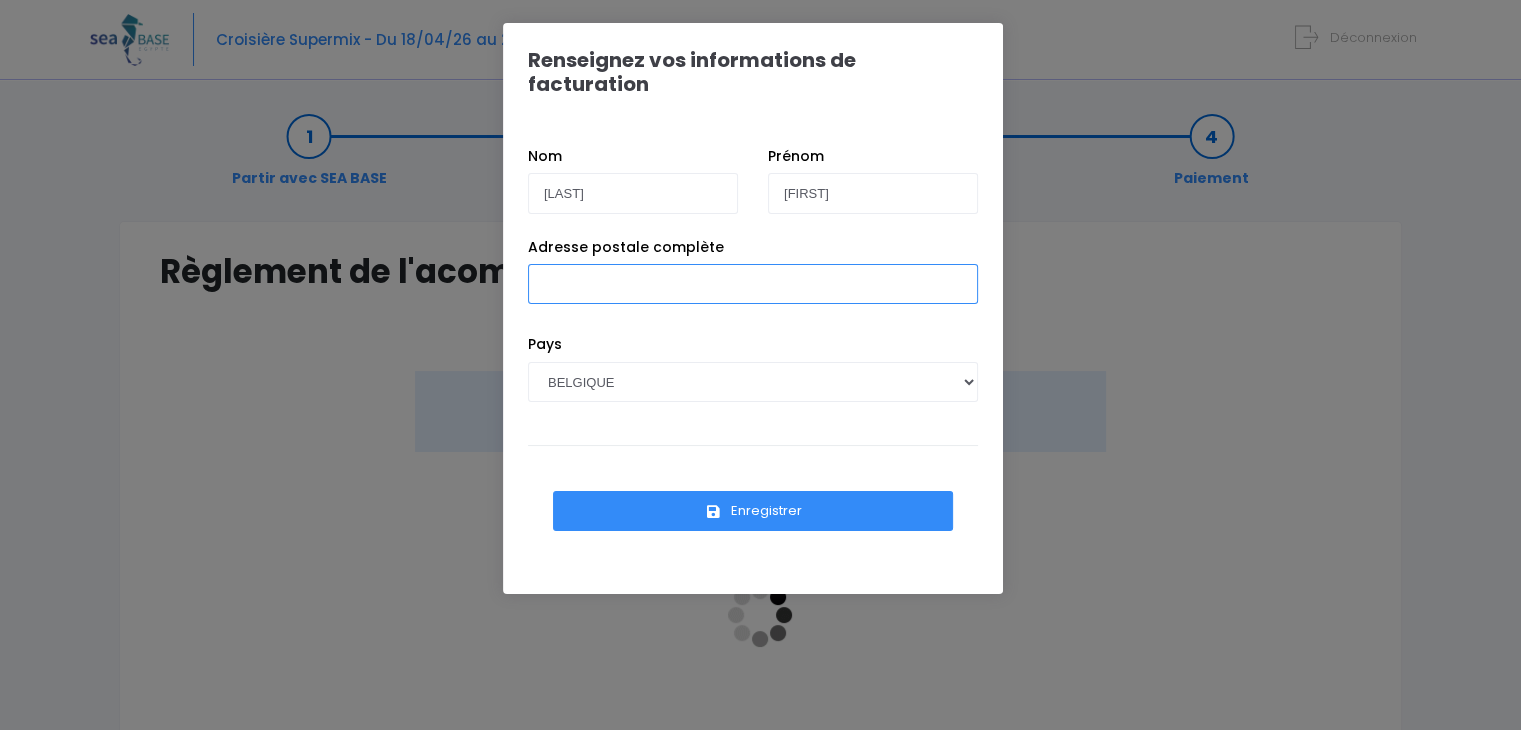 click on "Adresse postale complète" at bounding box center (753, 284) 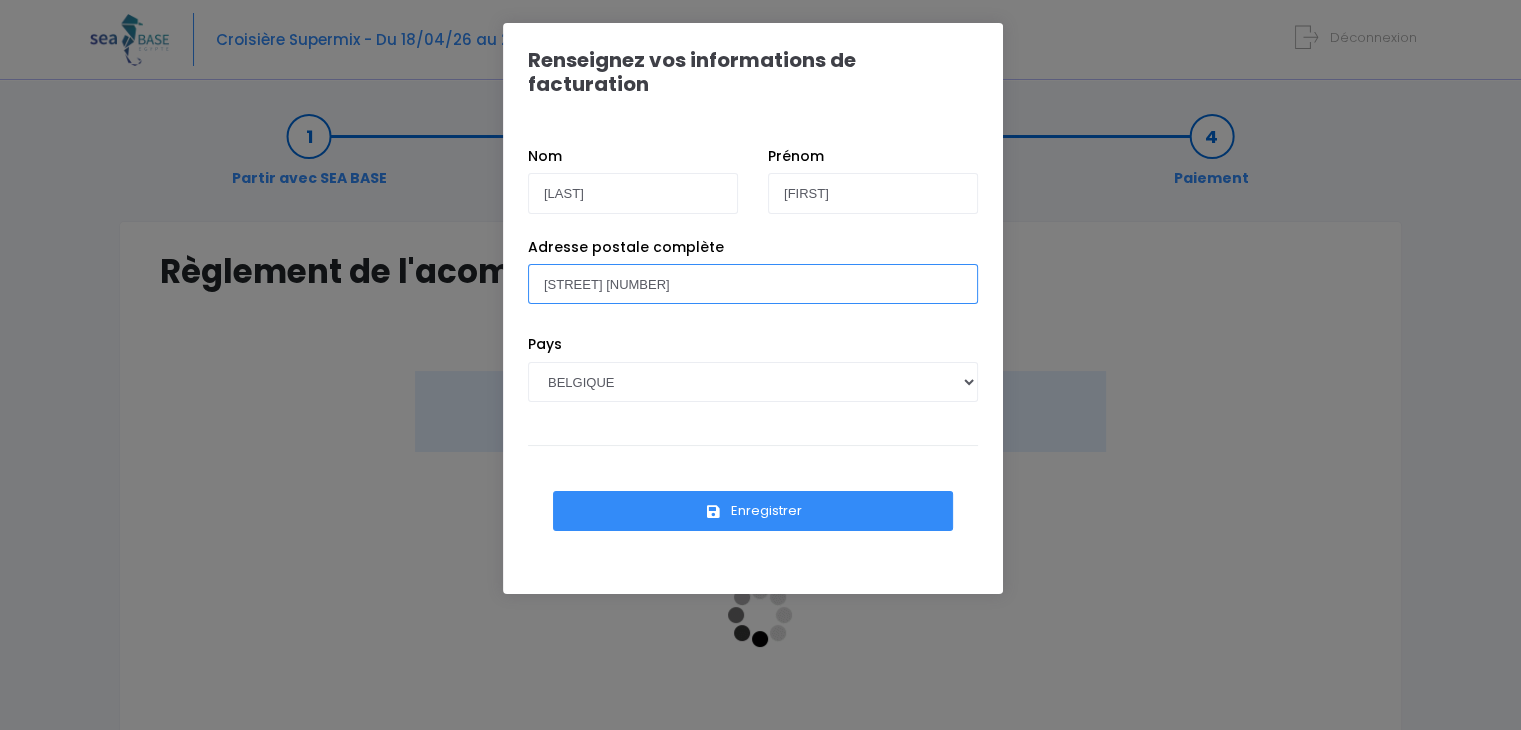 click on "Rue d Amérique 90" at bounding box center (753, 284) 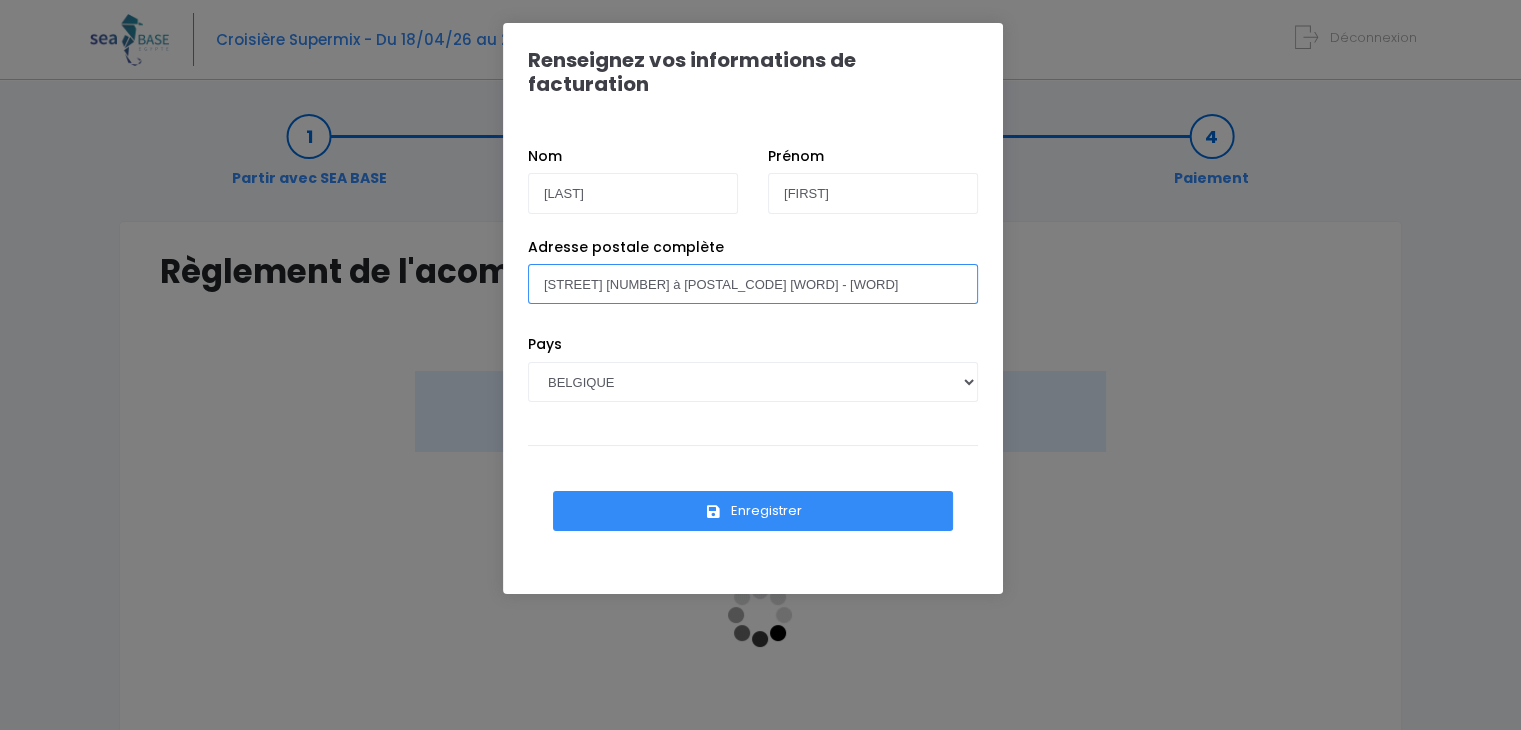 type on "[STREET] [NUMBER] à [POSTAL_CODE] [CITY] - [REGION]" 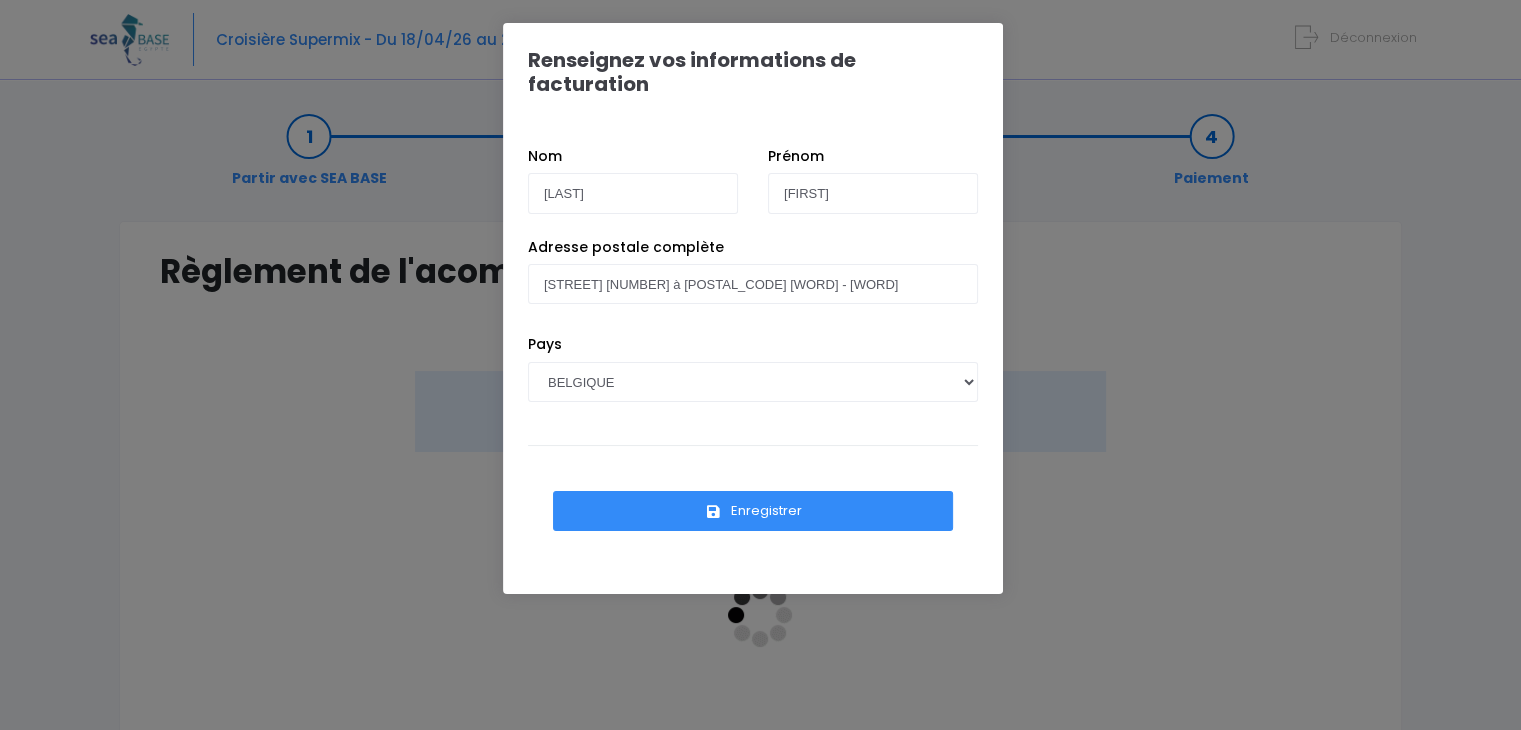 click on "Enregistrer" at bounding box center (753, 511) 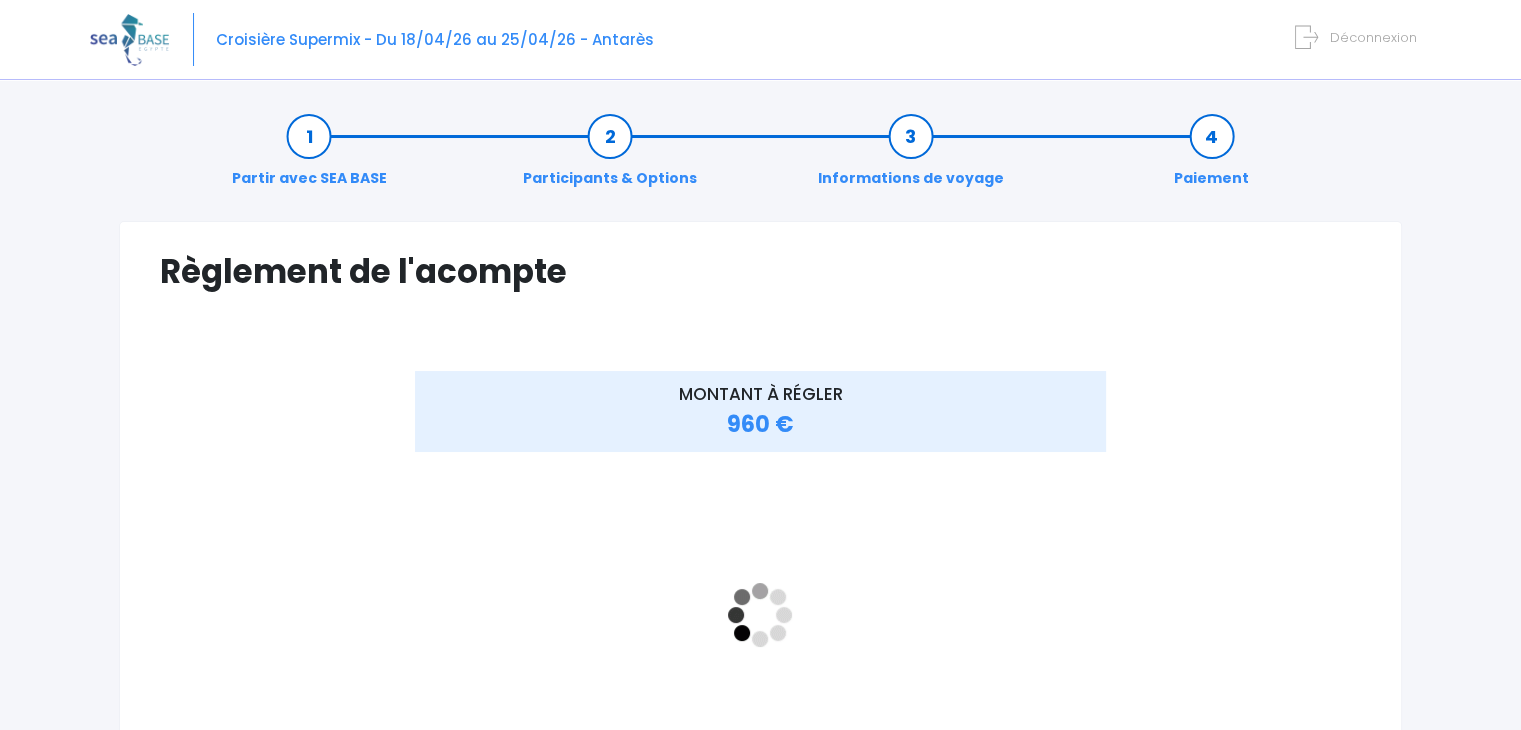 scroll, scrollTop: 333, scrollLeft: 0, axis: vertical 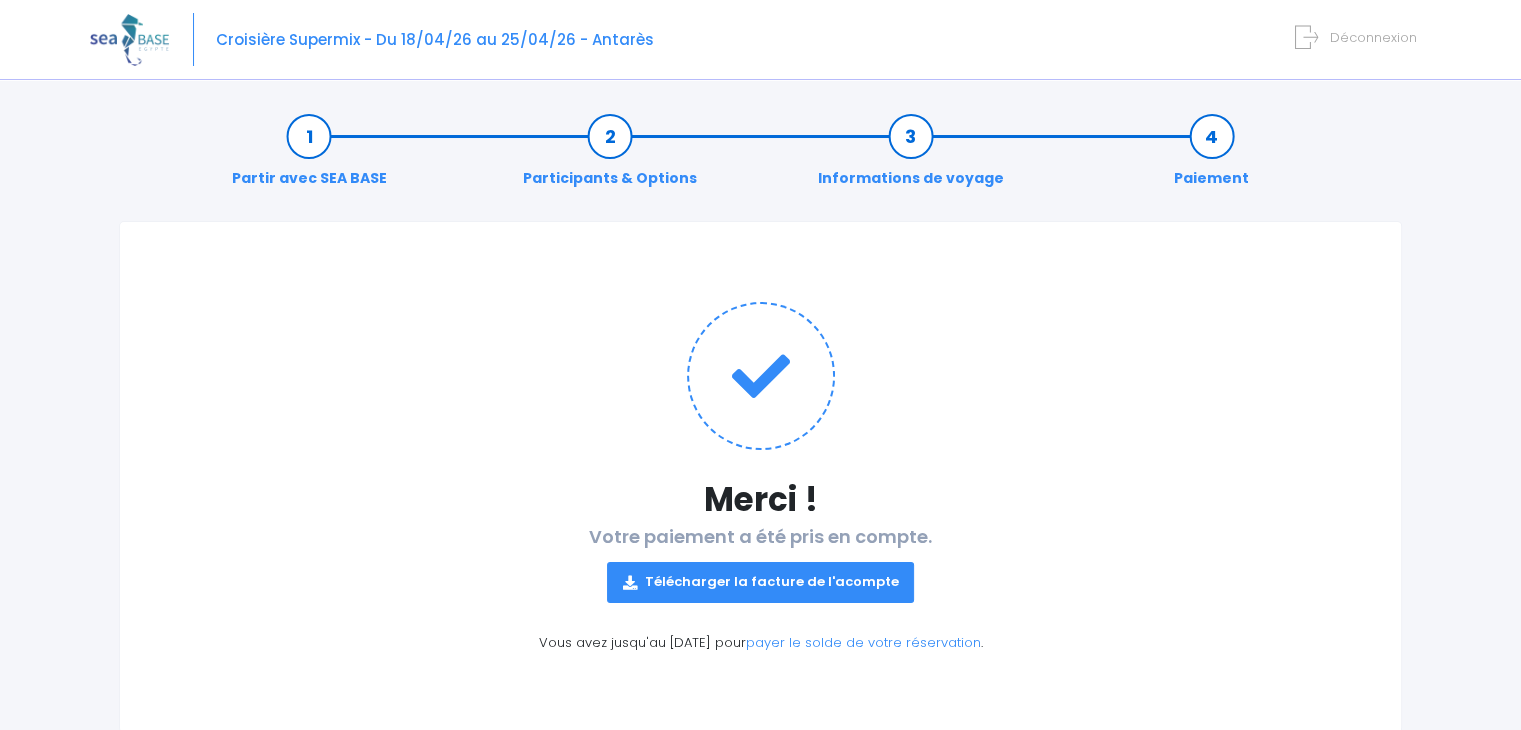 click on "Télécharger la facture de l'acompte" at bounding box center (761, 582) 